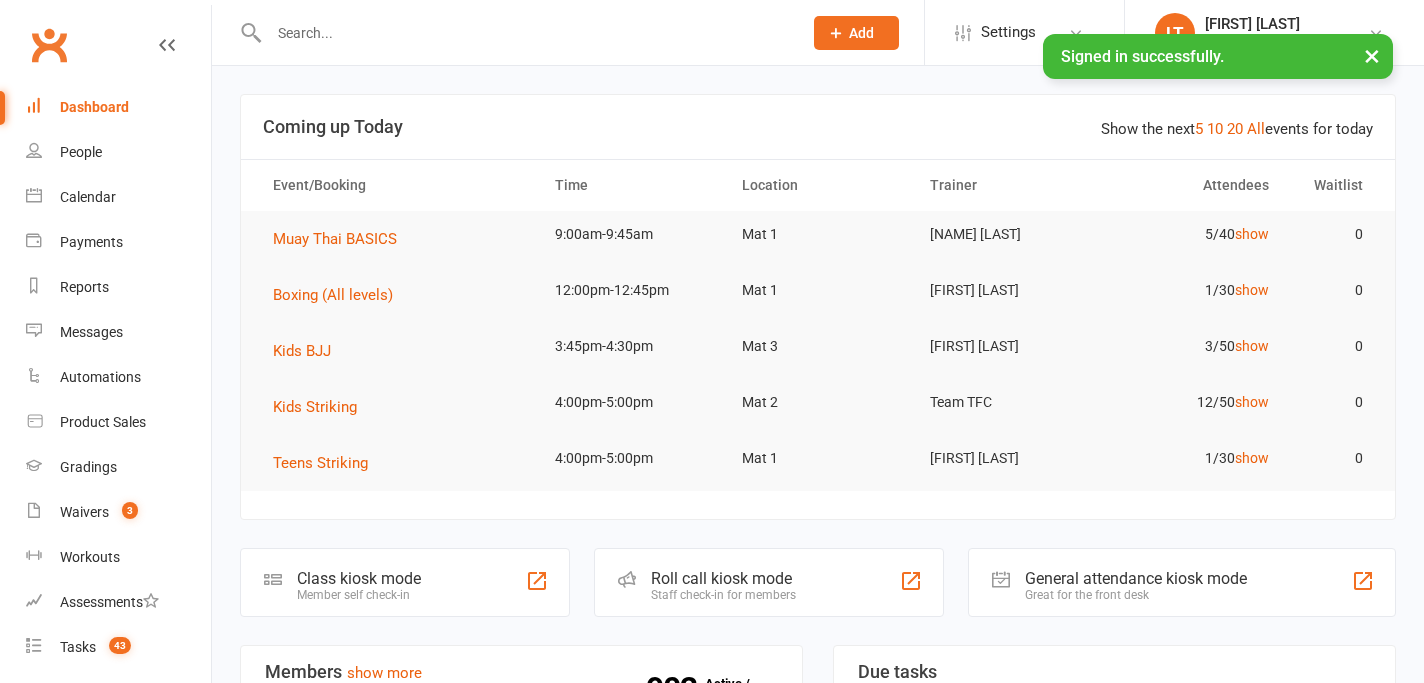 scroll, scrollTop: 0, scrollLeft: 0, axis: both 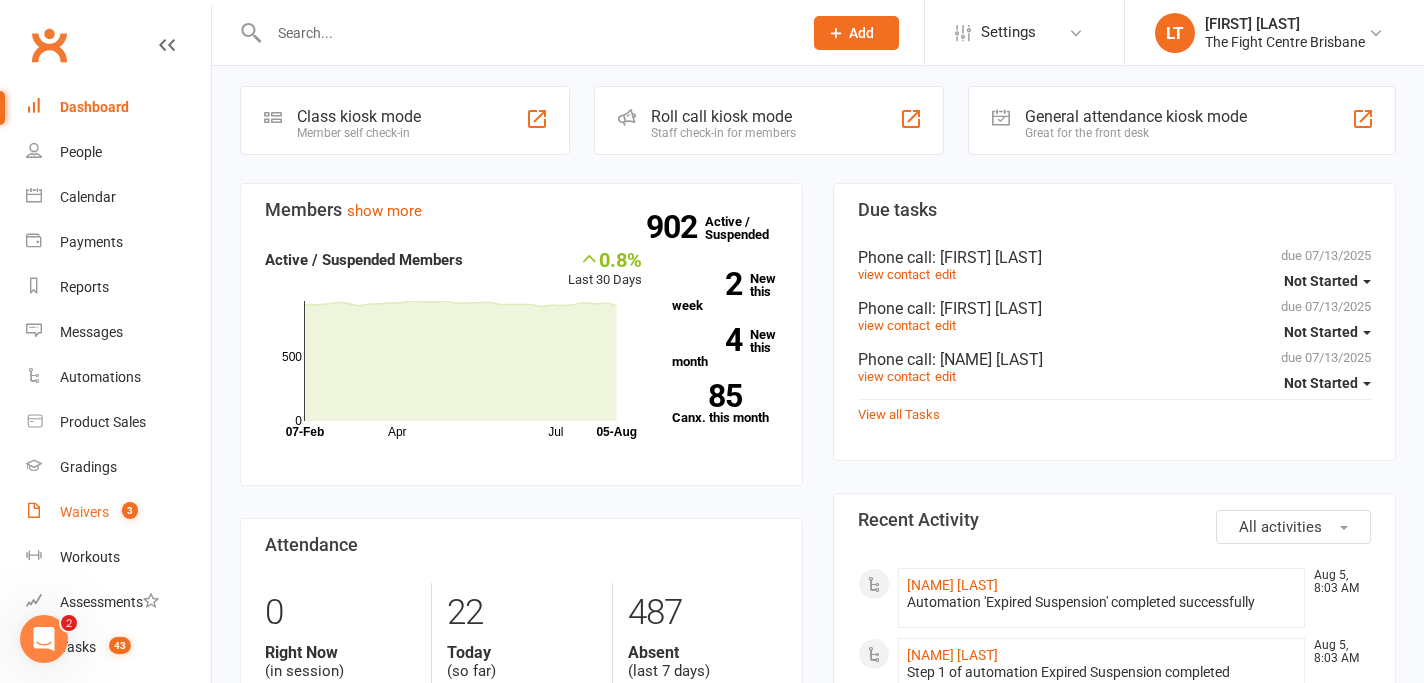 click on "Waivers" at bounding box center [84, 512] 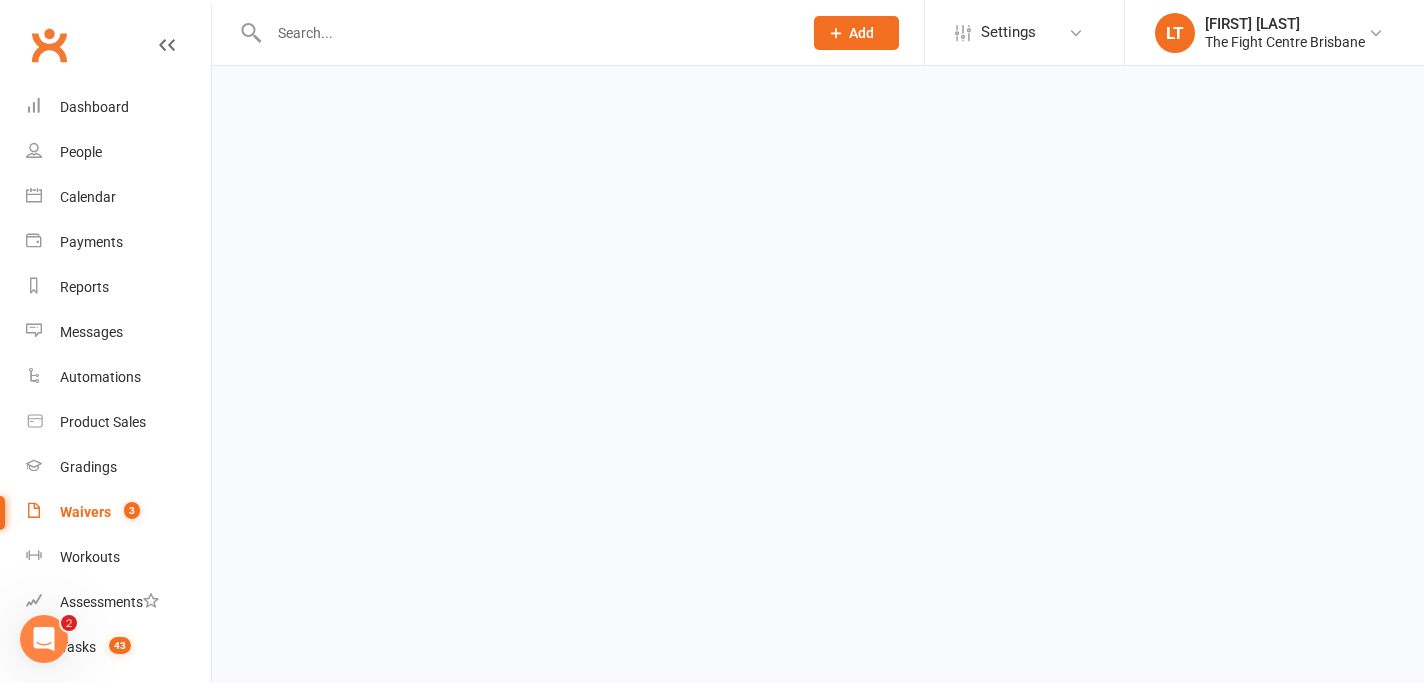 scroll, scrollTop: 0, scrollLeft: 0, axis: both 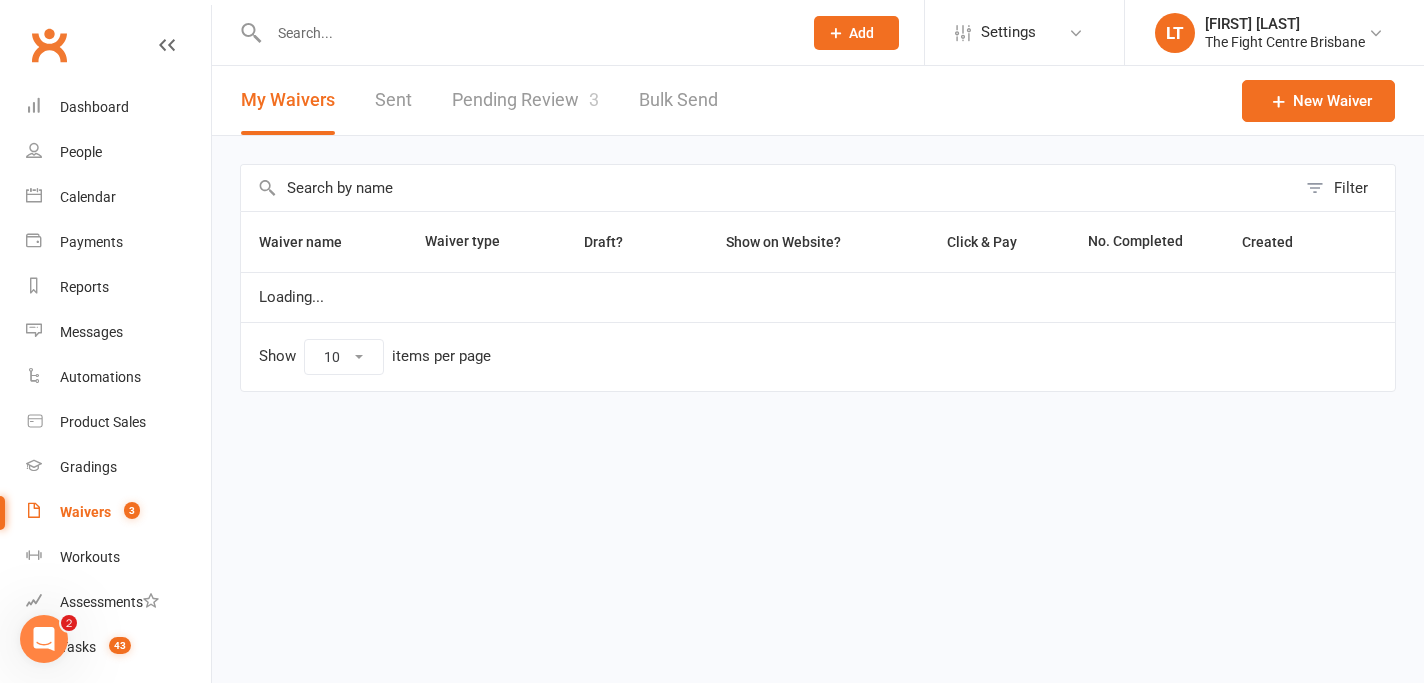 click on "Pending Review 3" at bounding box center (525, 100) 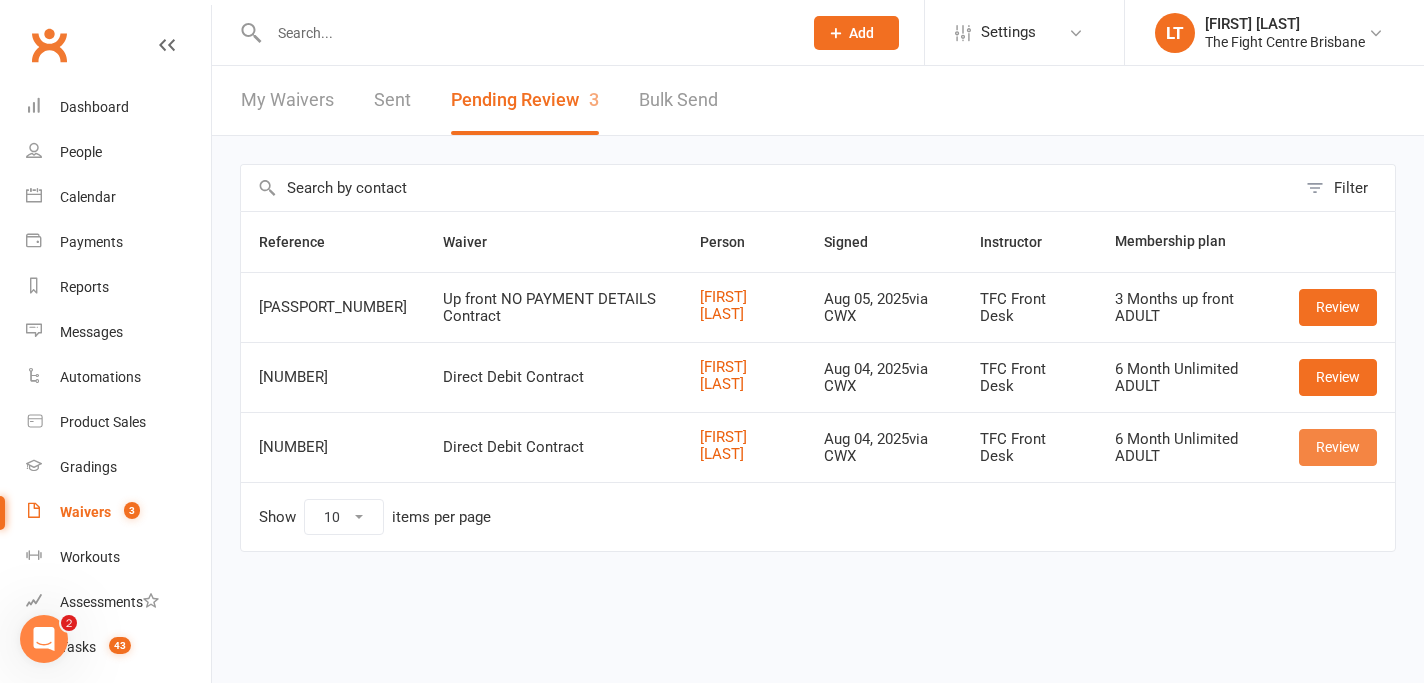 click on "Review" at bounding box center (1338, 447) 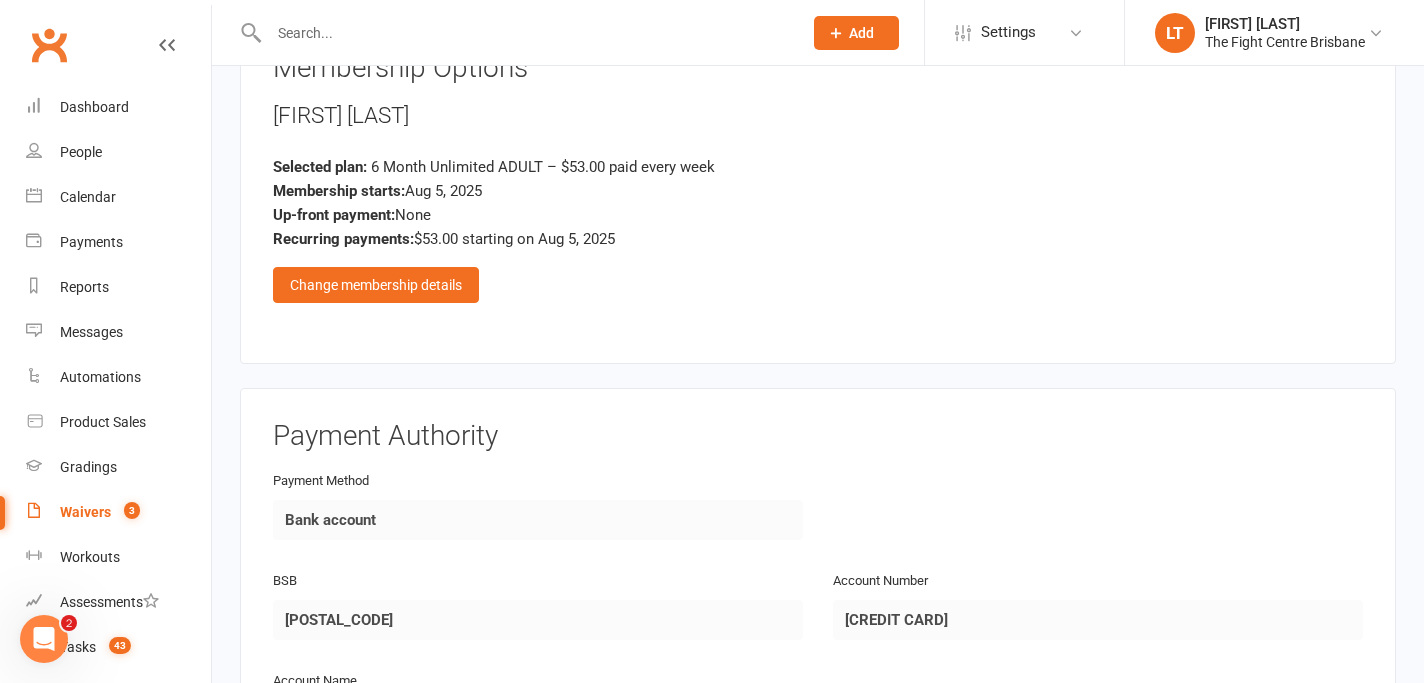 scroll, scrollTop: 3714, scrollLeft: 0, axis: vertical 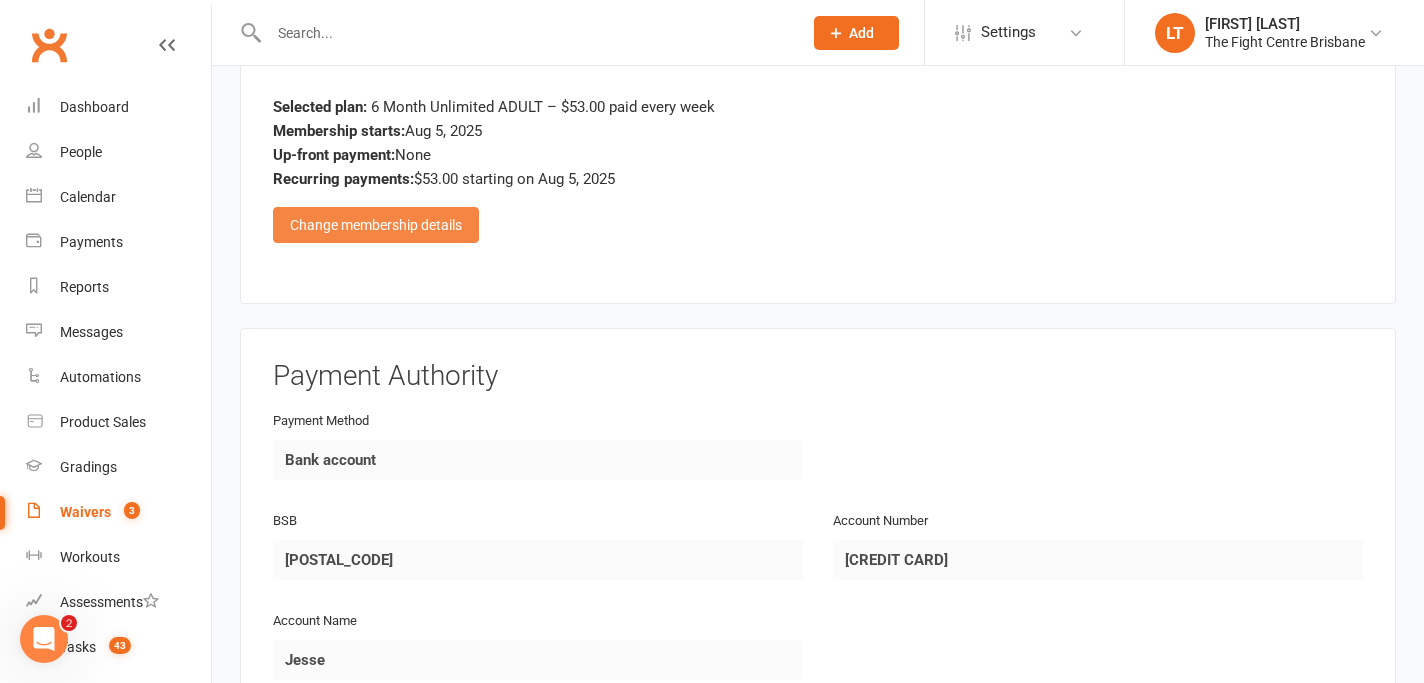 click on "Change membership details" at bounding box center [376, 225] 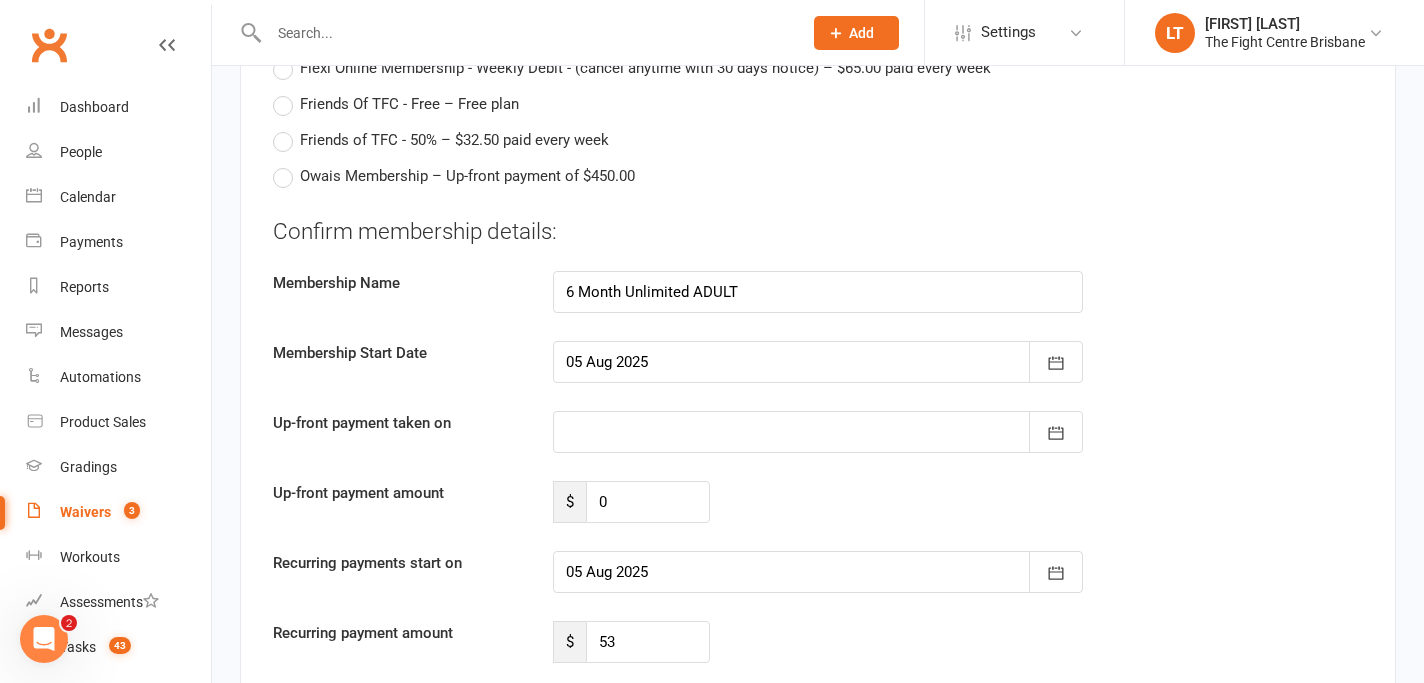 scroll, scrollTop: 4888, scrollLeft: 0, axis: vertical 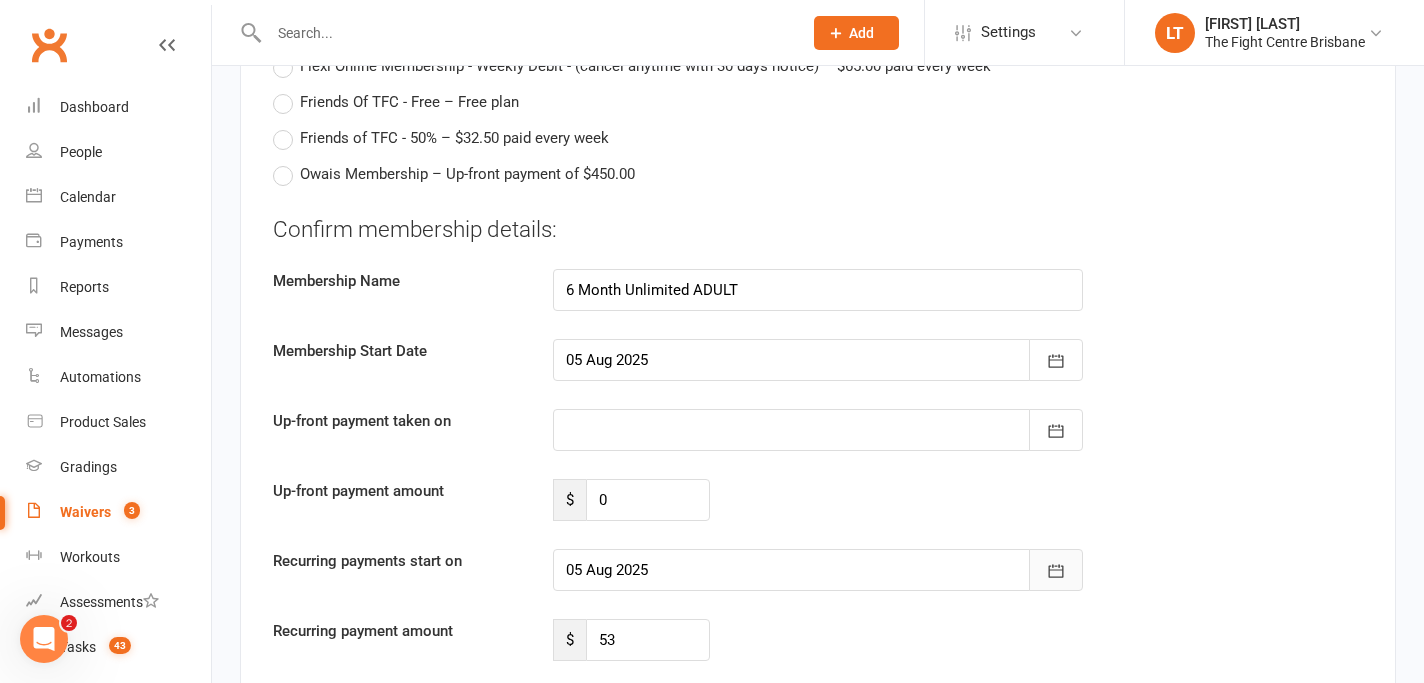 click 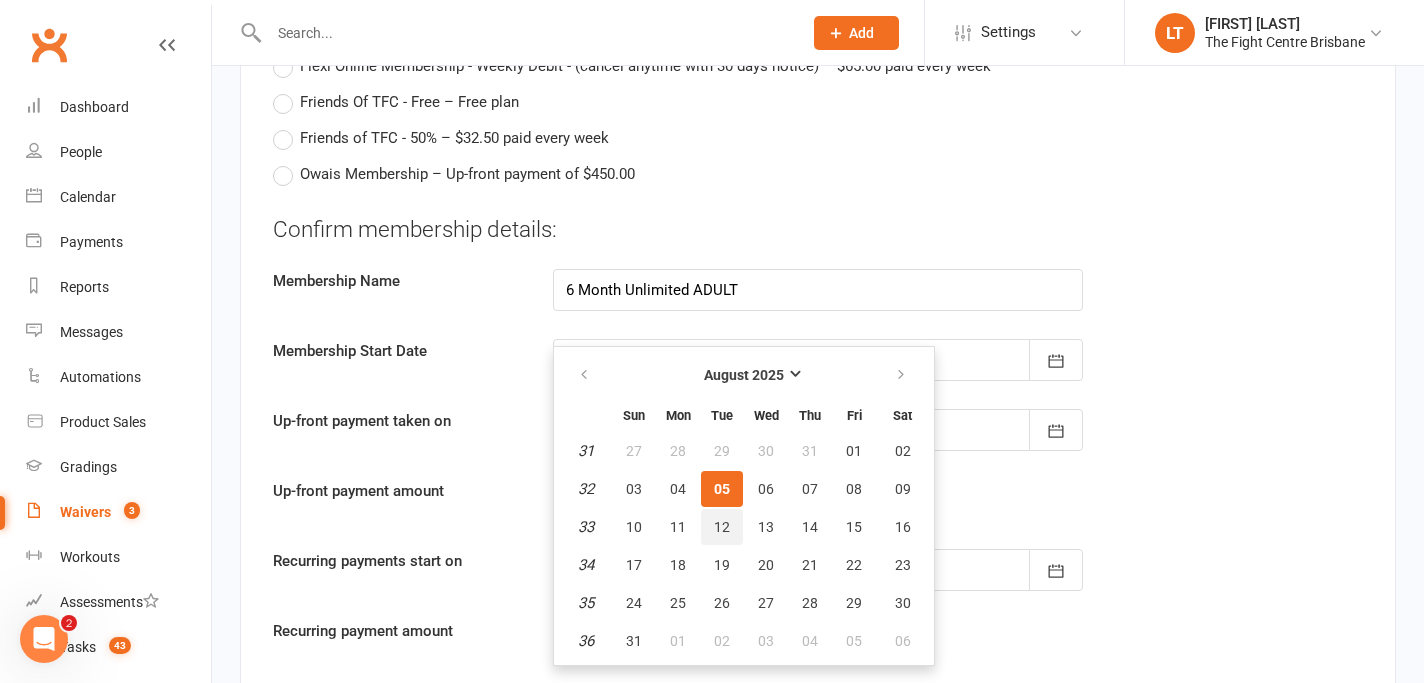 click on "12" at bounding box center [722, 527] 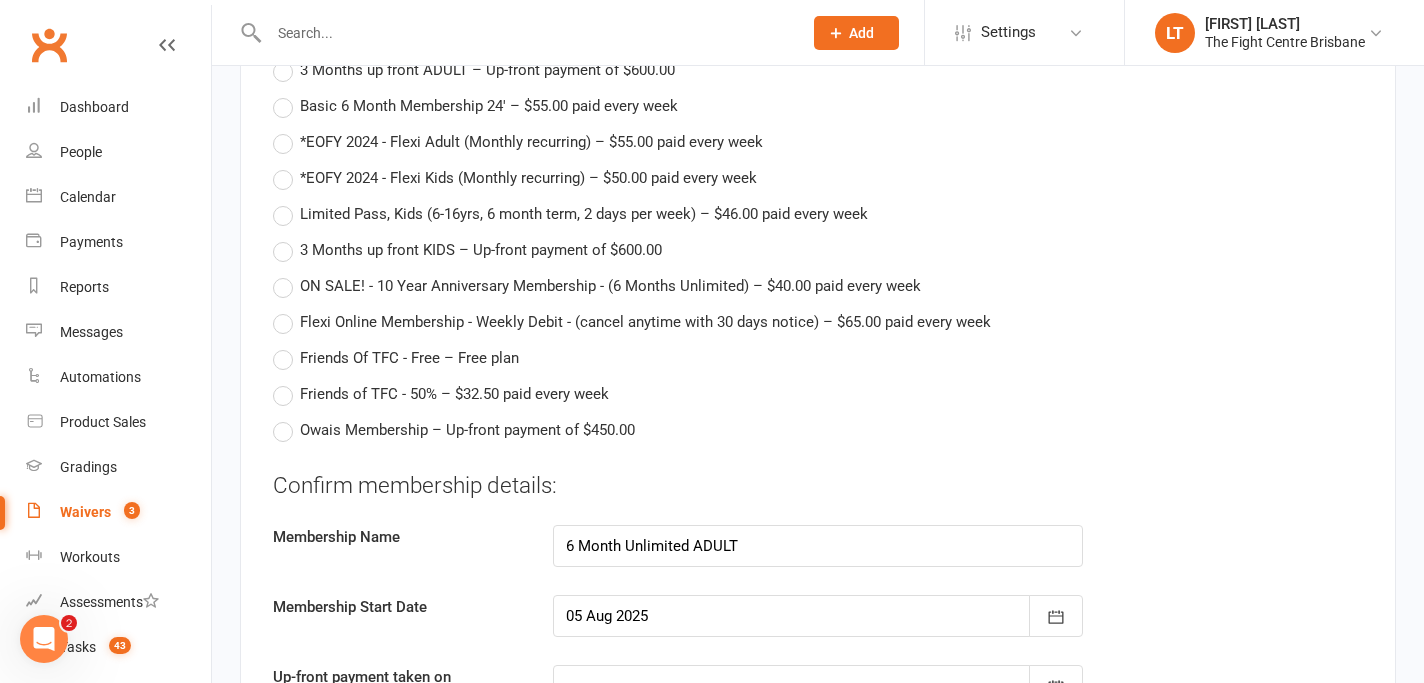 scroll, scrollTop: 4967, scrollLeft: 0, axis: vertical 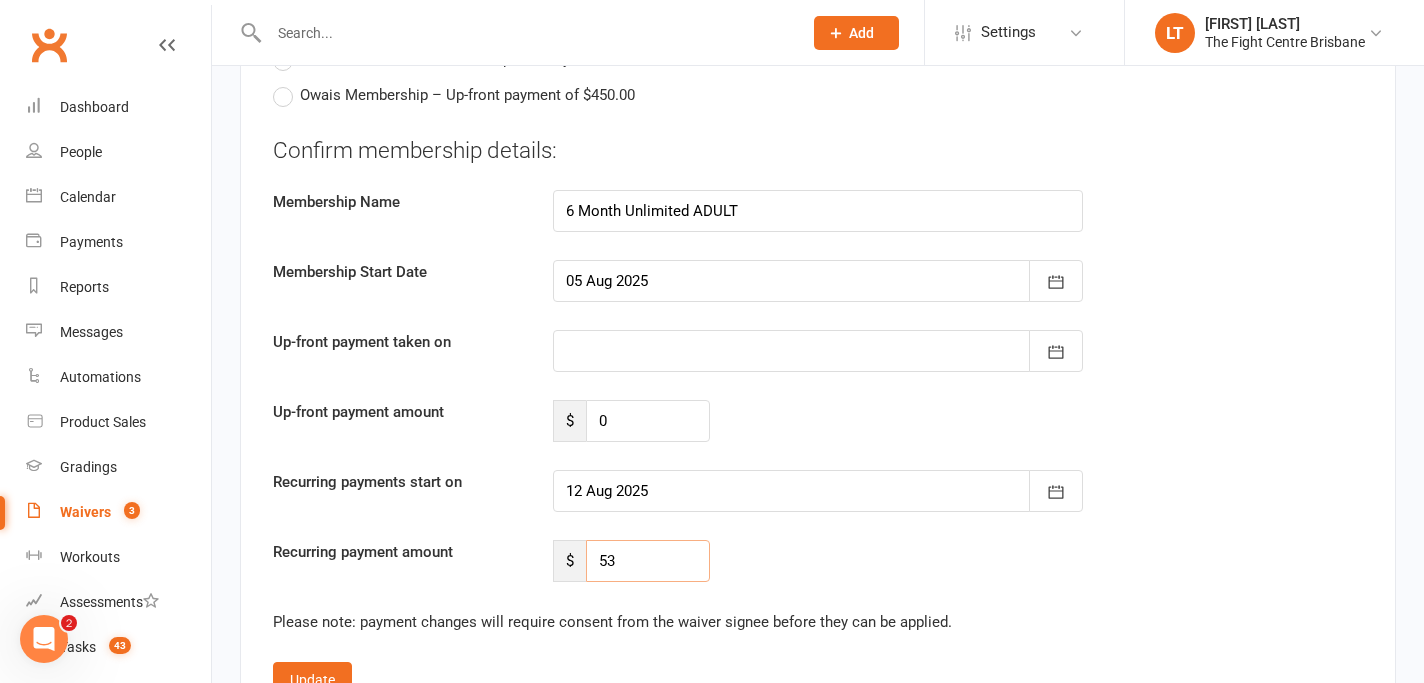 click on "53" at bounding box center [648, 561] 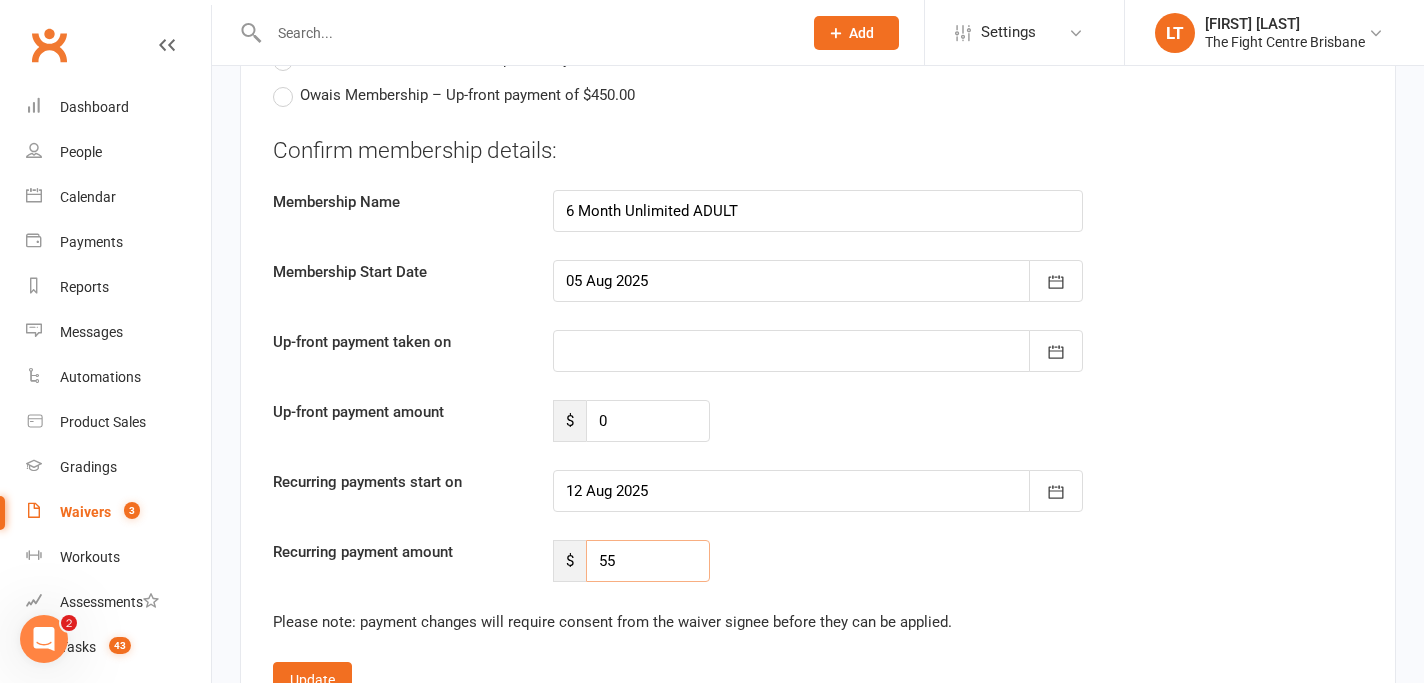 type on "55" 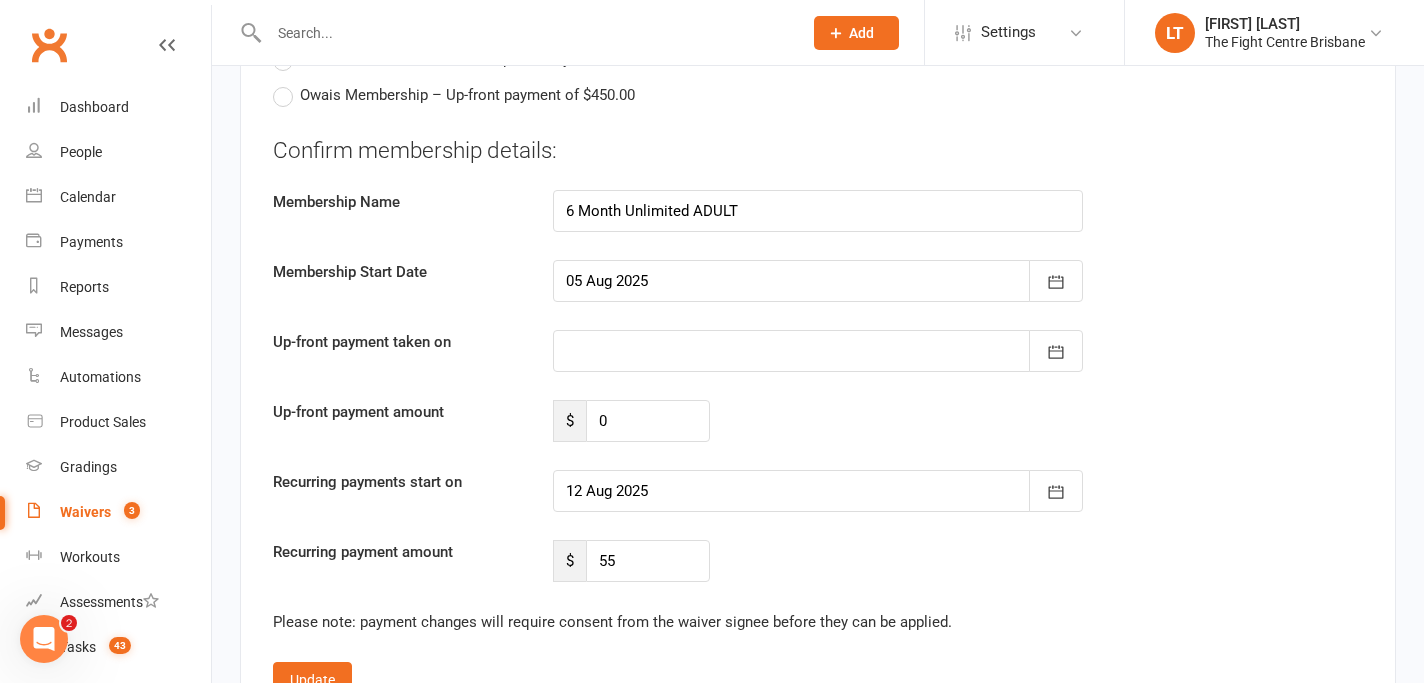 click on "Recurring payment amount $ 55" at bounding box center [818, 561] 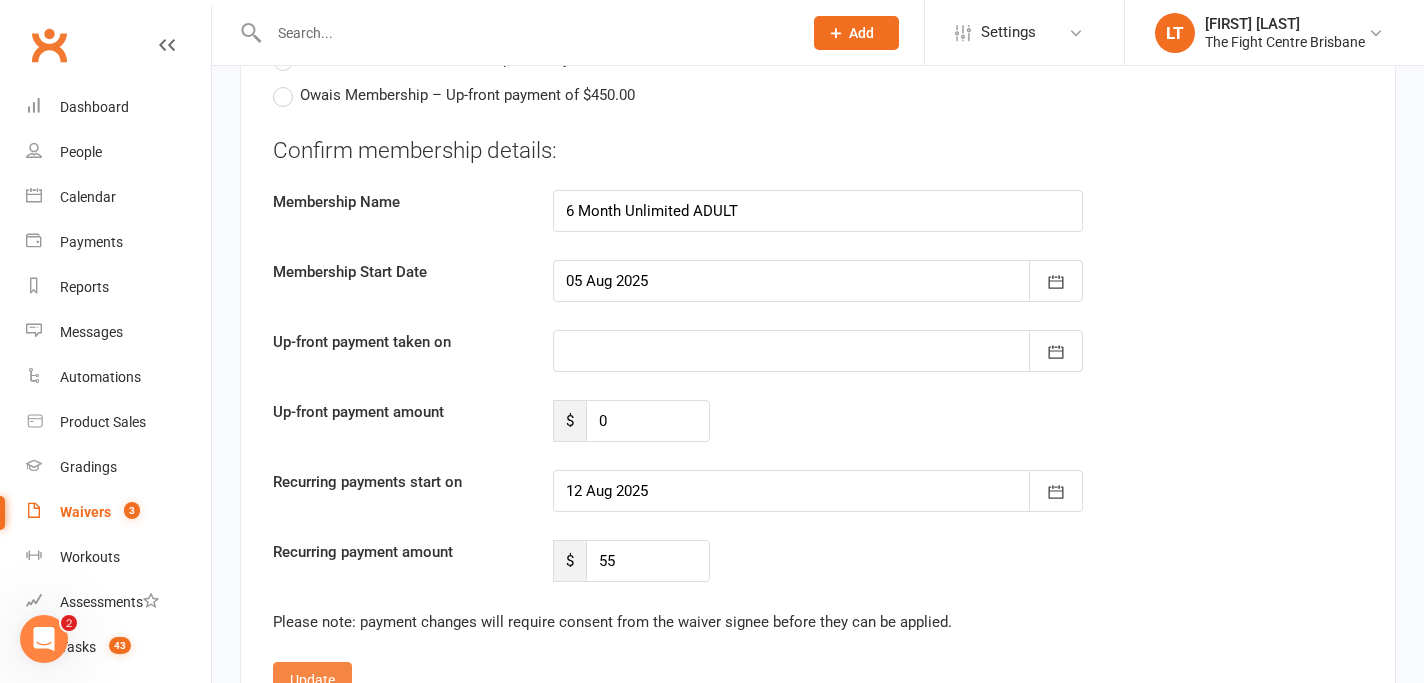 click on "Update" at bounding box center [312, 680] 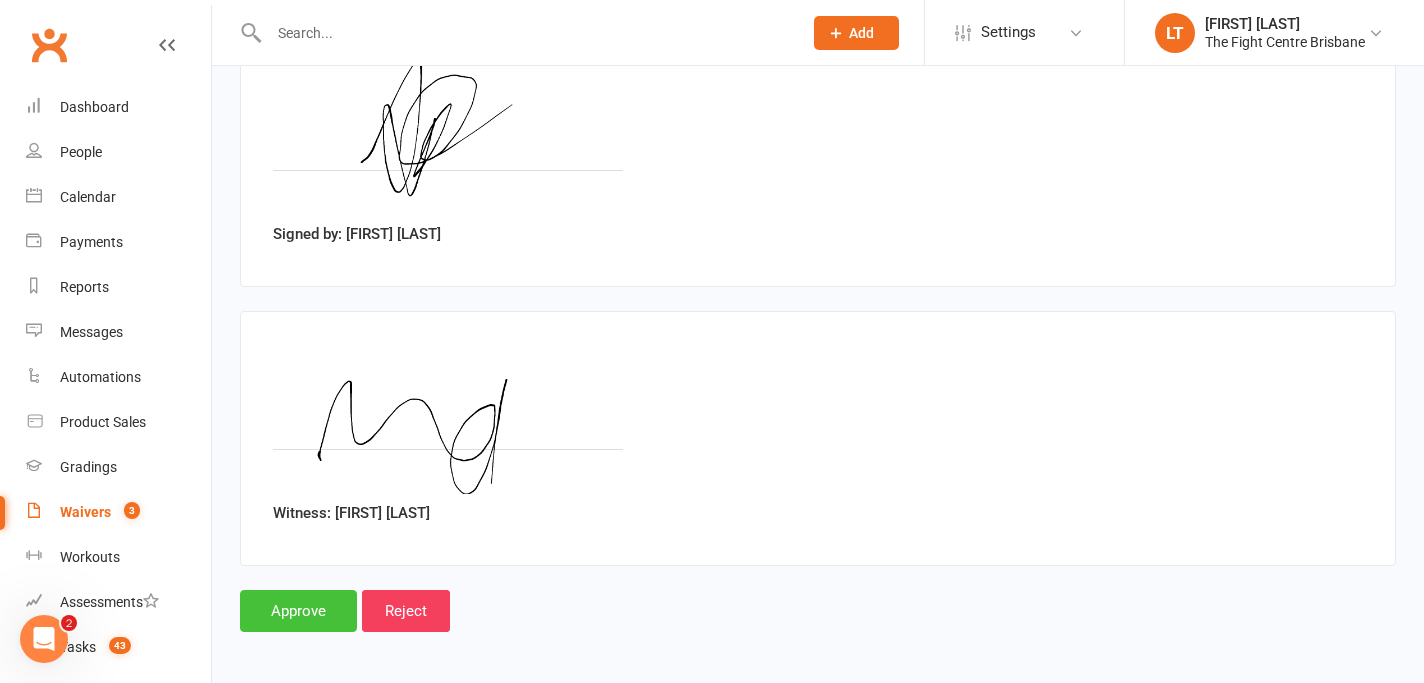 click on "Approve" at bounding box center [298, 611] 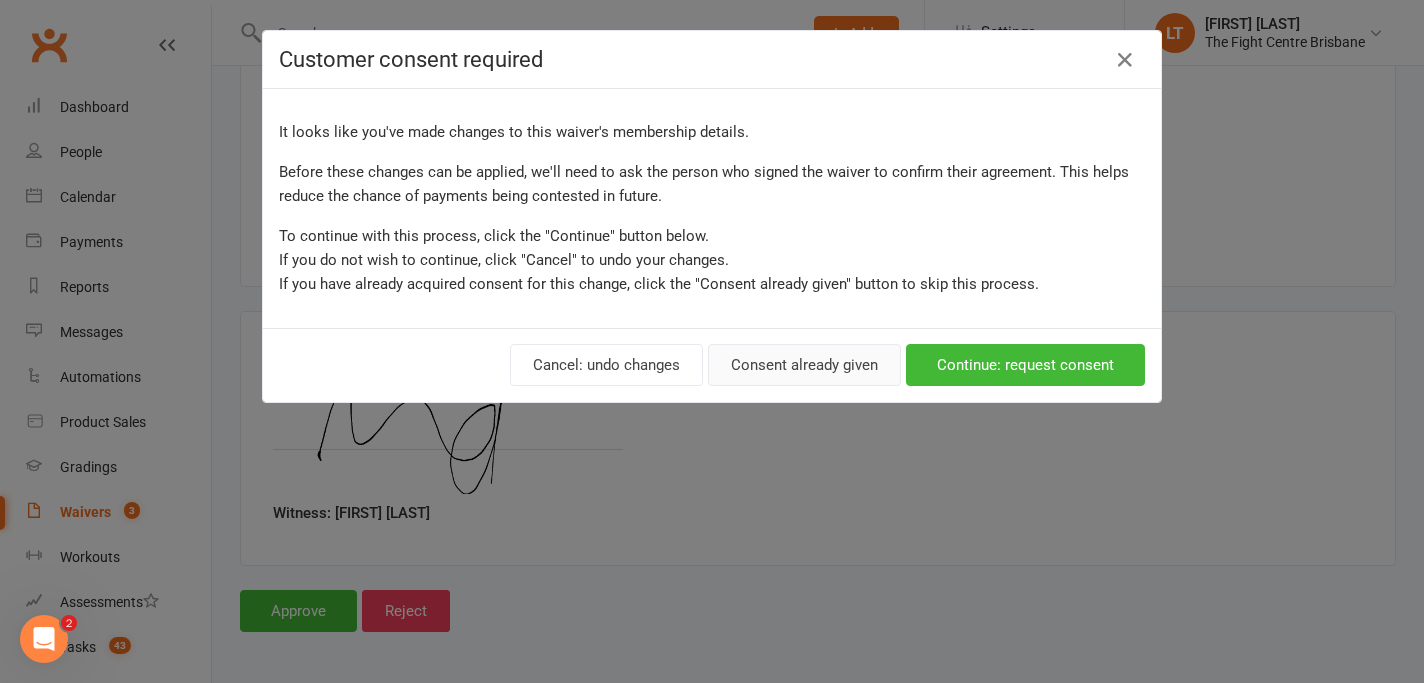 click on "Consent already given" at bounding box center [804, 365] 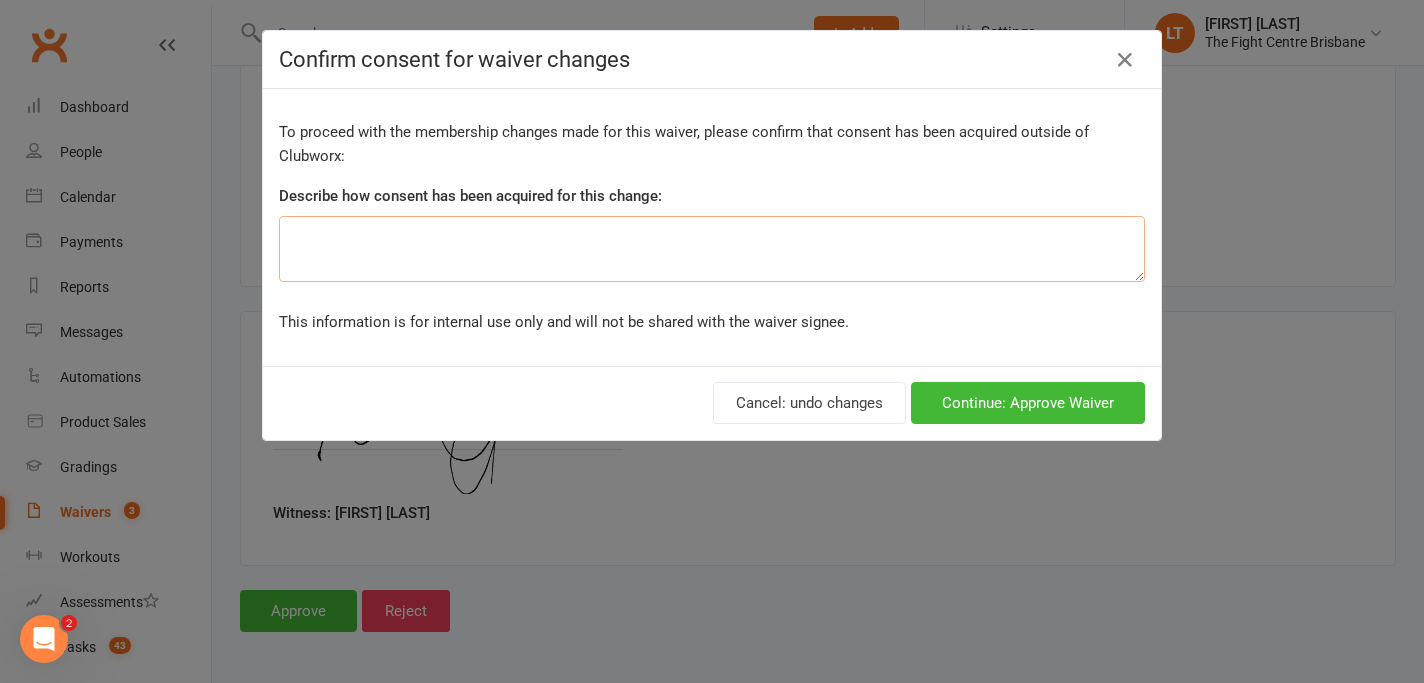 click at bounding box center (712, 249) 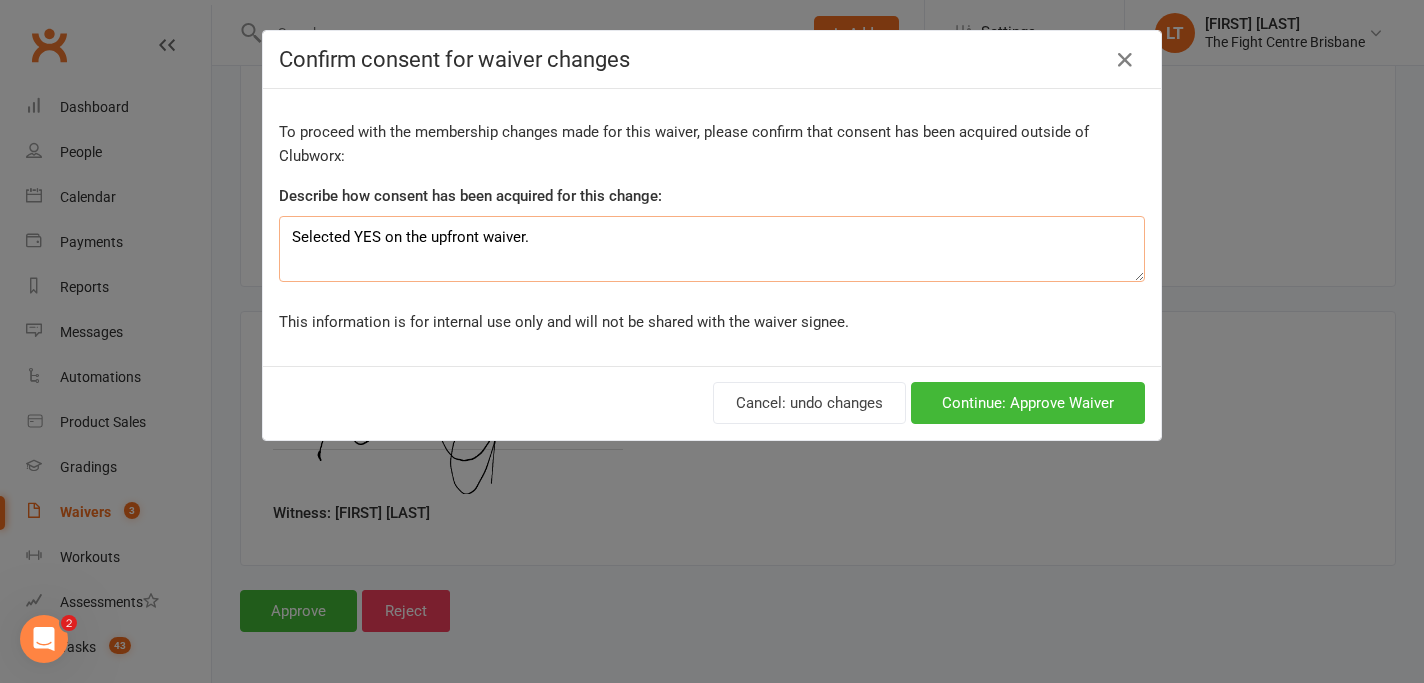 drag, startPoint x: 560, startPoint y: 247, endPoint x: 407, endPoint y: 231, distance: 153.83432 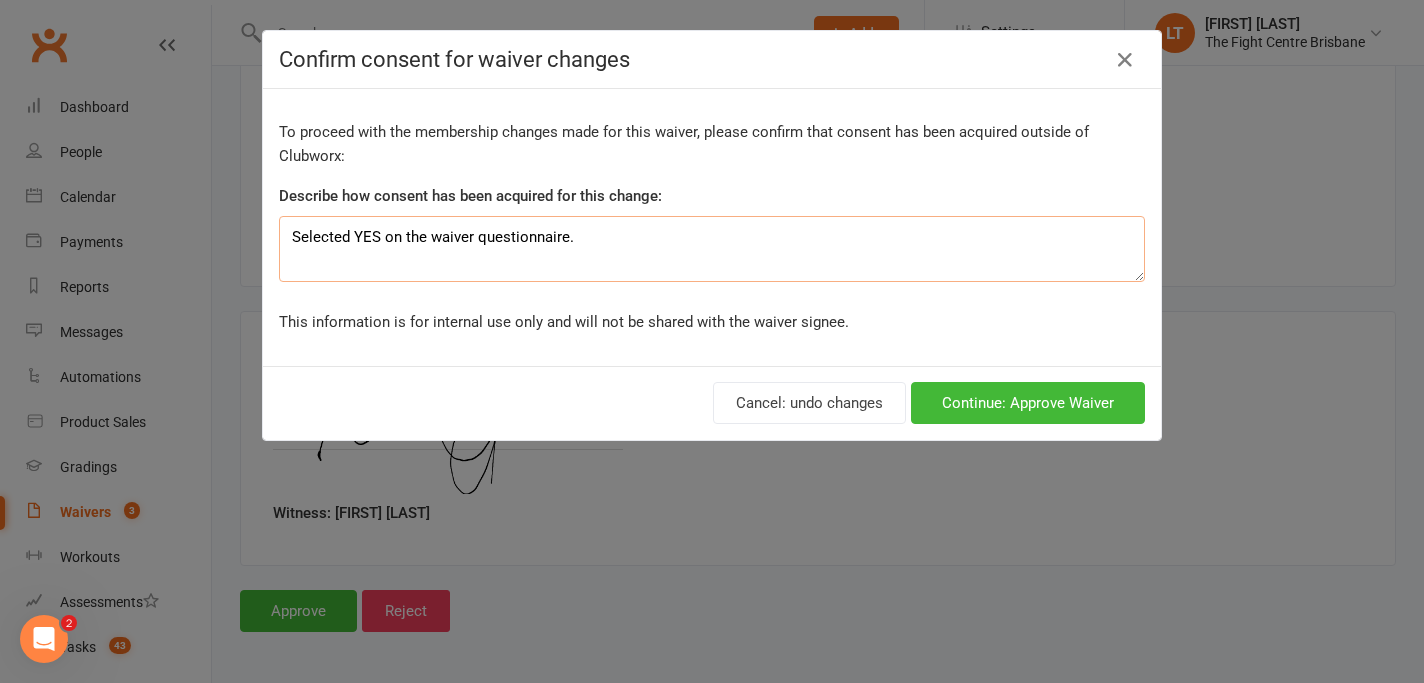 type on "Selected YES on the waiver questionnaire." 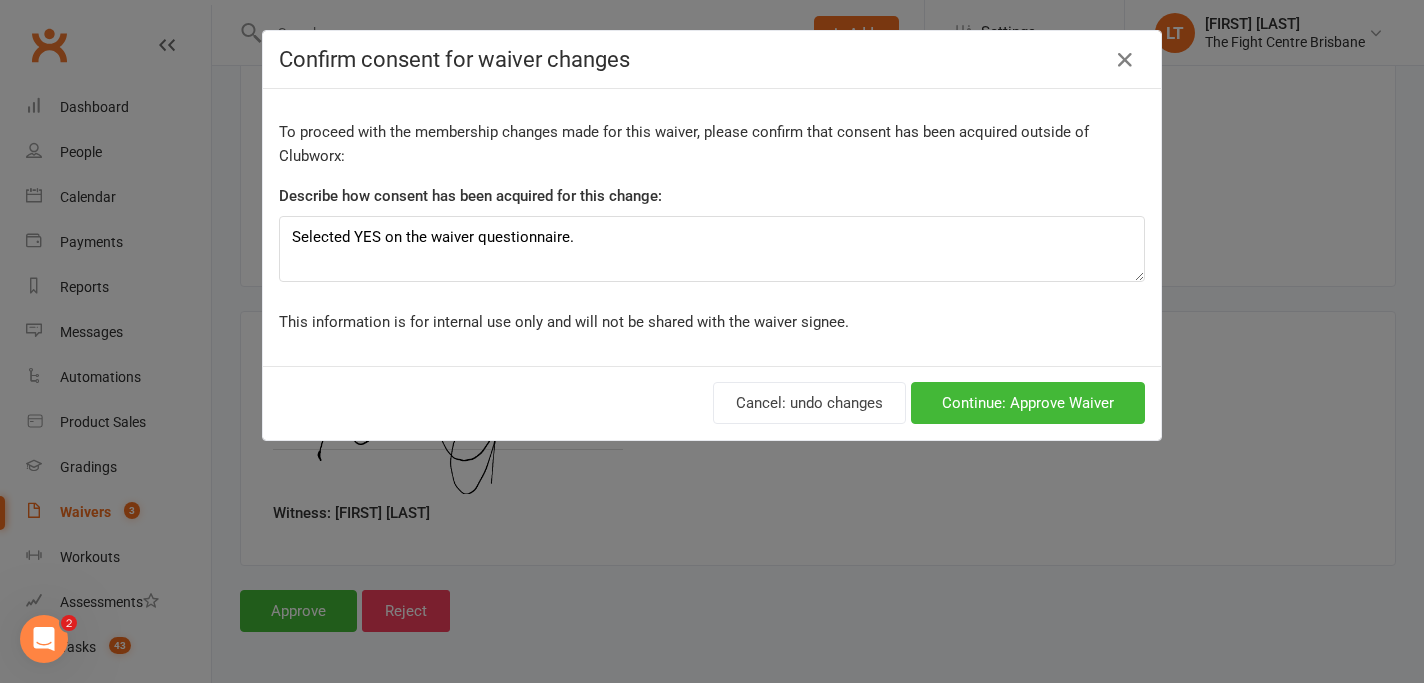 click on "Cancel: undo changes Continue: Approve Waiver" at bounding box center [712, 403] 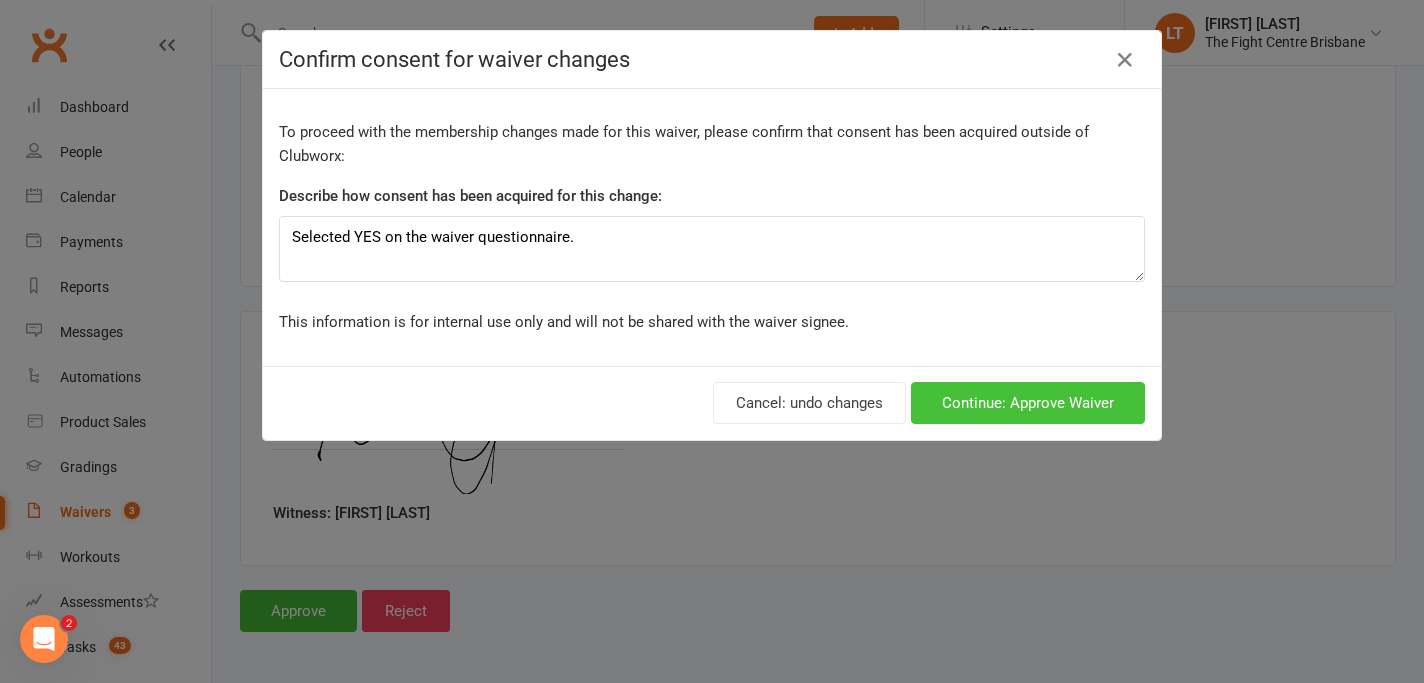 click on "Continue: Approve Waiver" at bounding box center [1028, 403] 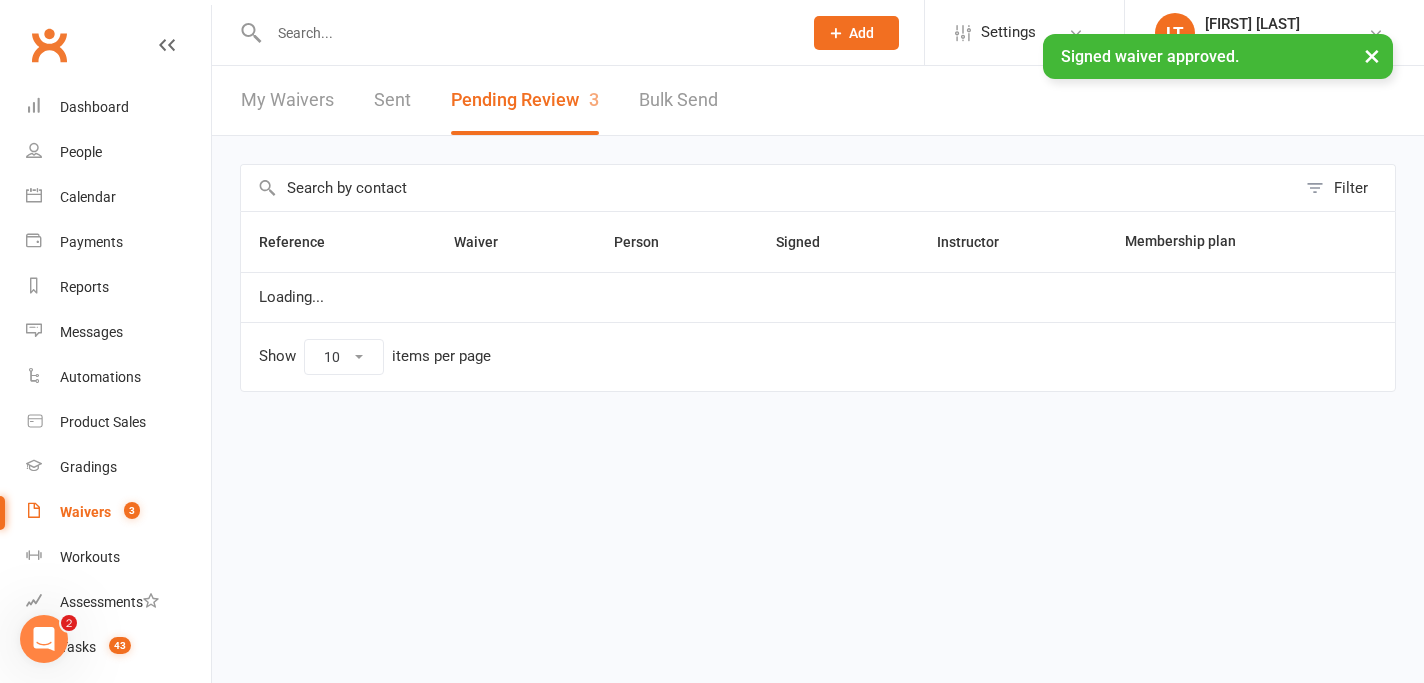 scroll, scrollTop: 0, scrollLeft: 0, axis: both 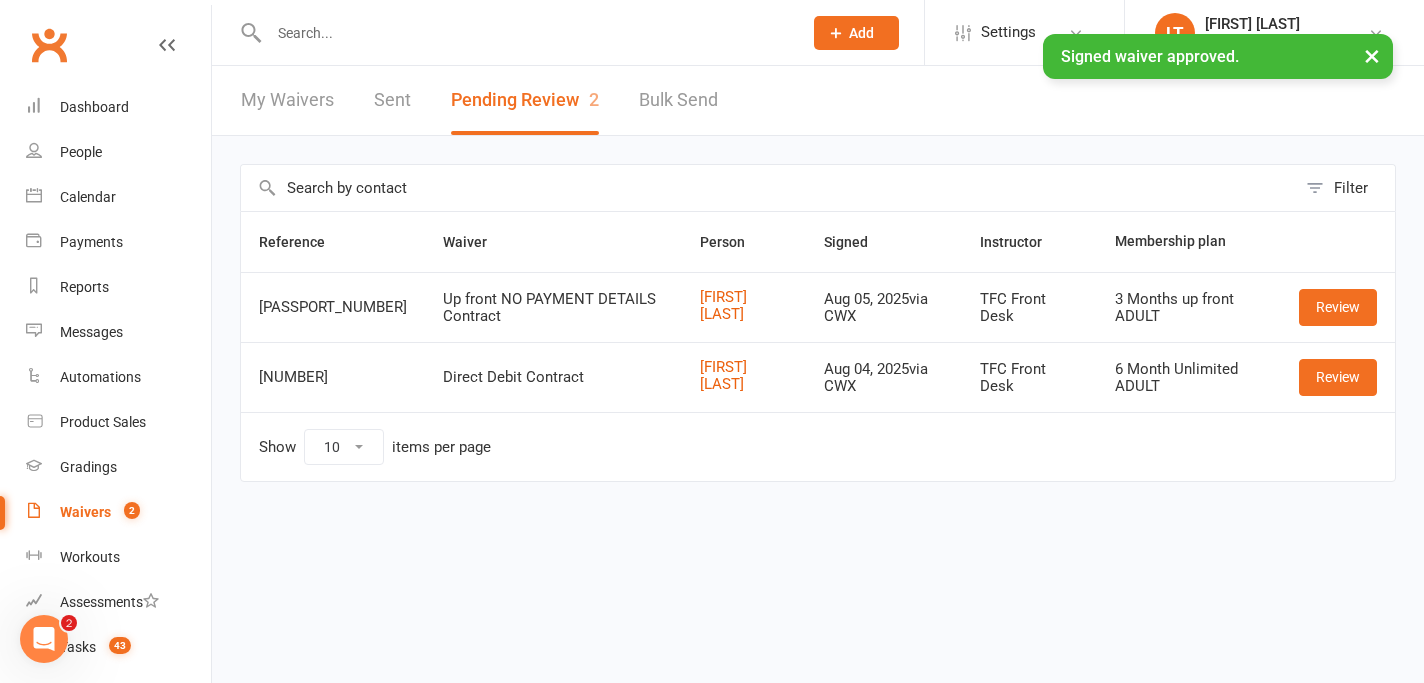 click on "×" at bounding box center [1372, 55] 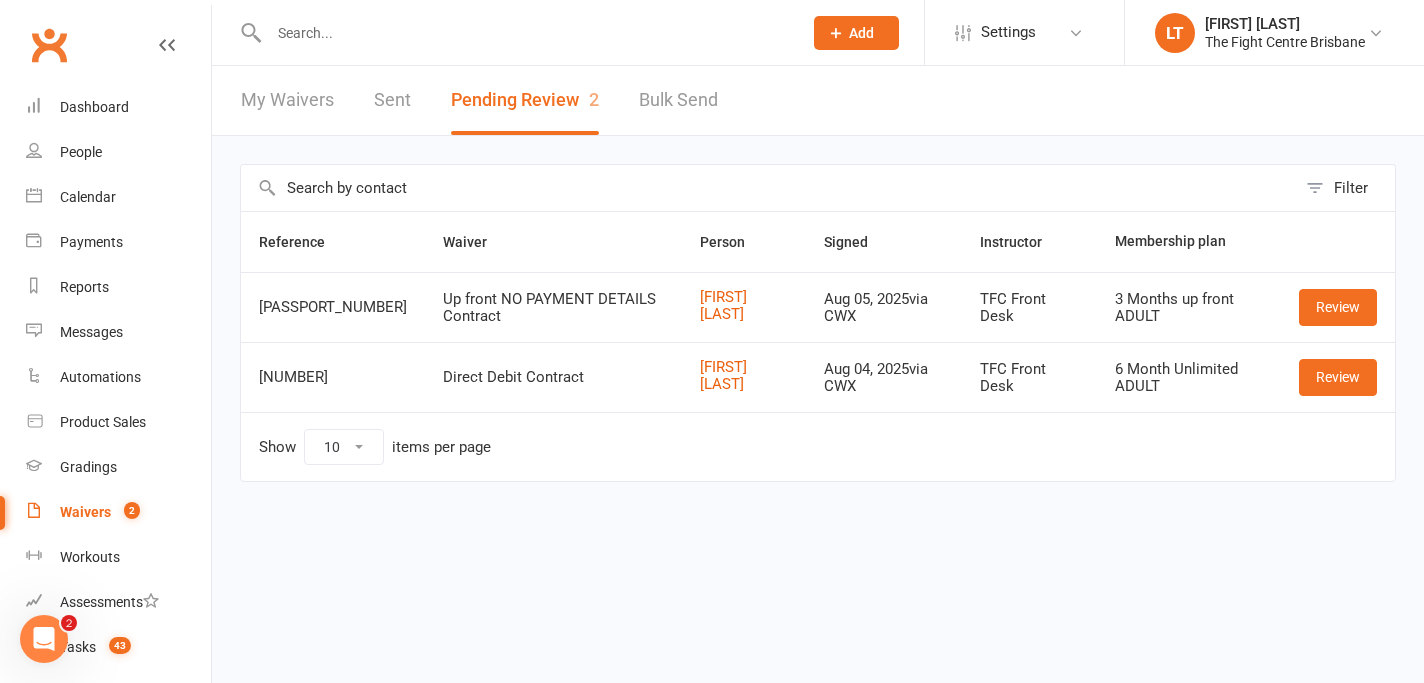 click at bounding box center (525, 33) 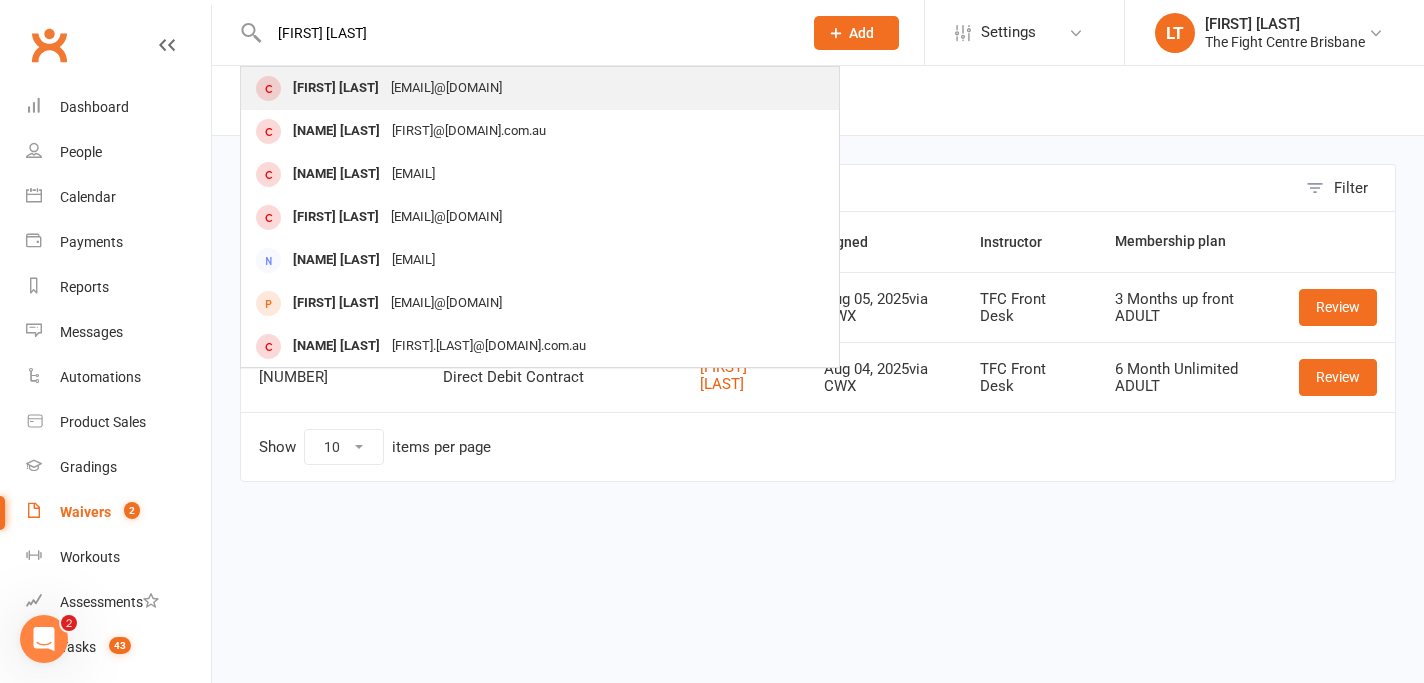 type on "Jesse Watt" 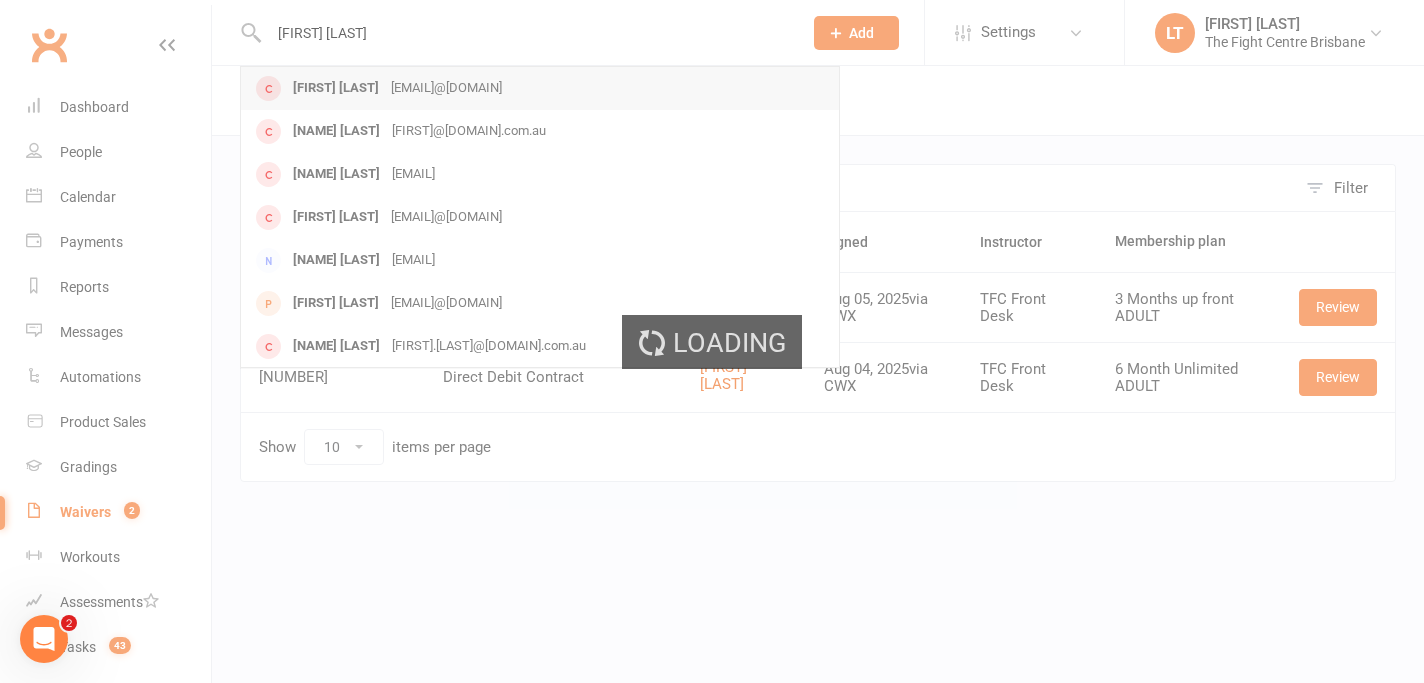 type 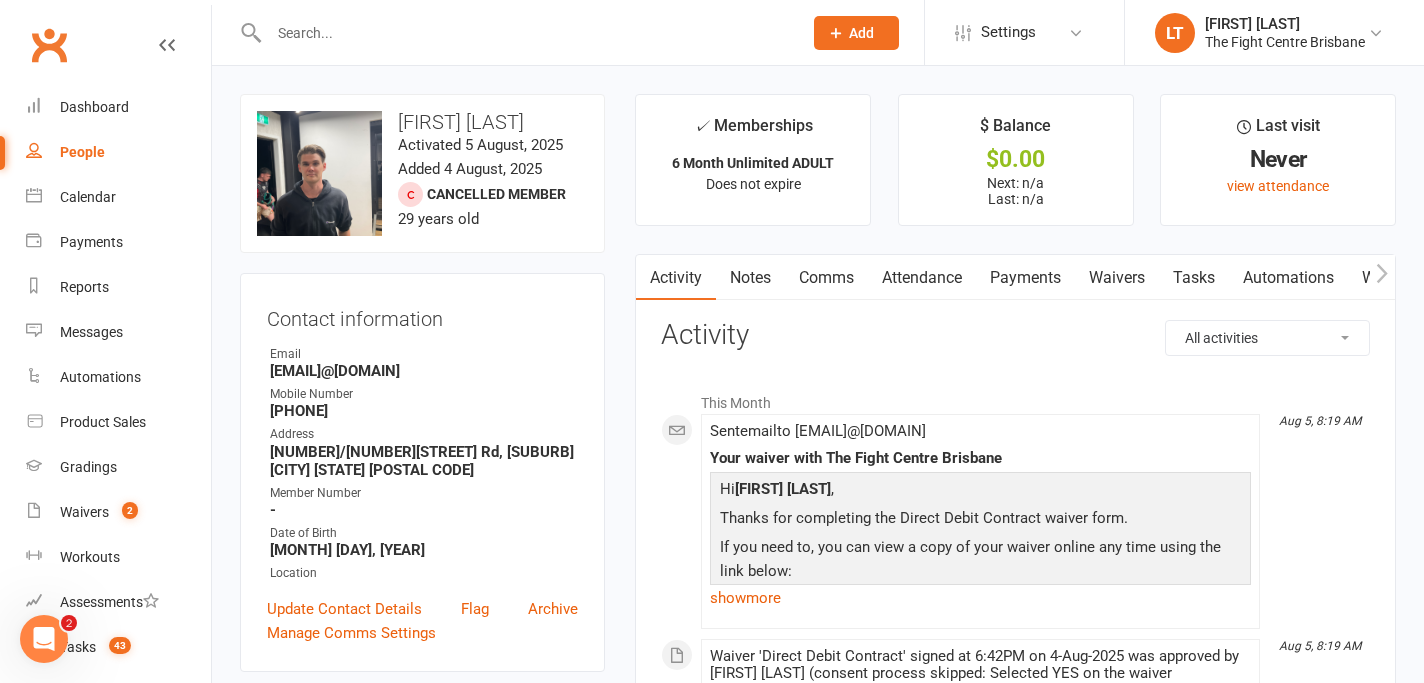 click 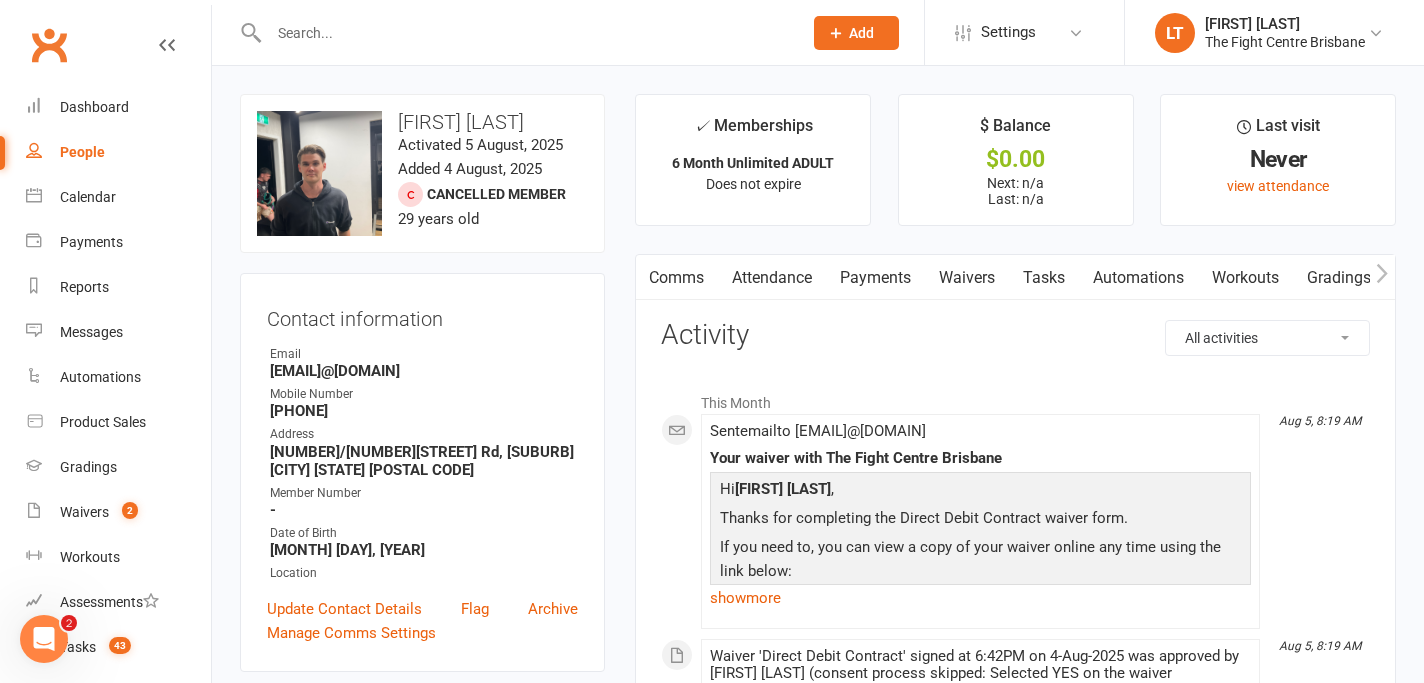 click 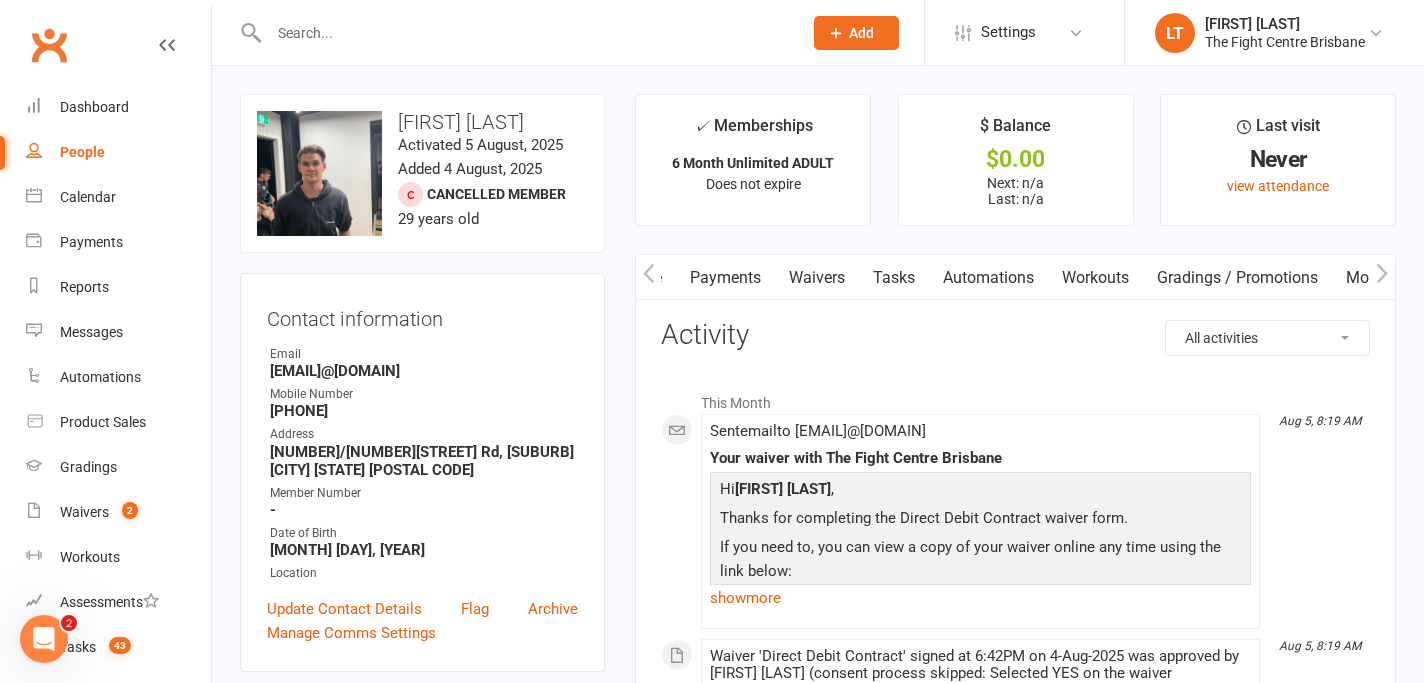 click 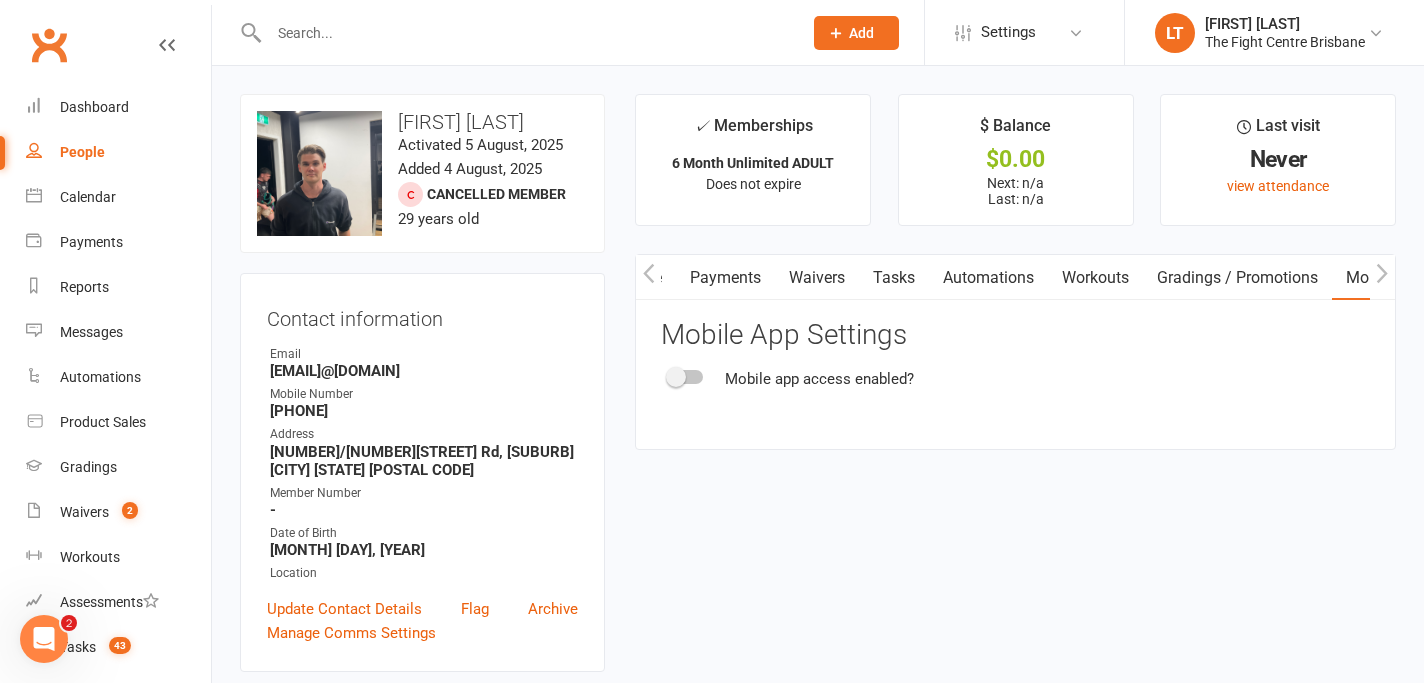 click at bounding box center [676, 377] 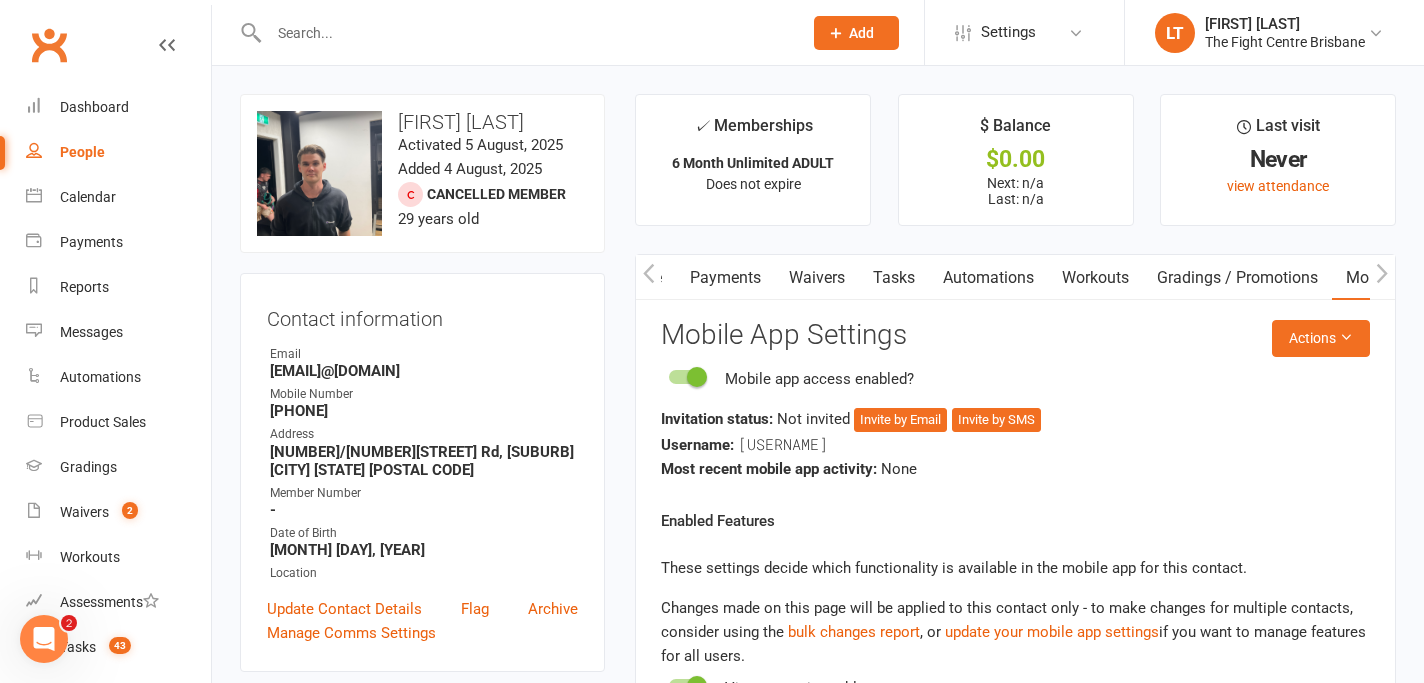 click on "Mobile app access enabled? Invitation status:   Not invited   Invite by Email Invite by SMS     Username:   jwatt115   Most recent mobile app activity:   None" at bounding box center (1015, 424) 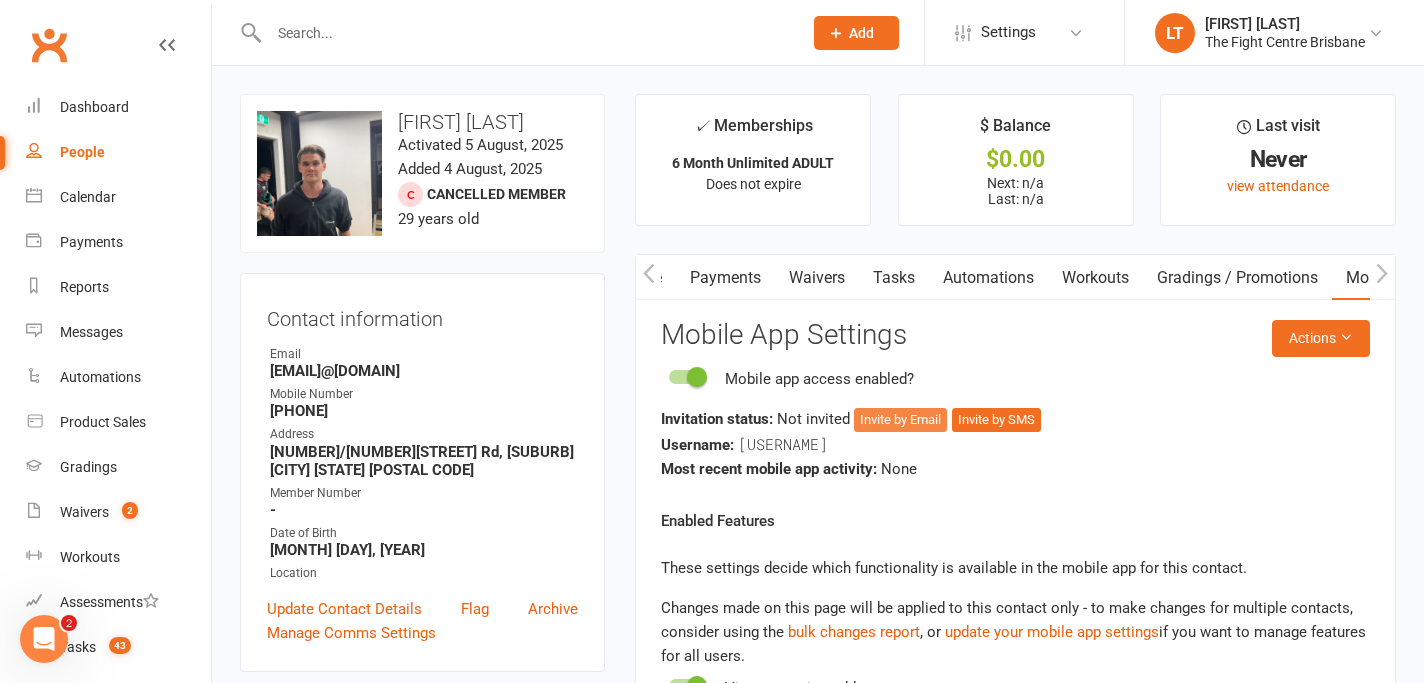 click on "Invite by Email" at bounding box center (900, 420) 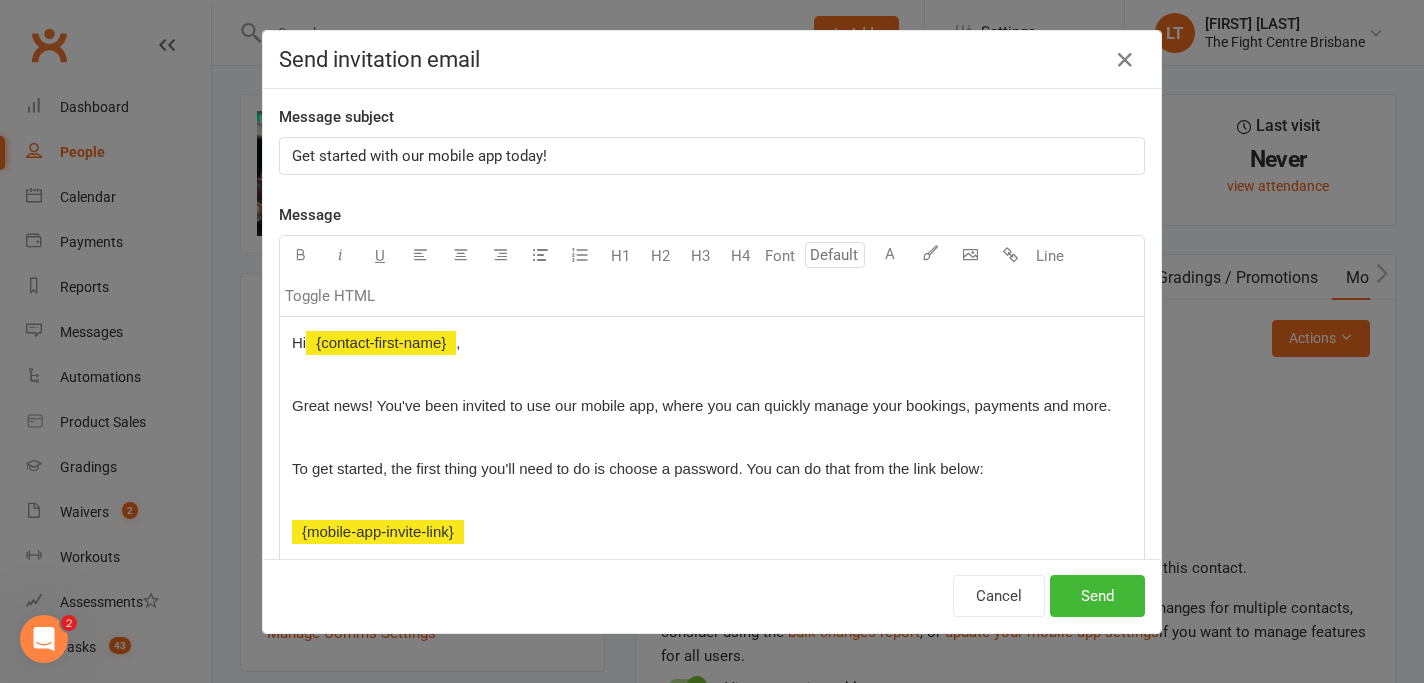 click on "Cancel Send" at bounding box center [712, 596] 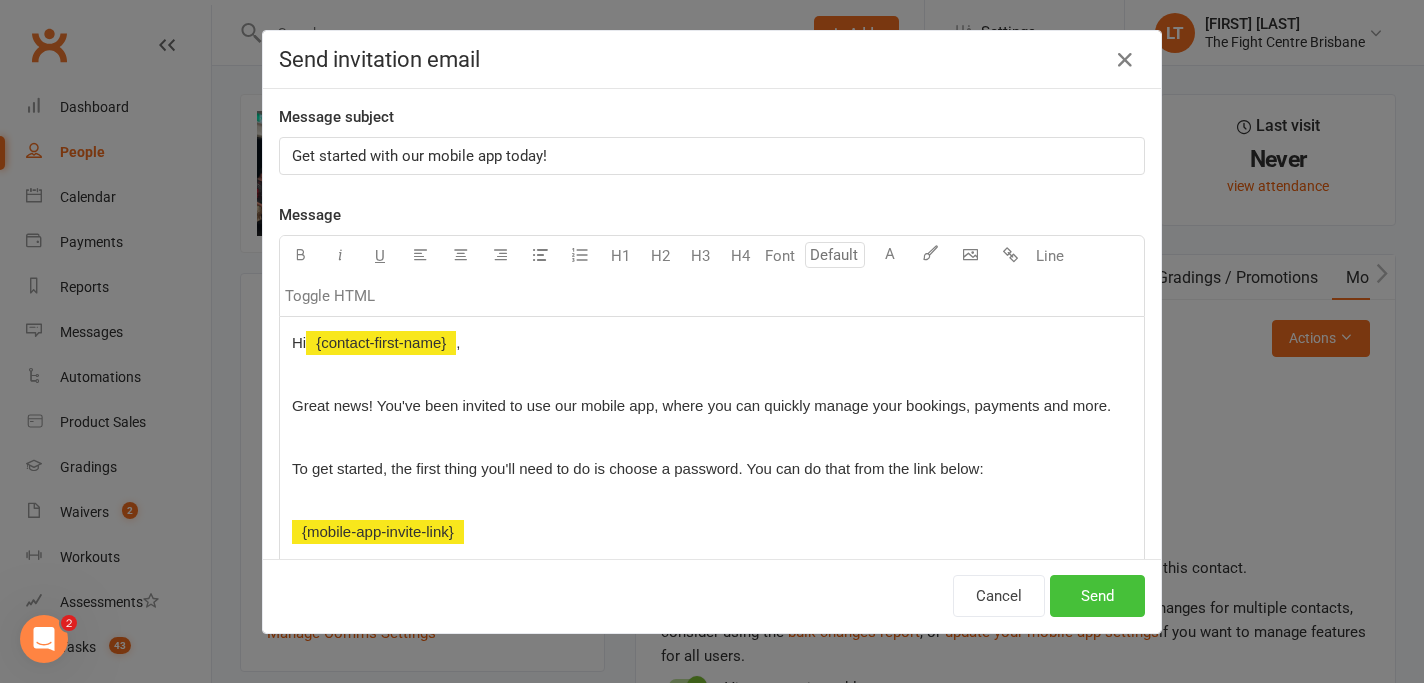 click on "Send" at bounding box center (1097, 596) 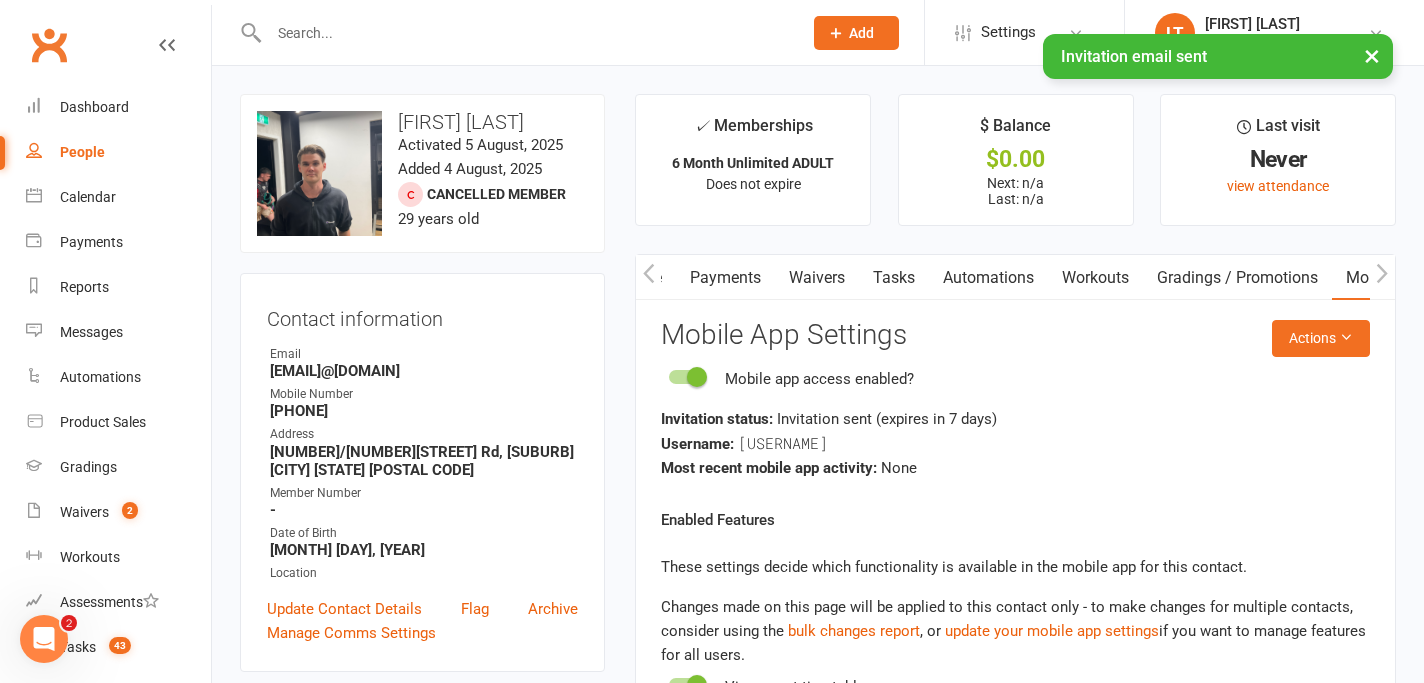 click 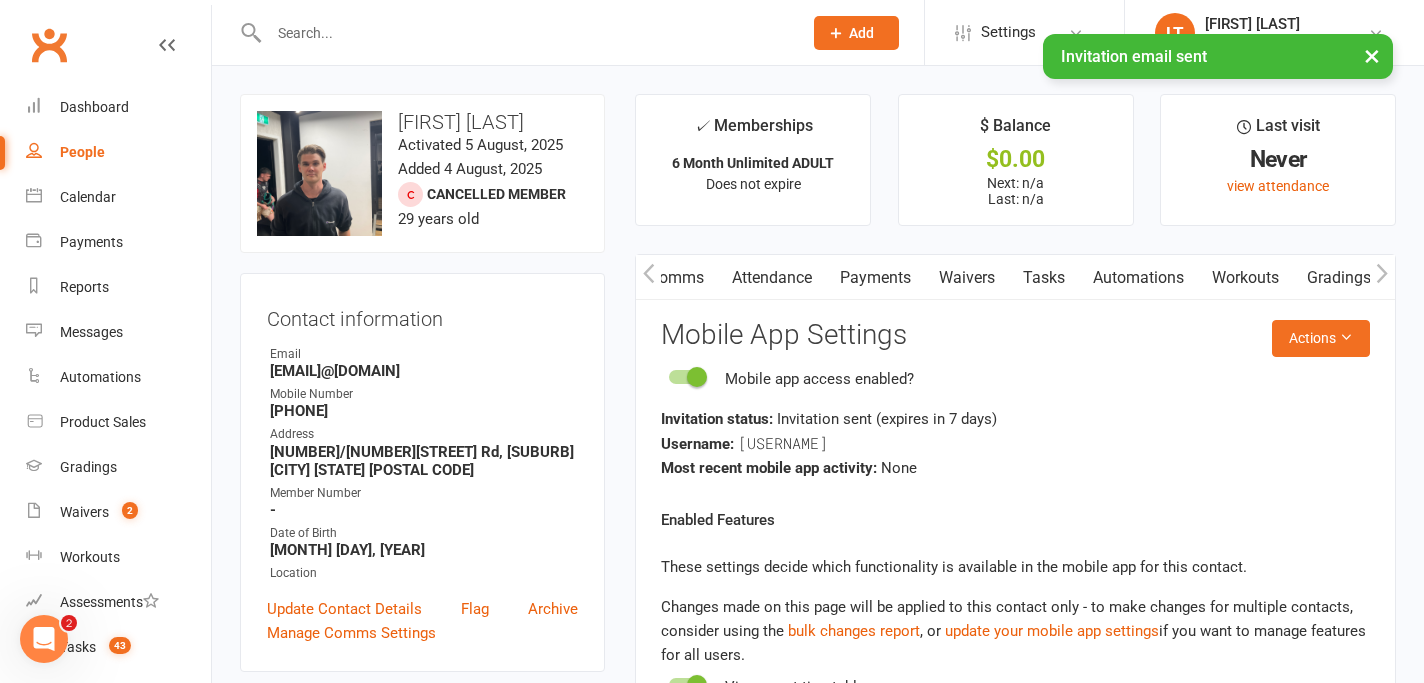 click 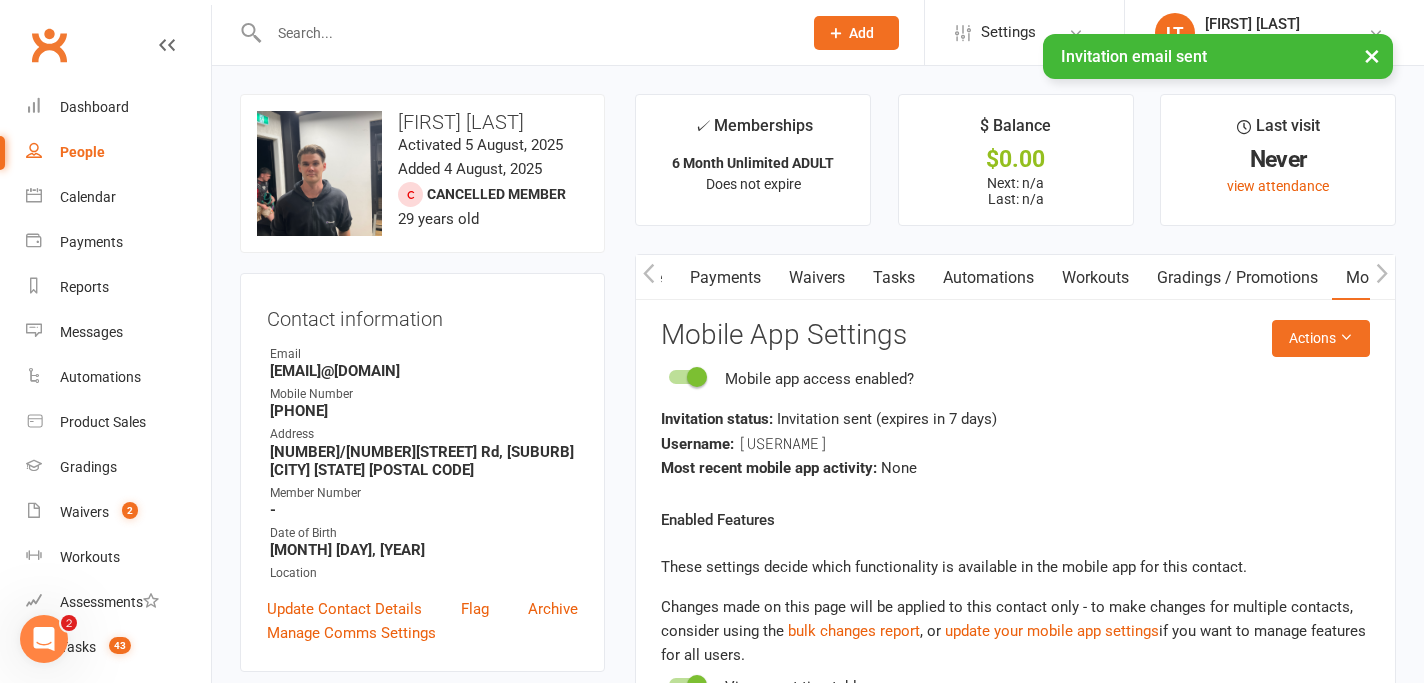 scroll, scrollTop: 0, scrollLeft: 150, axis: horizontal 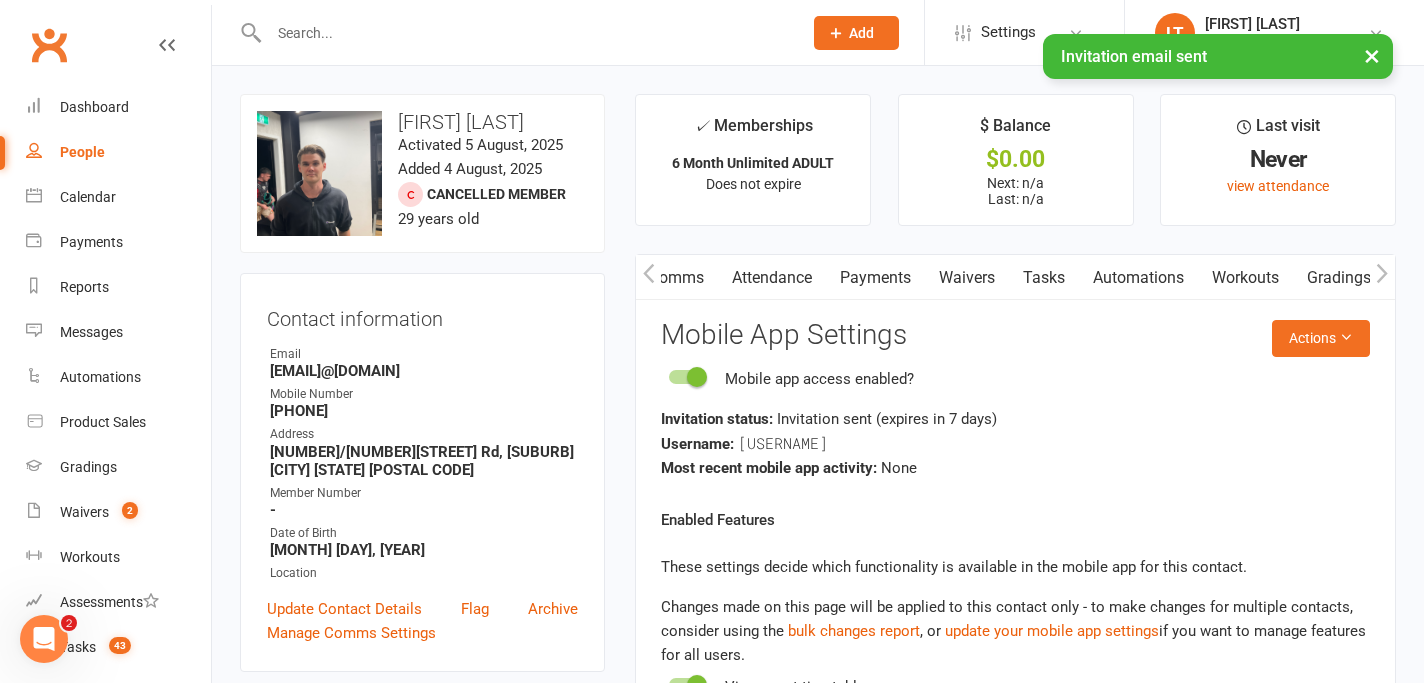 click 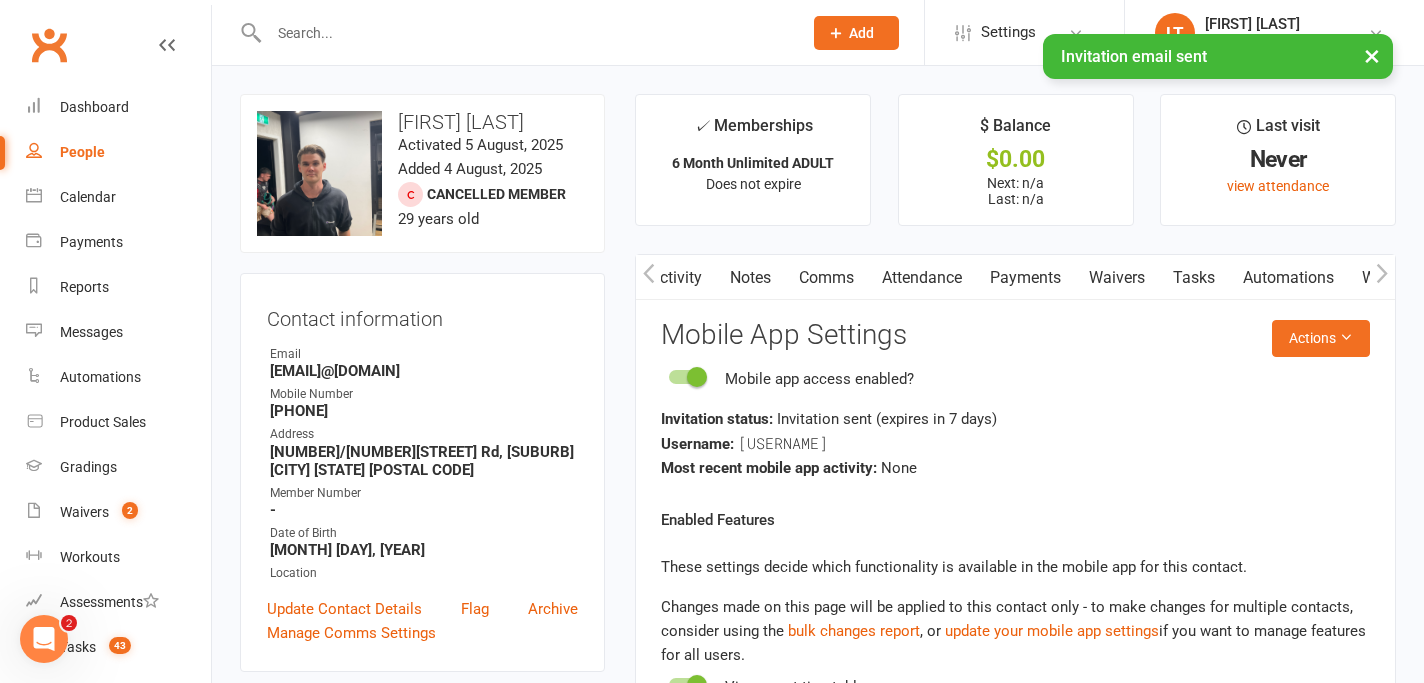 click 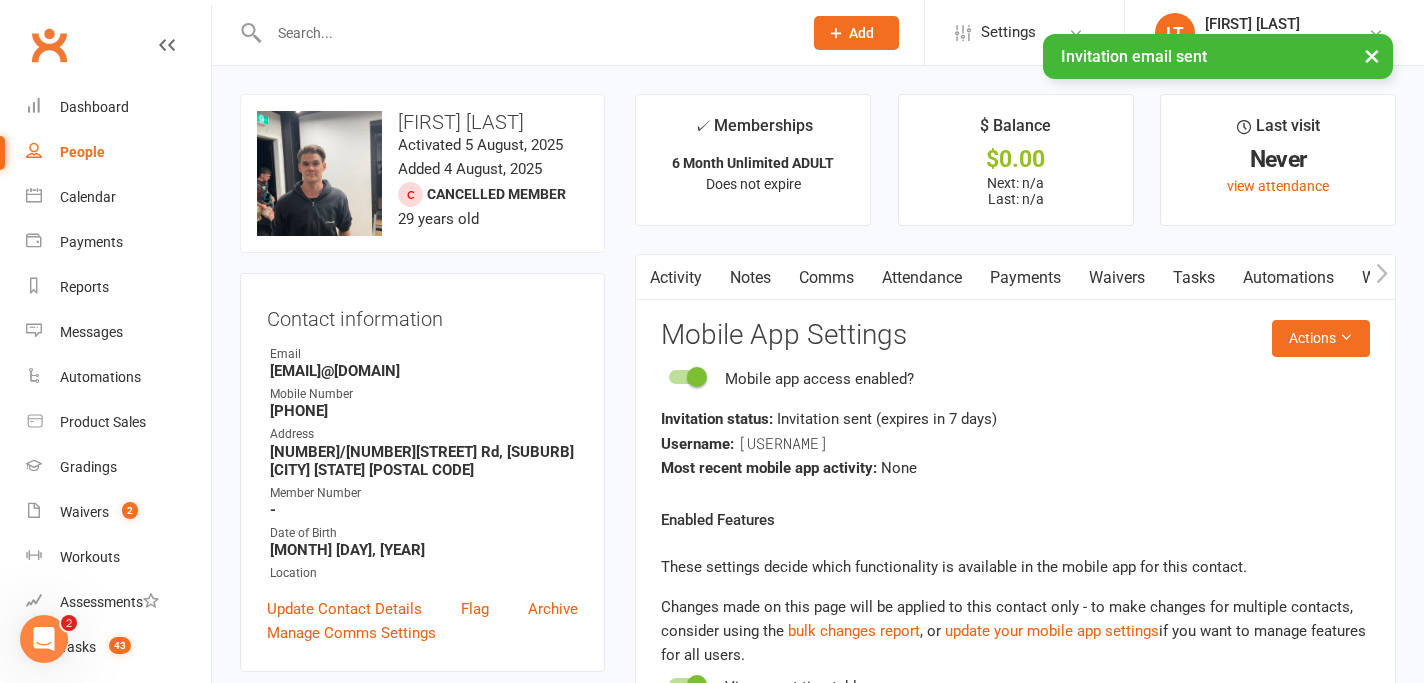 click 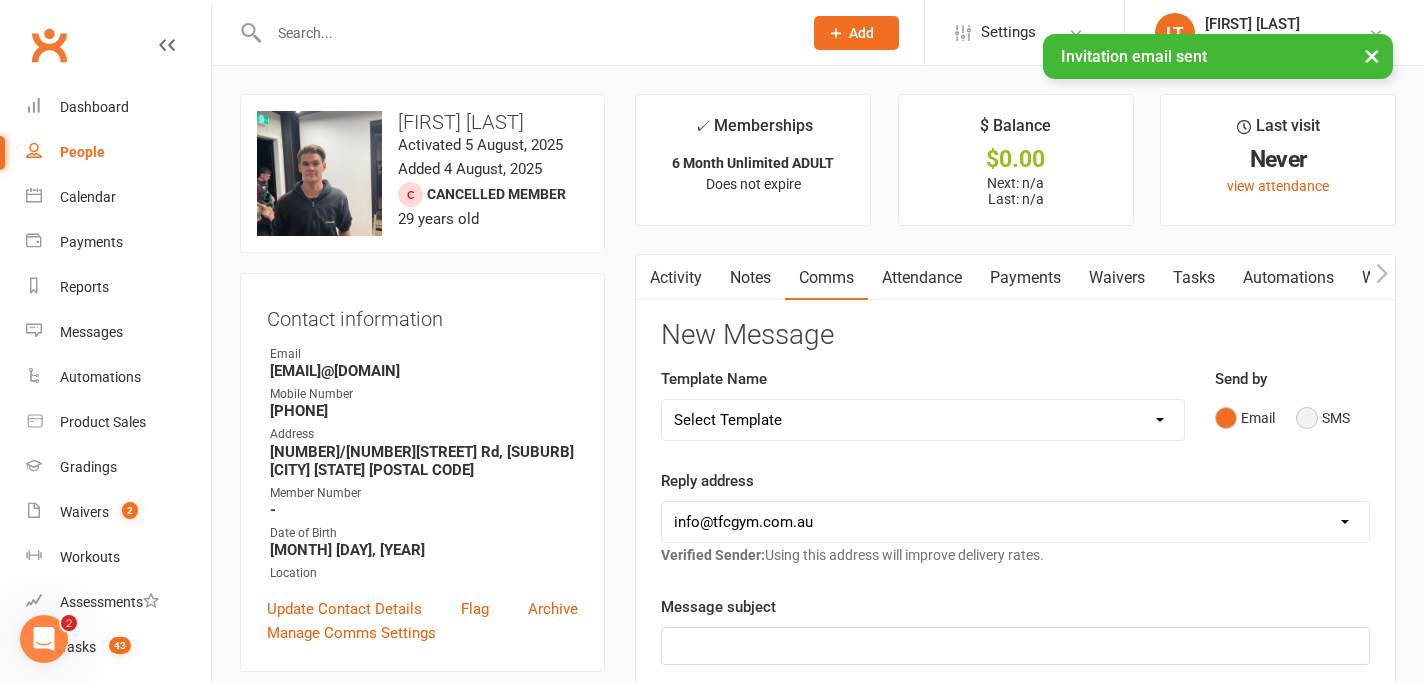 click on "SMS" at bounding box center [1323, 418] 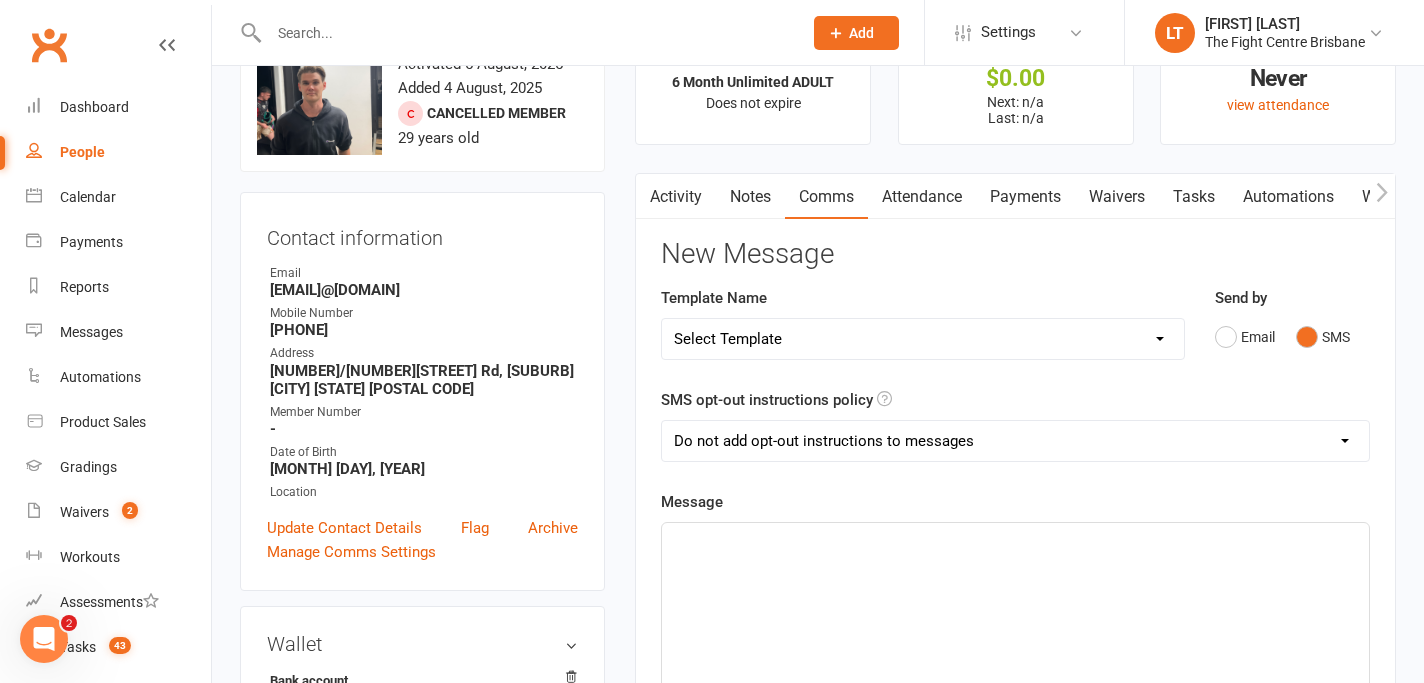 scroll, scrollTop: 83, scrollLeft: 0, axis: vertical 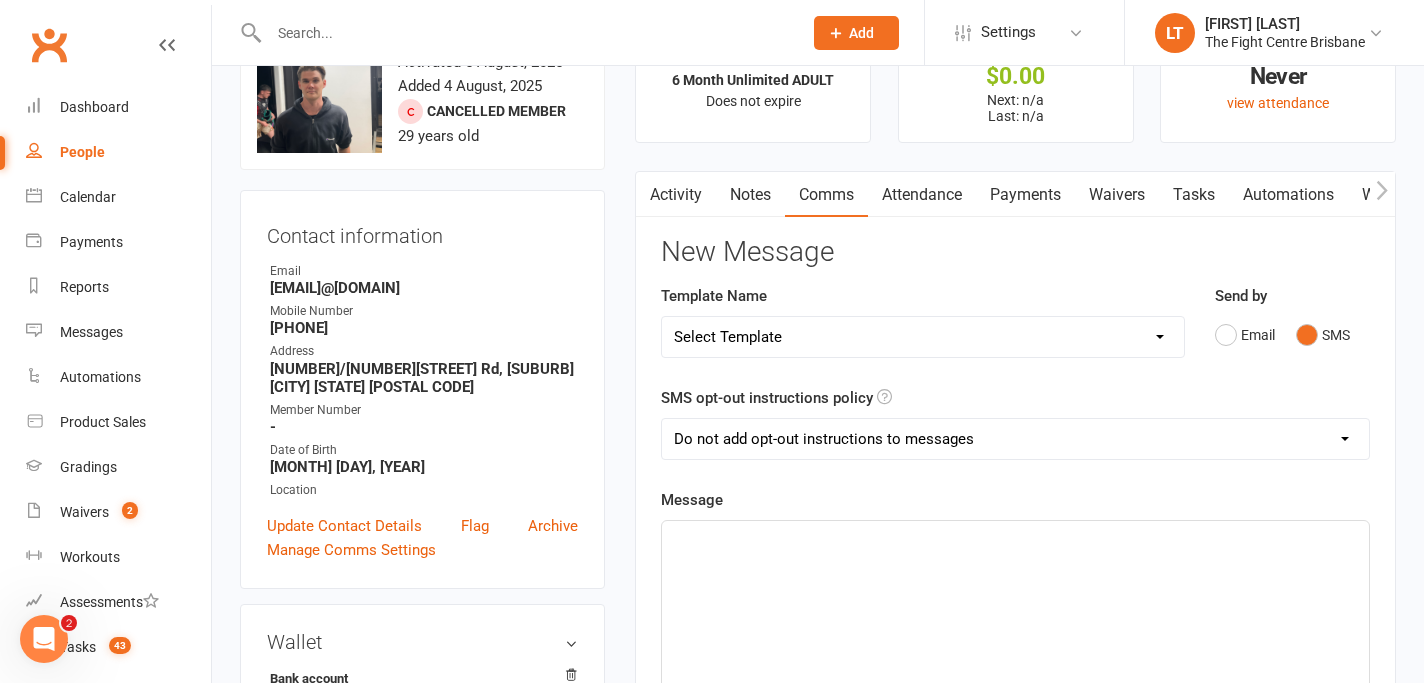 click on "﻿" 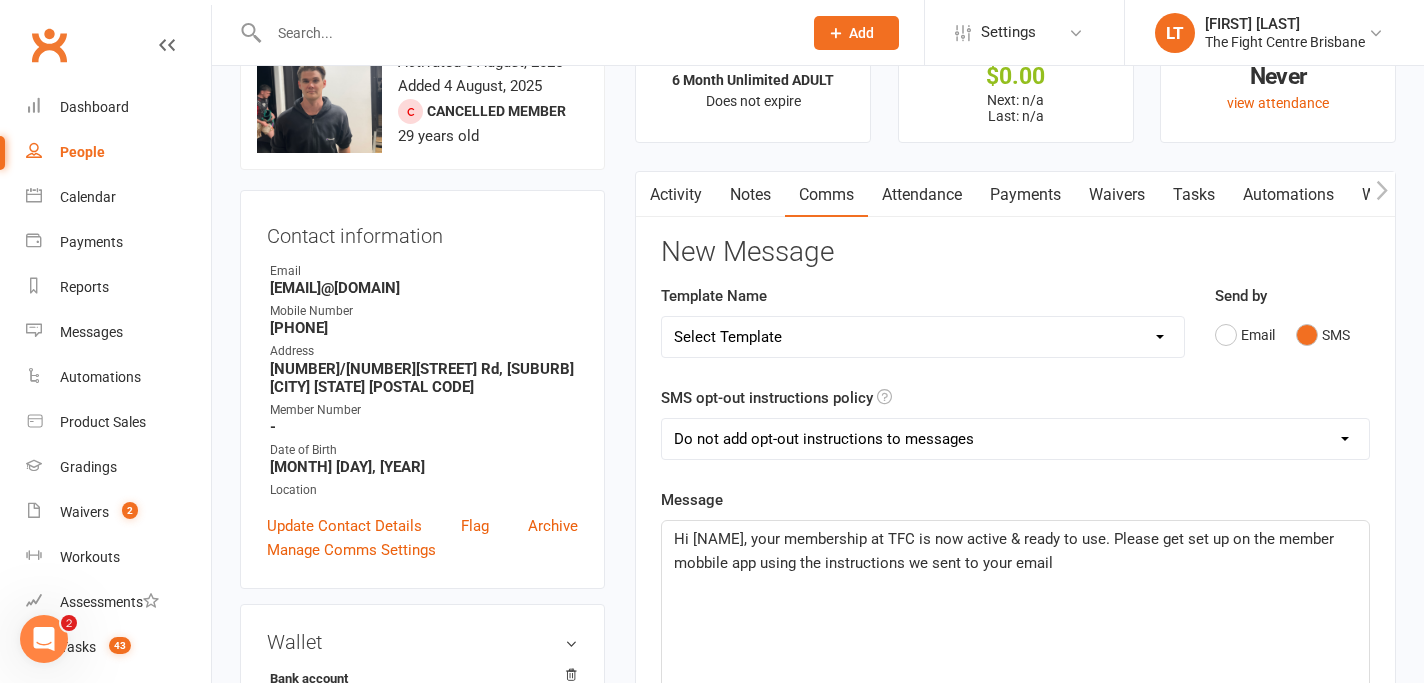 click on "Hi Jesse, your membership at TFC is now active & ready to use.  Please get set up on the member mobbile app using the instructions we sent to your email" 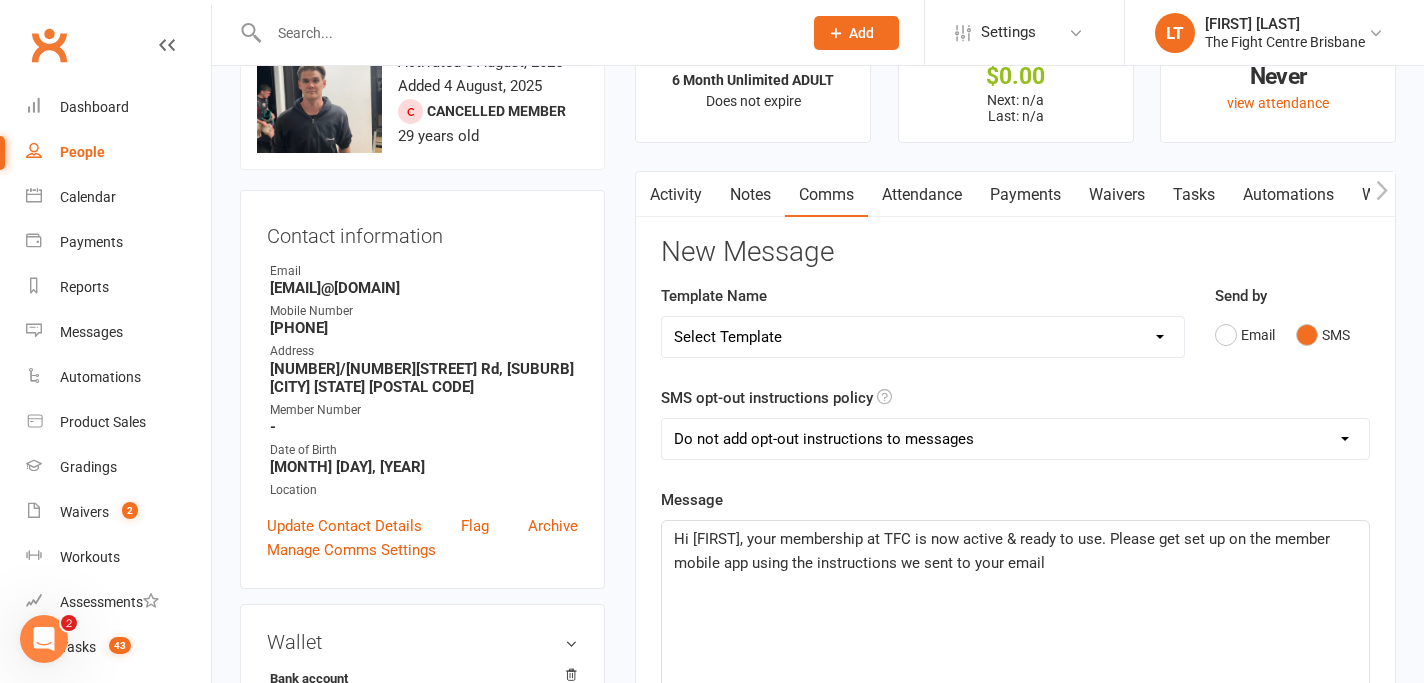 click on "Hi Jesse, your membership at TFC is now active & ready to use.  Please get set up on the member mobile app using the instructions we sent to your email" 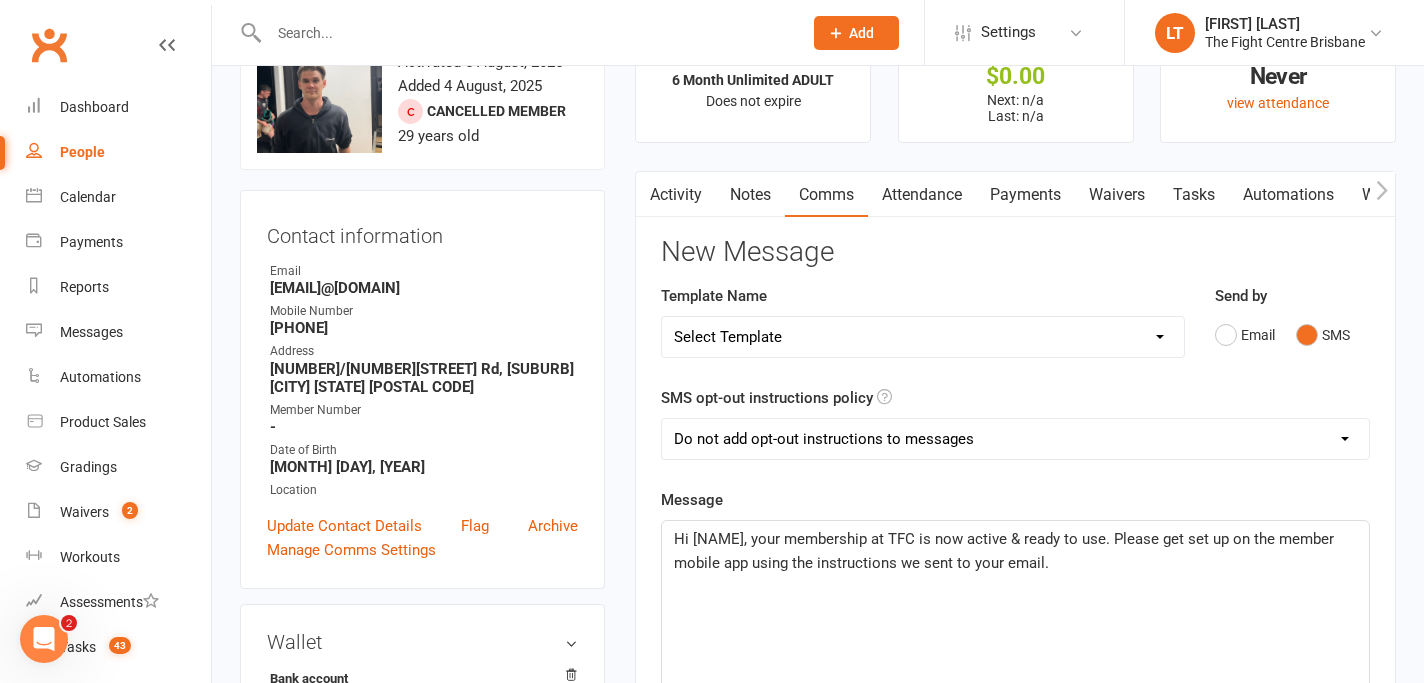 click on "Hi Jesse, your membership at TFC is now active & ready to use.  Please get set up on the member mobile app using the instructions we sent to your email." 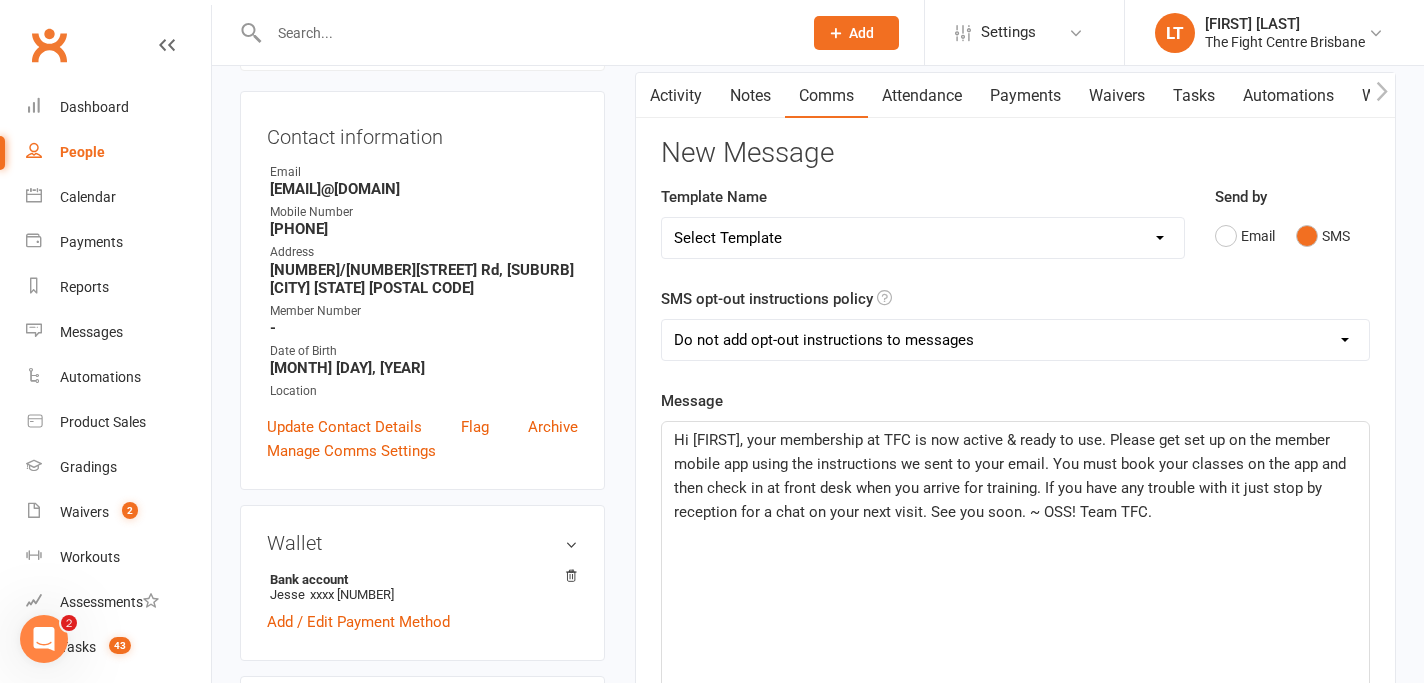 scroll, scrollTop: 196, scrollLeft: 0, axis: vertical 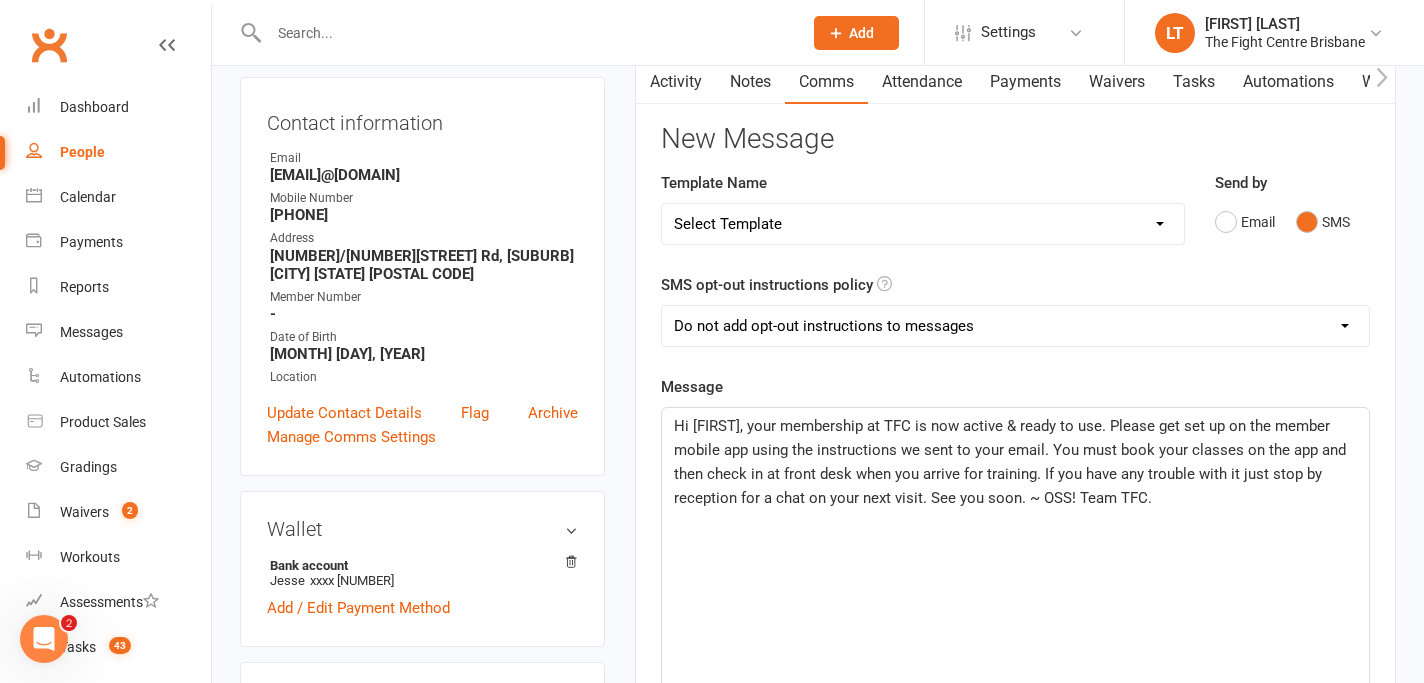 click on "Hi Jesse, your membership at TFC is now active & ready to use.  Please get set up on the member mobile app using the instructions we sent to your email.  You must book your classes on the app and then check in at front desk when you arrive for training.  If you have any trouble with it just stop by reception for a chat on your next visit.  See you soon. ~ OSS! Team TFC." 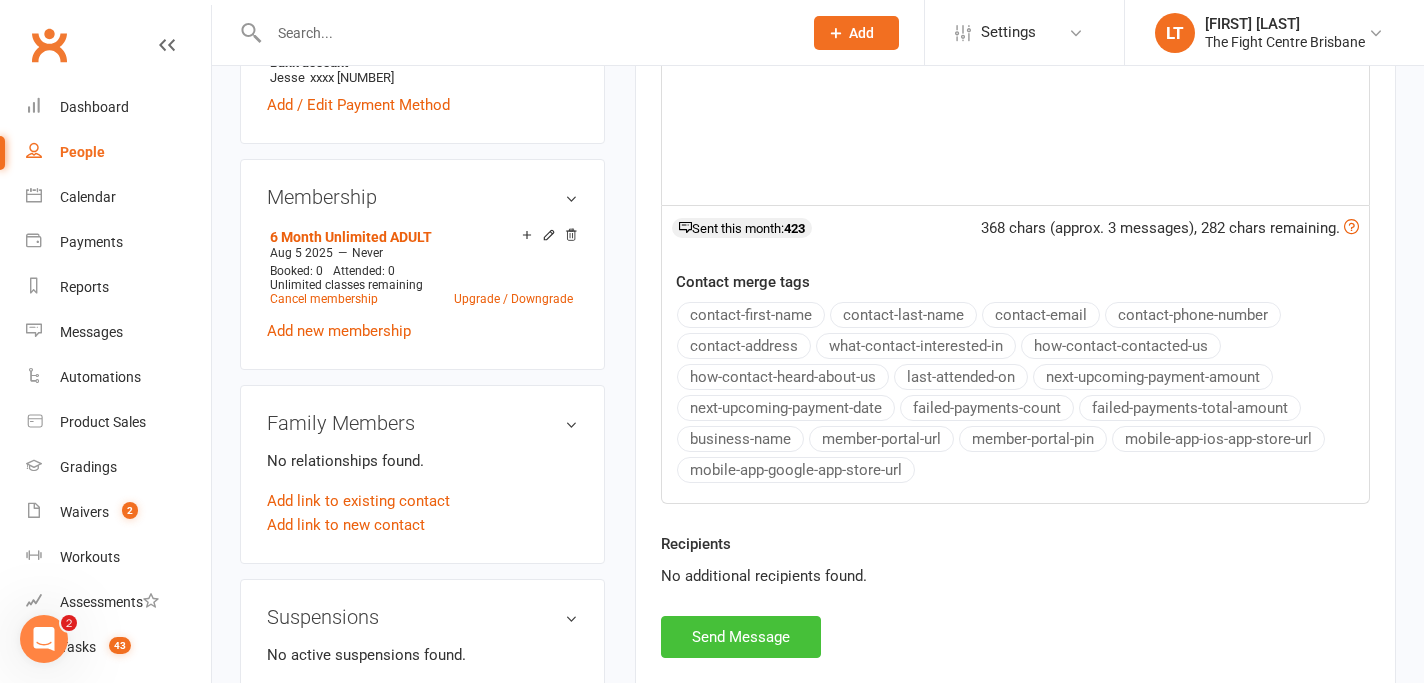 click on "Send Message" at bounding box center (741, 637) 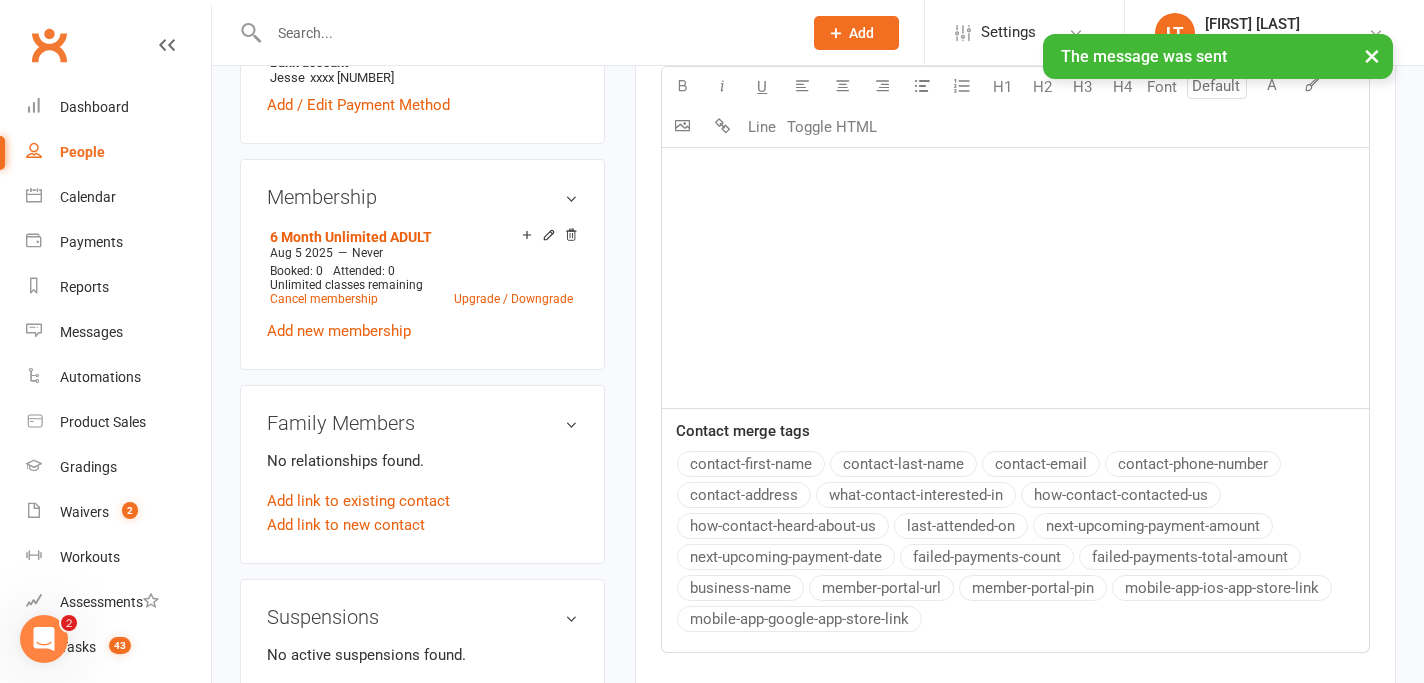 click on "×" at bounding box center (1372, 55) 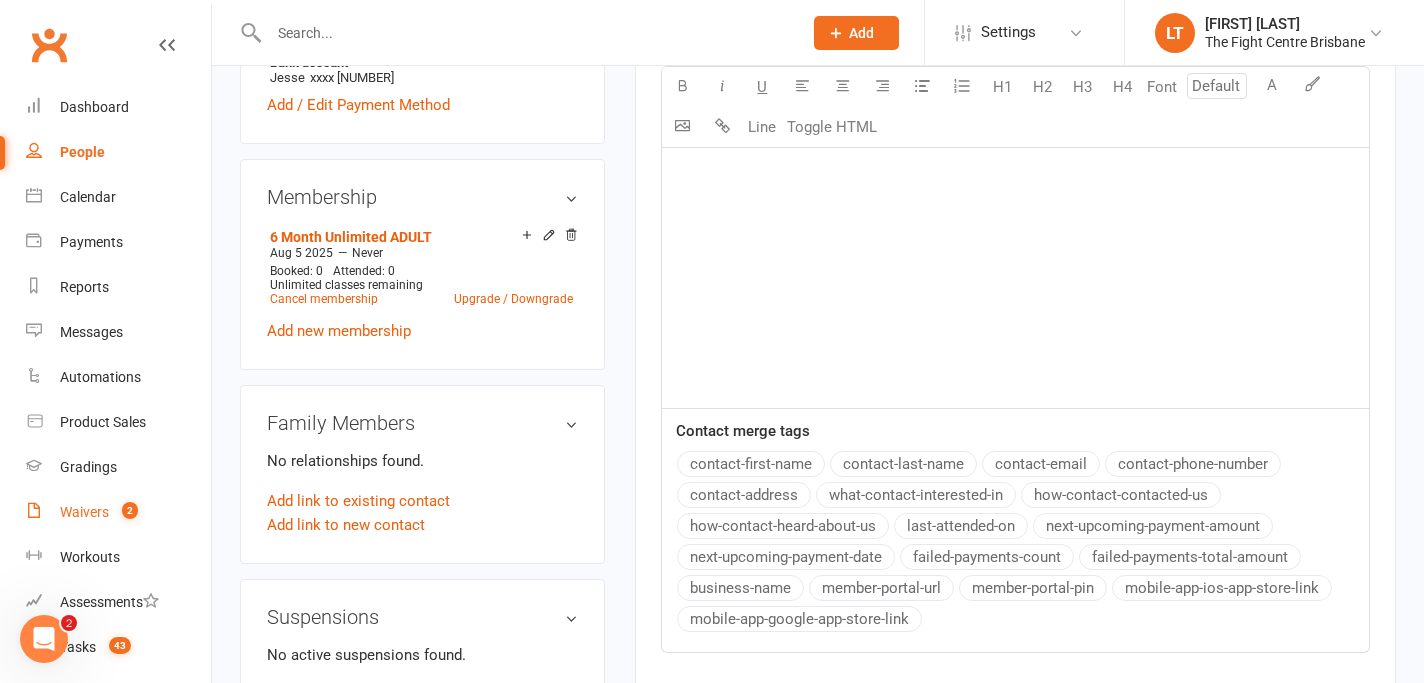 click on "Waivers   2" at bounding box center [118, 512] 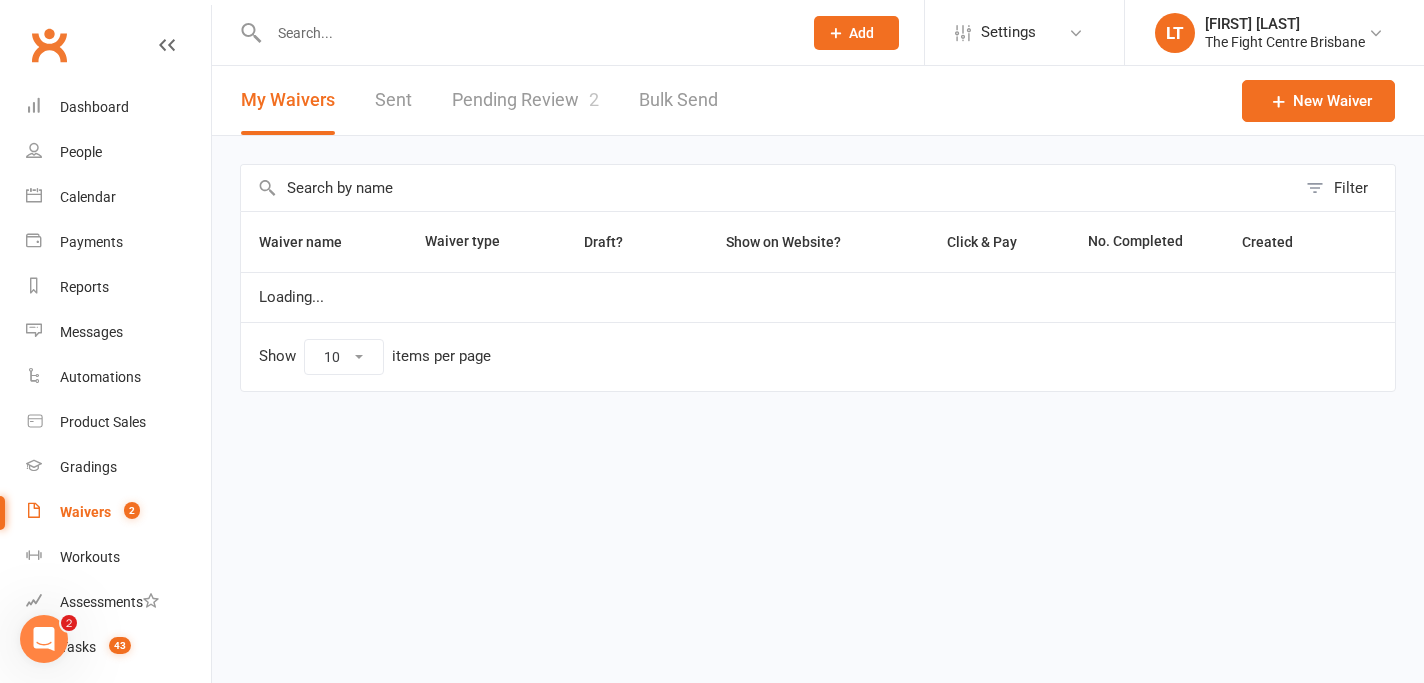 scroll, scrollTop: 0, scrollLeft: 0, axis: both 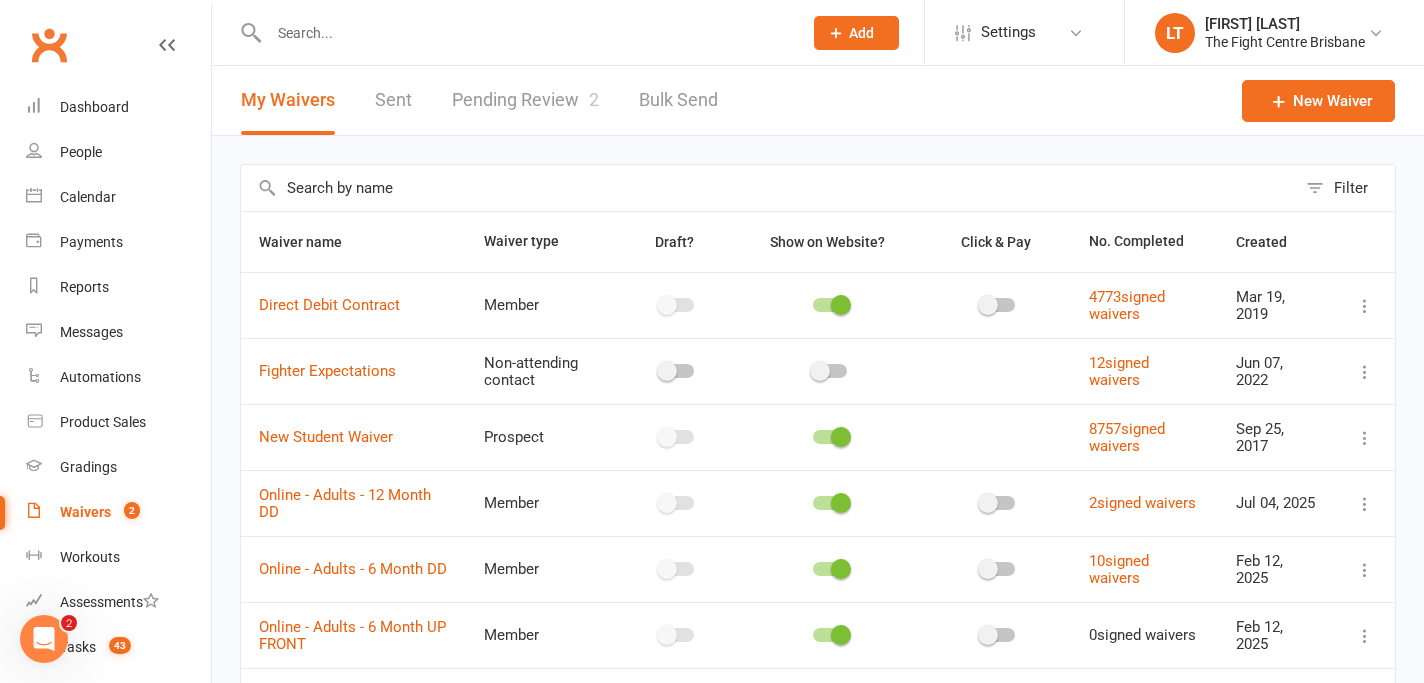 click on "Pending Review 2" at bounding box center [525, 100] 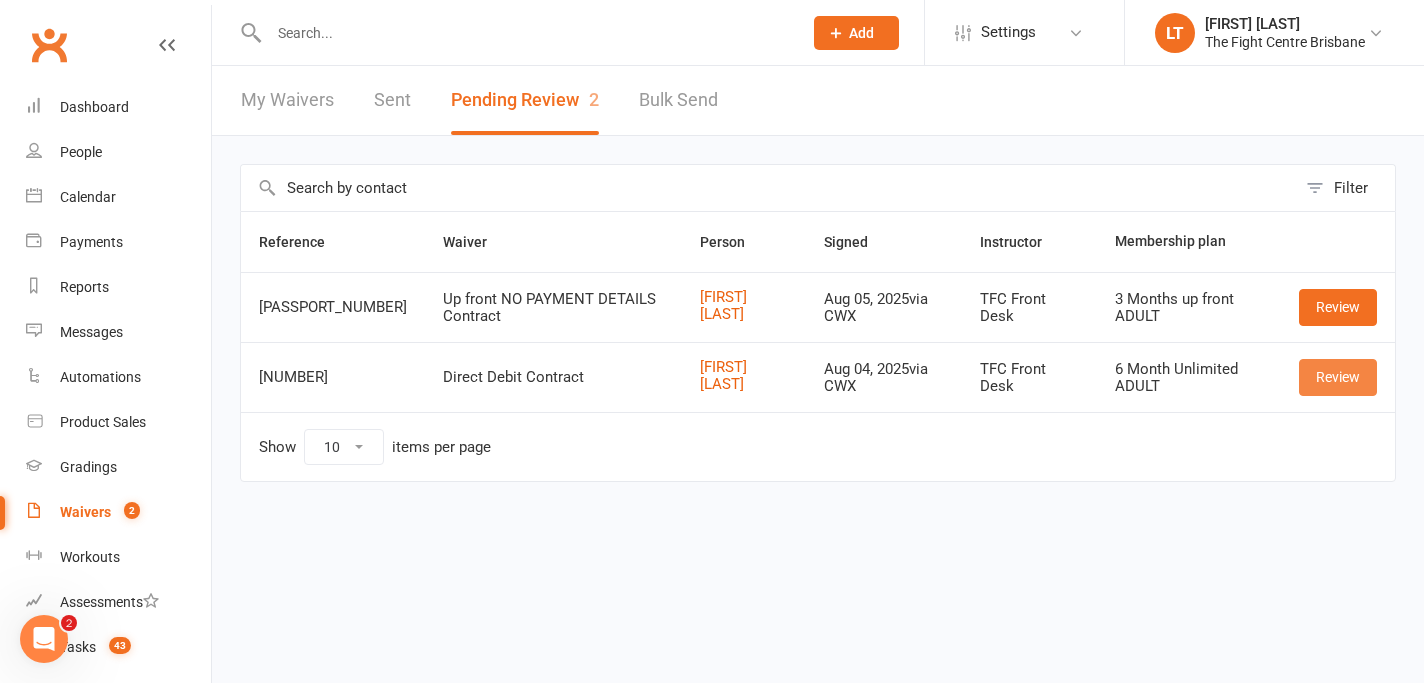 click on "Review" at bounding box center (1338, 377) 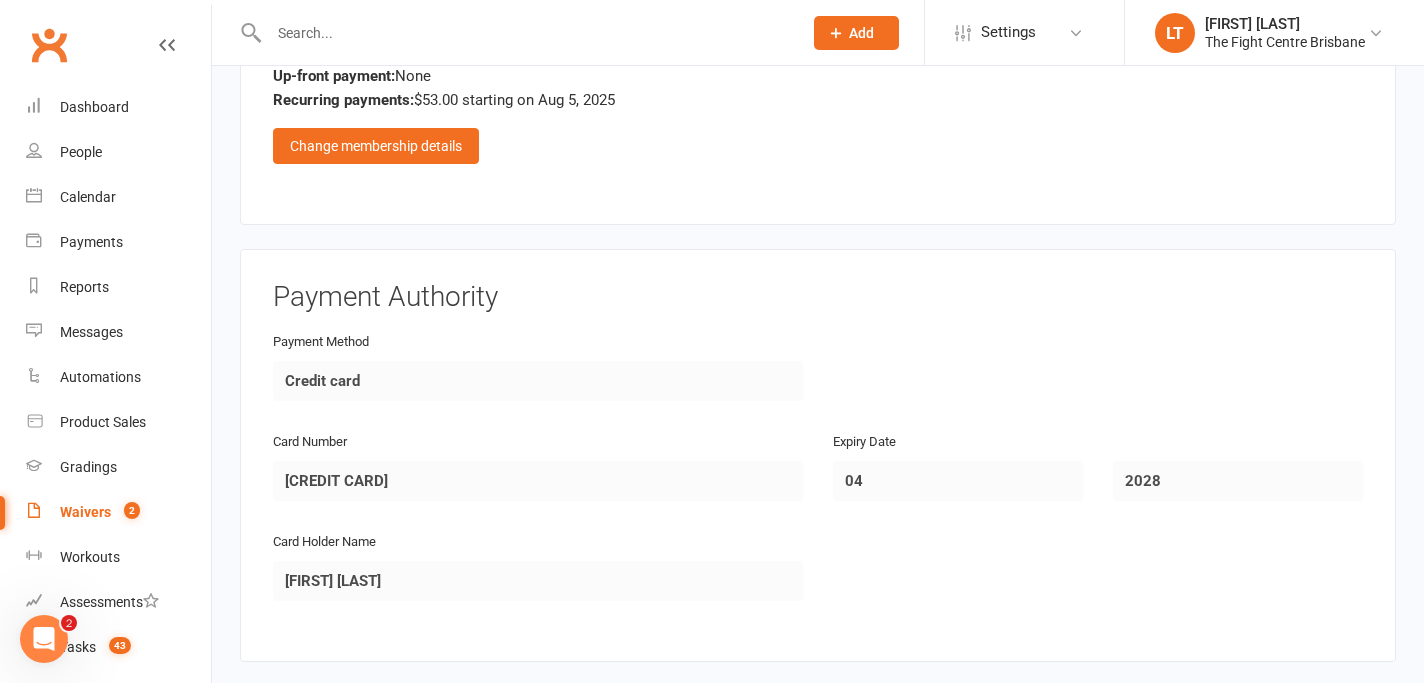 scroll, scrollTop: 3735, scrollLeft: 0, axis: vertical 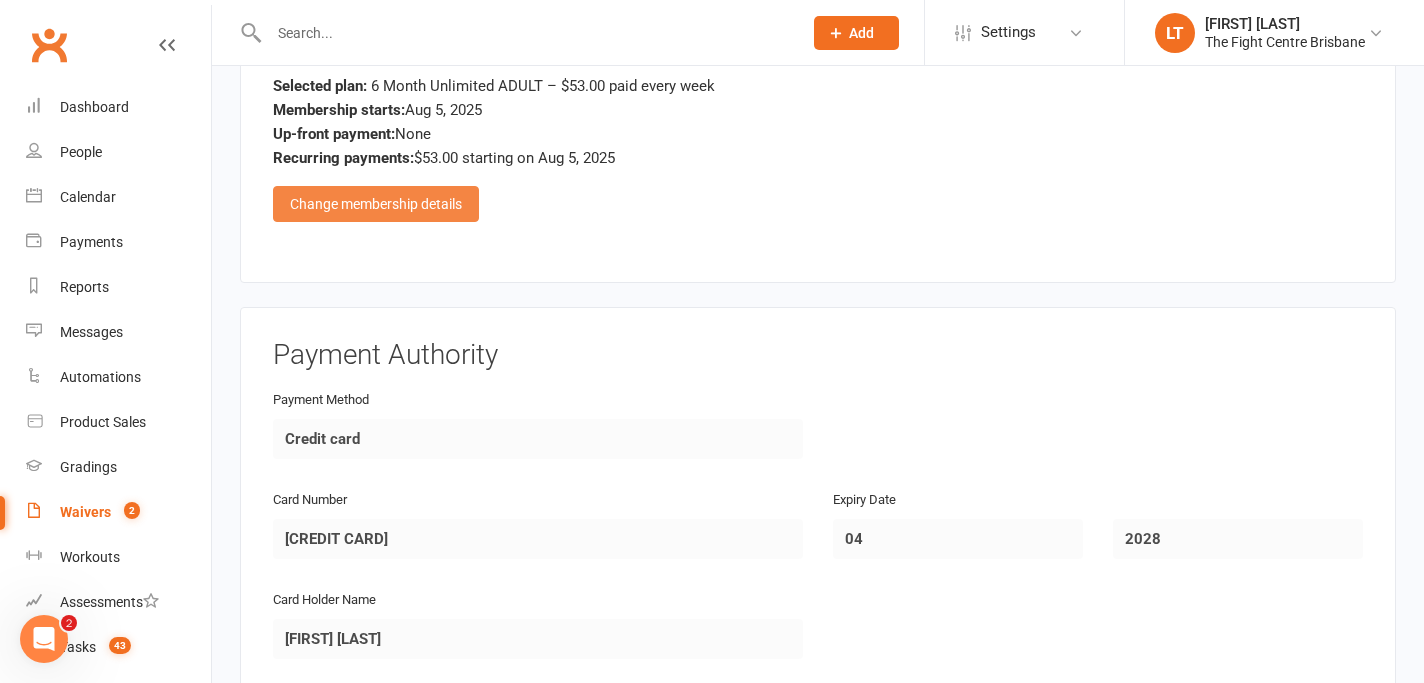 click on "Change membership details" at bounding box center [376, 204] 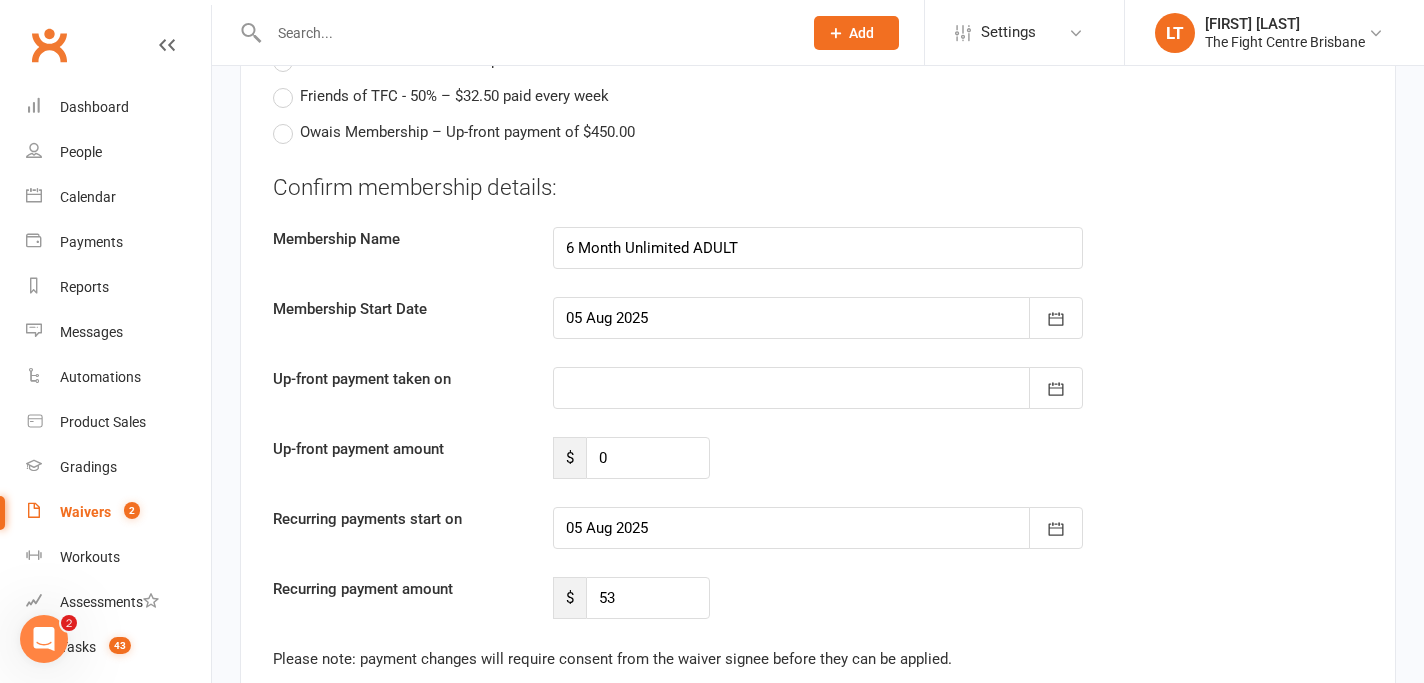 scroll, scrollTop: 4936, scrollLeft: 0, axis: vertical 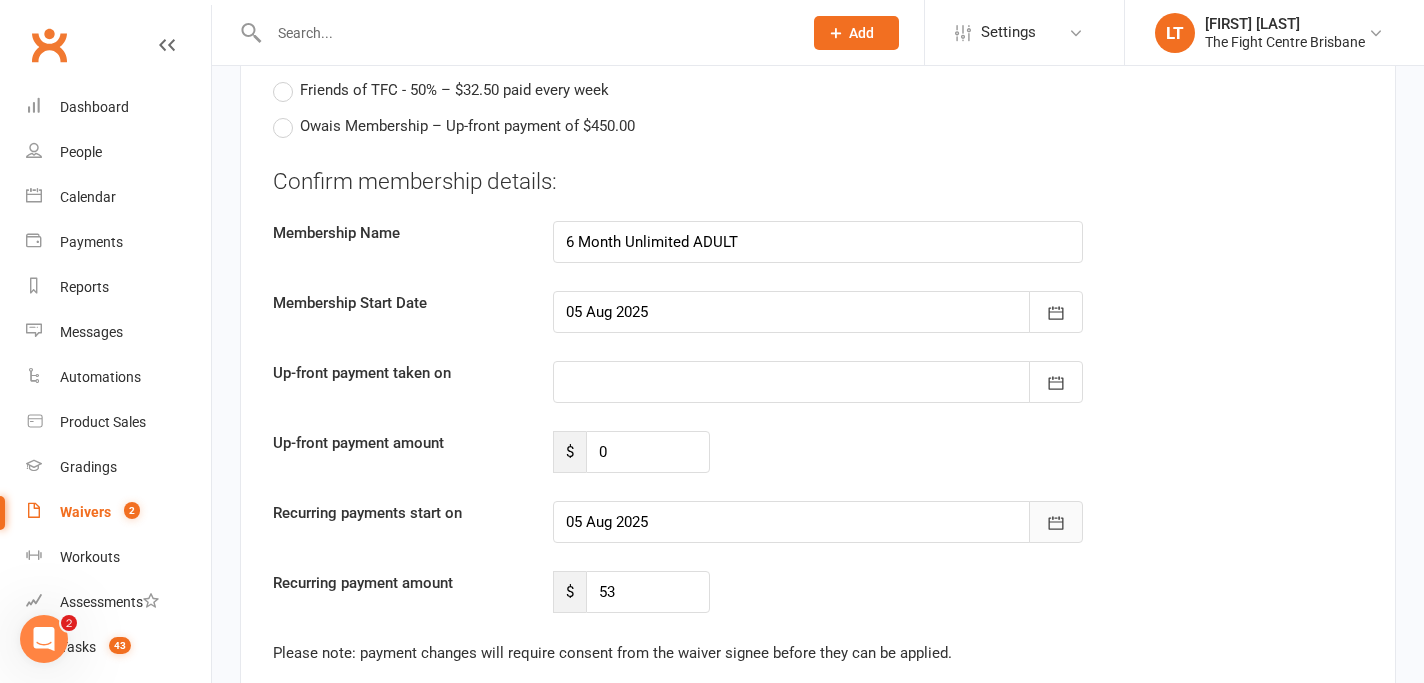 click at bounding box center [1056, 522] 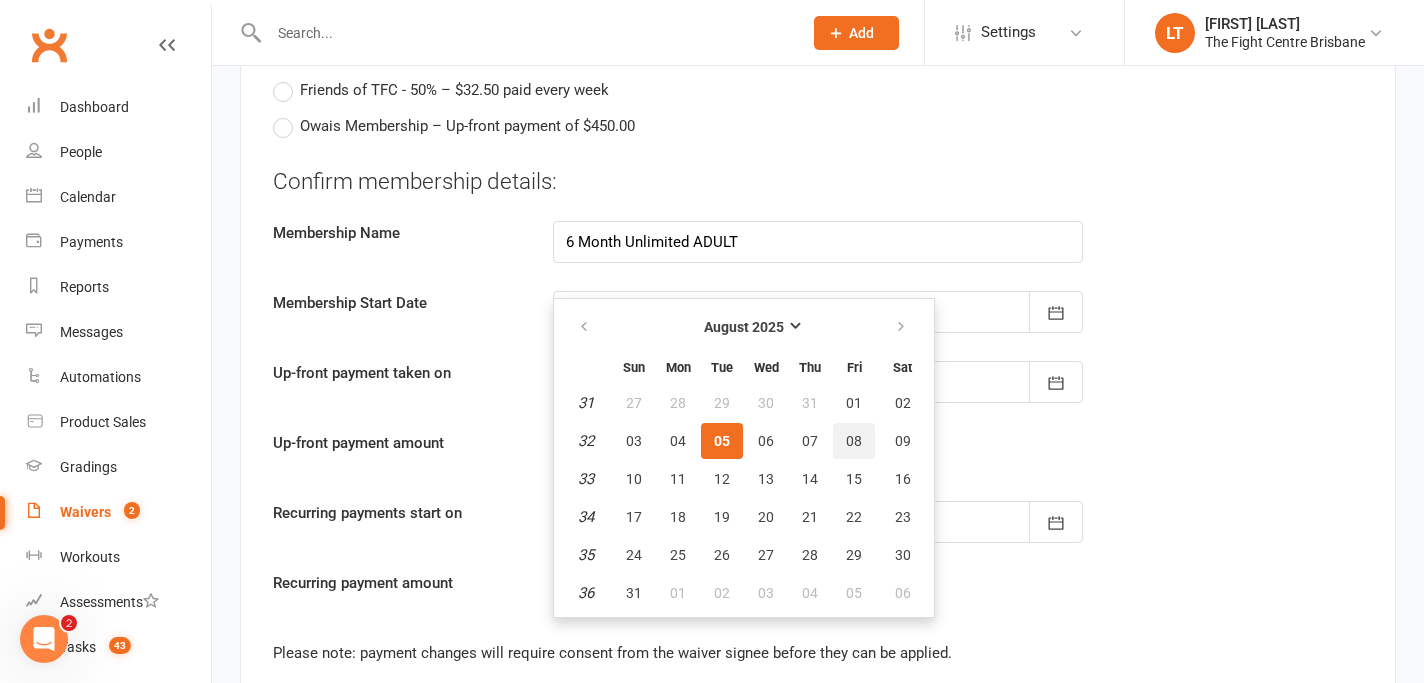 click on "08" at bounding box center (854, 441) 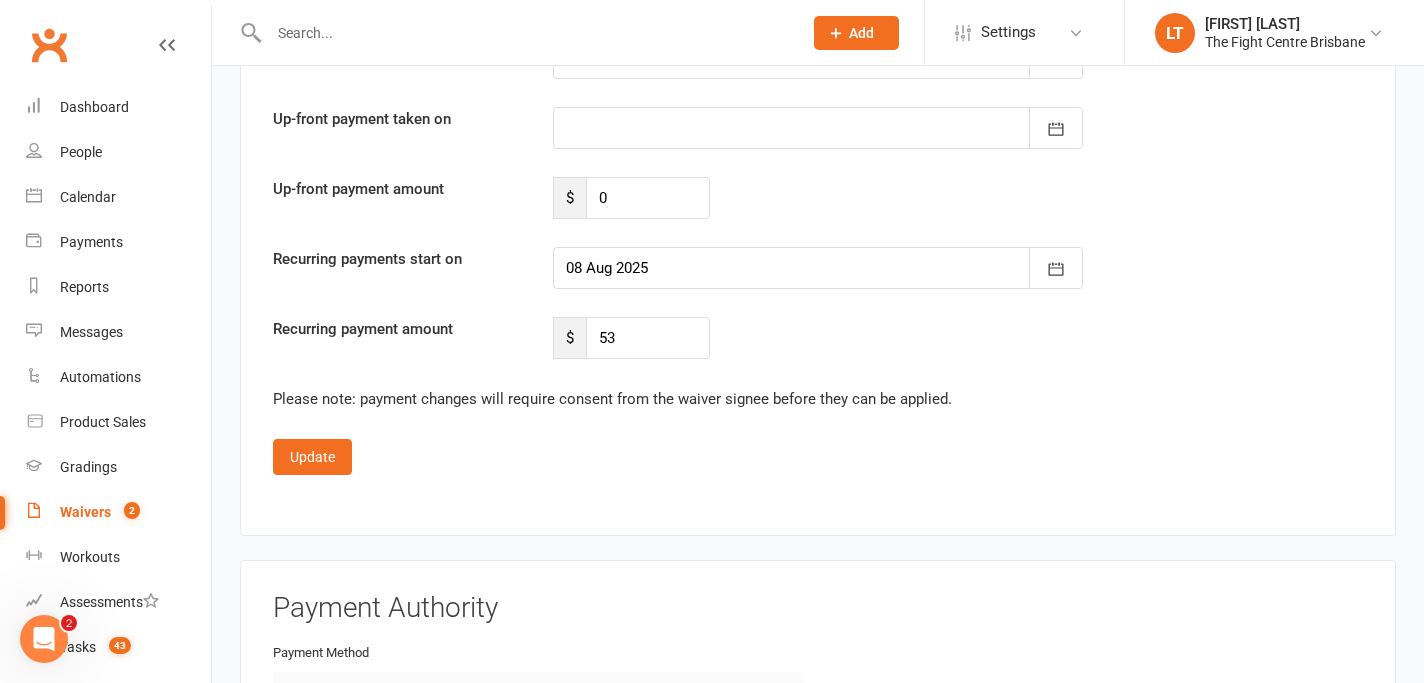 scroll, scrollTop: 5277, scrollLeft: 0, axis: vertical 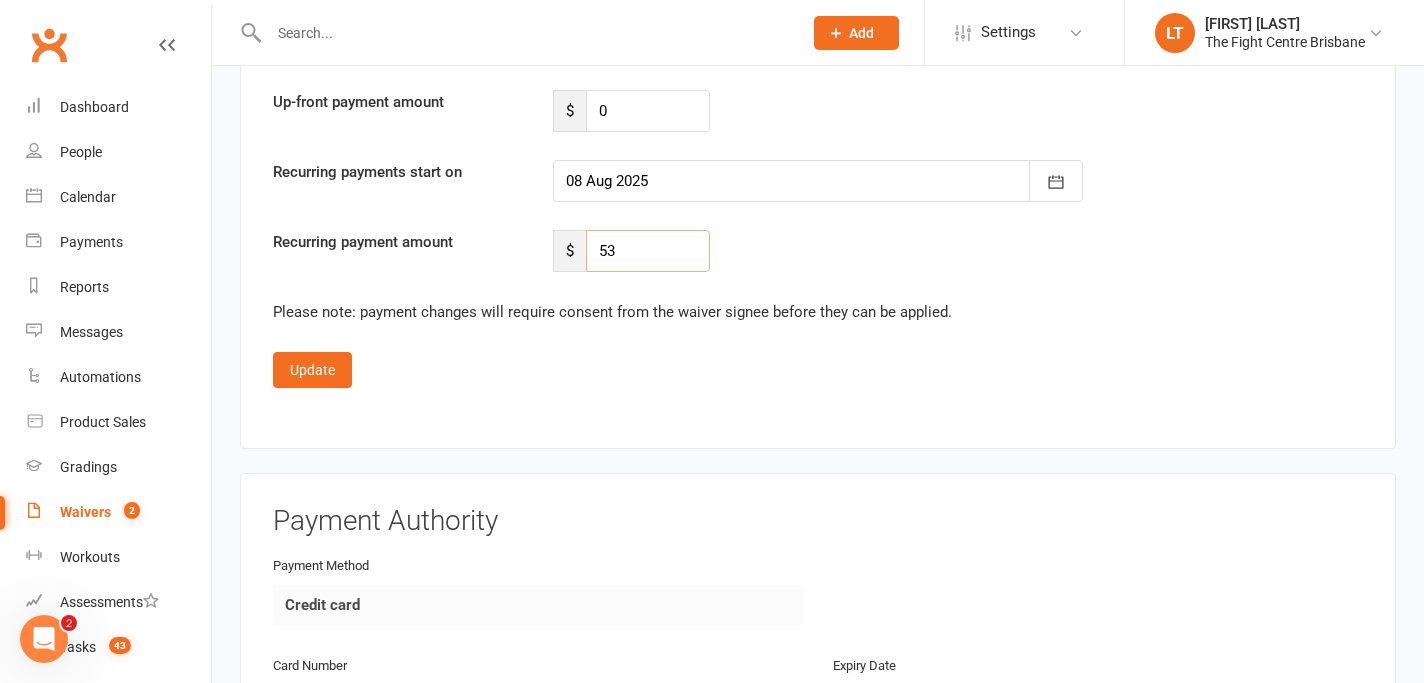 click on "53" at bounding box center (648, 251) 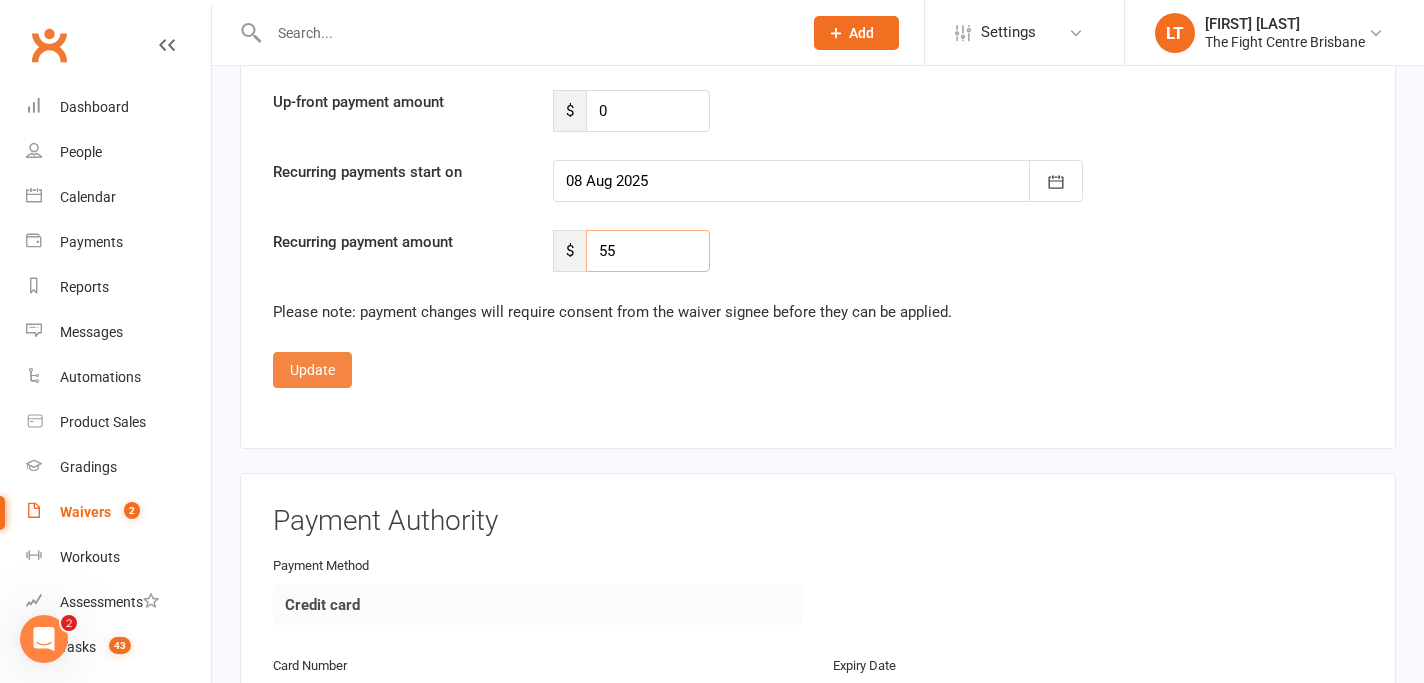 type on "55" 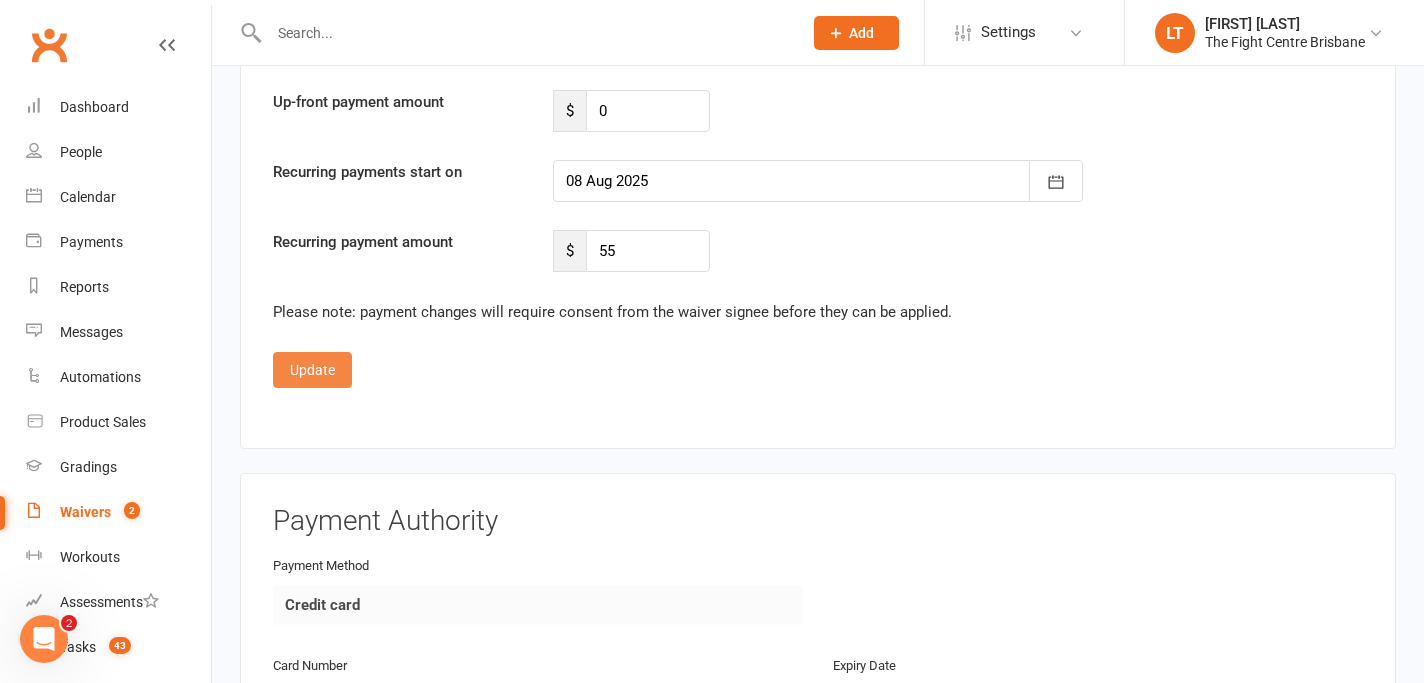 click on "Update" at bounding box center (312, 370) 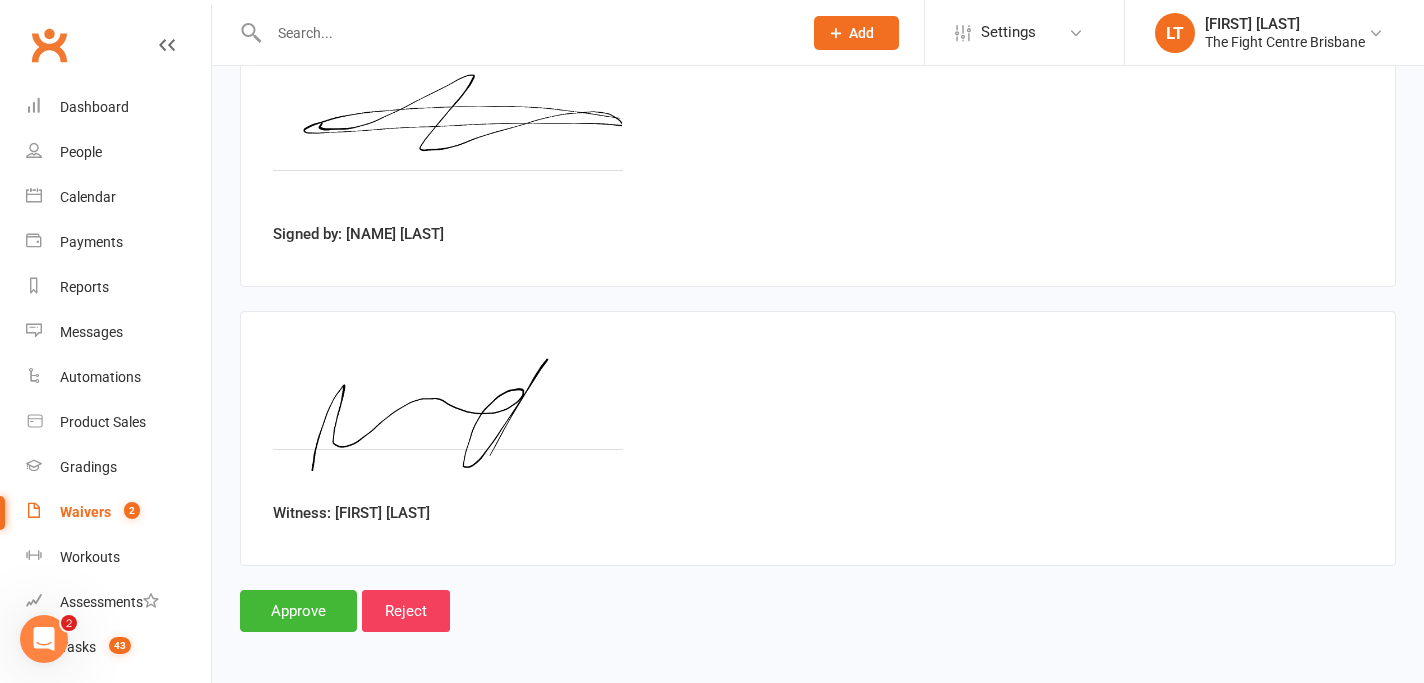 click on "Smart Forms & Waivers Back The Fight Centre Brisbane ACN 603 318 392 p: 0412357537 info@muaythaibrisbane.com 1-3 Meakin Road Meadowbrook, QLD, 4131, AU First Name Shannon Last Name Franklin Email Shannon.tayla.franklin@gmail.com Mobile Phone 0401236525 Address Line 1 Address Line 2 City Zip / Post Code State / Province Date of Birth 1998-01-09 Emergency Contact Details Emergency Contact Name Danielle franklin Relationship to Member Email shannon.tayla.franklin@gmail.com Mobile Phone 0497962905 Address 42 bulgin Avenue Shannon Franklin TERMS AND CONDITIONS I understand and agree to the following terms & conditions: (Tick each box to indicate you have read and agree to each item) Yes If my membership type permits, free suspensions are allowed a maximum of 12 weeks per 12 month period at no cost - with a maximum of 4 weeks per suspension period. Suspensions requests must be submitted via online suspension request form on the TFC Member Assist portal. Yes Yes Yes Yes Yes Yes Yes Yes Yes MEMBERSHIP PREFERENCES" at bounding box center (818, -1861) 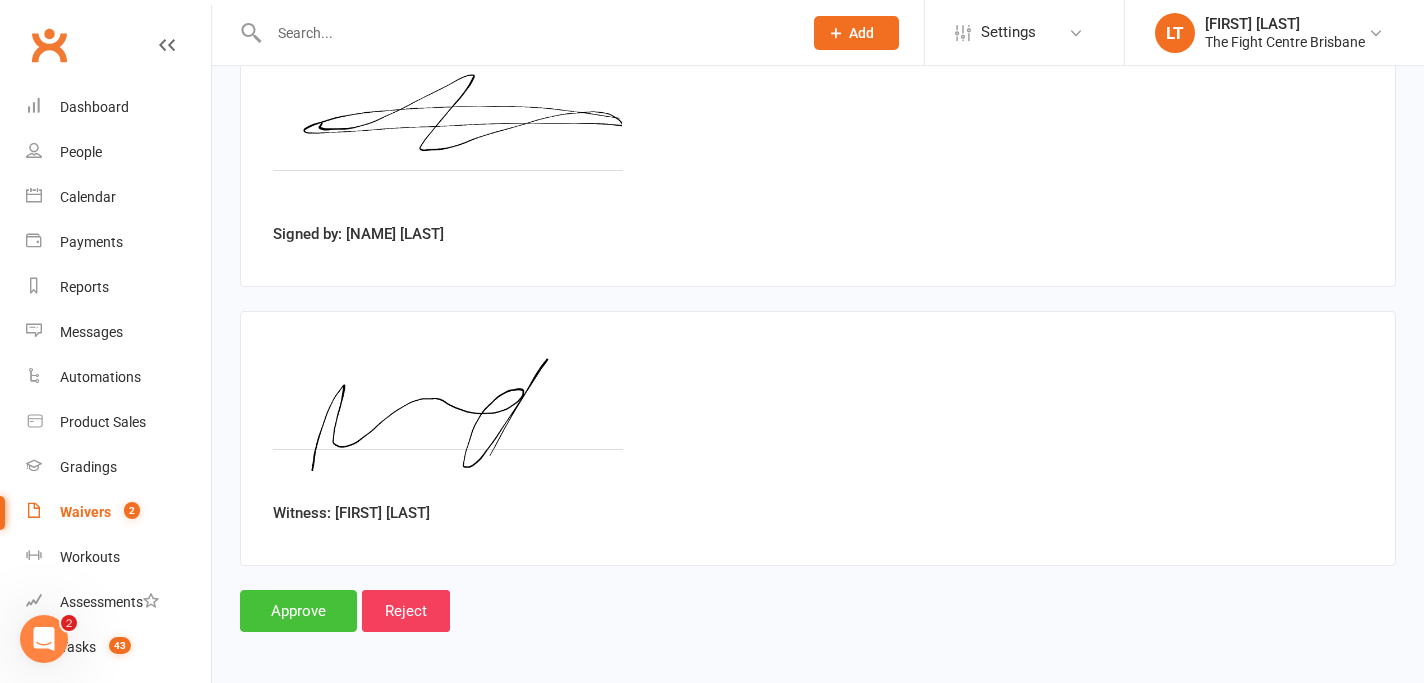 click on "Approve" at bounding box center (298, 611) 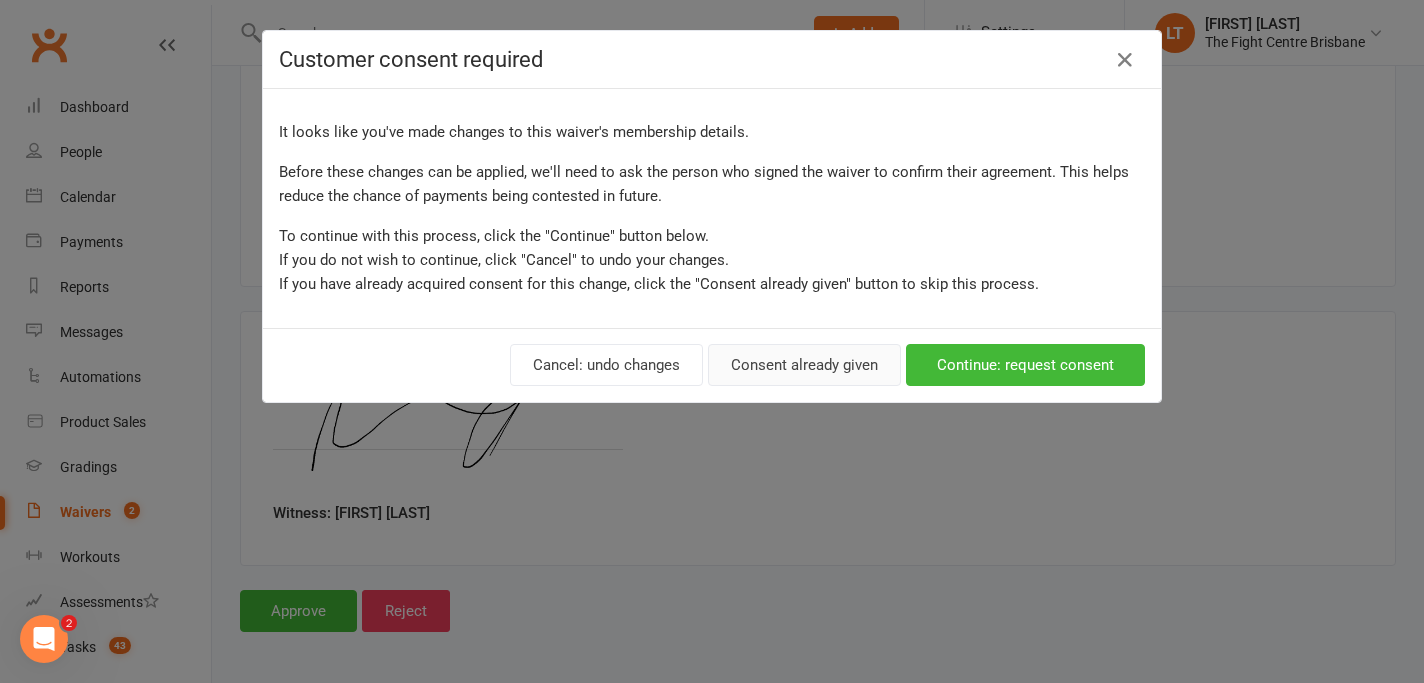 click on "Consent already given" at bounding box center (804, 365) 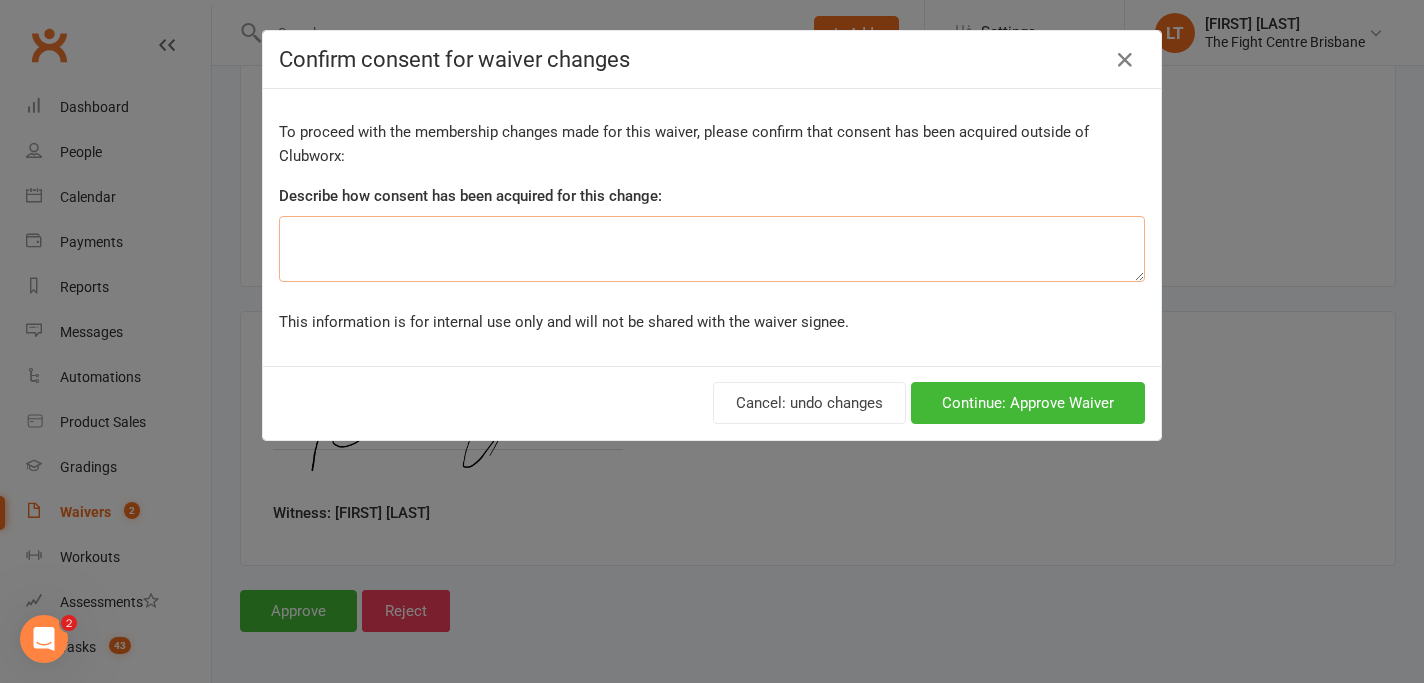 click at bounding box center [712, 249] 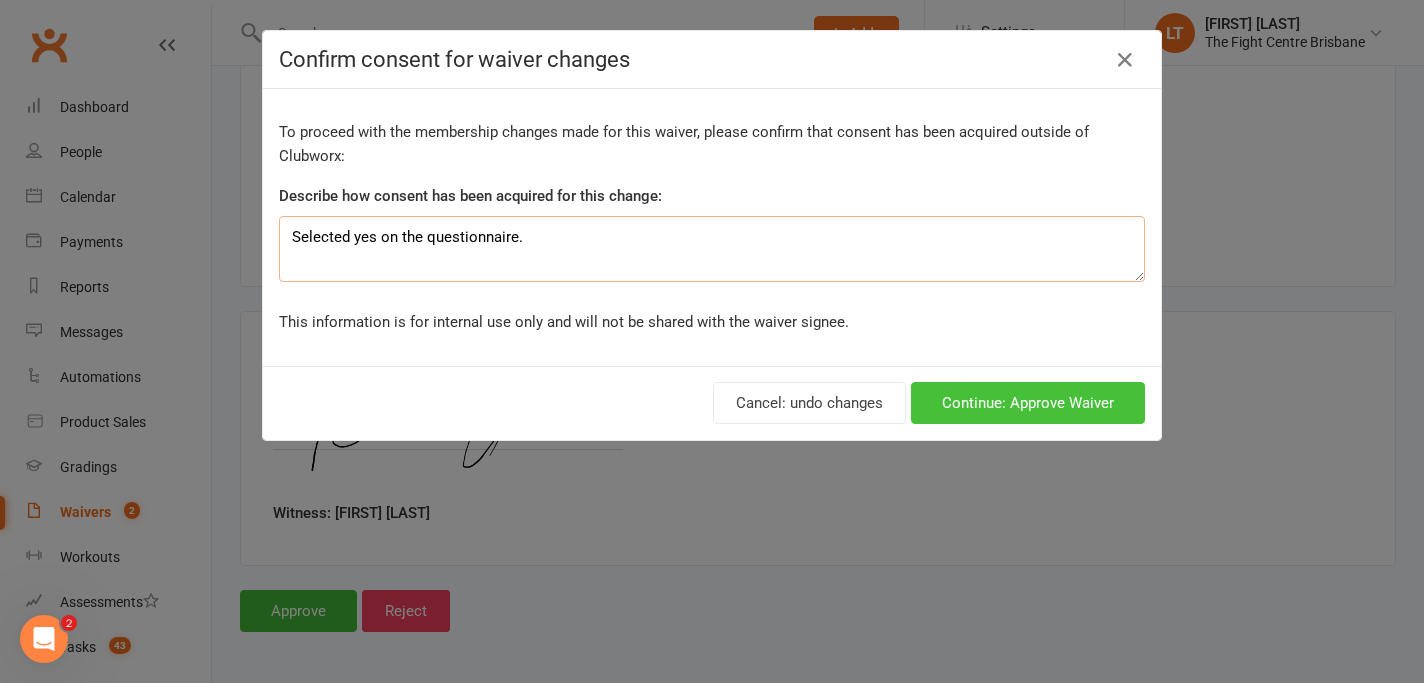 type on "Selected yes on the questionnaire." 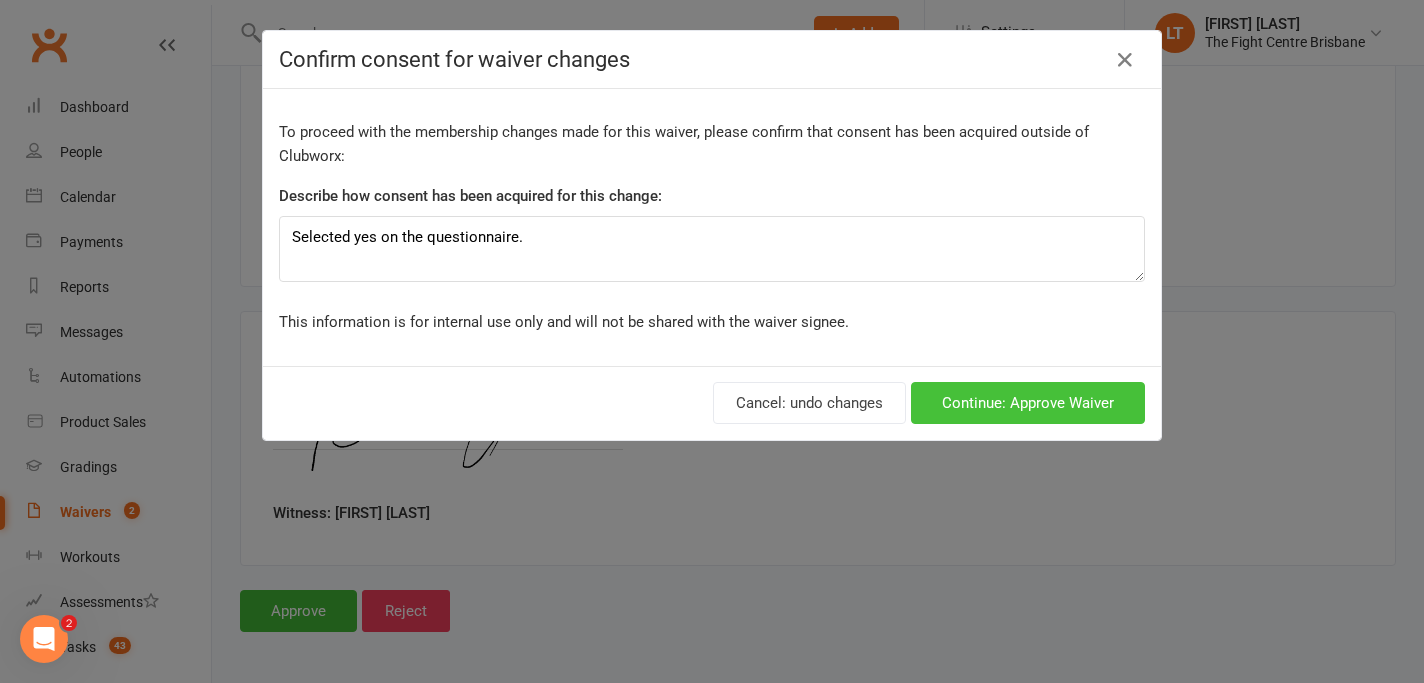 click on "Continue: Approve Waiver" at bounding box center (1028, 403) 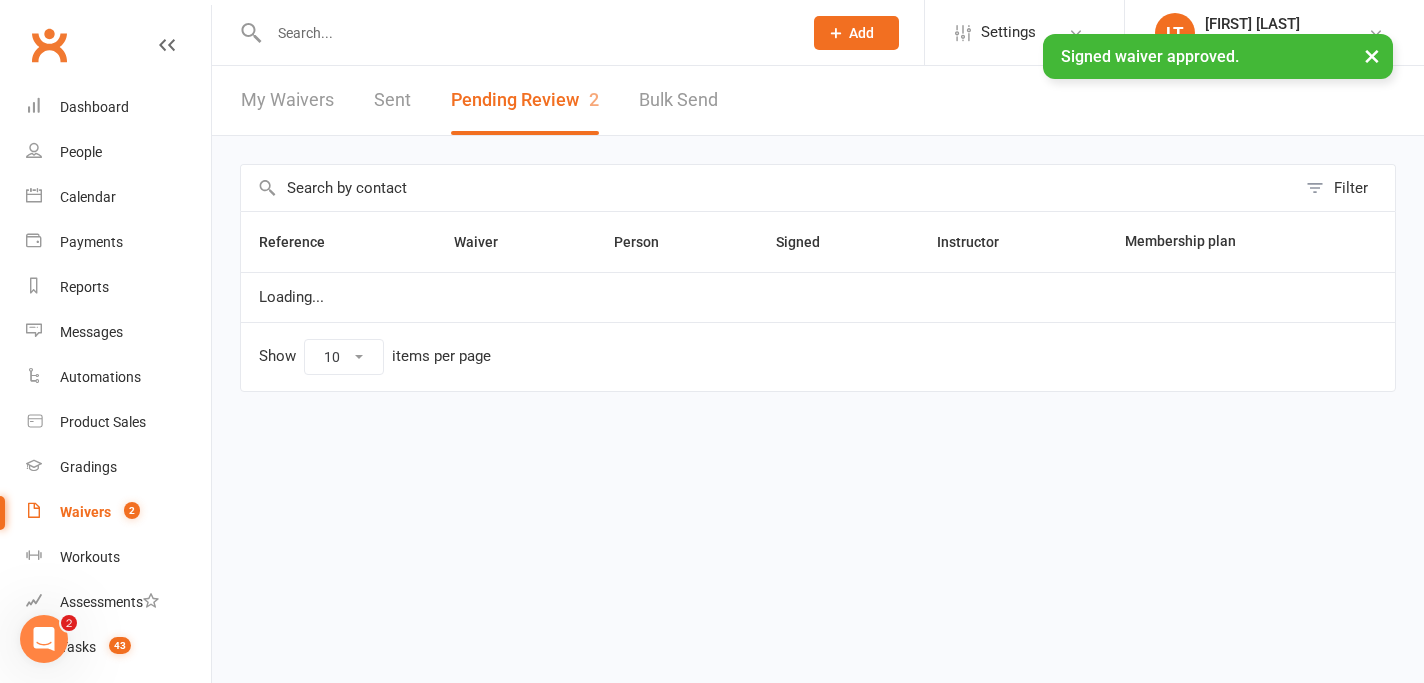 scroll, scrollTop: 0, scrollLeft: 0, axis: both 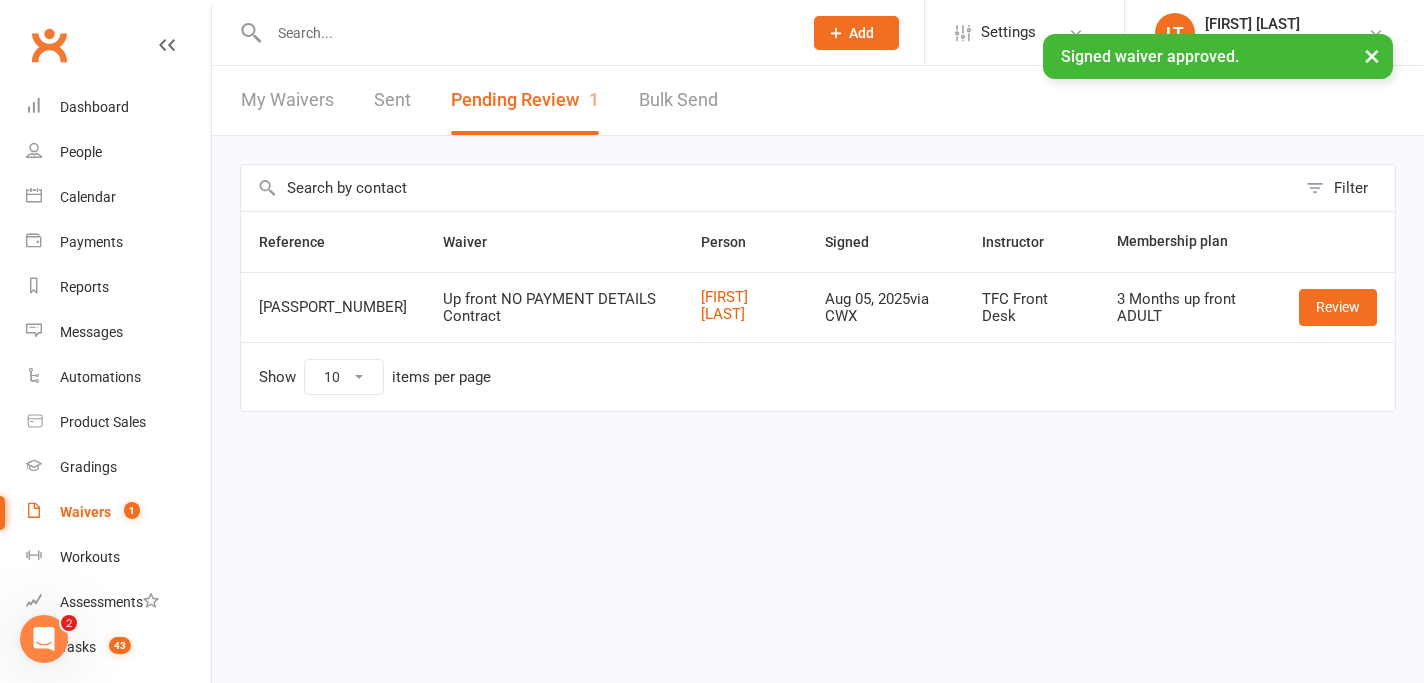 click on "×" at bounding box center (1372, 55) 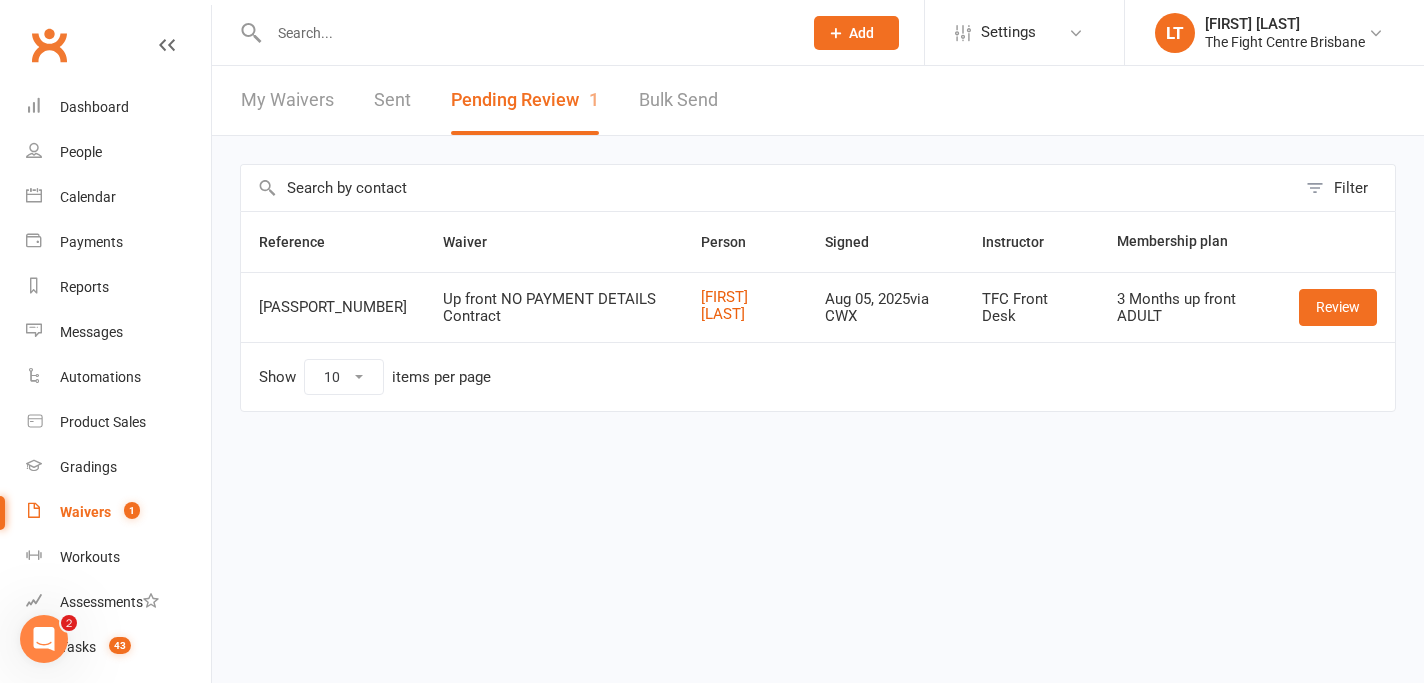 click at bounding box center (525, 33) 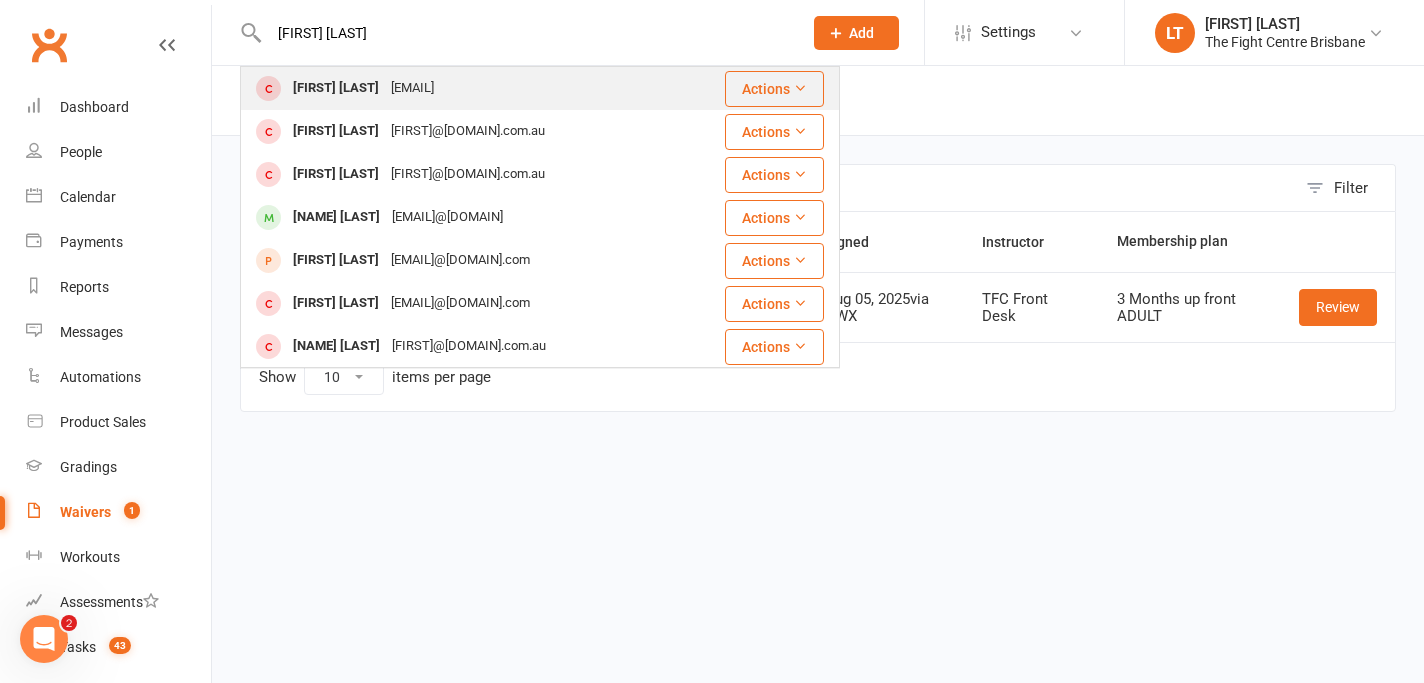 type on "Shannon franklin" 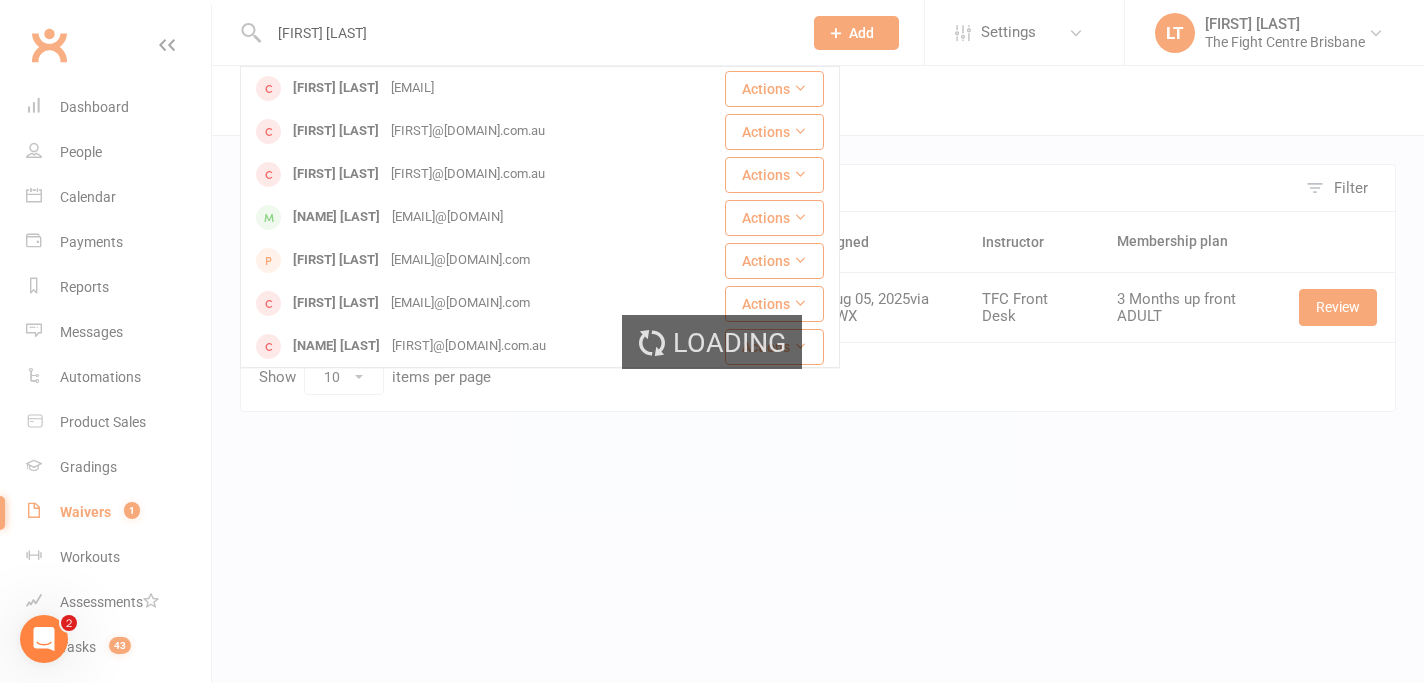 type 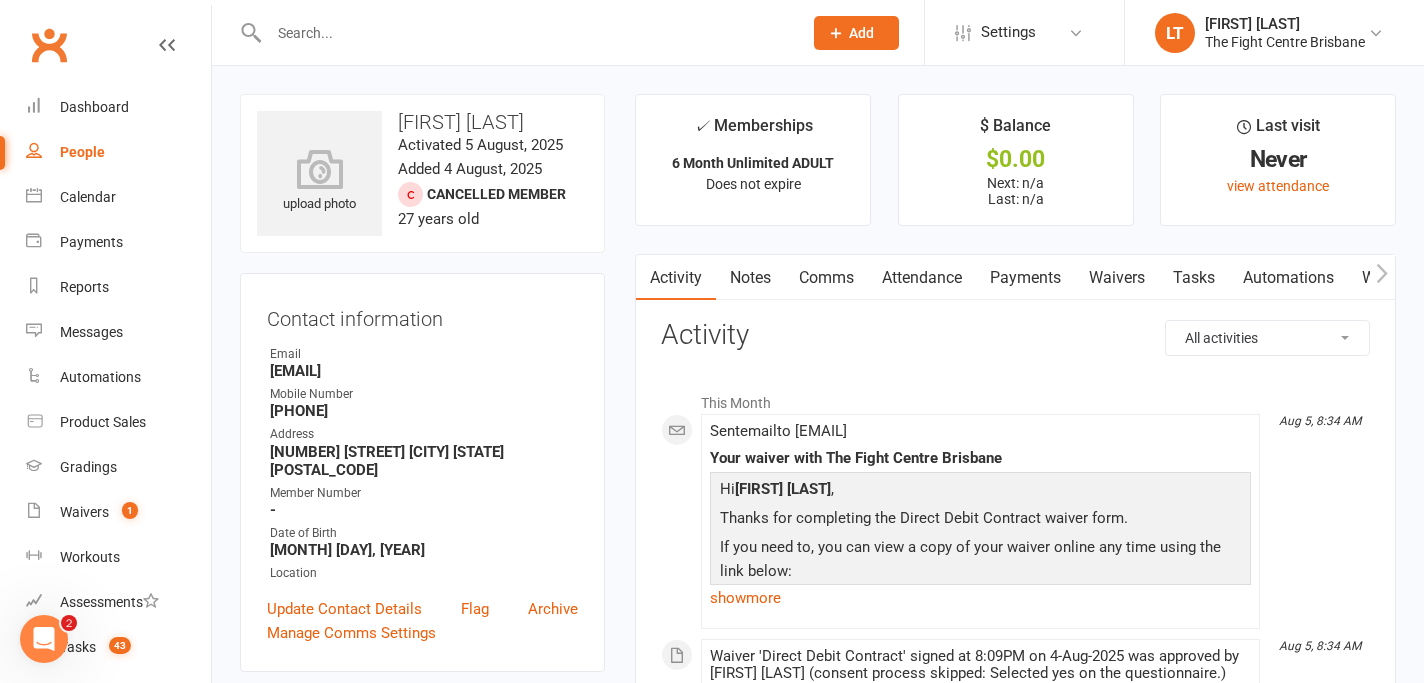 click 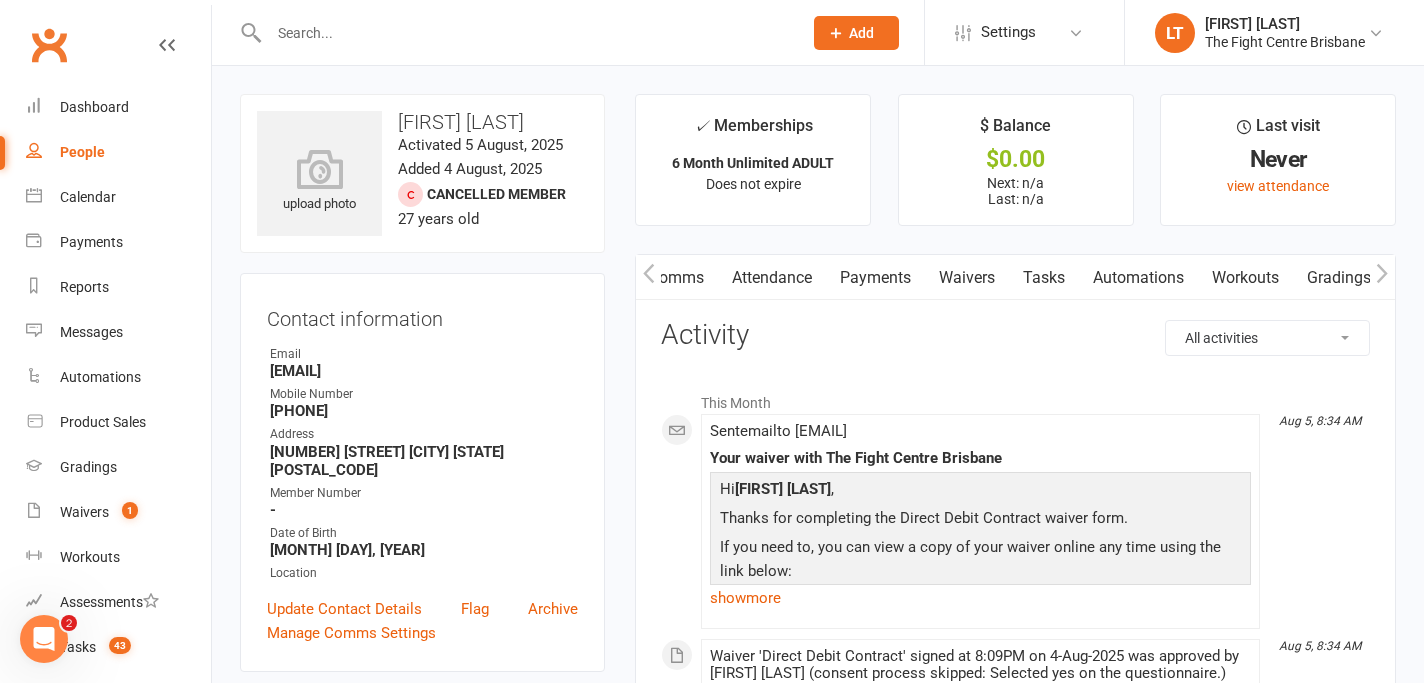 click 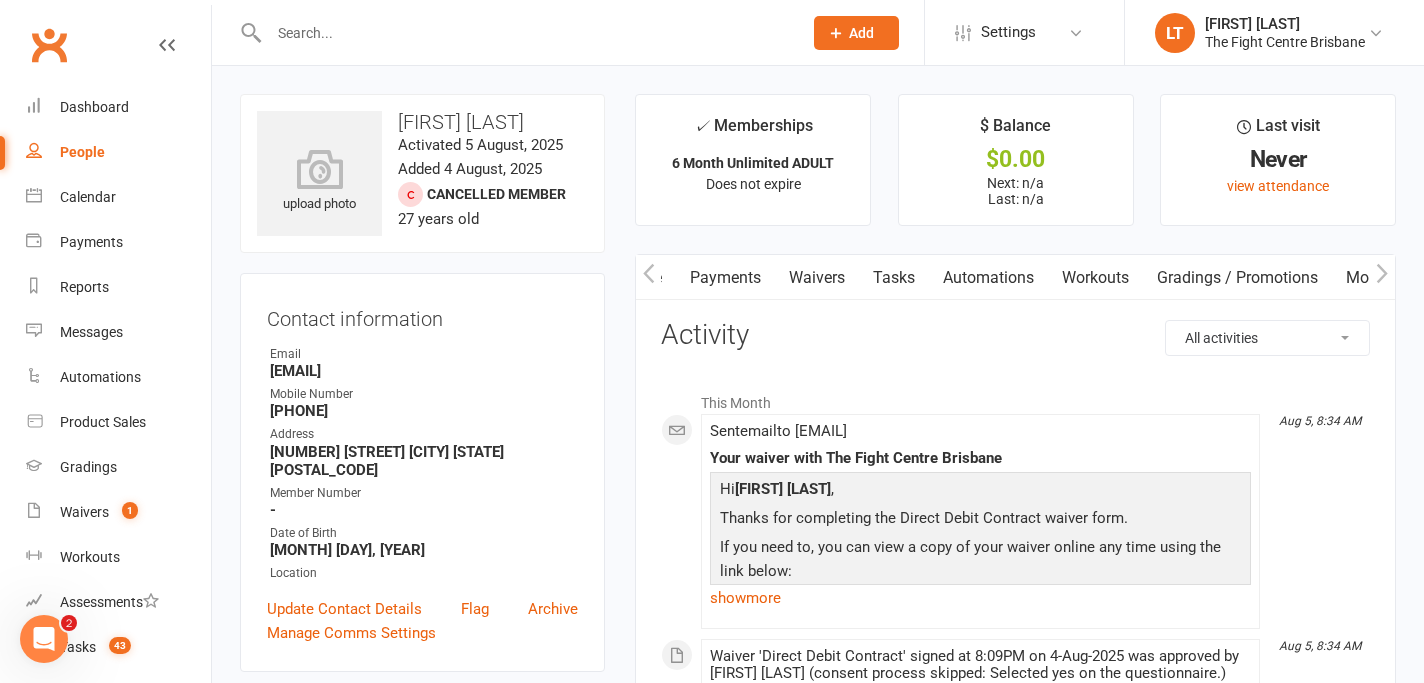 click on "Mobile App" at bounding box center (1386, 278) 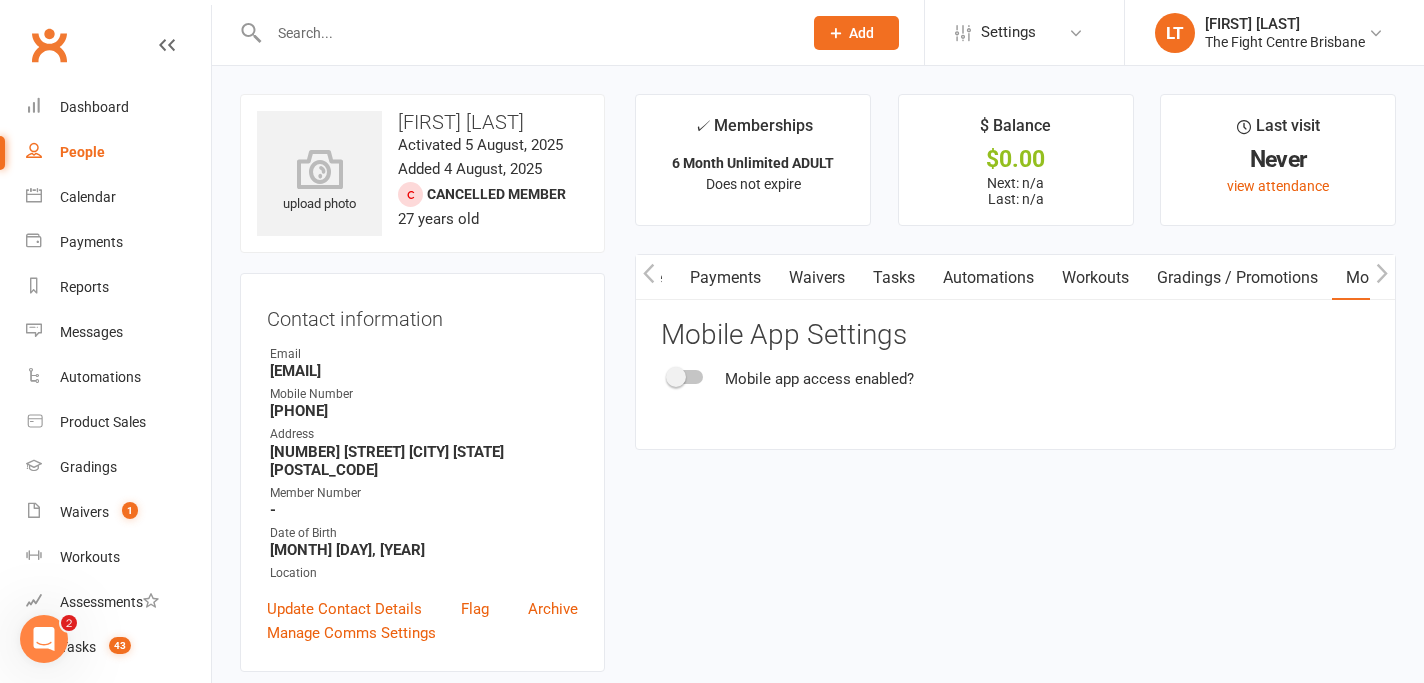 click at bounding box center [676, 377] 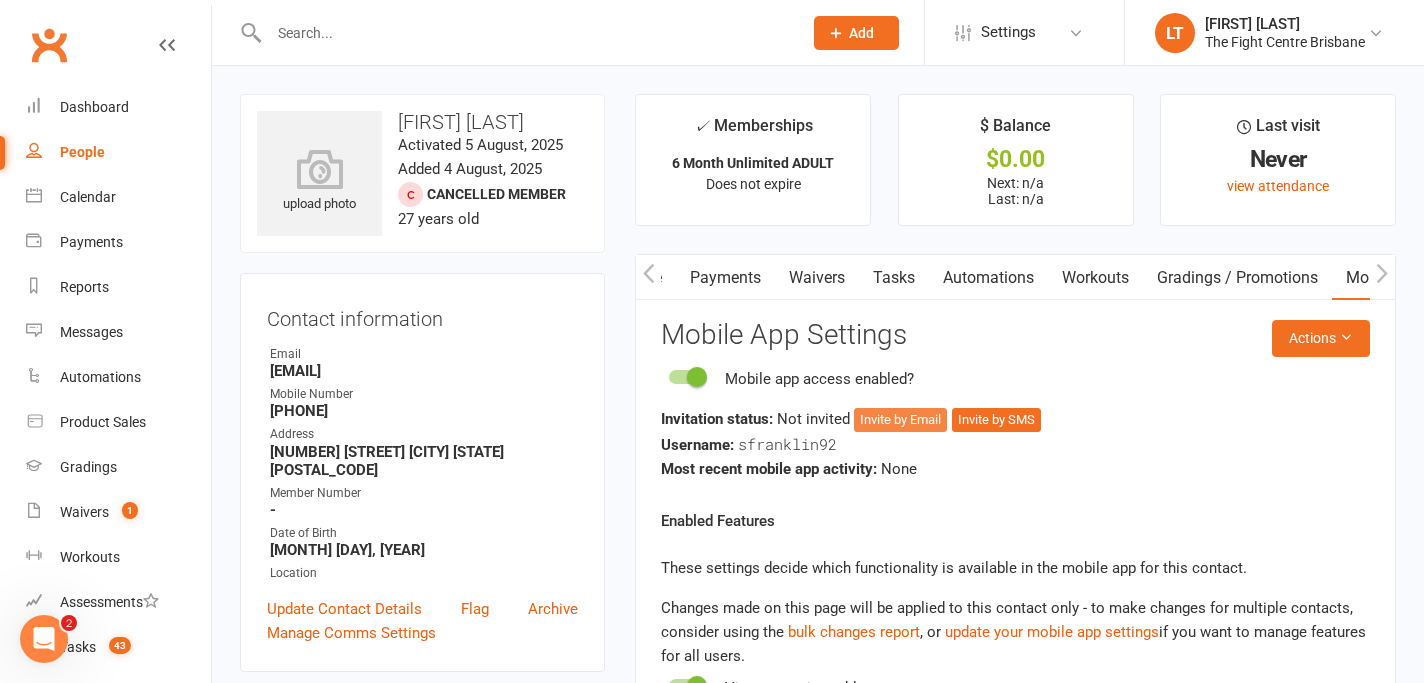 click on "Invite by Email" at bounding box center [900, 420] 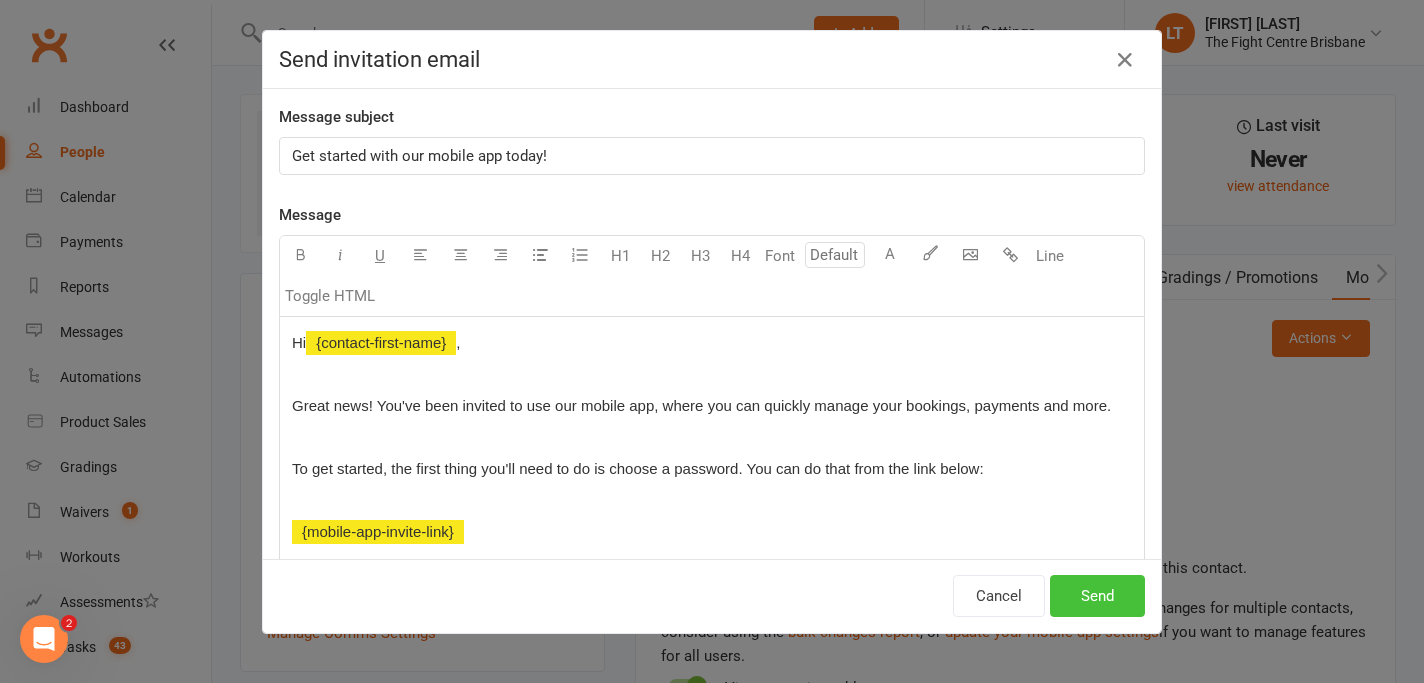 click on "Send" at bounding box center (1097, 596) 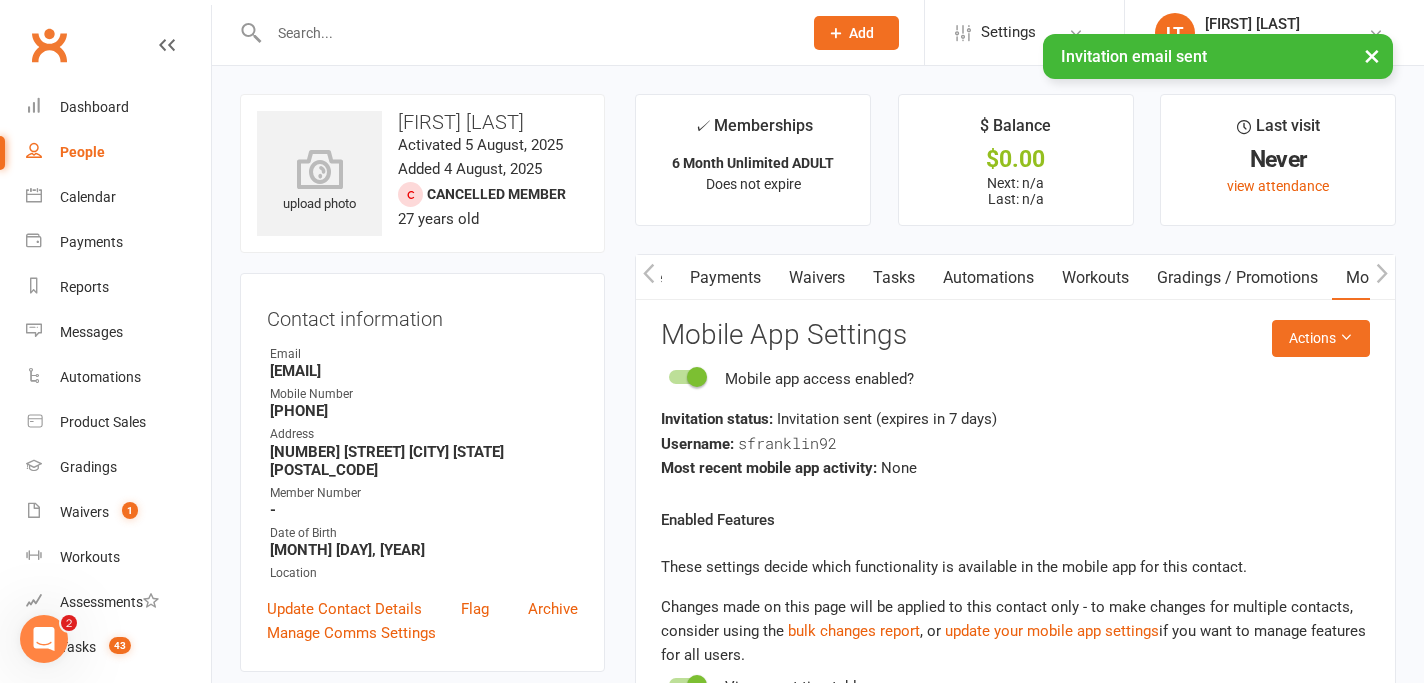 click on "×" at bounding box center (1372, 55) 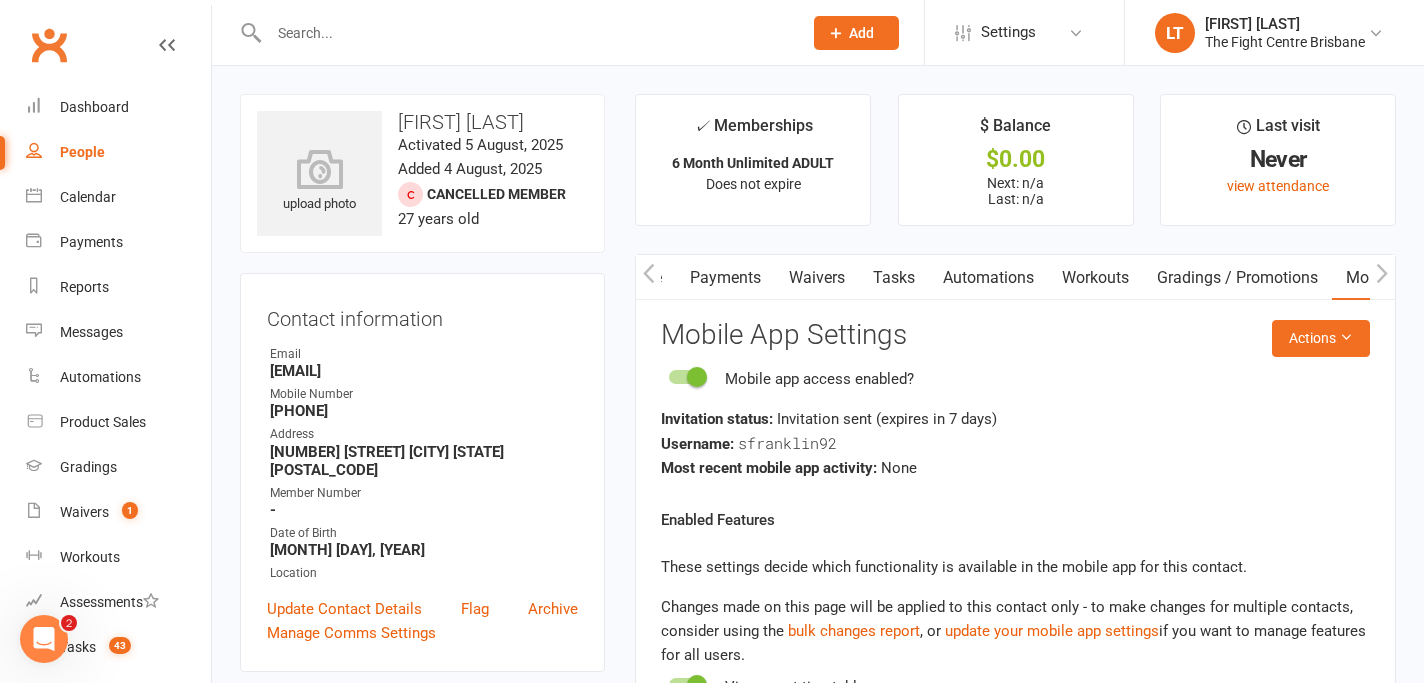 click 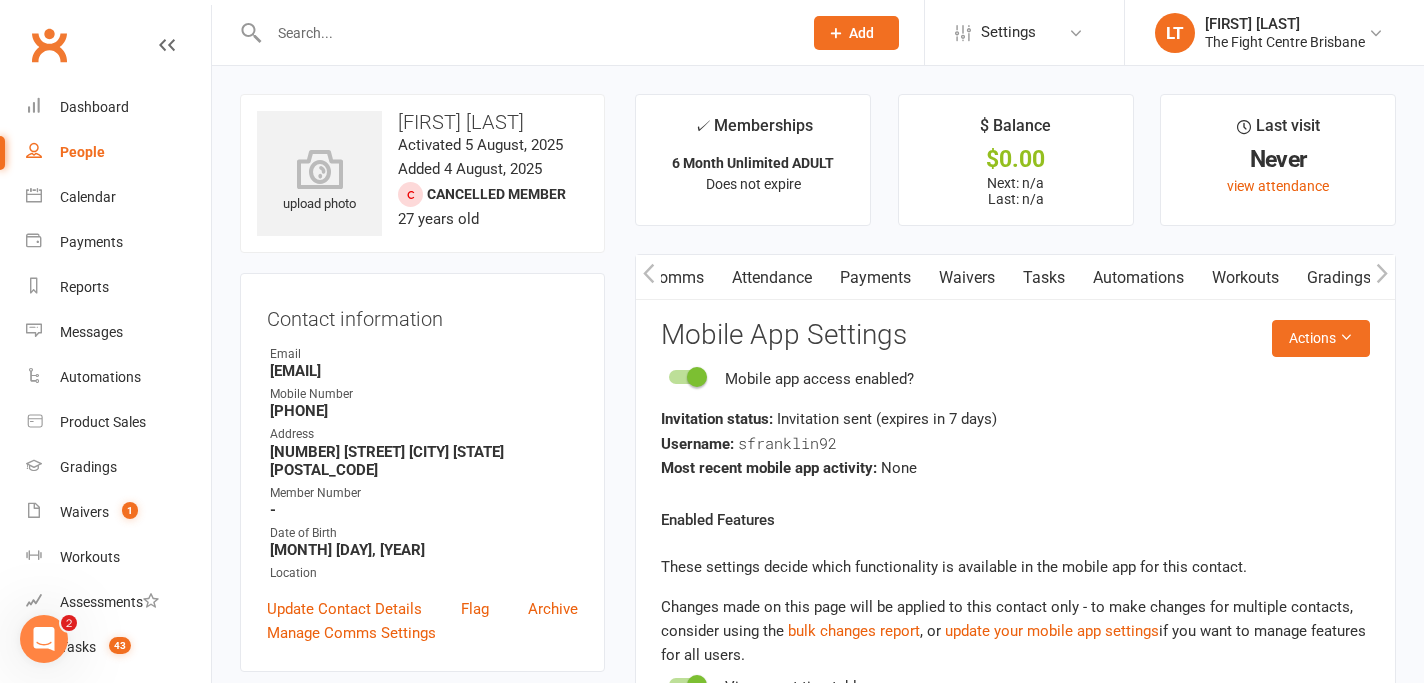 click 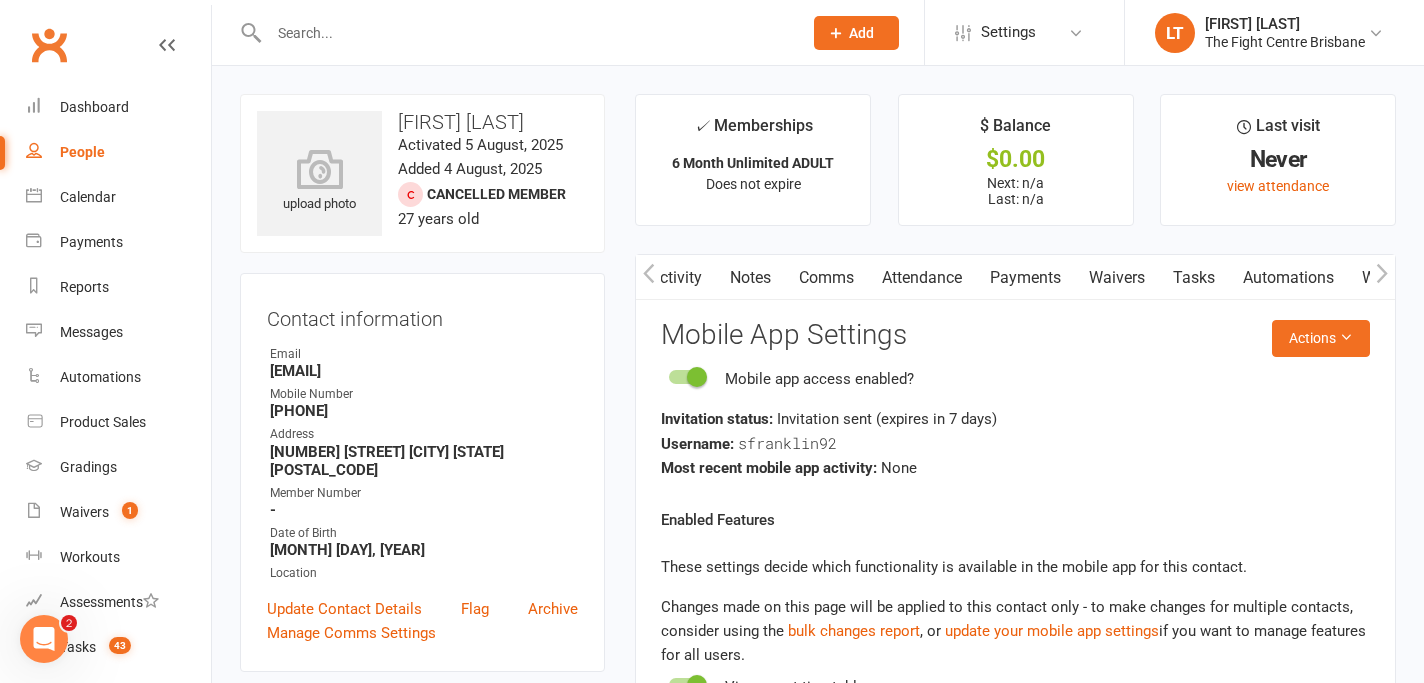 scroll, scrollTop: 0, scrollLeft: 0, axis: both 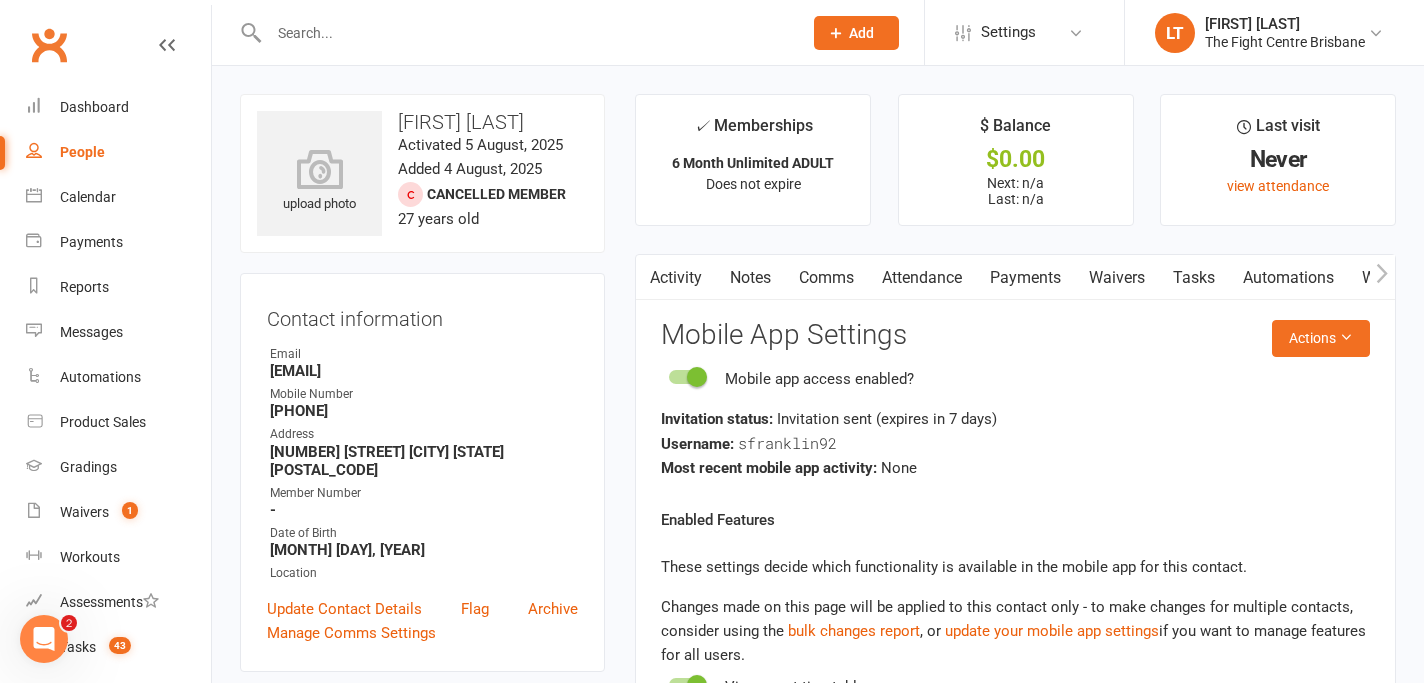 click on "Comms" at bounding box center [826, 278] 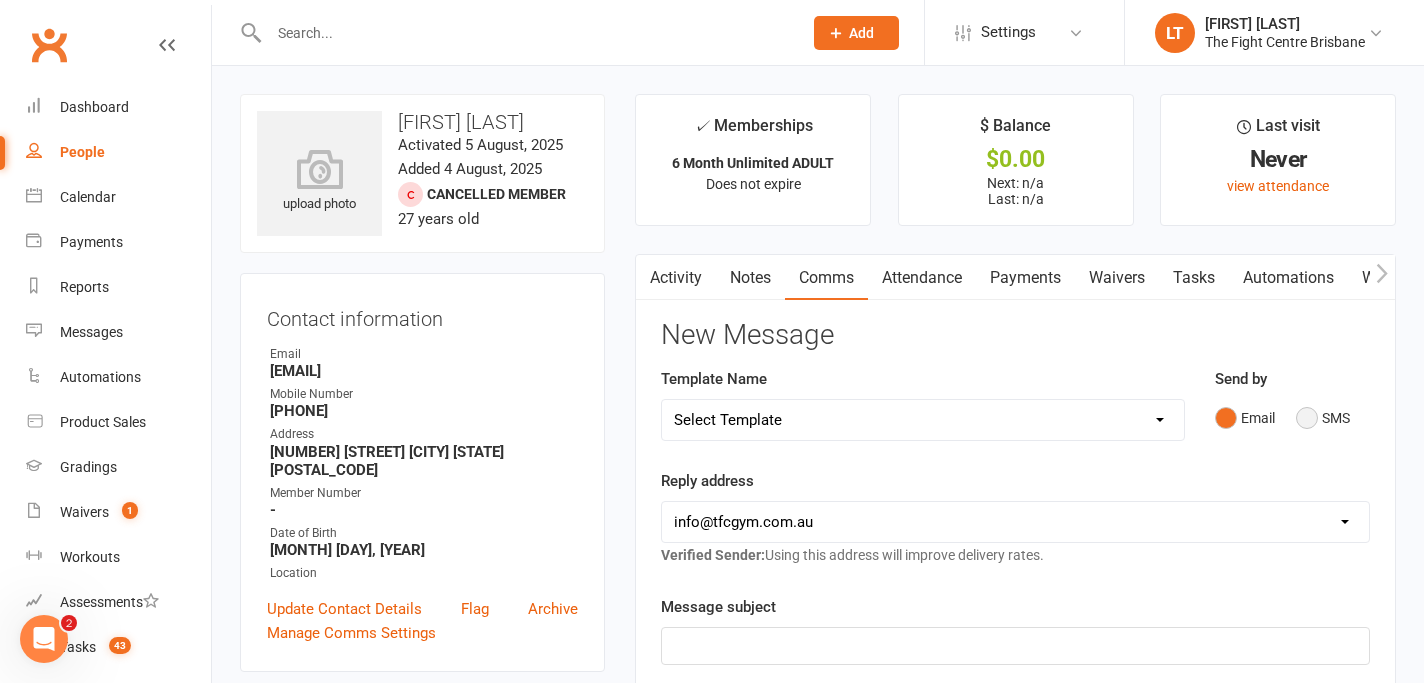 click on "SMS" at bounding box center [1323, 418] 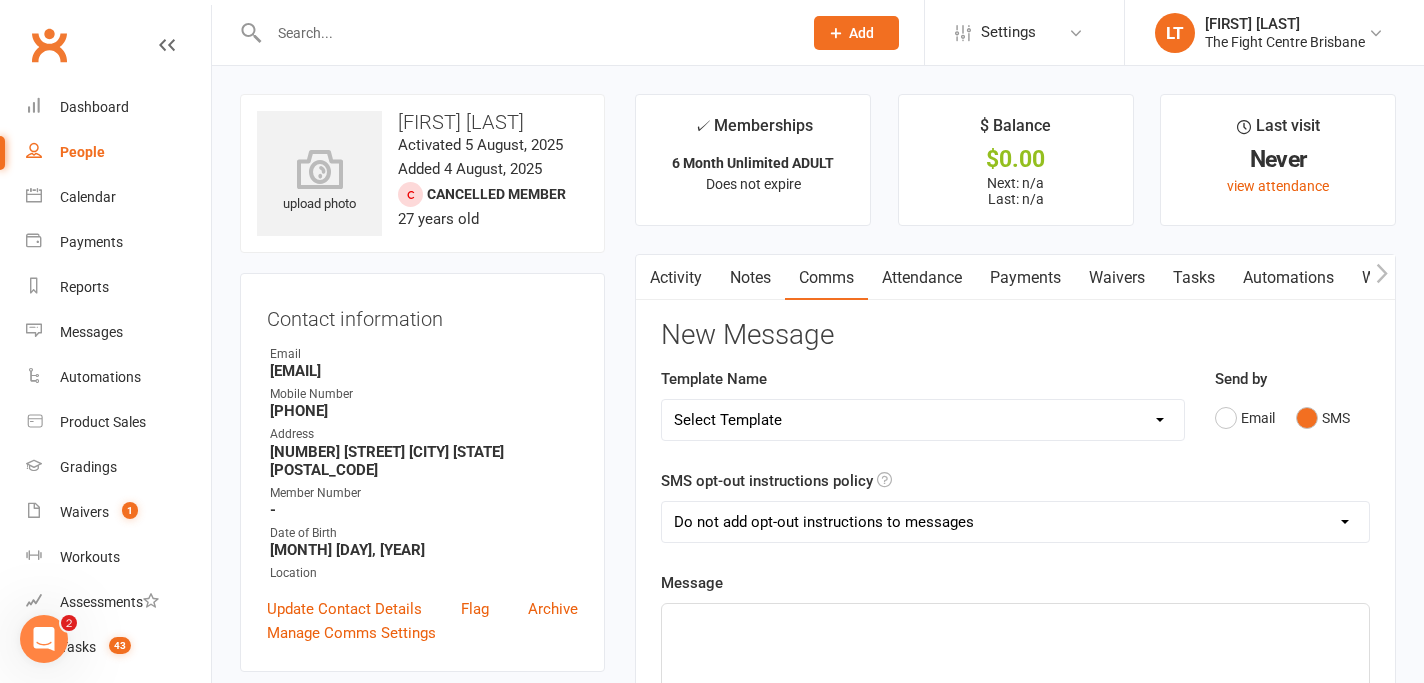 scroll, scrollTop: 444, scrollLeft: 0, axis: vertical 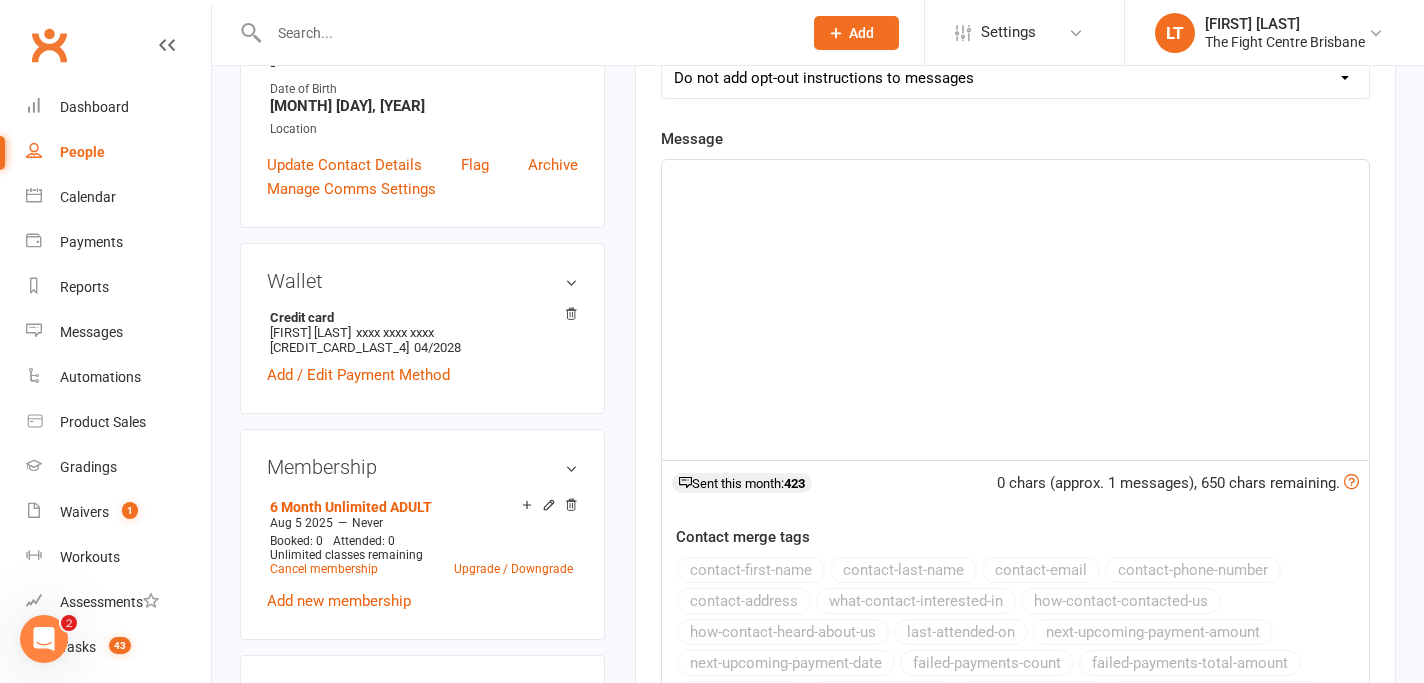 click on "﻿" 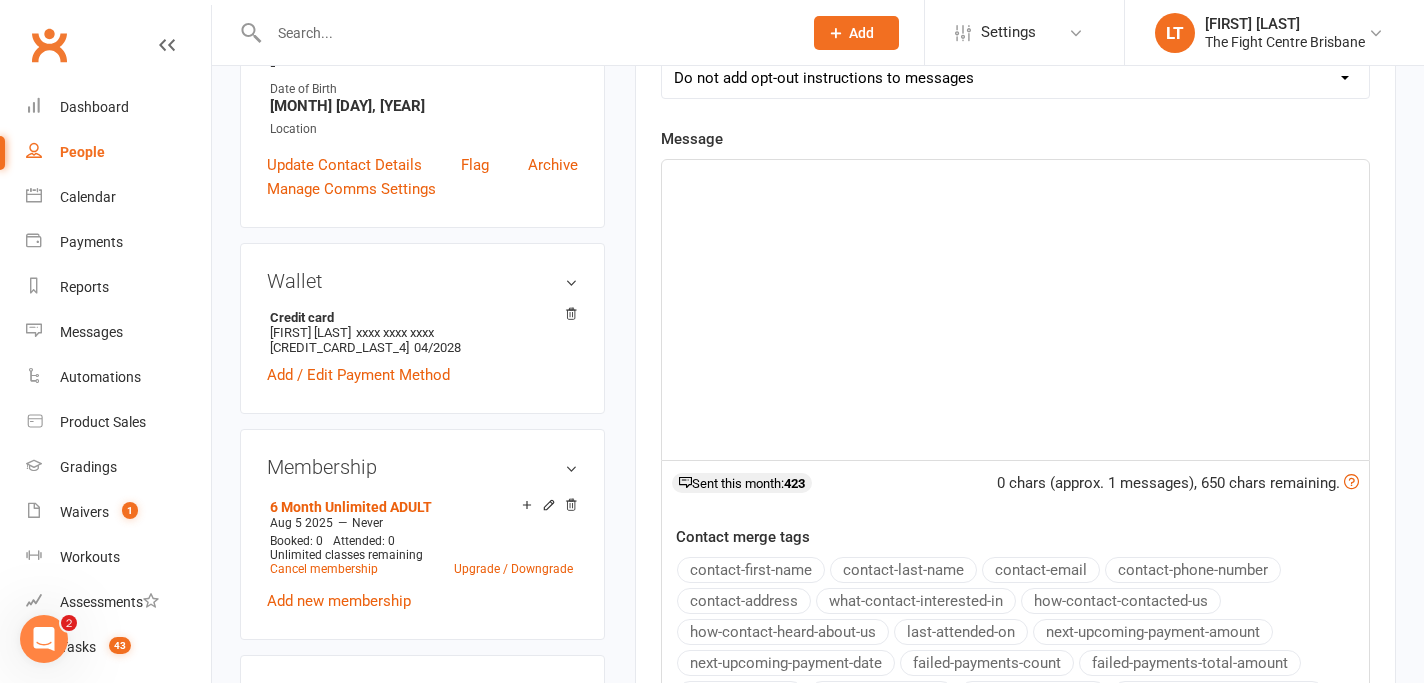 paste 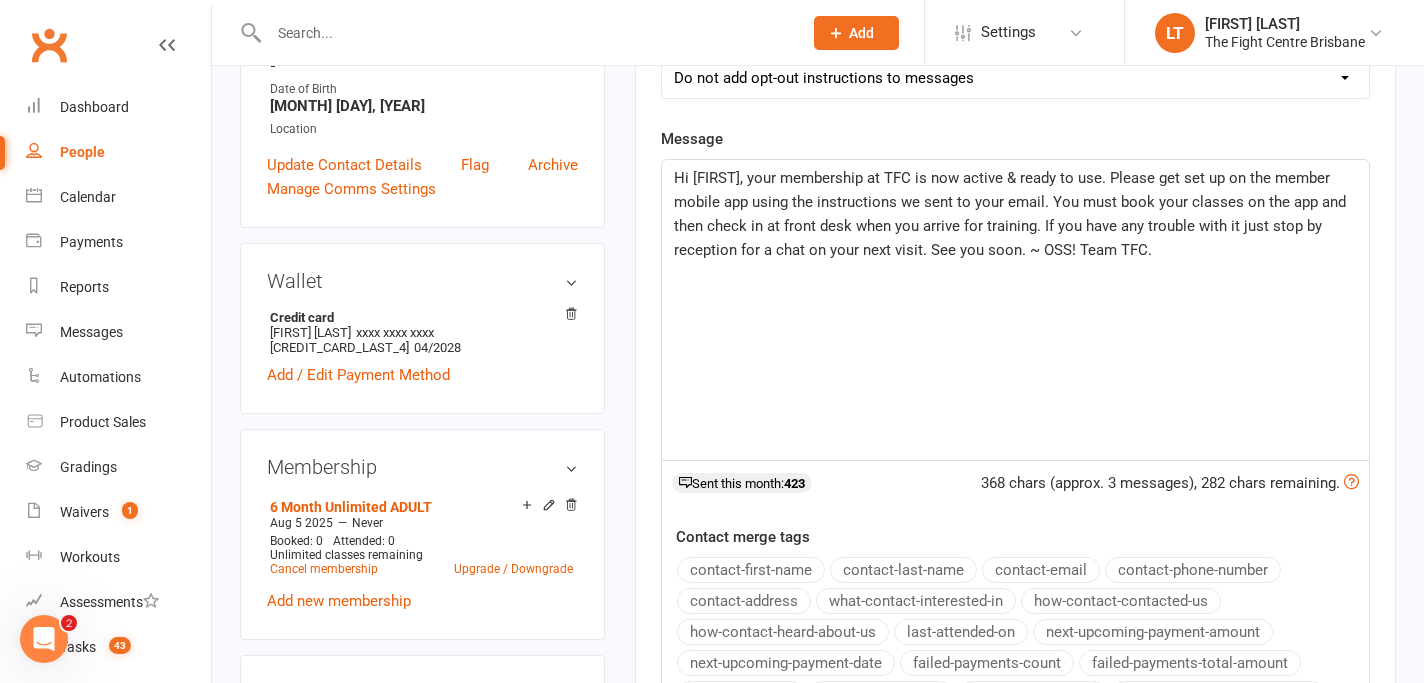 click on "Hi Jesse, your membership at TFC is now active & ready to use.  Please get set up on the member mobile app using the instructions we sent to your email.  You must book your classes on the app and then check in at front desk when you arrive for training.  If you have any trouble with it just stop by reception for a chat on your next visit.  See you soon. ~ OSS! Team TFC." 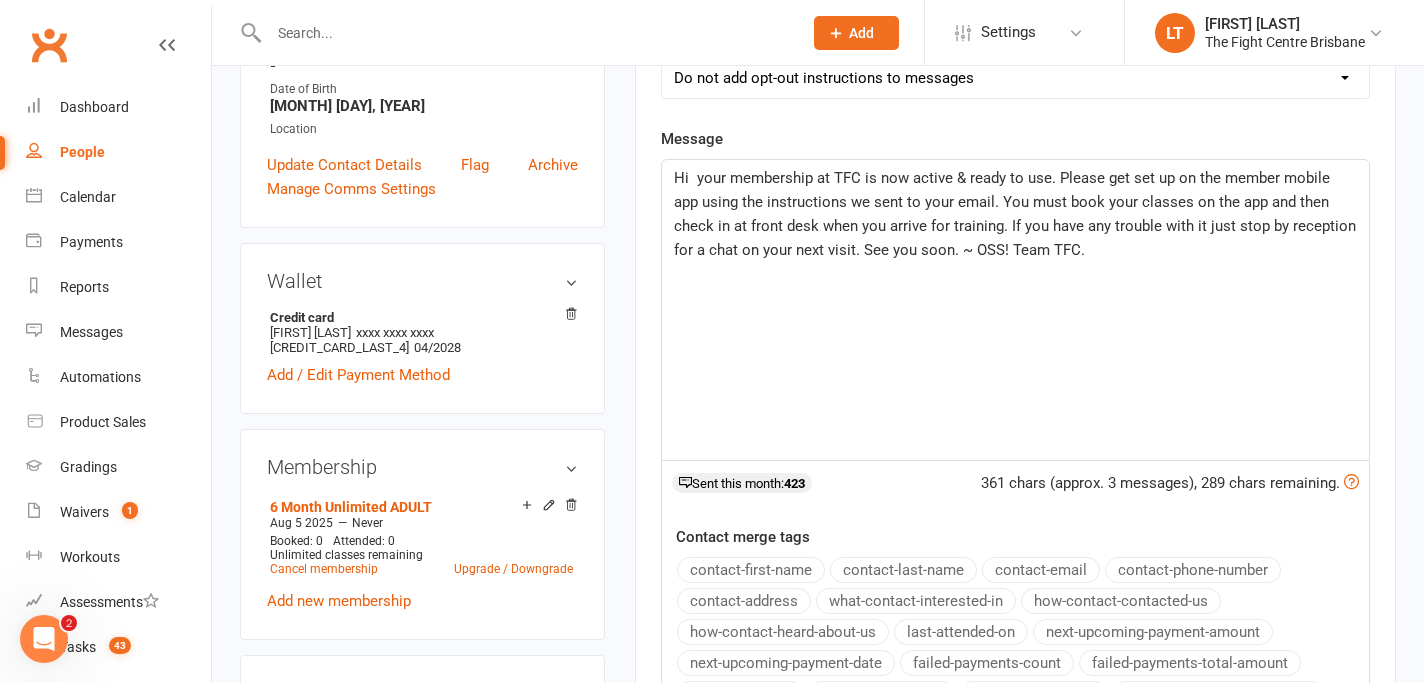 type 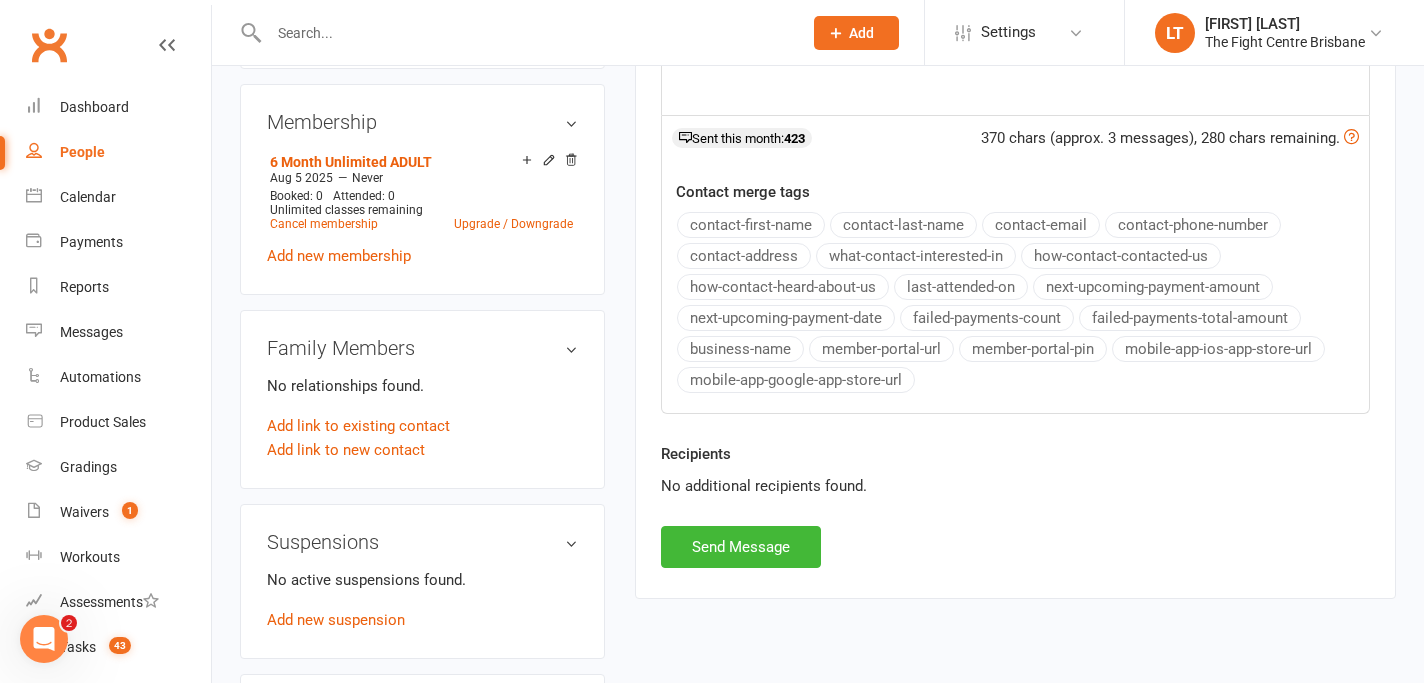scroll, scrollTop: 871, scrollLeft: 0, axis: vertical 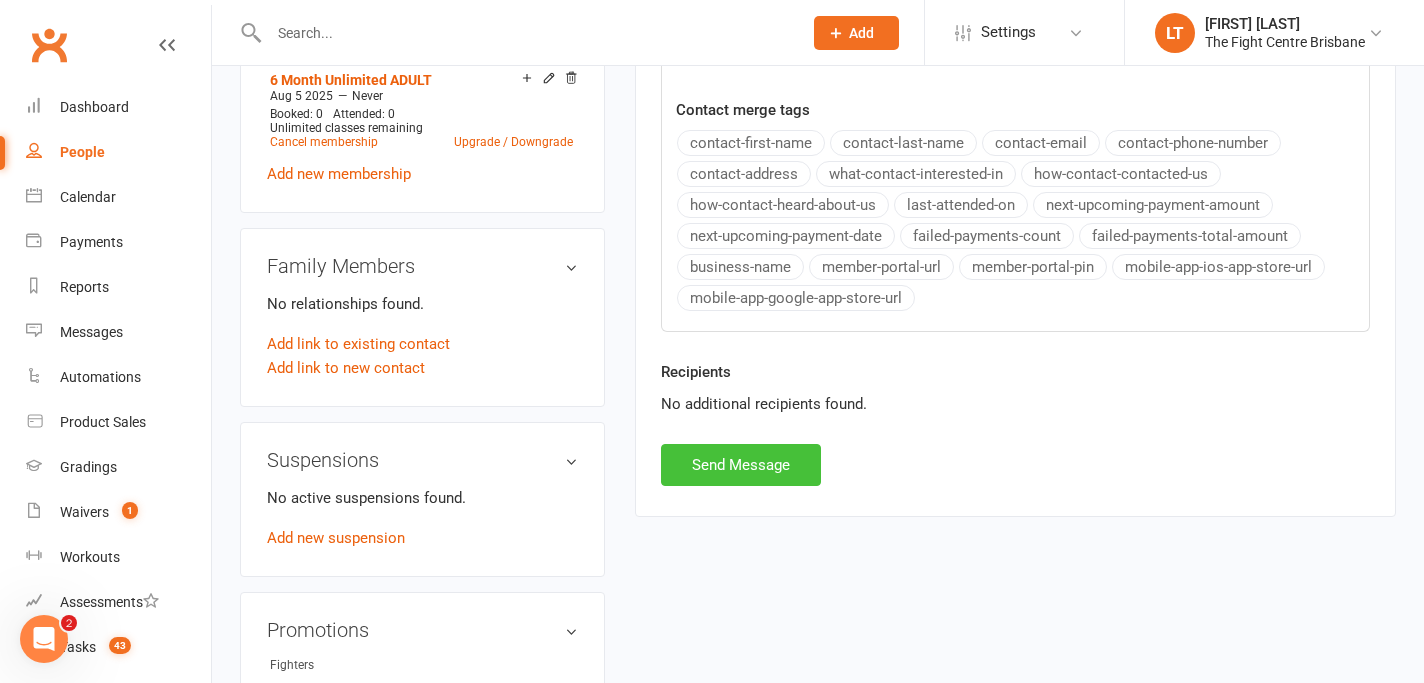 click on "Send Message" at bounding box center (741, 465) 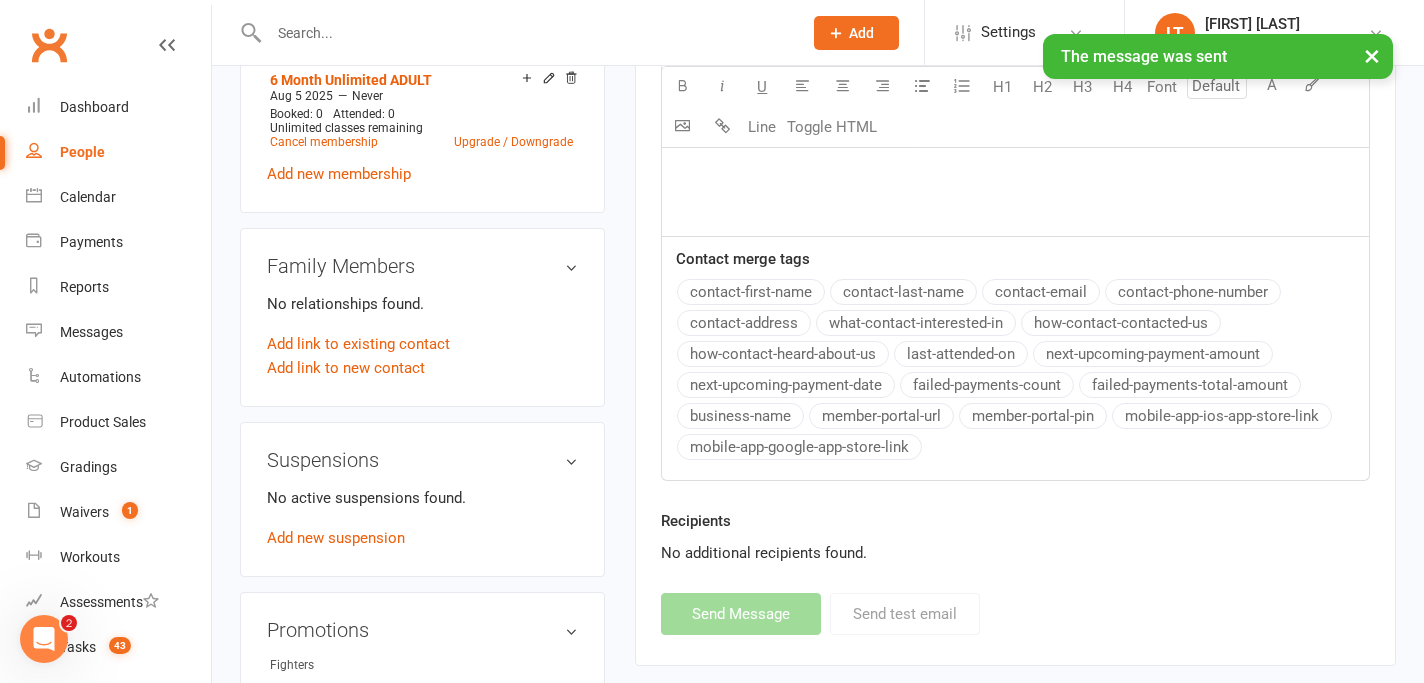 click on "×" at bounding box center [1372, 55] 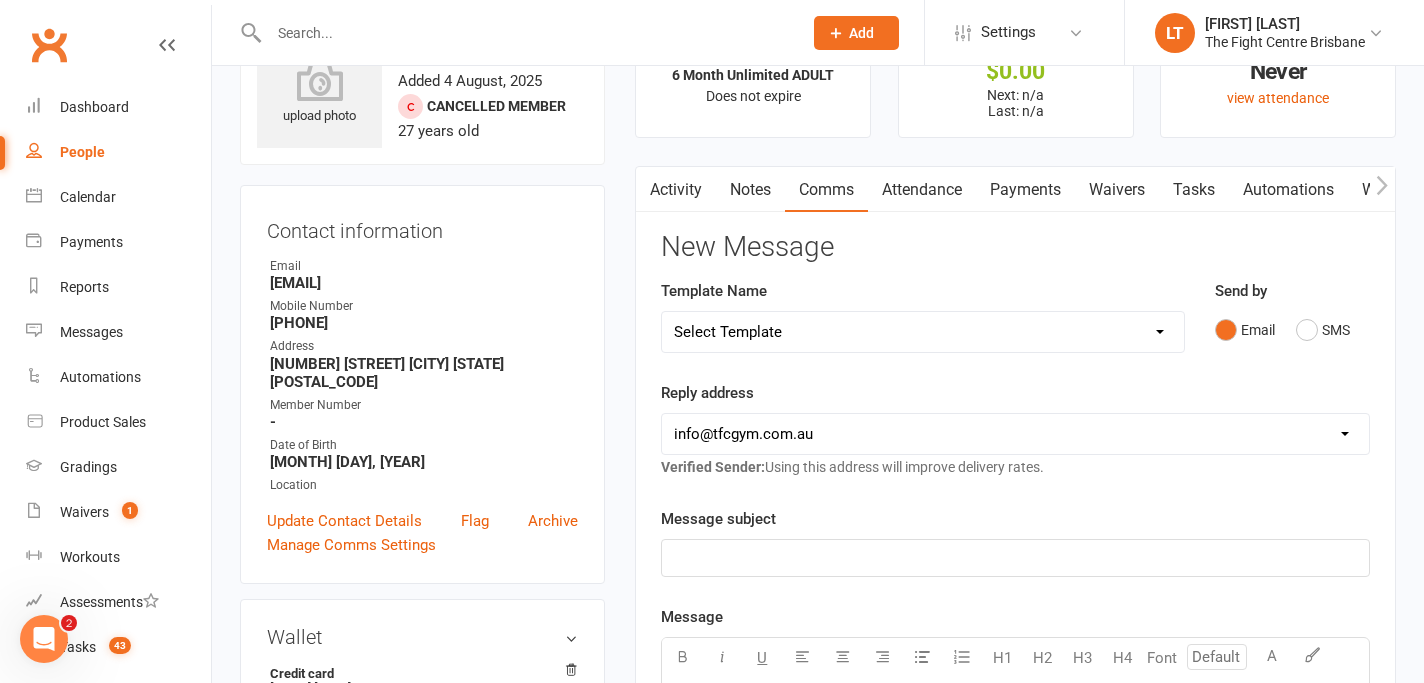scroll, scrollTop: 0, scrollLeft: 0, axis: both 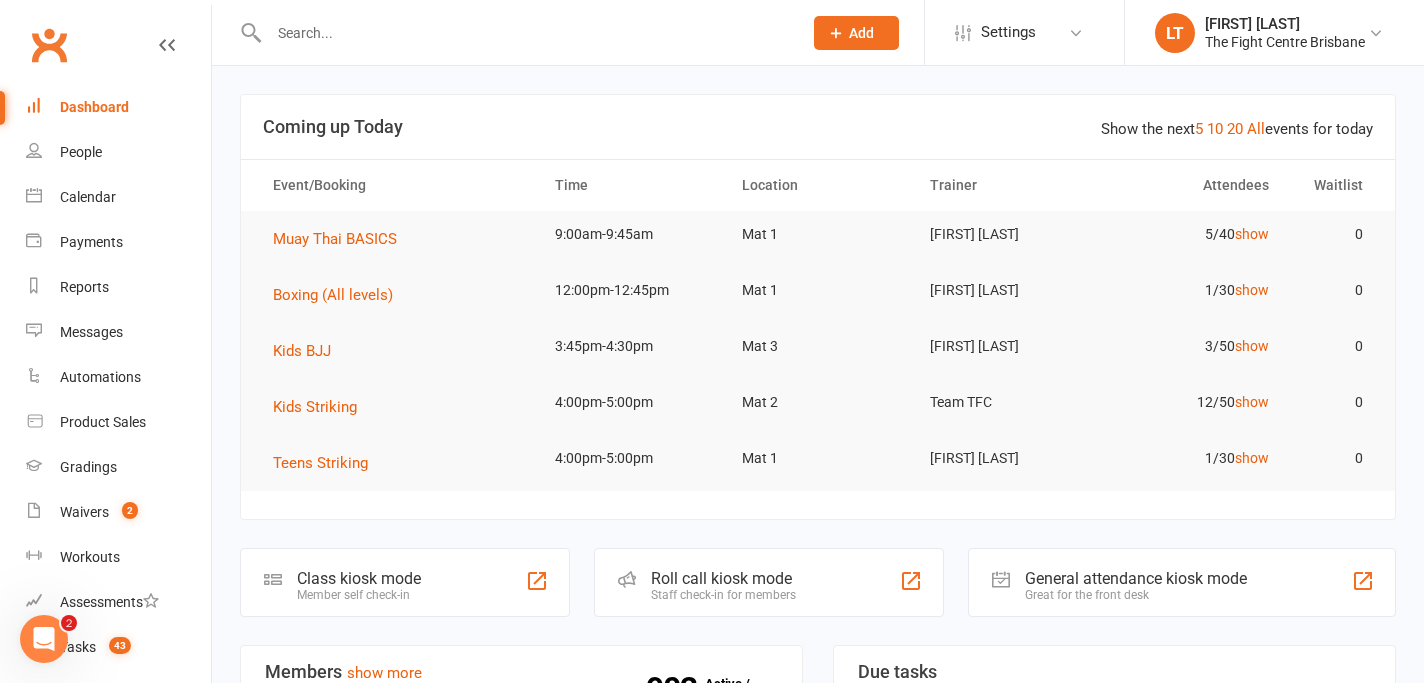 click at bounding box center [525, 33] 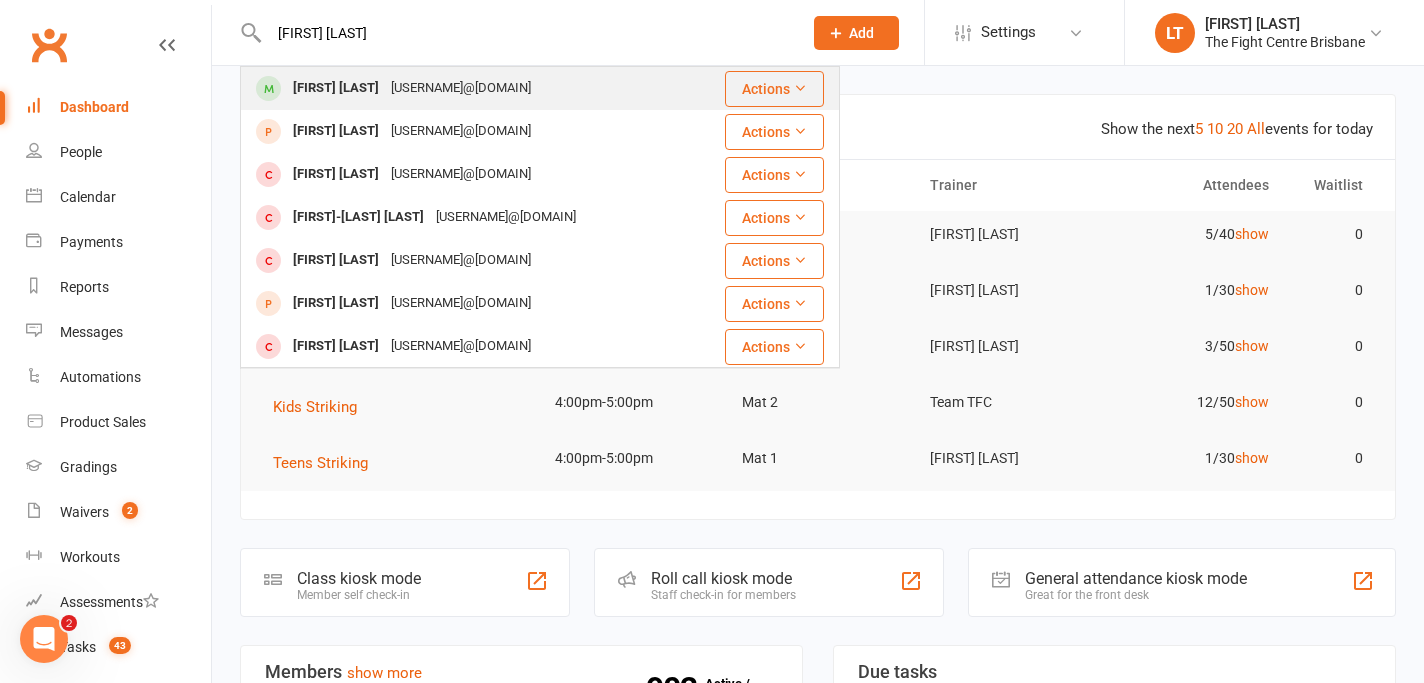 type on "[FIRST] [LAST]" 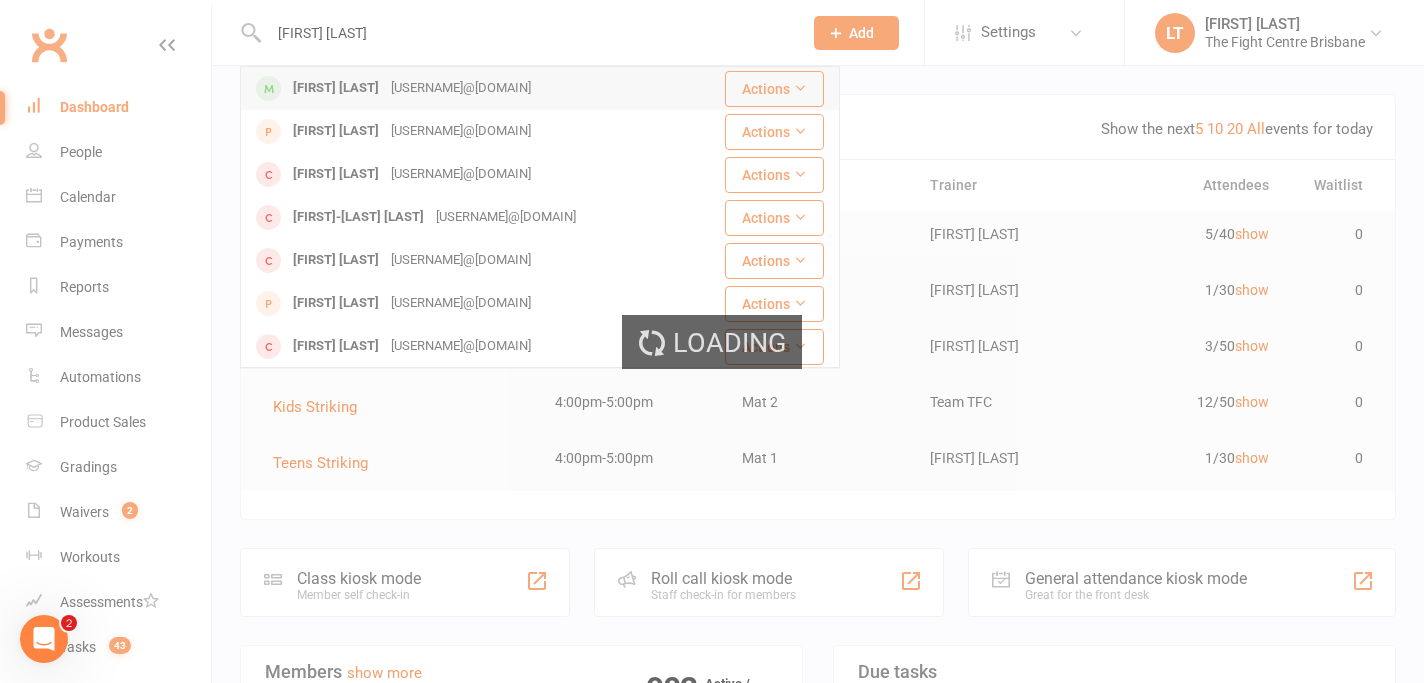 type 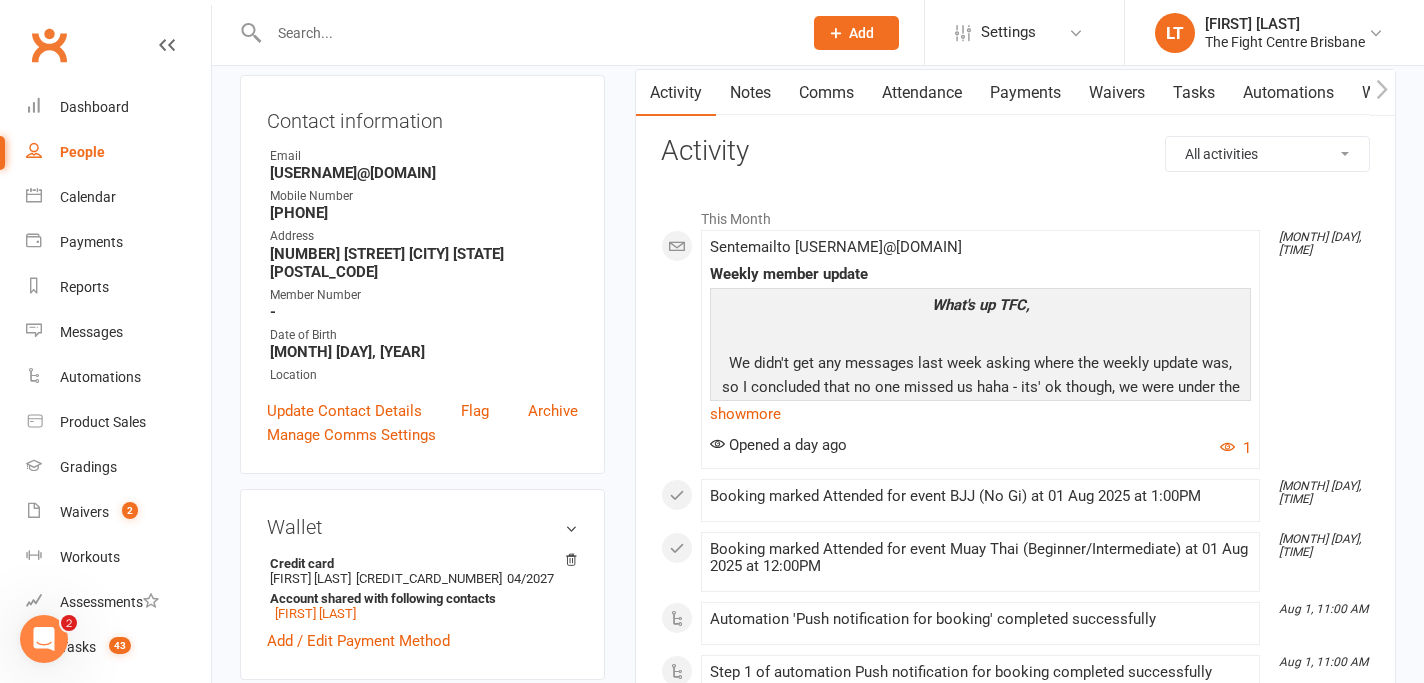 scroll, scrollTop: 206, scrollLeft: 0, axis: vertical 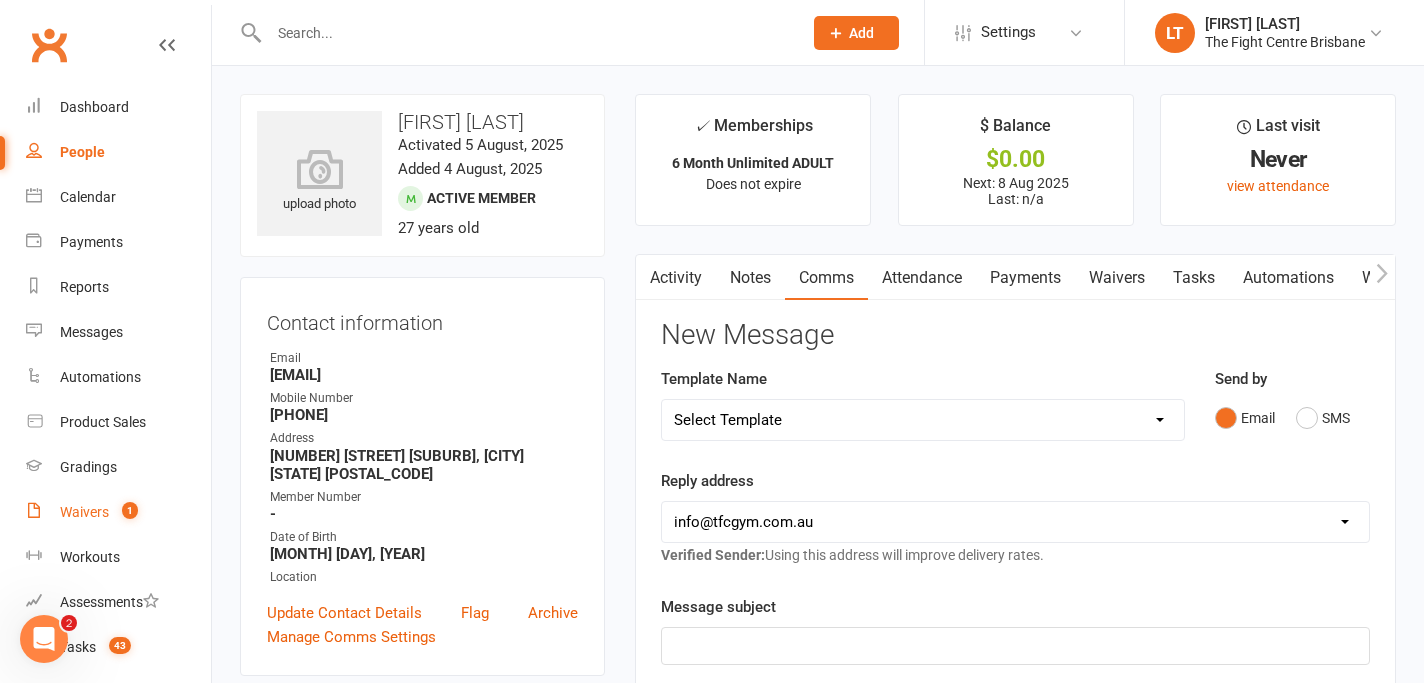 click on "Waivers" at bounding box center (84, 512) 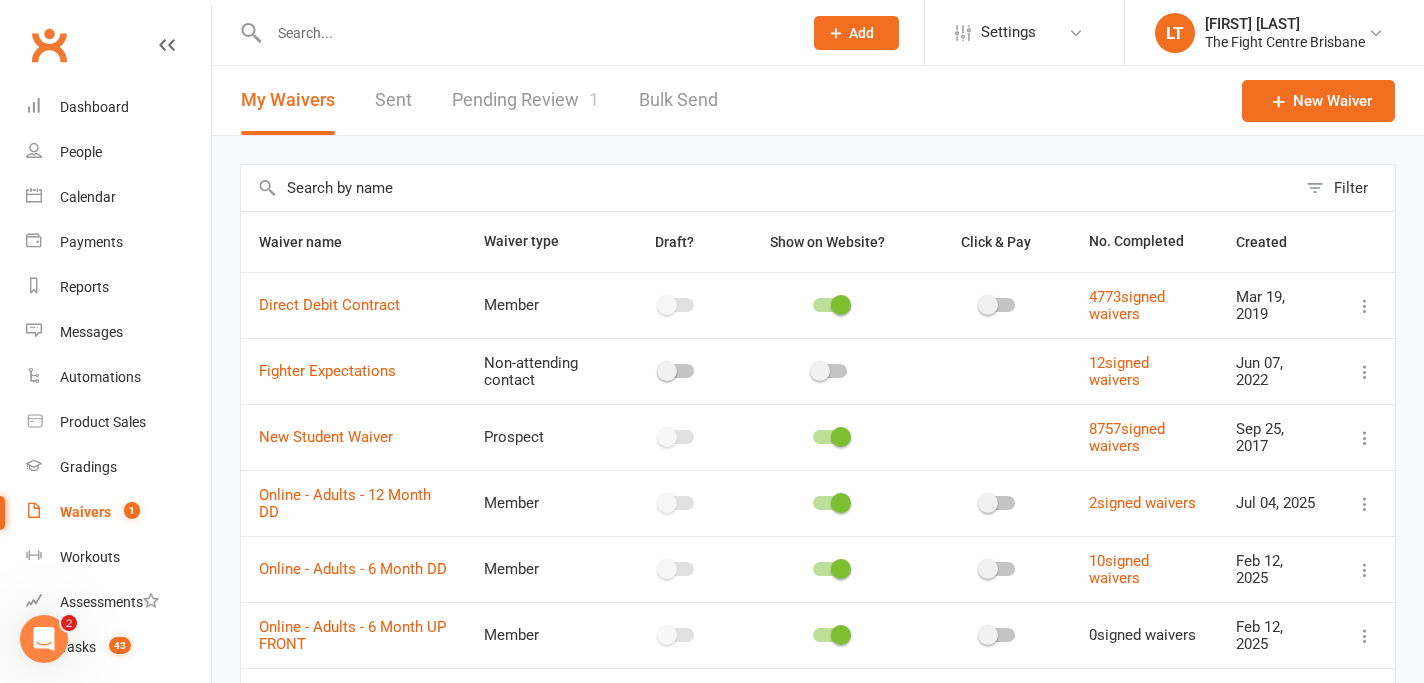 click on "Pending Review 1" at bounding box center (525, 100) 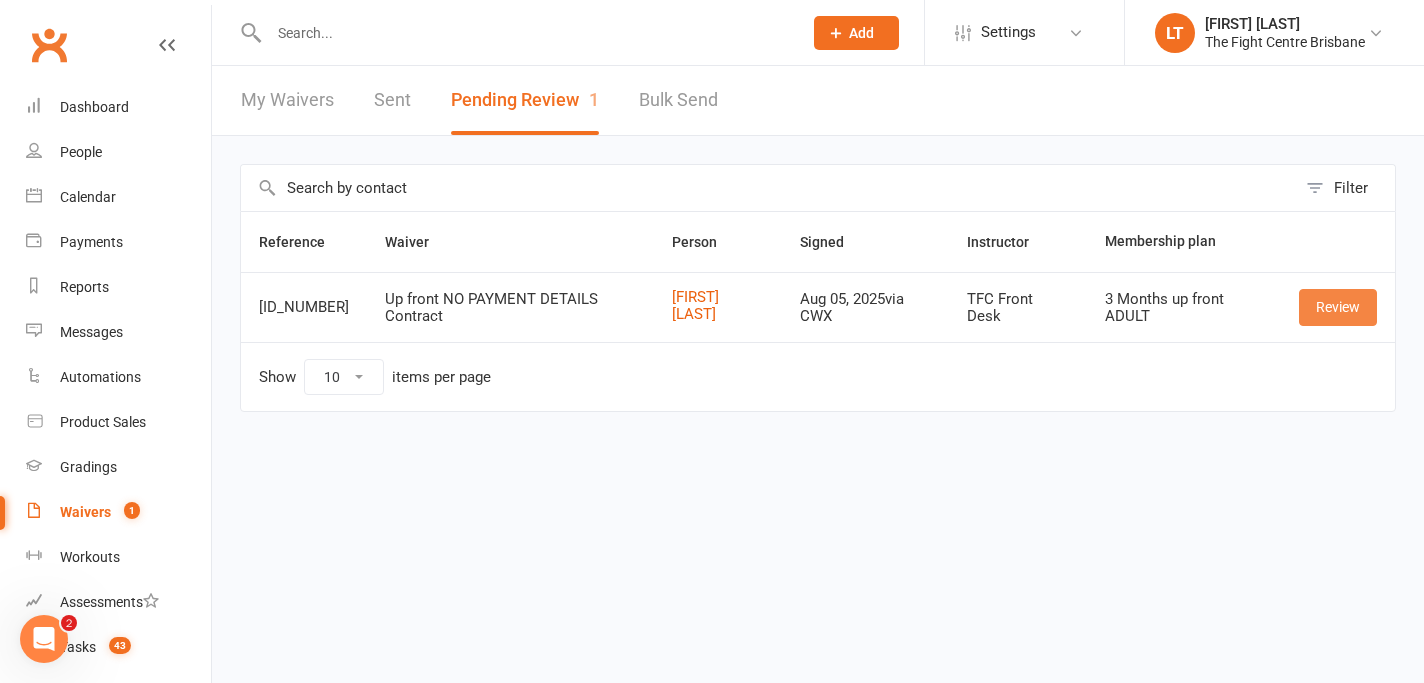 click on "Review" at bounding box center (1338, 307) 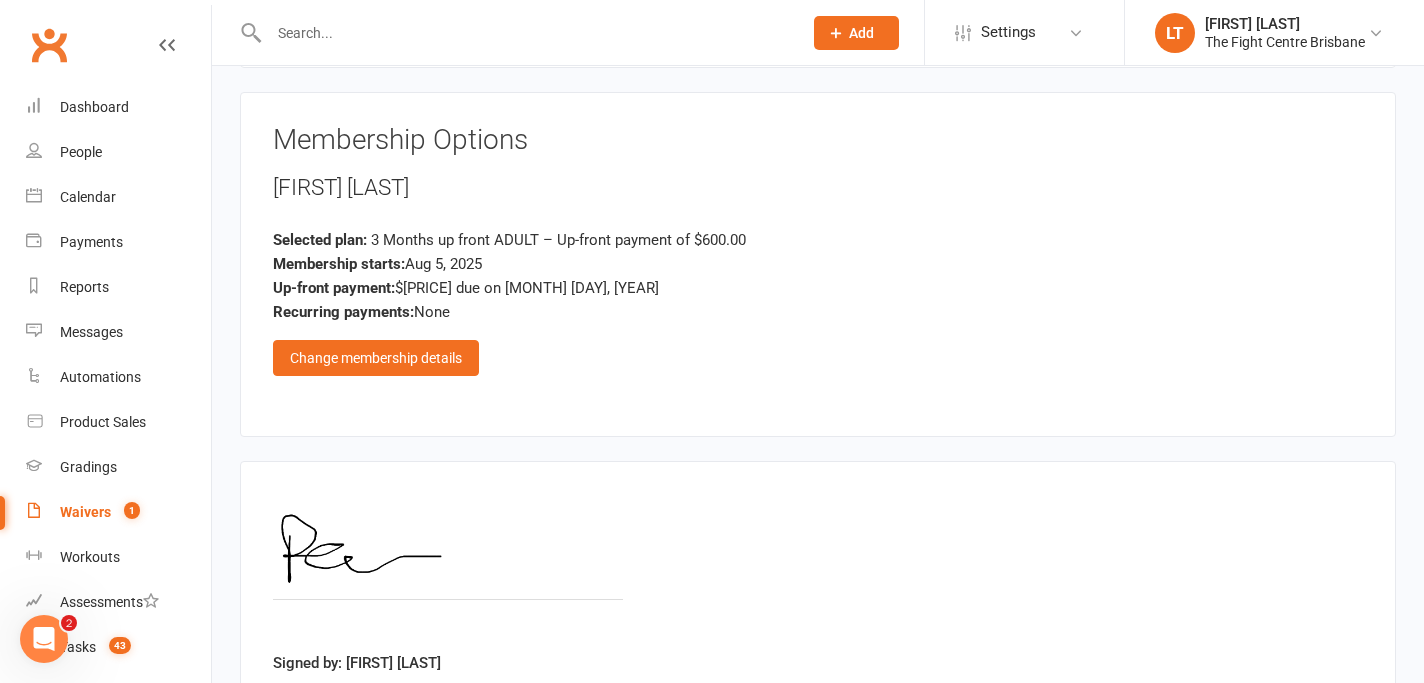 scroll, scrollTop: 1984, scrollLeft: 0, axis: vertical 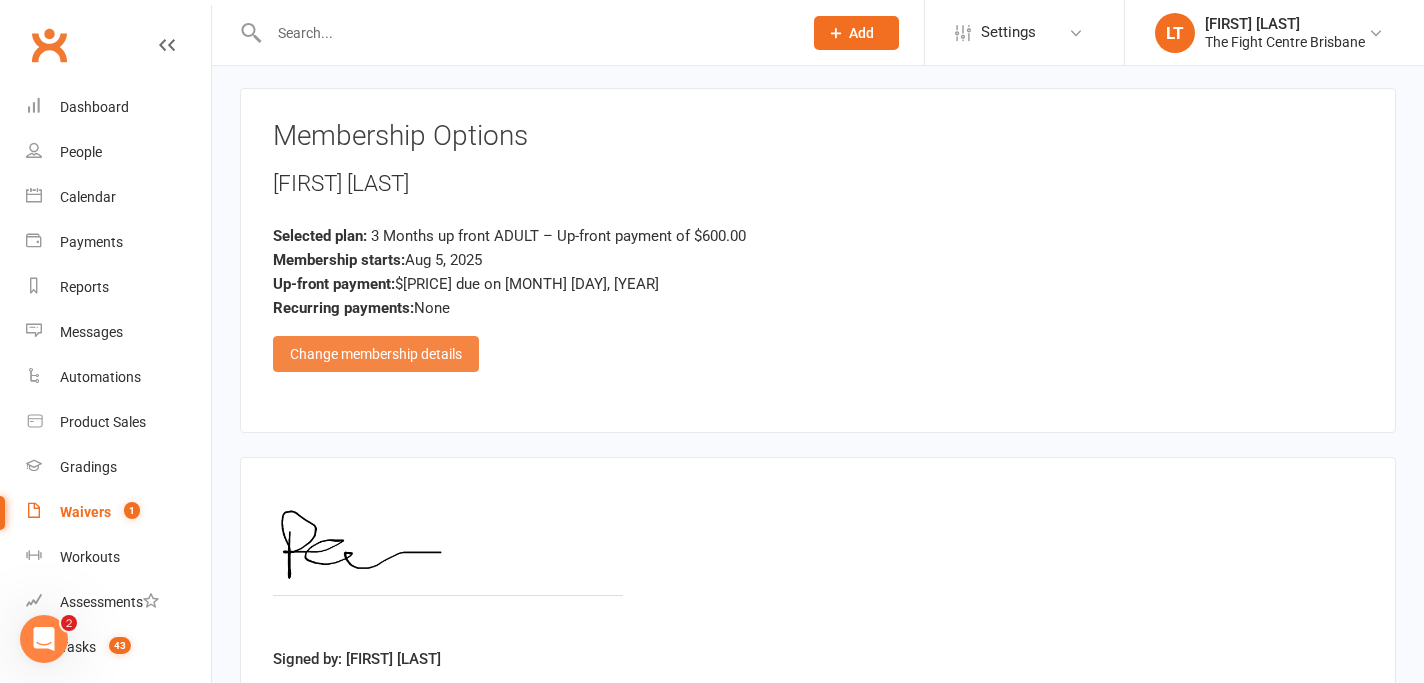 click on "Change membership details" at bounding box center [376, 354] 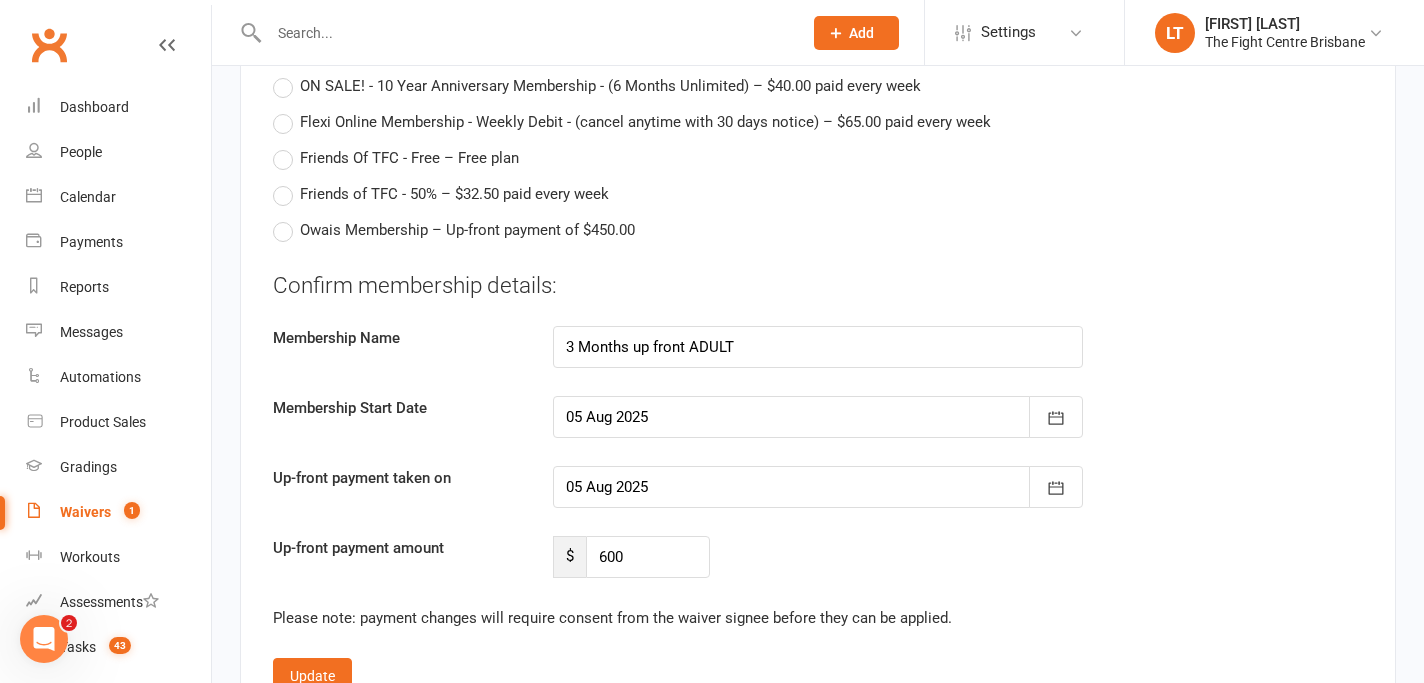 scroll, scrollTop: 3488, scrollLeft: 0, axis: vertical 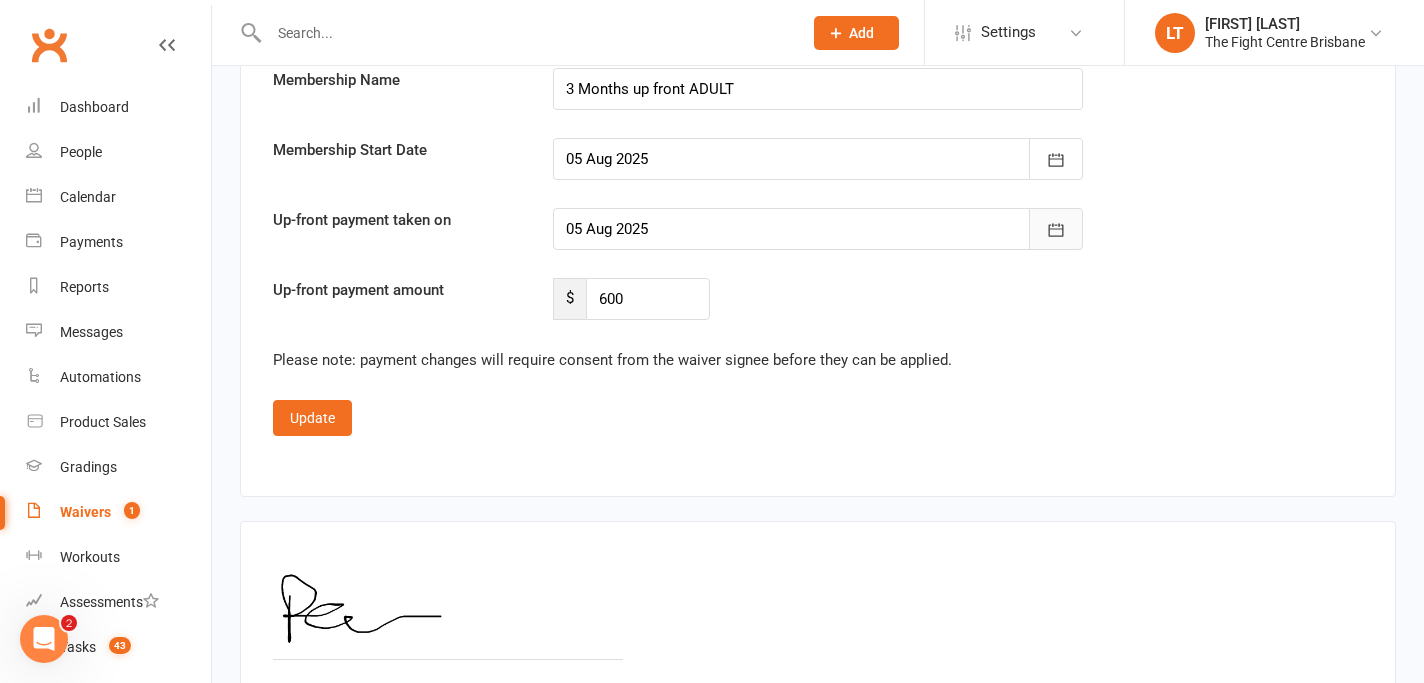 click at bounding box center (1056, 229) 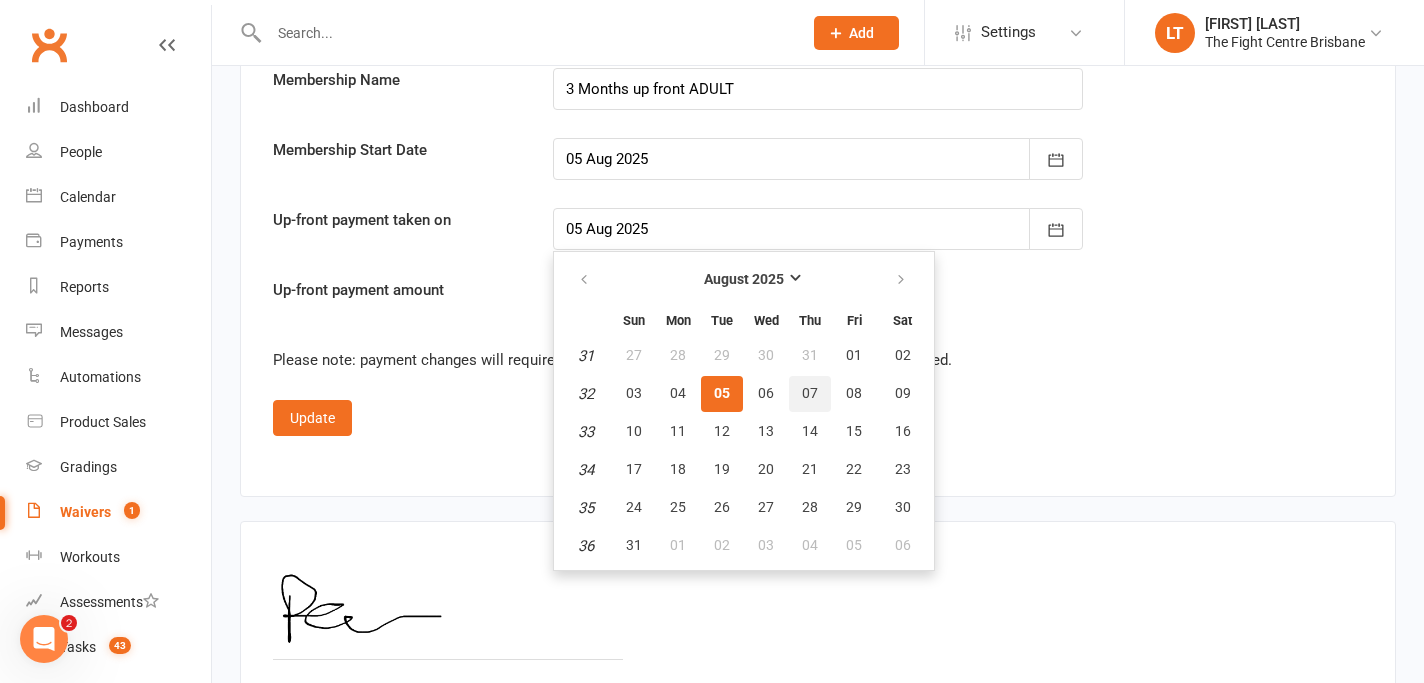 click on "07" at bounding box center (810, 393) 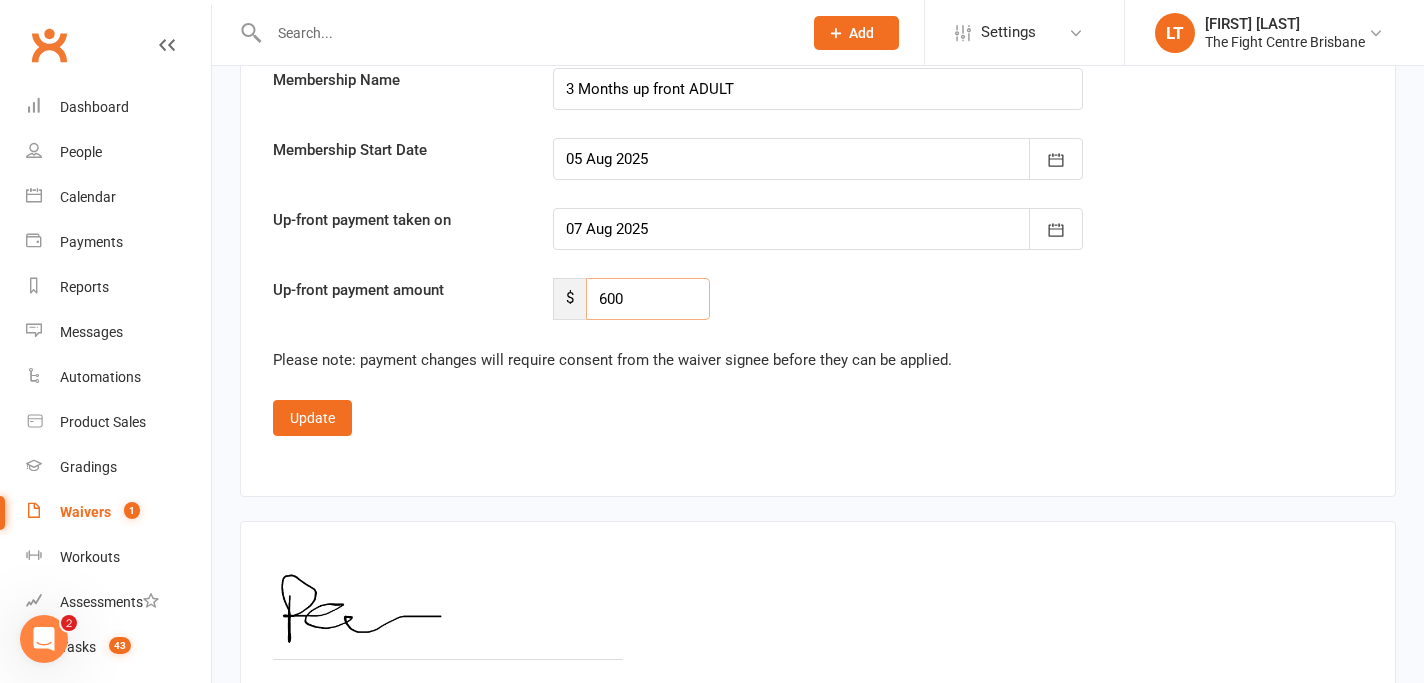 click on "600" at bounding box center [648, 299] 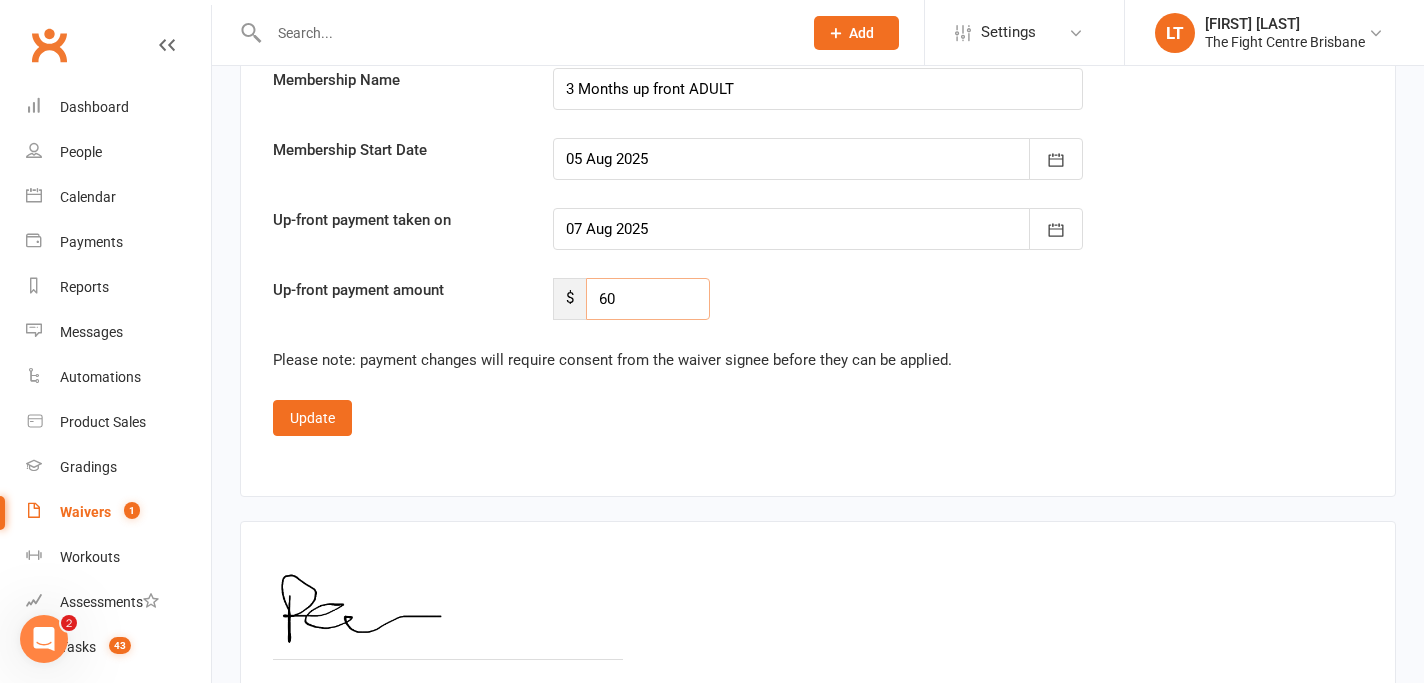 type on "6" 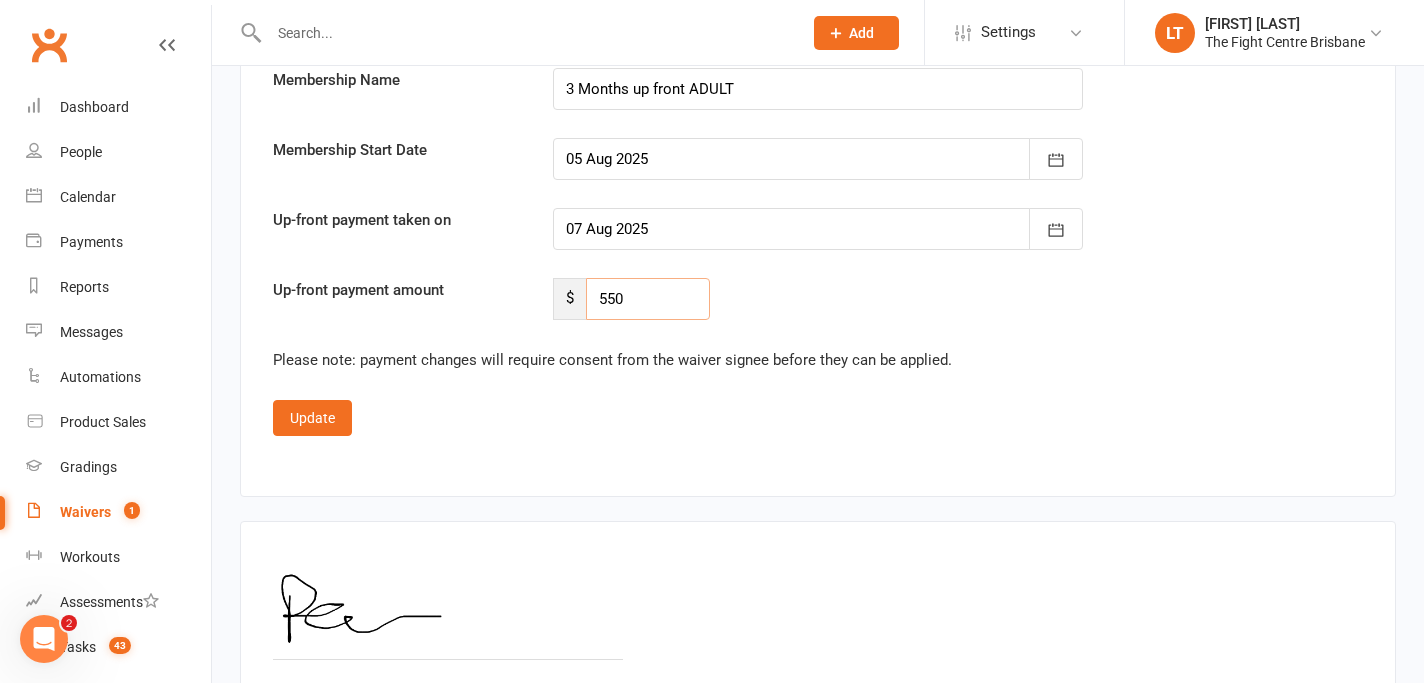 type on "550" 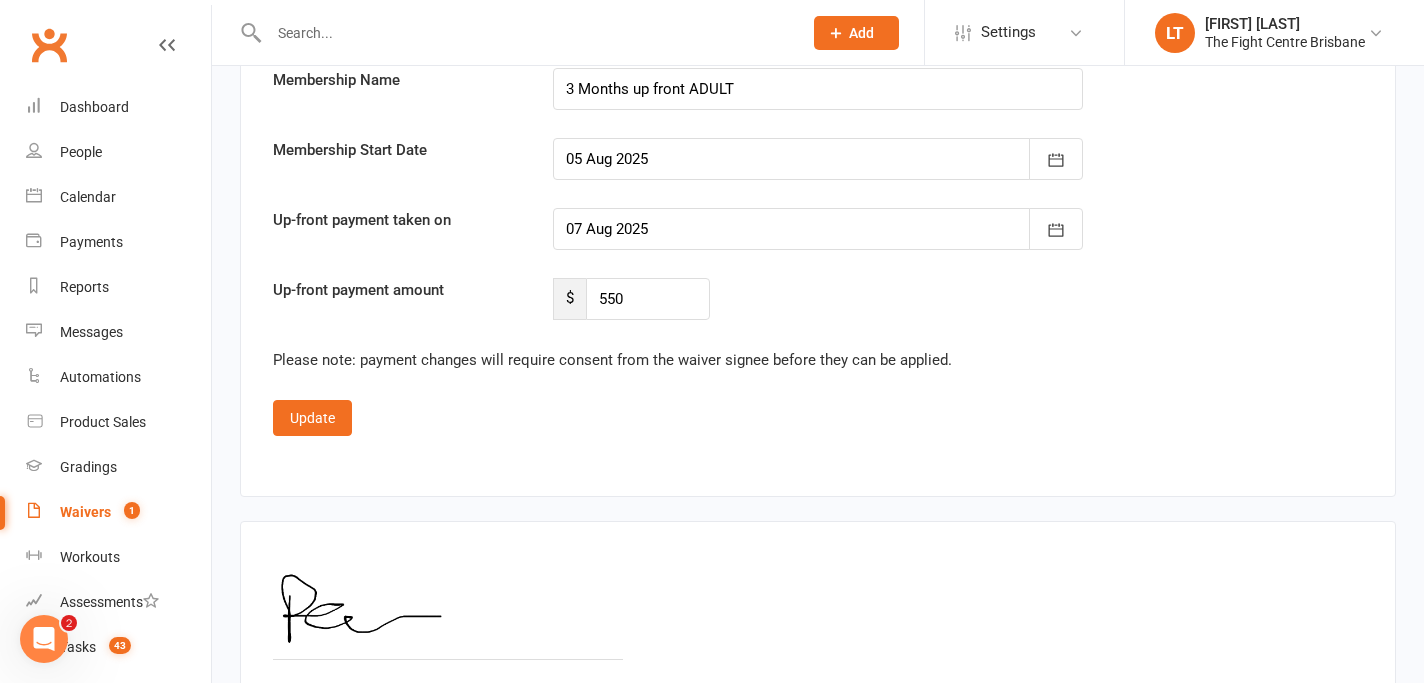 click on "Up-front payment amount $ 550" at bounding box center [818, 299] 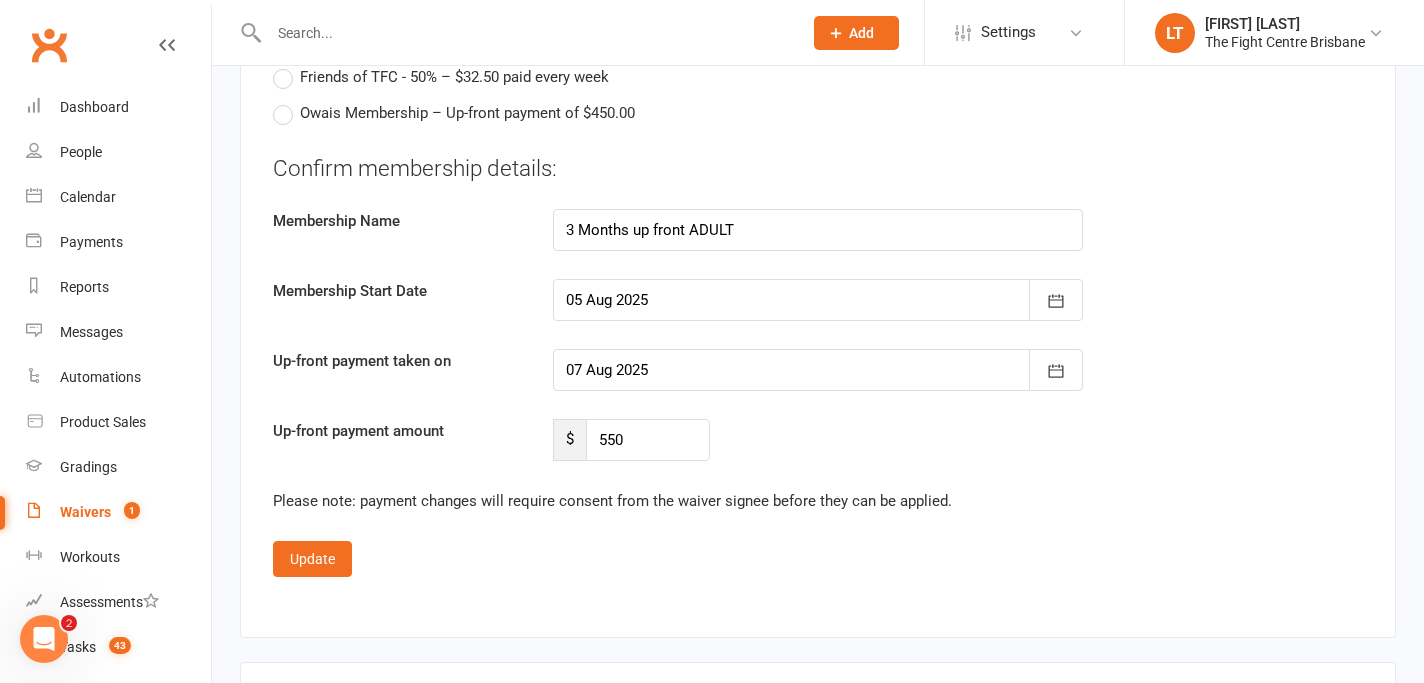 scroll, scrollTop: 3267, scrollLeft: 0, axis: vertical 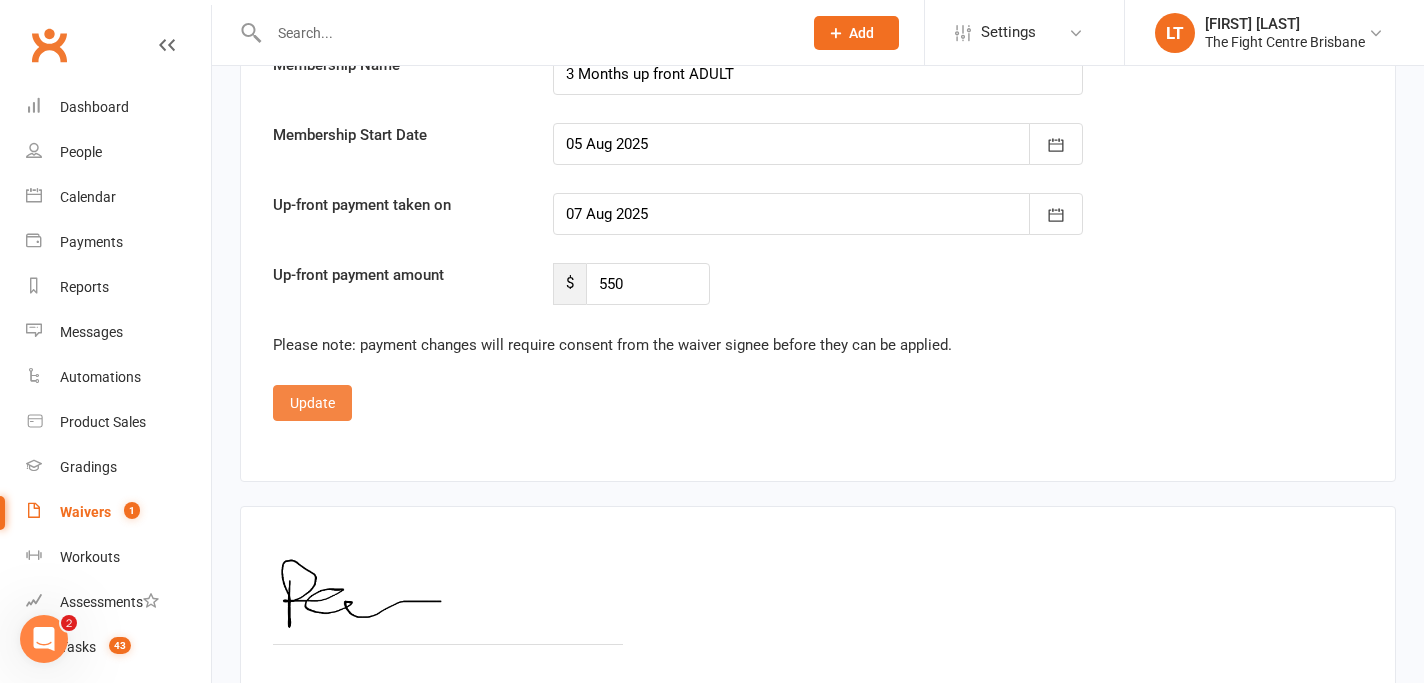 click on "Update" at bounding box center [312, 403] 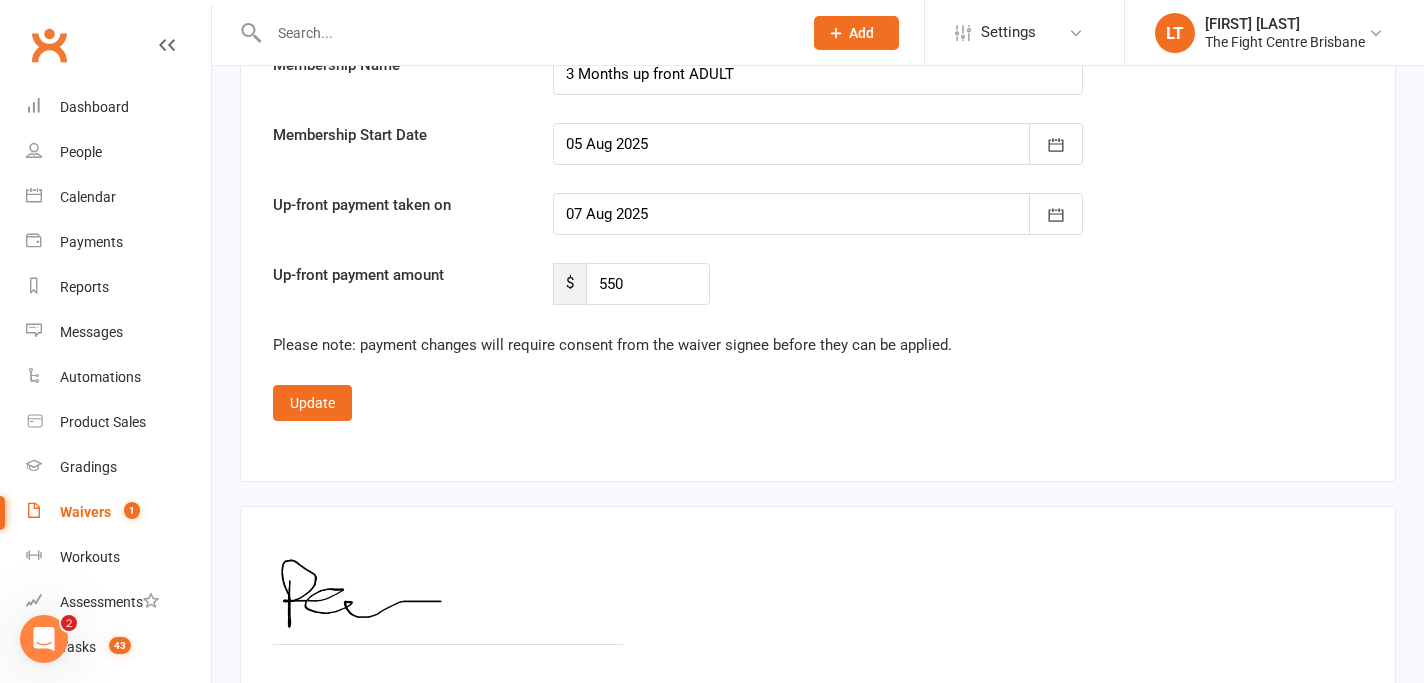 scroll, scrollTop: 2132, scrollLeft: 0, axis: vertical 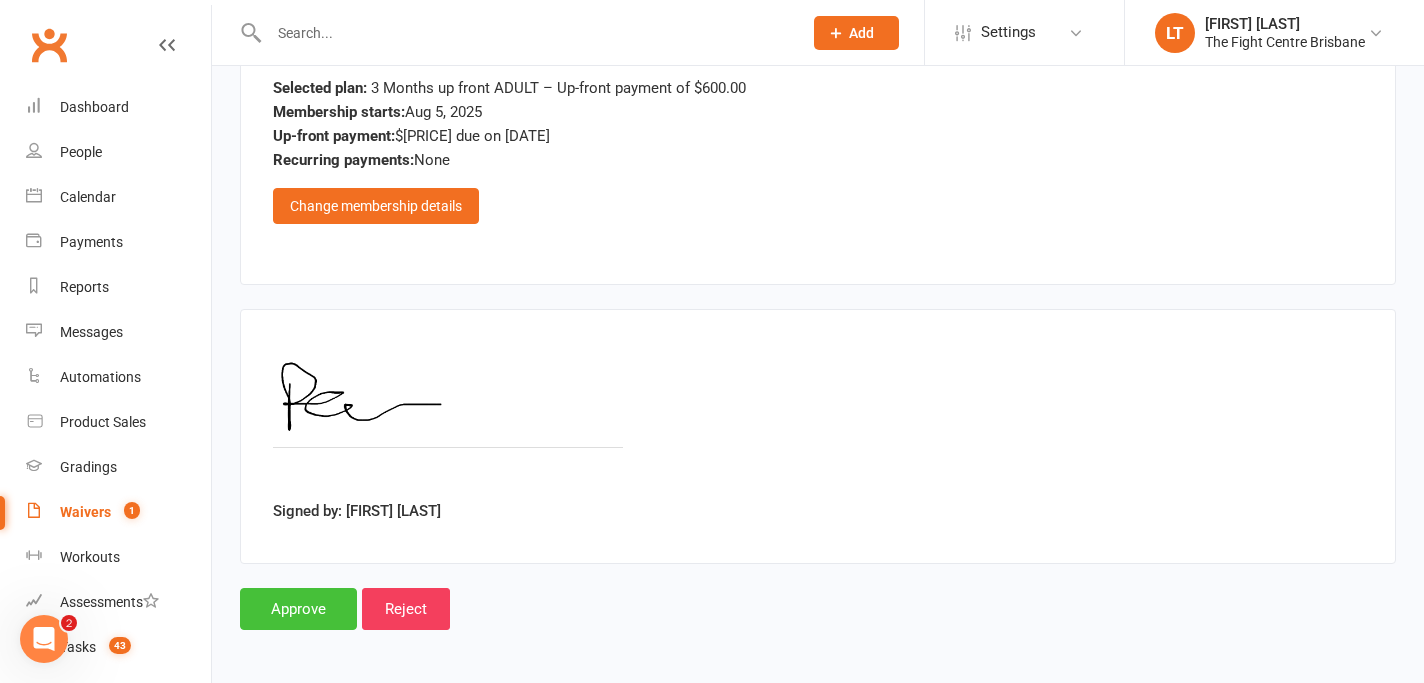 click on "Approve" at bounding box center (298, 609) 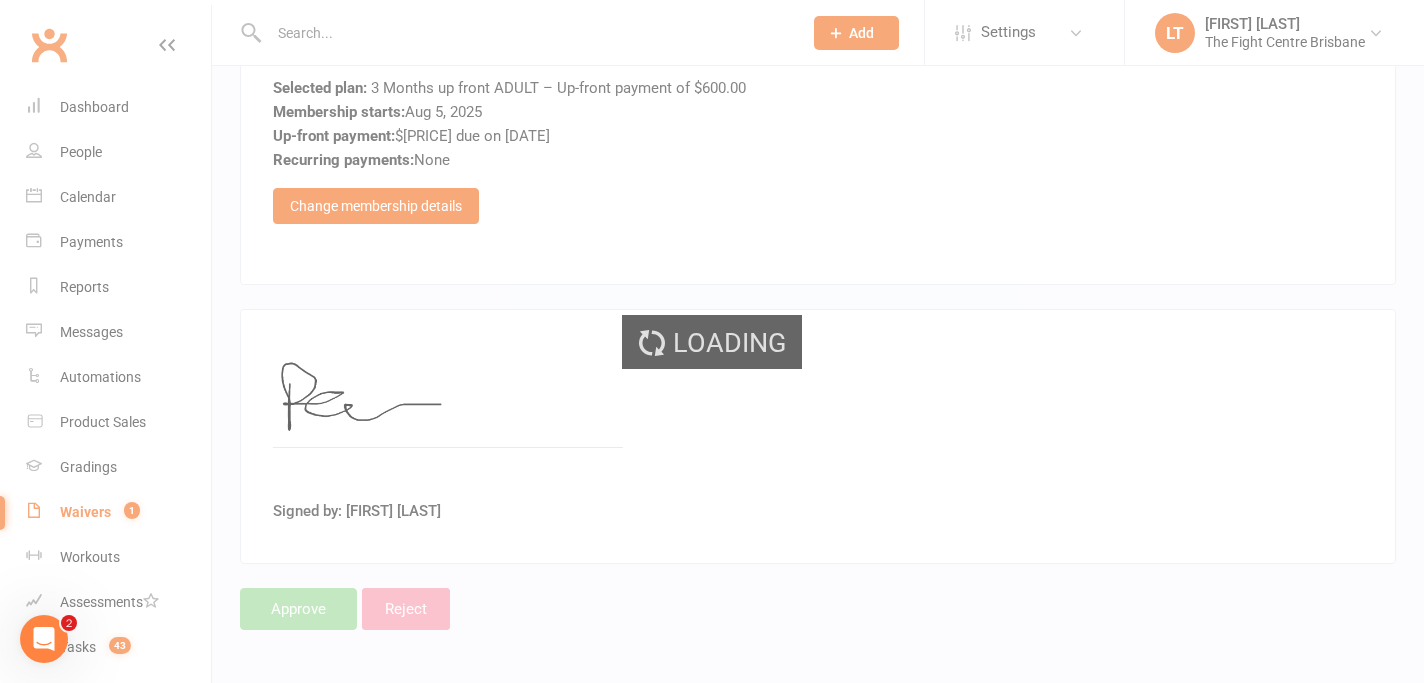 scroll, scrollTop: 0, scrollLeft: 0, axis: both 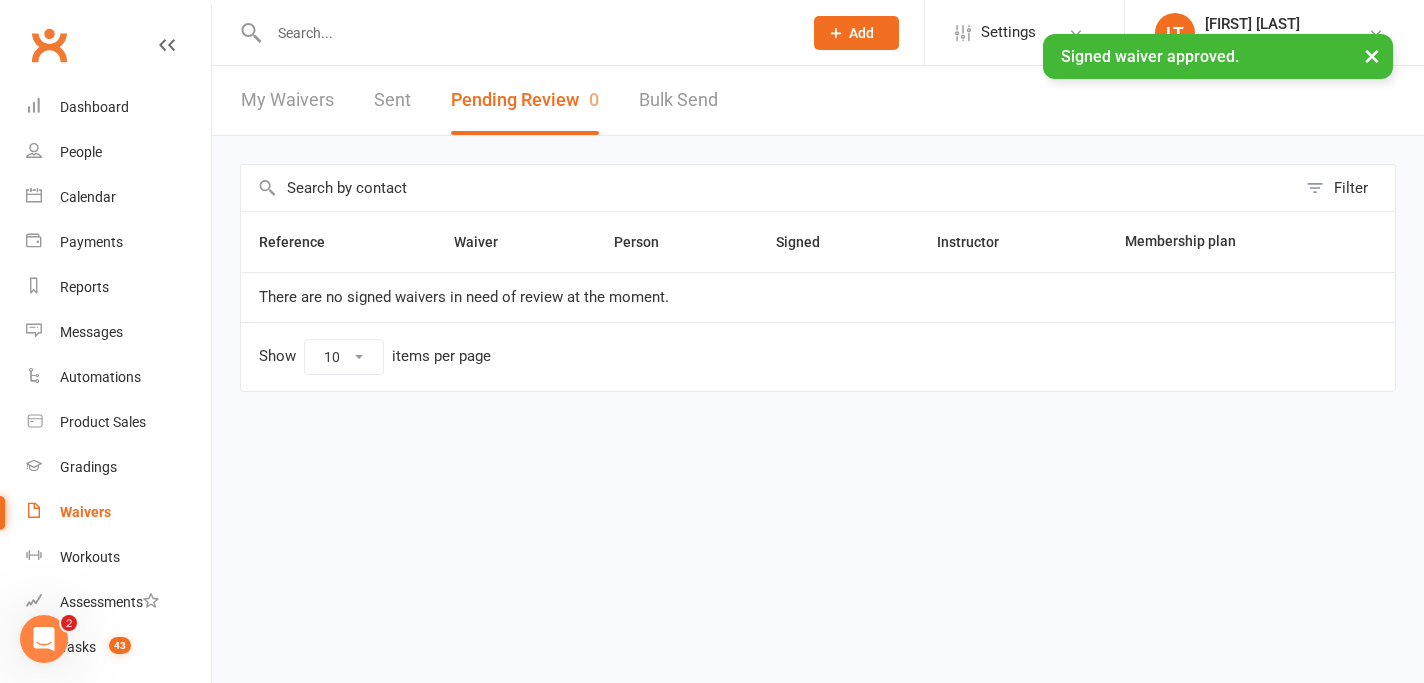 click at bounding box center [525, 33] 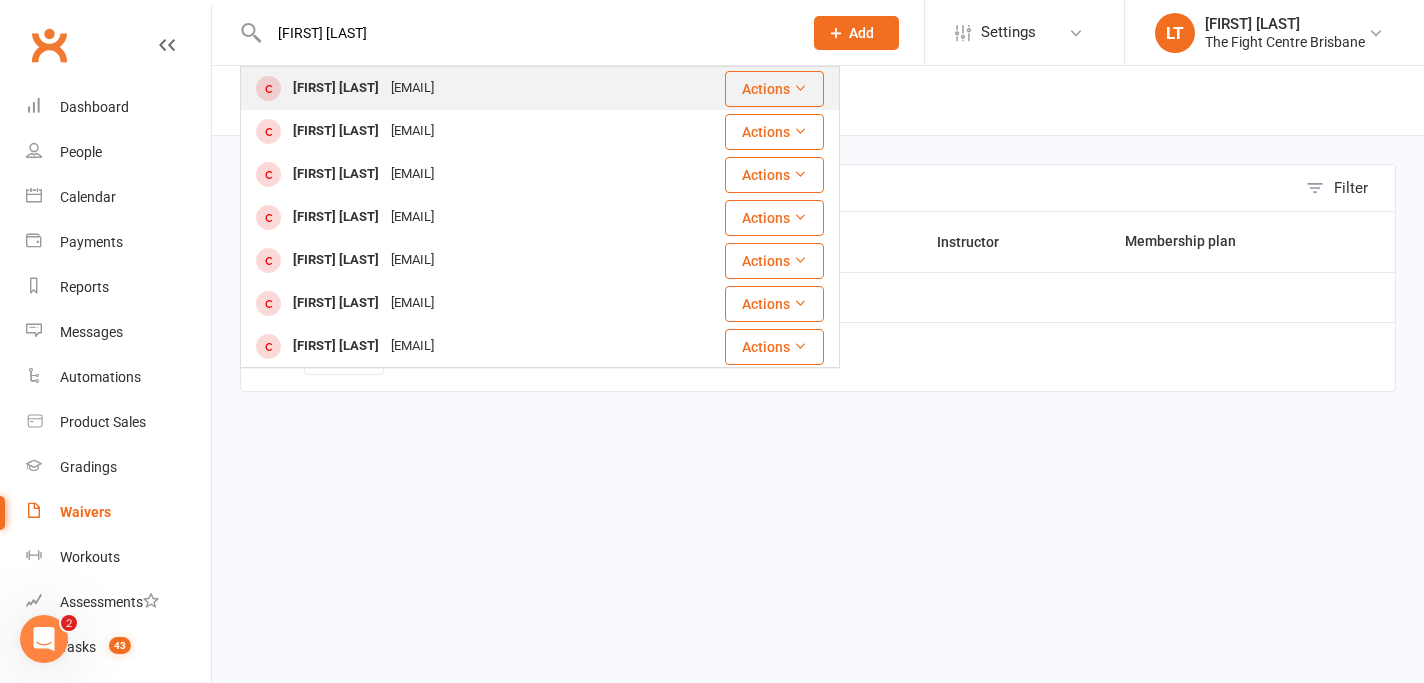 type on "Peter cardilini" 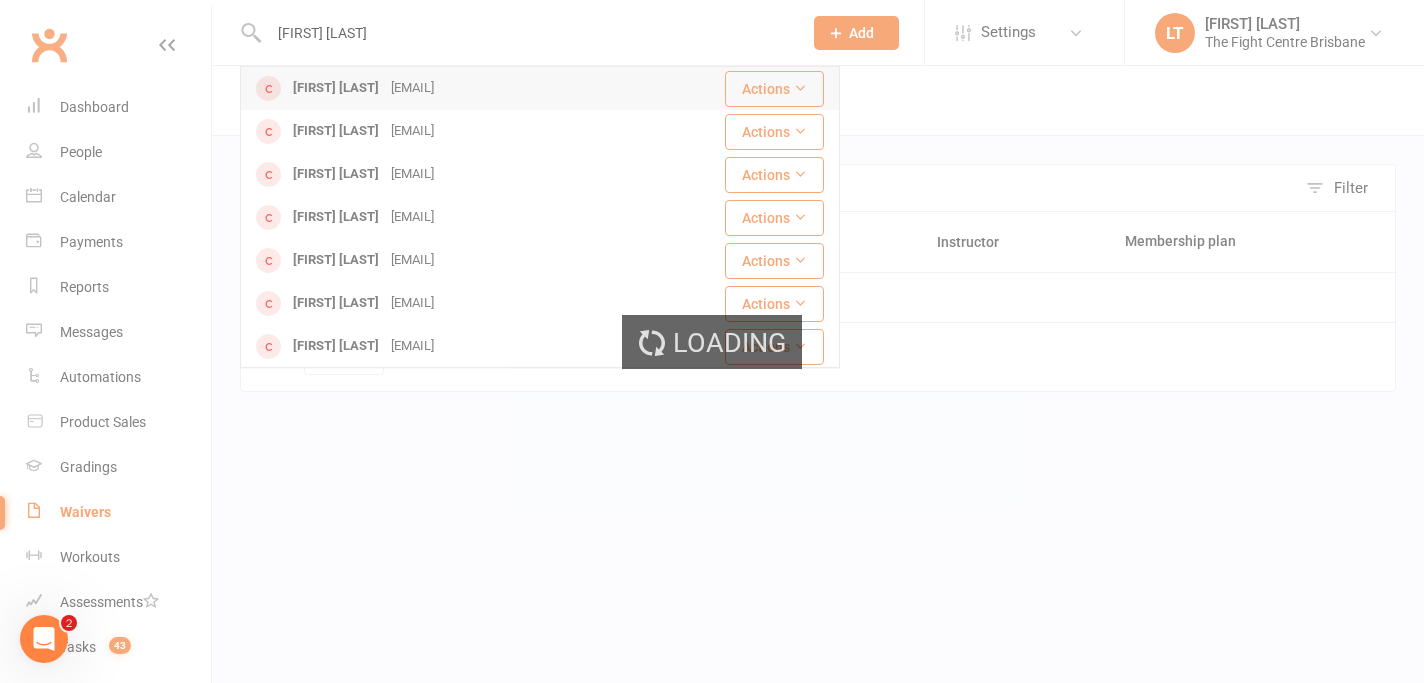 type 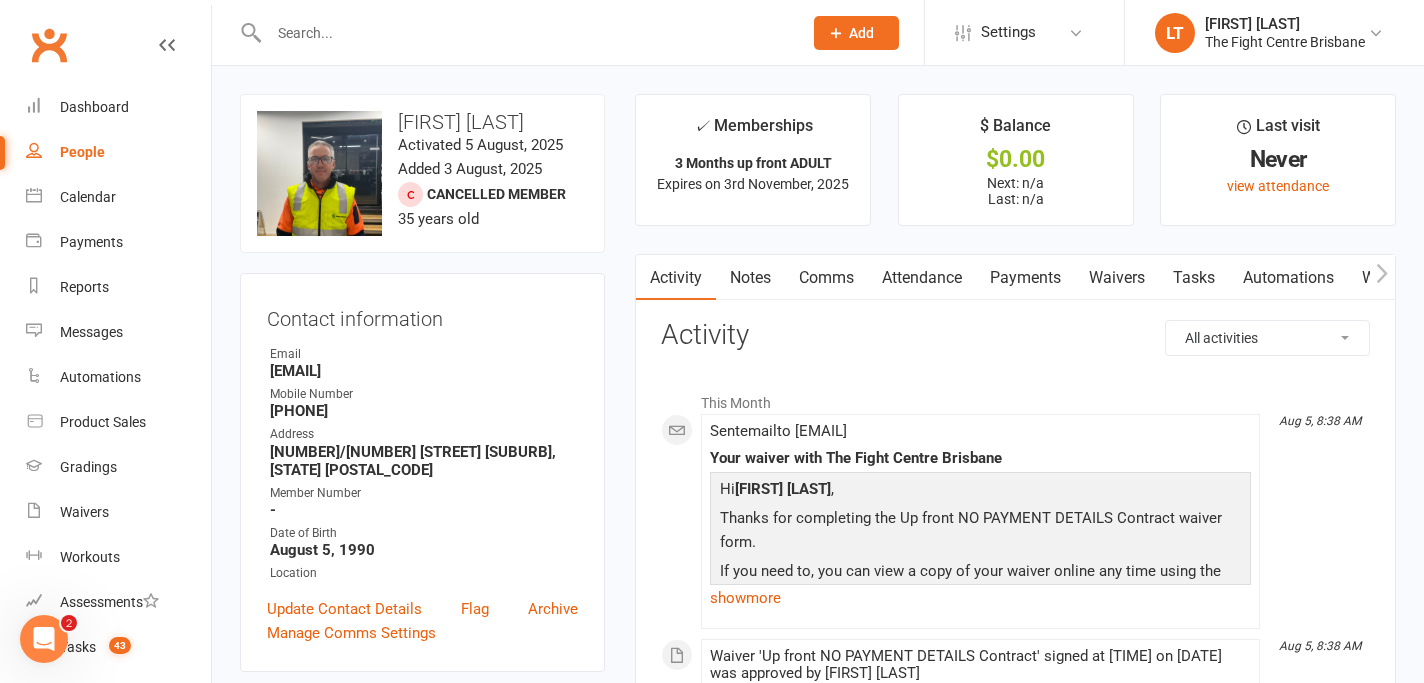 click 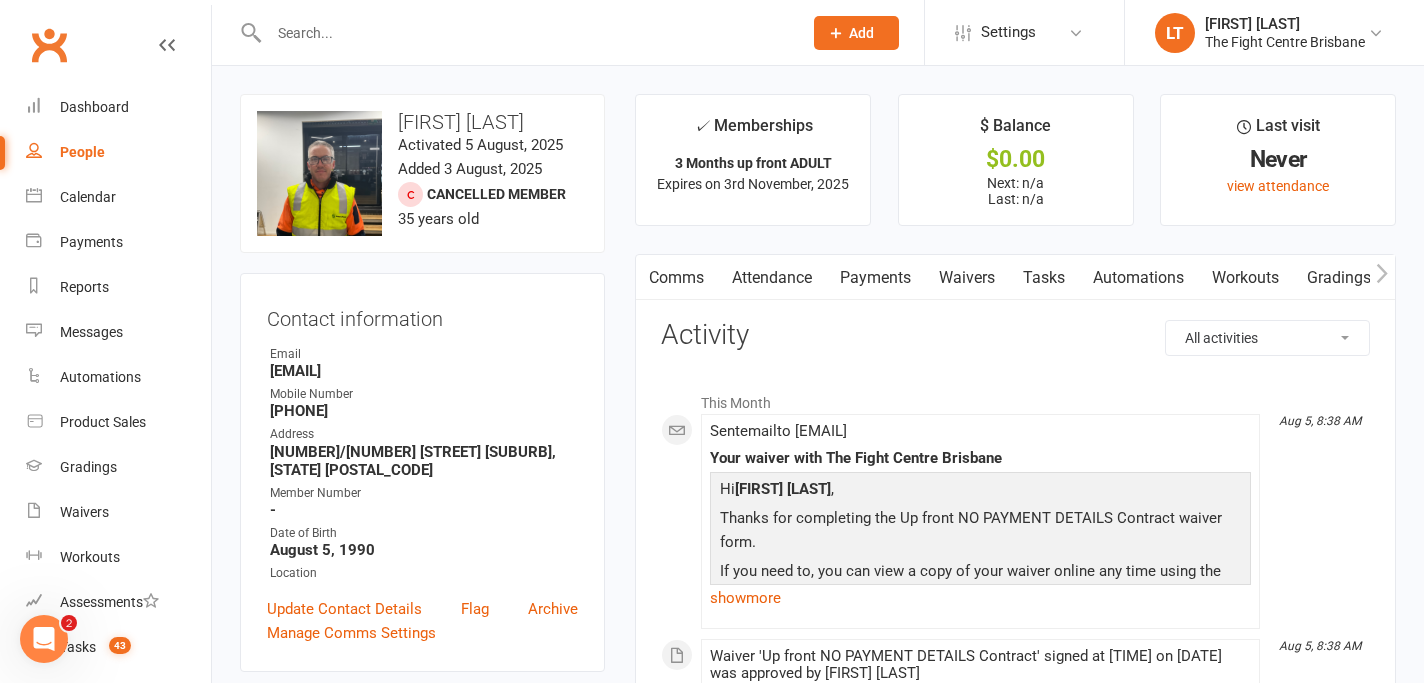 scroll, scrollTop: 0, scrollLeft: 150, axis: horizontal 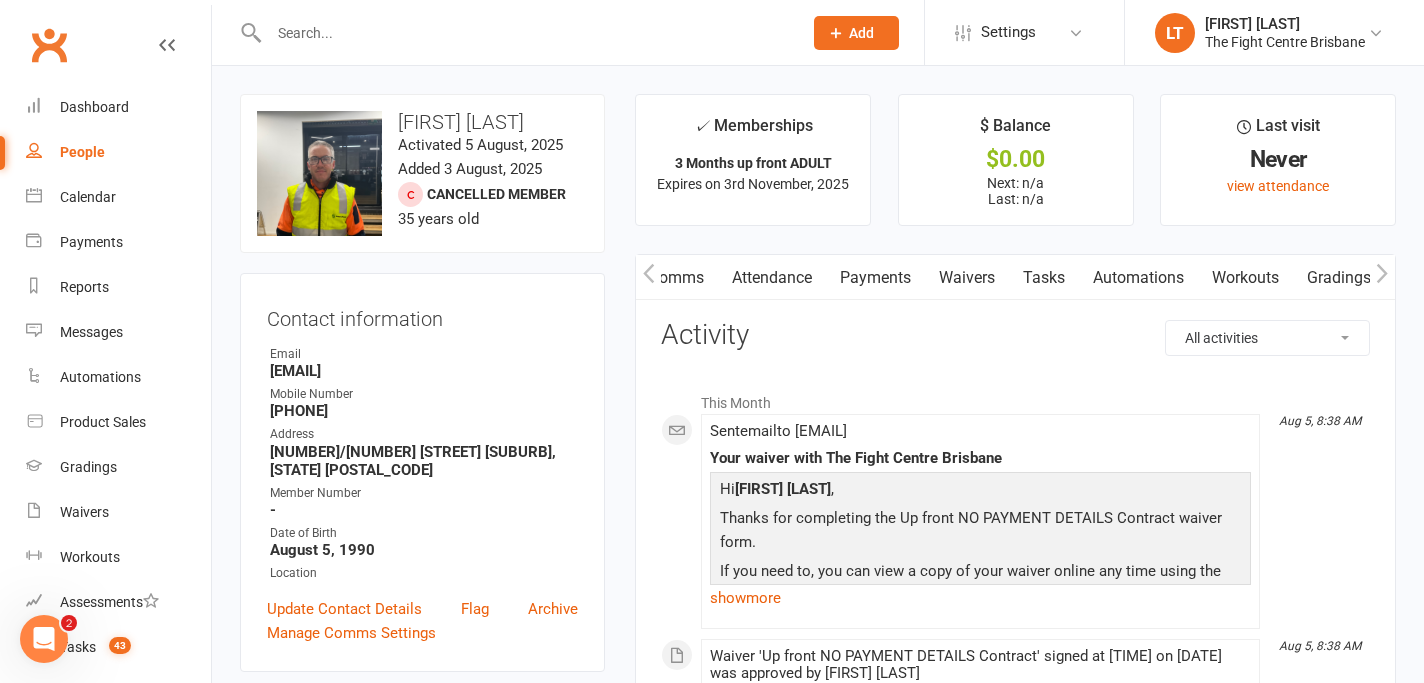 click 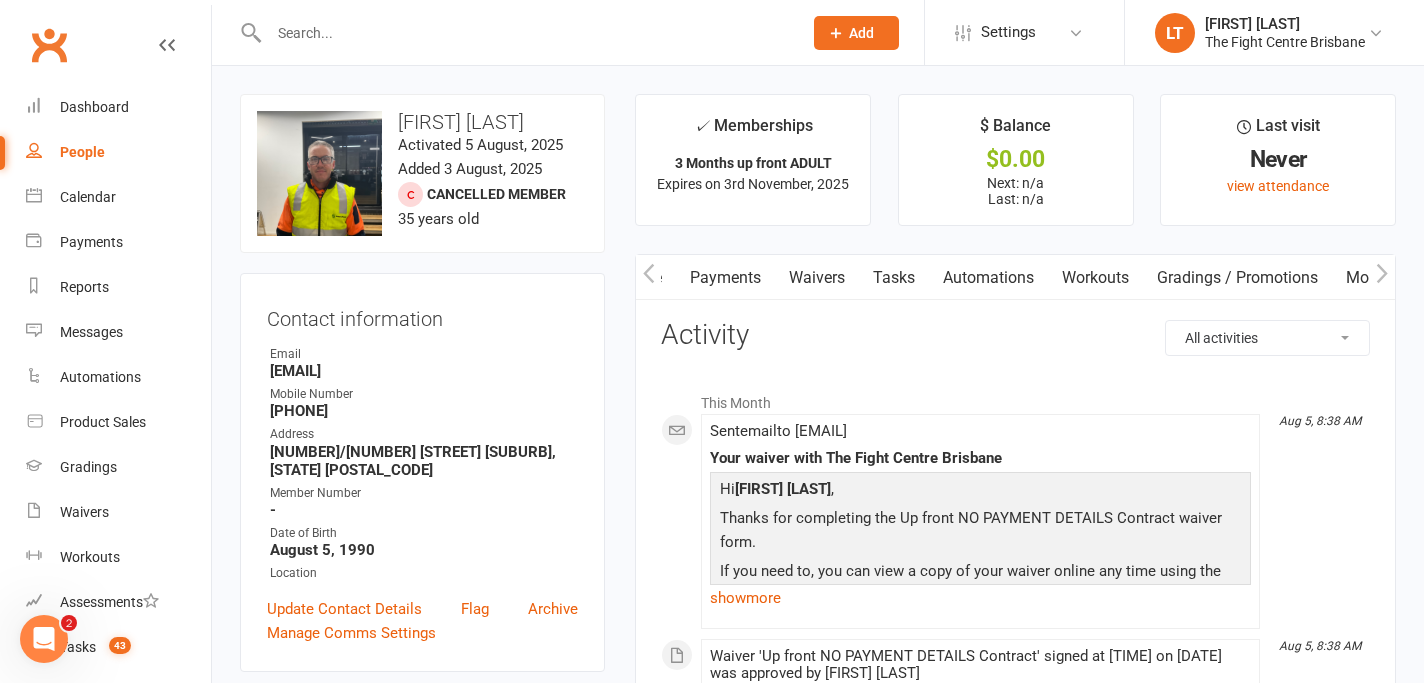 scroll, scrollTop: 0, scrollLeft: 300, axis: horizontal 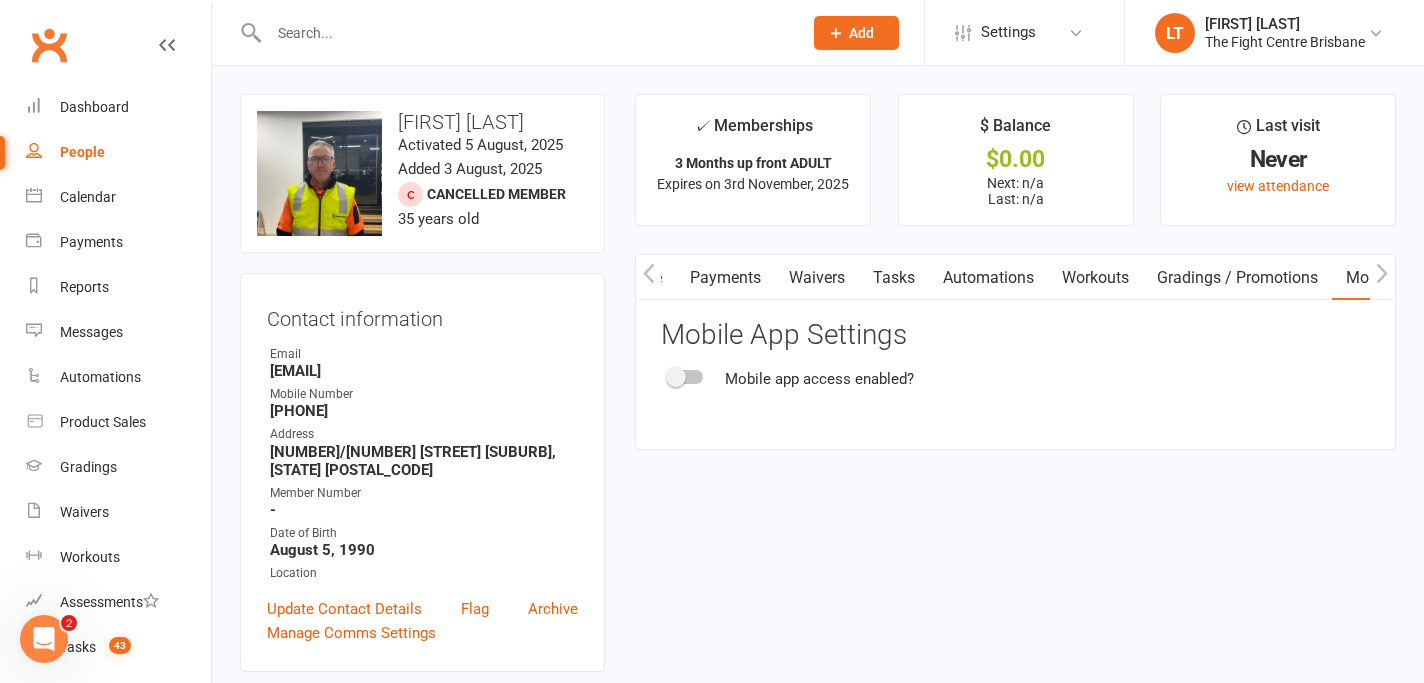 click at bounding box center (686, 377) 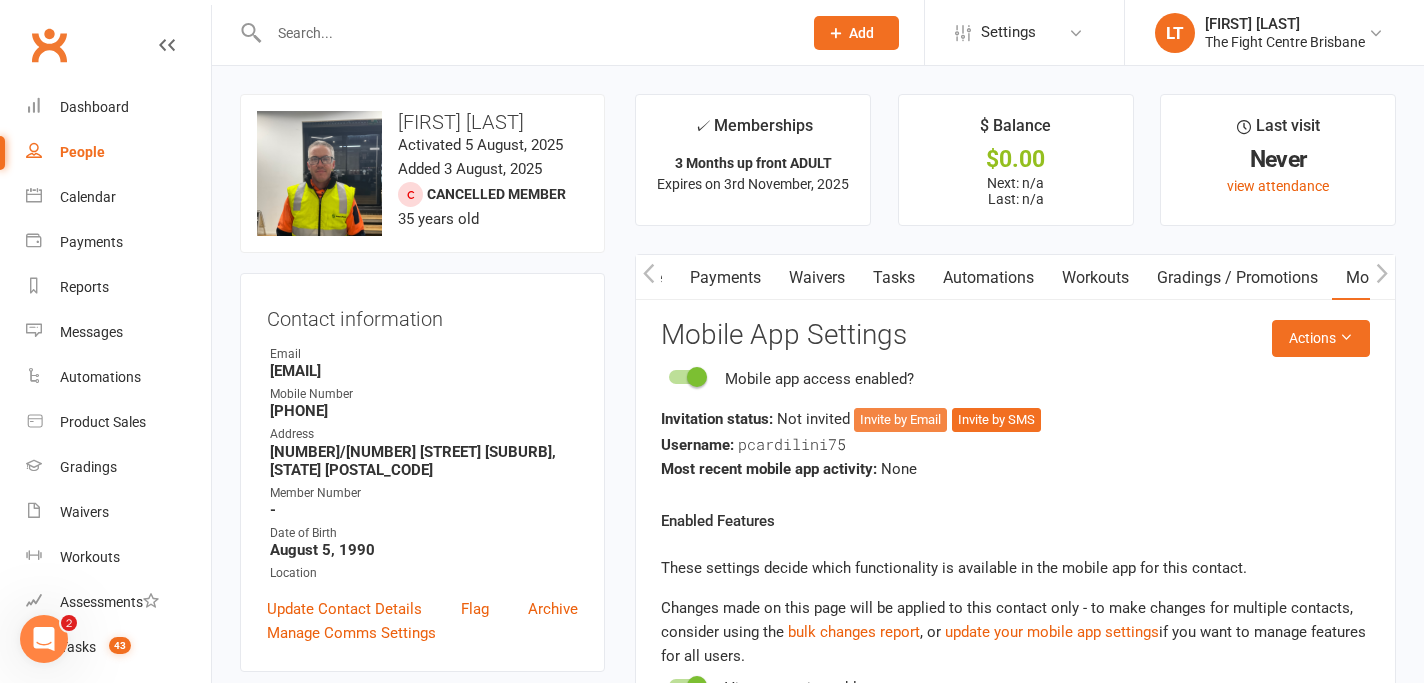 click on "Invite by Email" at bounding box center [900, 420] 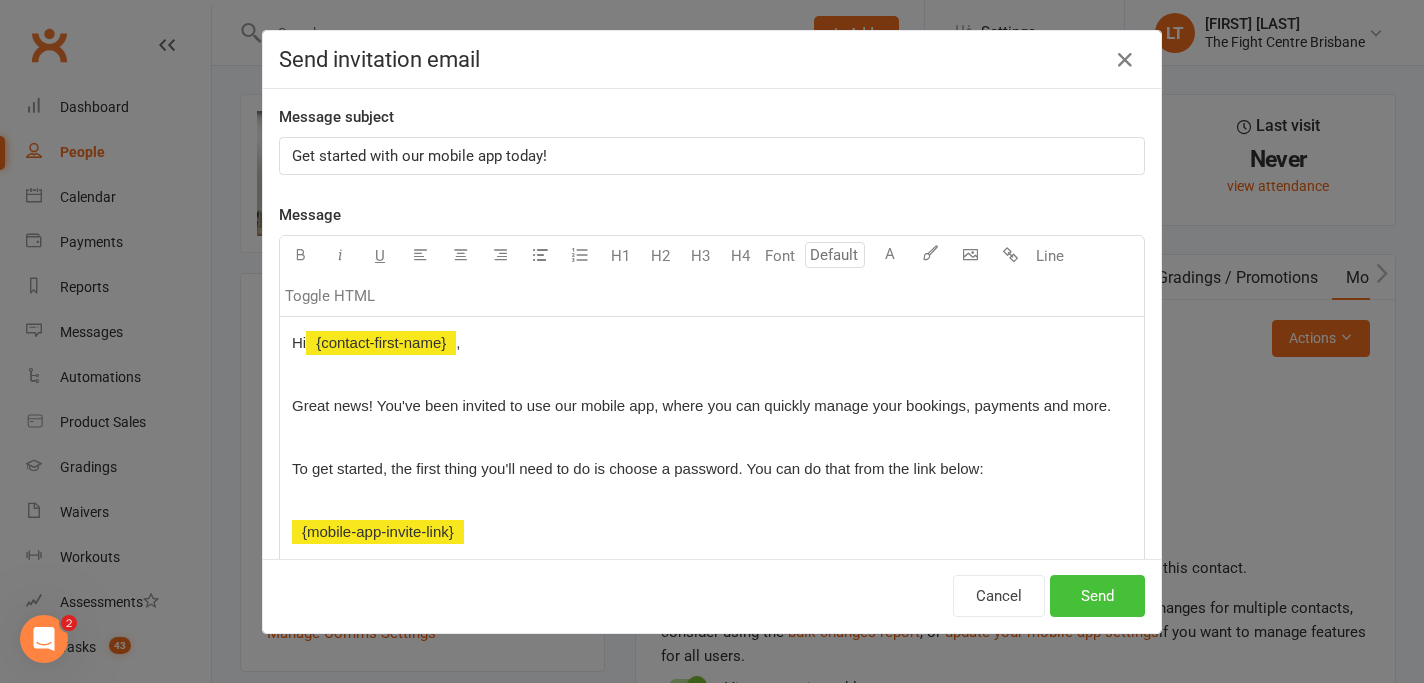 click on "Send" at bounding box center (1097, 596) 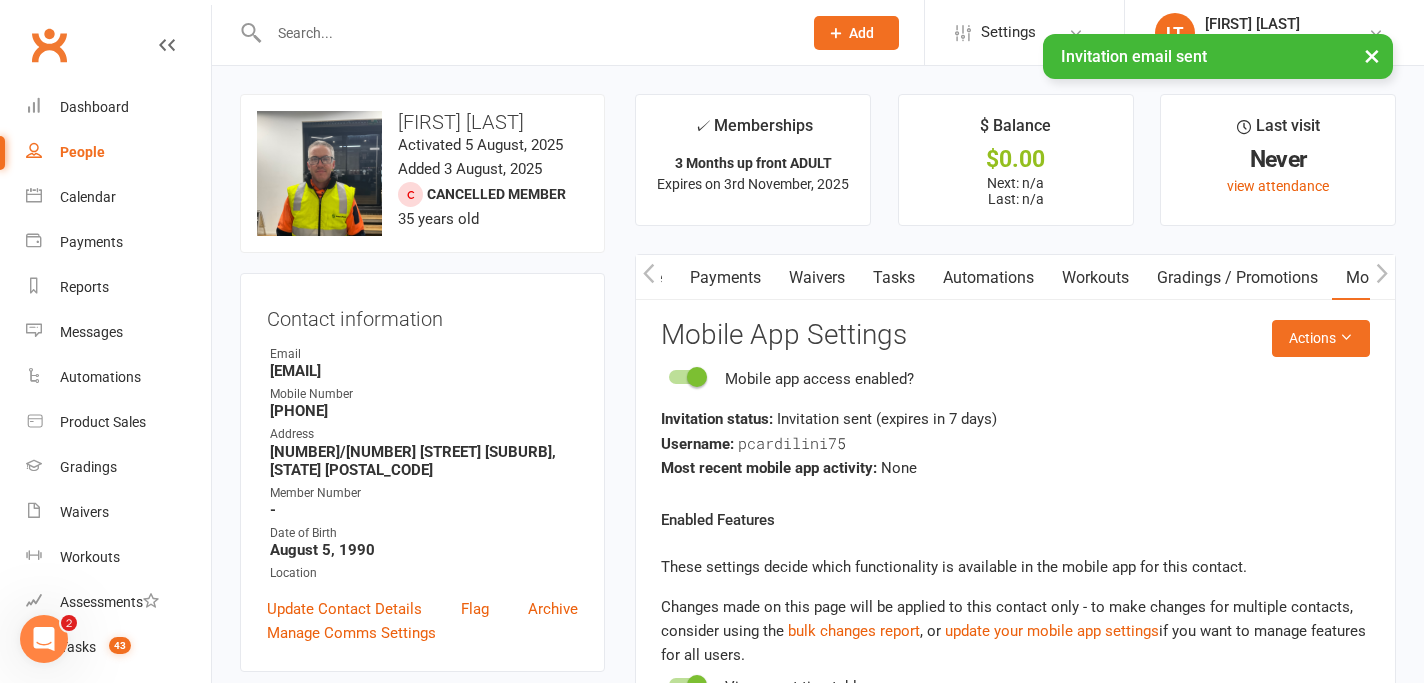 click at bounding box center [648, 277] 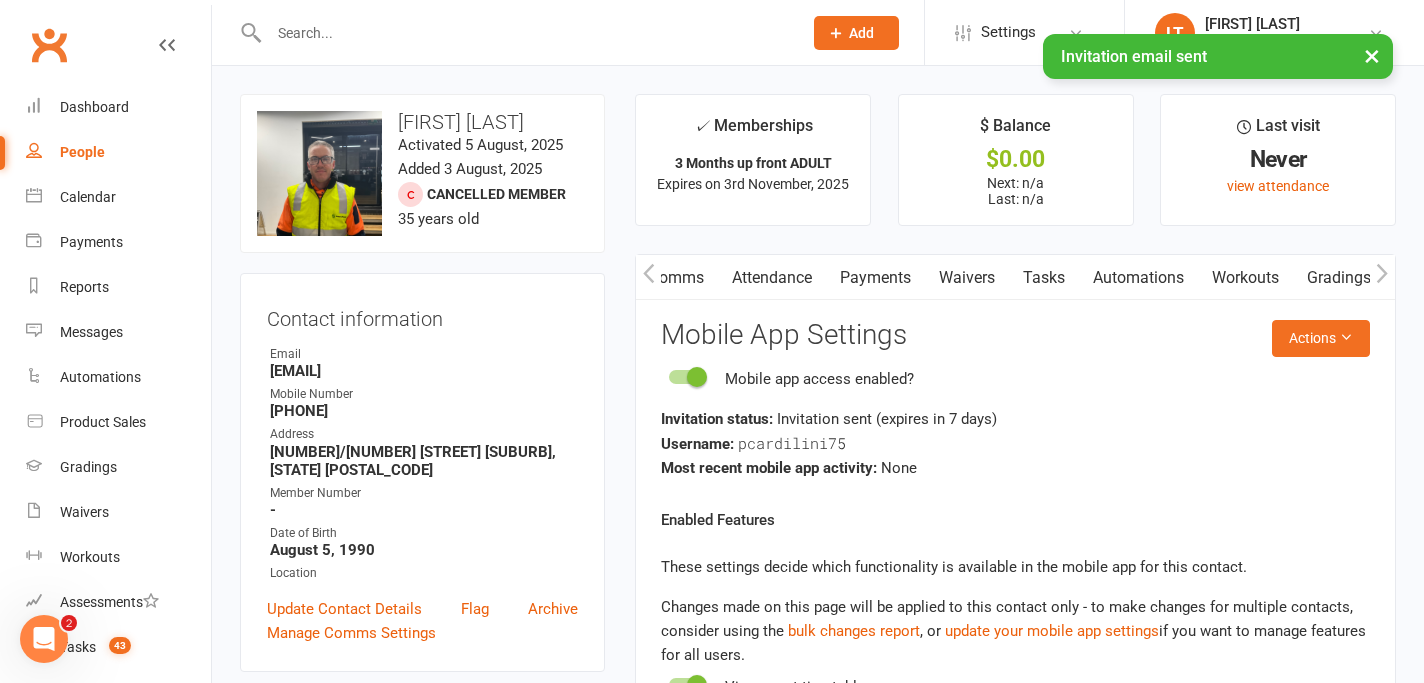 click at bounding box center [648, 277] 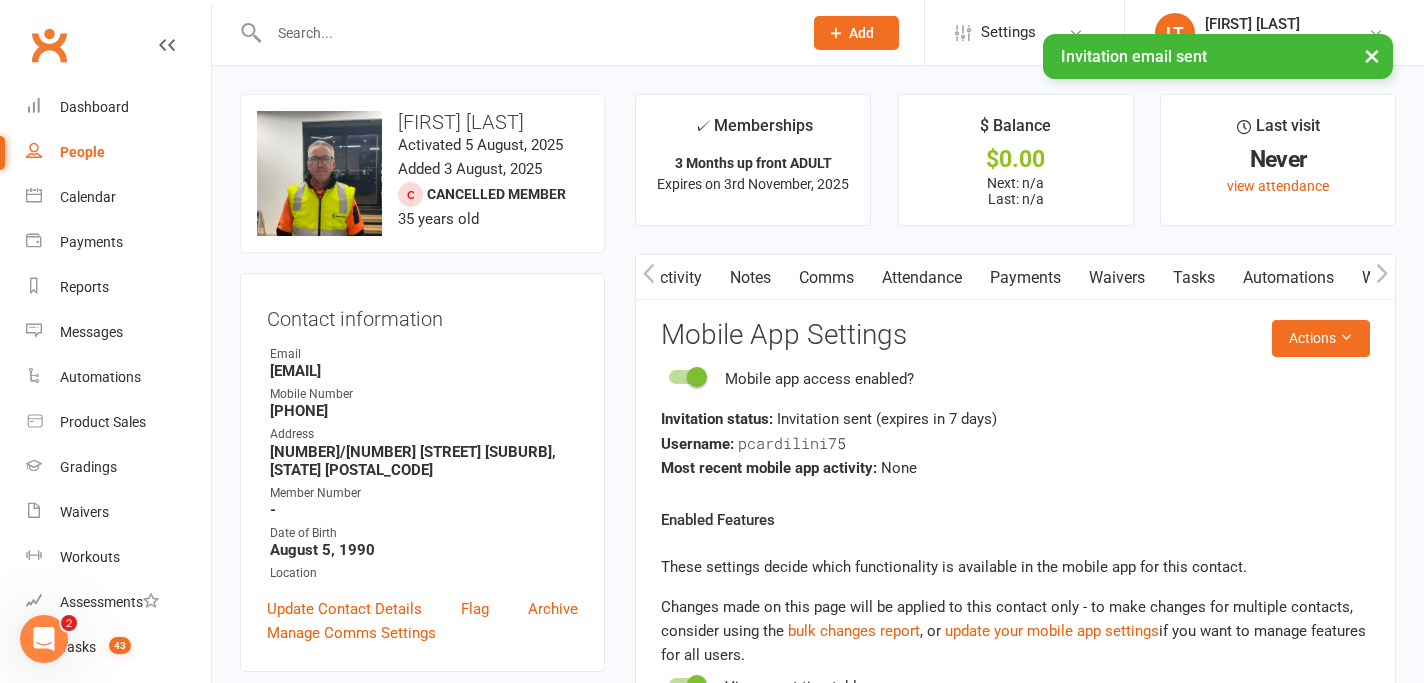 click at bounding box center (648, 277) 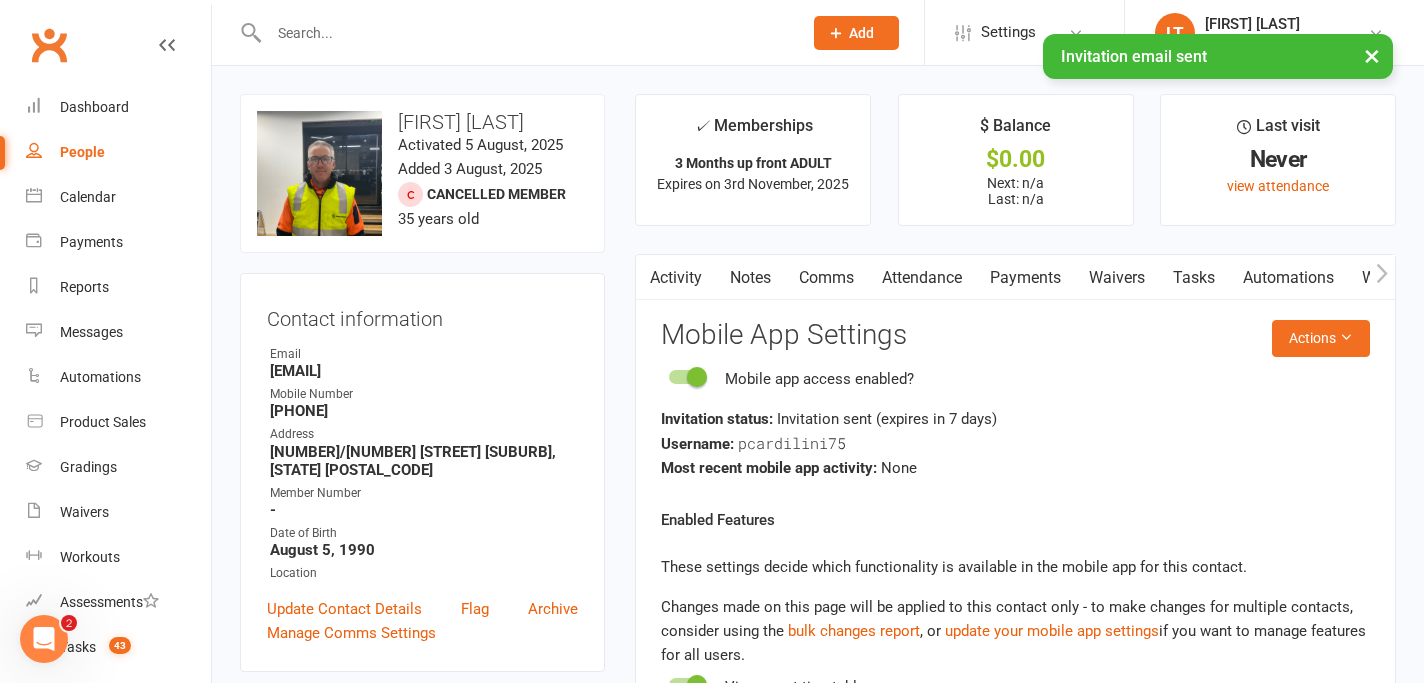 click on "Comms" at bounding box center (826, 278) 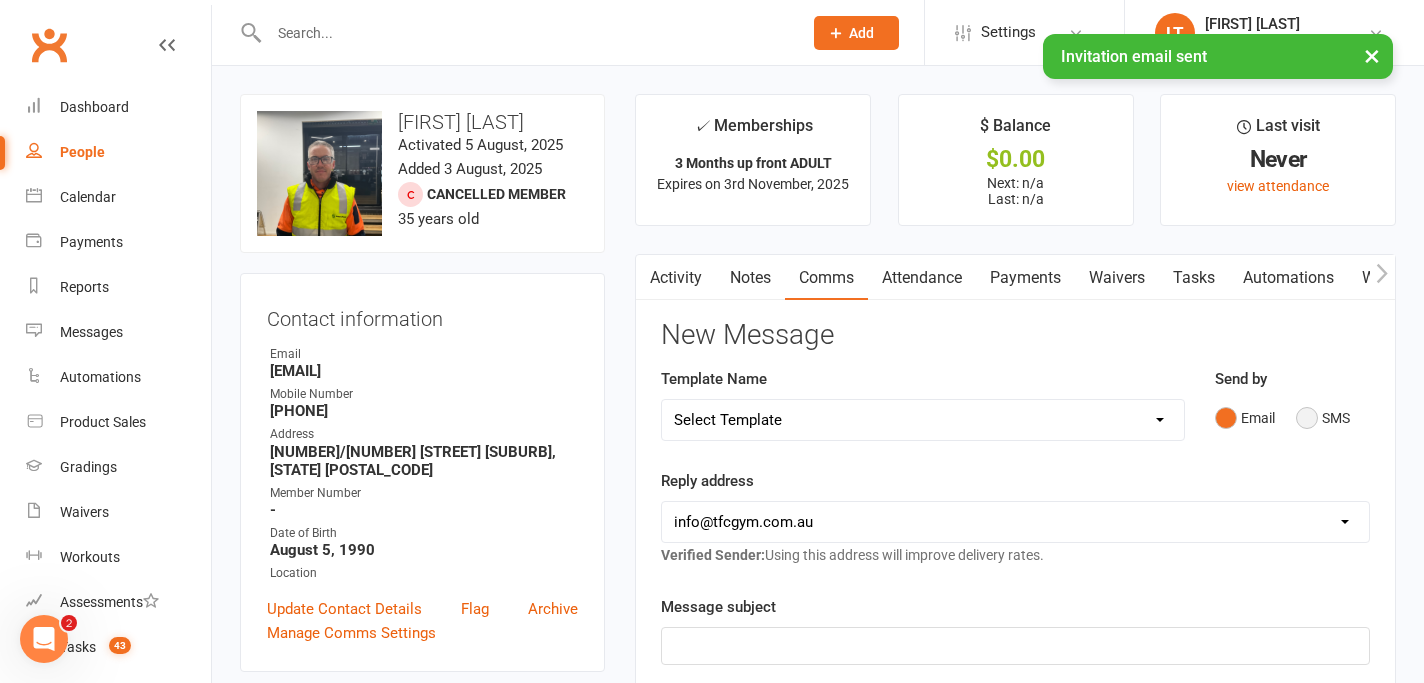 click on "SMS" at bounding box center (1323, 418) 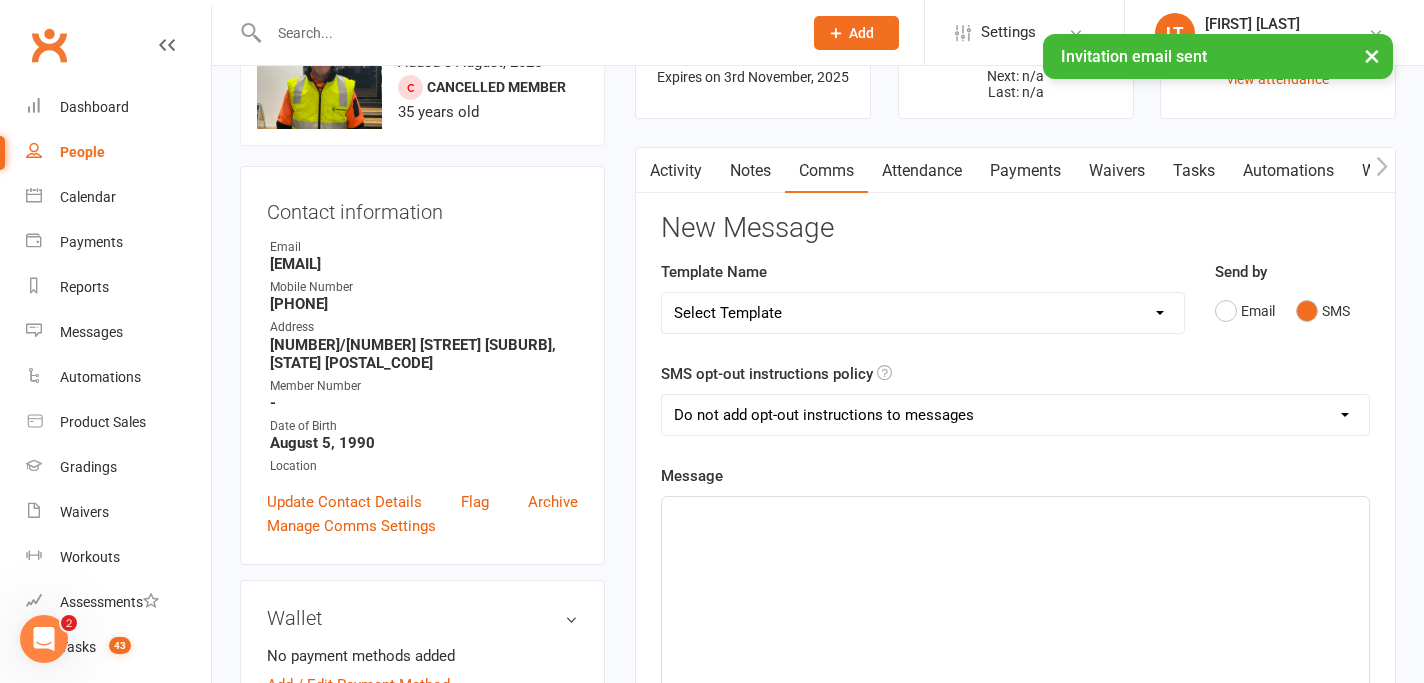 scroll, scrollTop: 266, scrollLeft: 0, axis: vertical 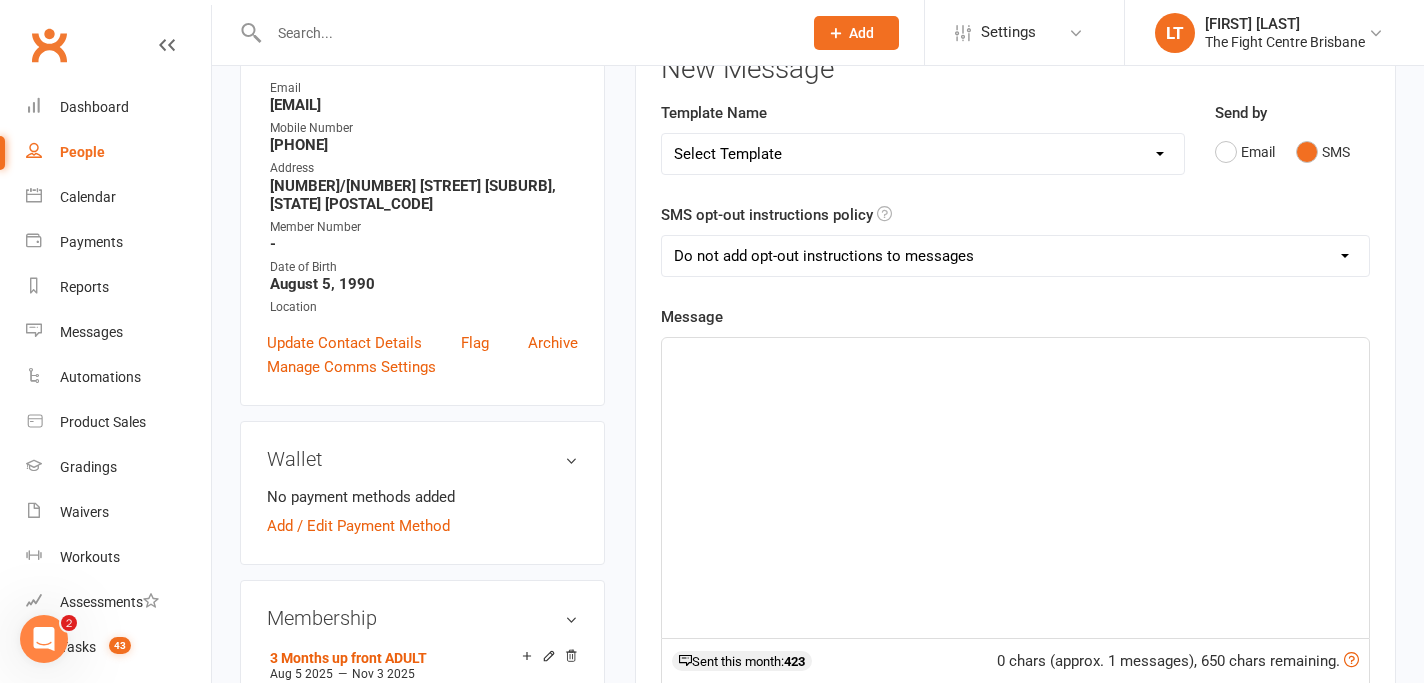 click on "﻿" 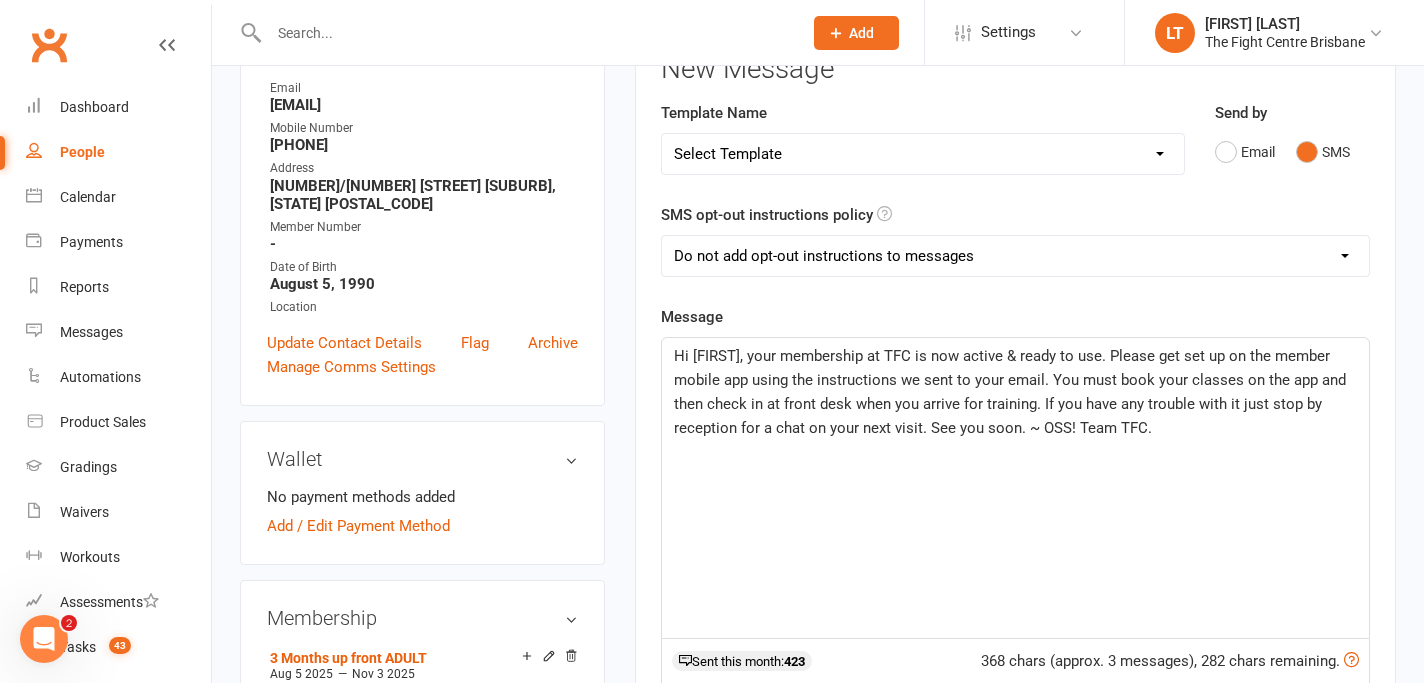 click on "Hi Jesse, your membership at TFC is now active & ready to use.  Please get set up on the member mobile app using the instructions we sent to your email.  You must book your classes on the app and then check in at front desk when you arrive for training.  If you have any trouble with it just stop by reception for a chat on your next visit.  See you soon. ~ OSS! Team TFC." 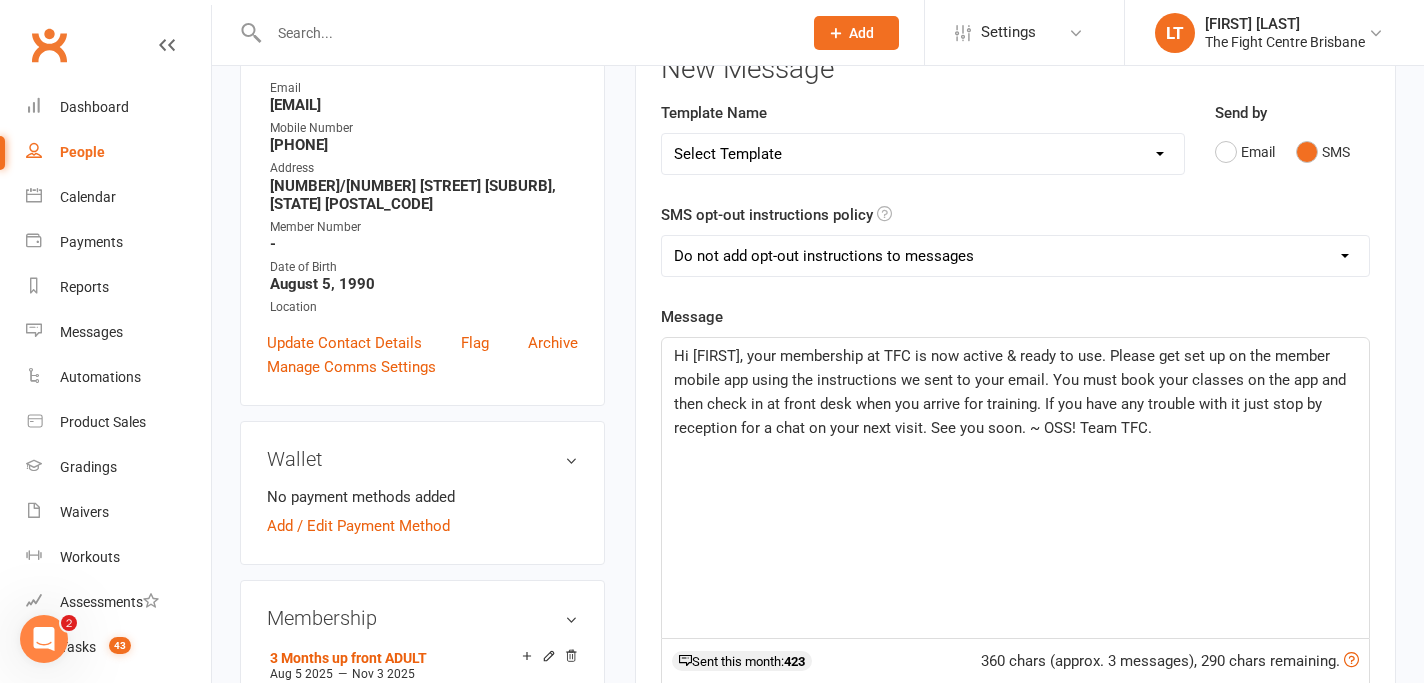 type 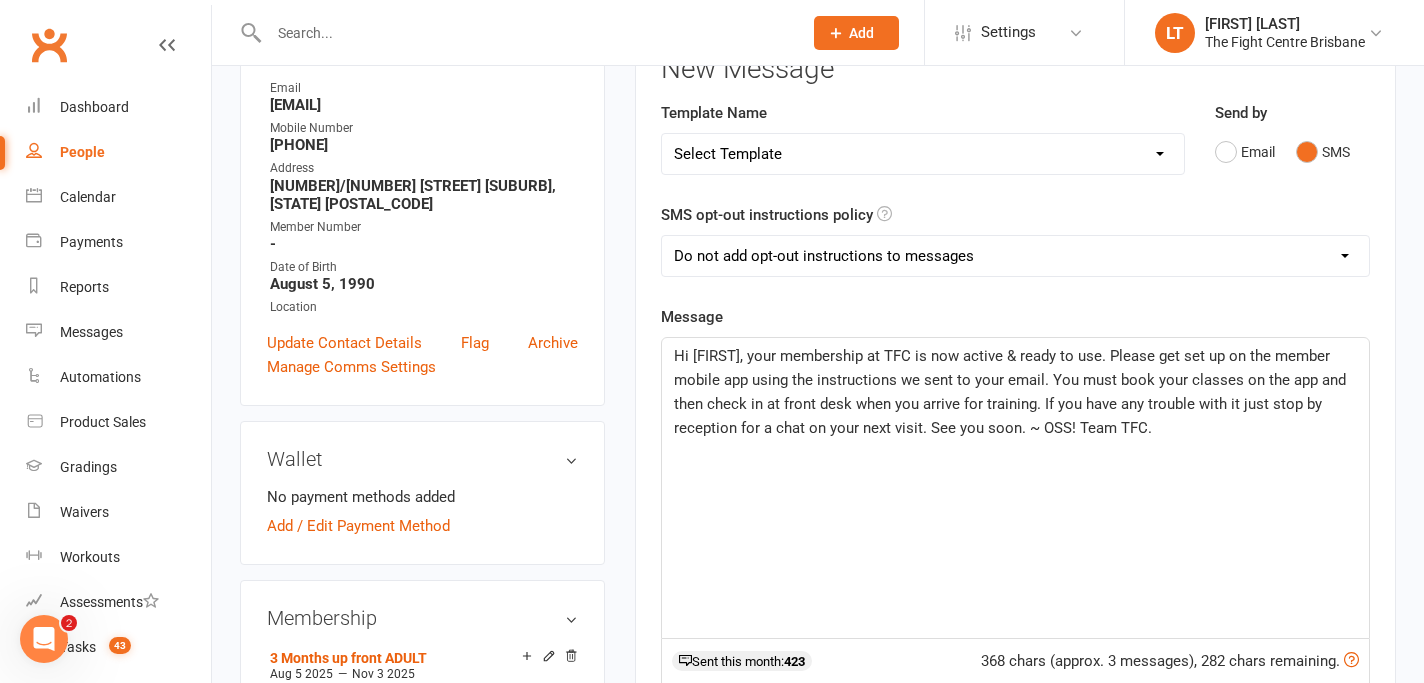 click on "Hi Peter, your membership at TFC is now active & ready to use.  Please get set up on the member mobile app using the instructions we sent to your email.  You must book your classes on the app and then check in at front desk when you arrive for training.  If you have any trouble with it just stop by reception for a chat on your next visit.  See you soon. ~ OSS! Team TFC." 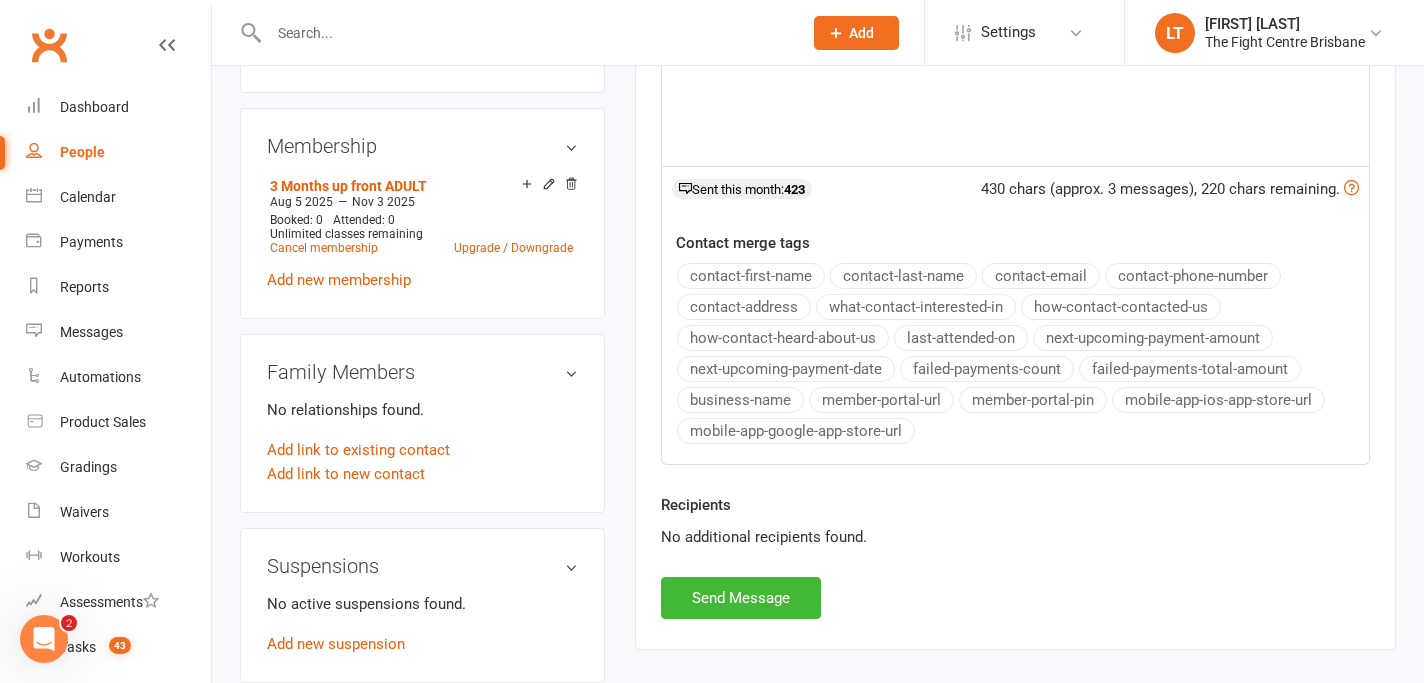 scroll, scrollTop: 756, scrollLeft: 0, axis: vertical 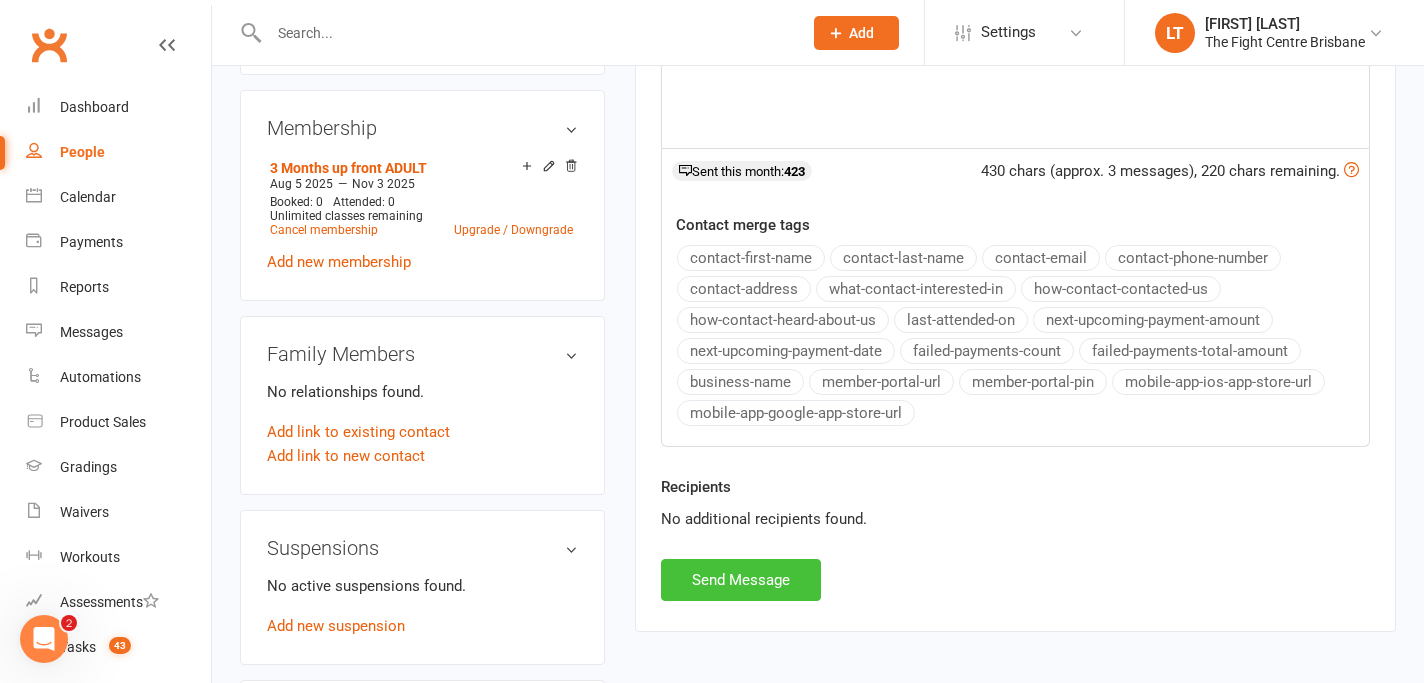 click on "Send Message" at bounding box center [741, 580] 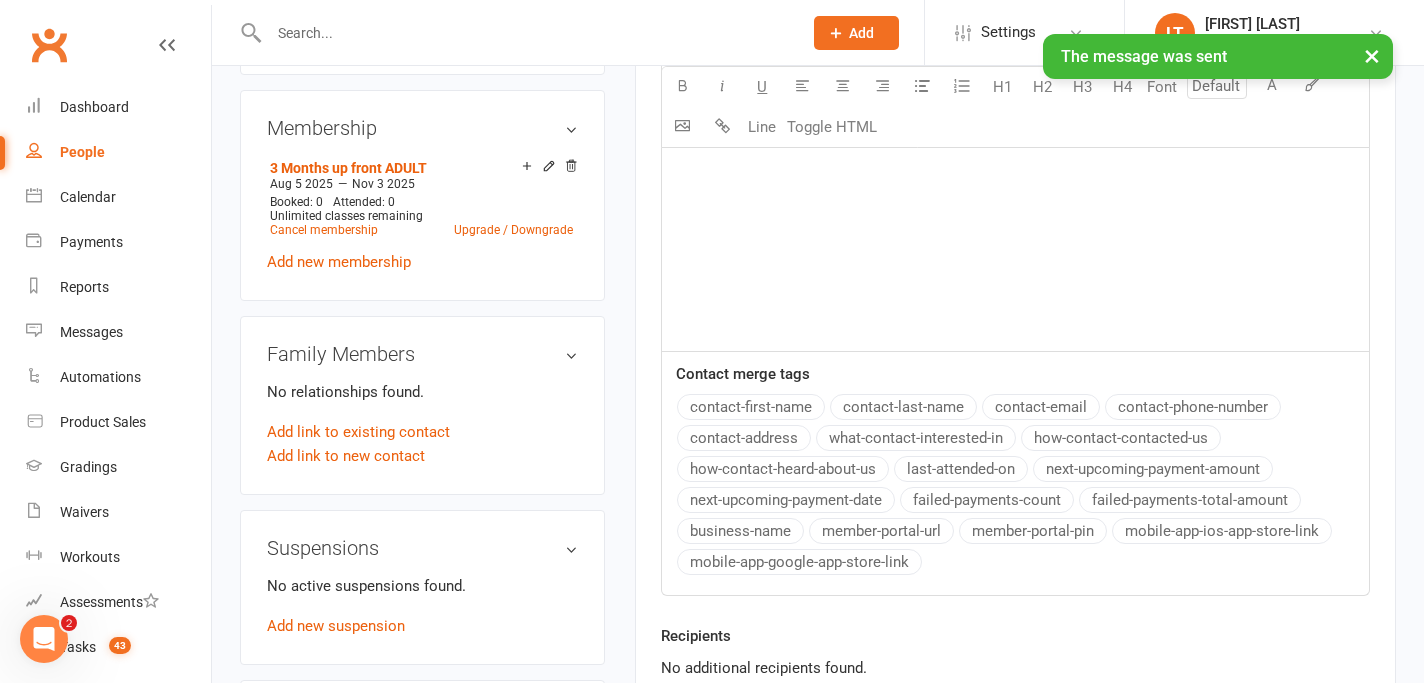 click on "×" at bounding box center (1372, 55) 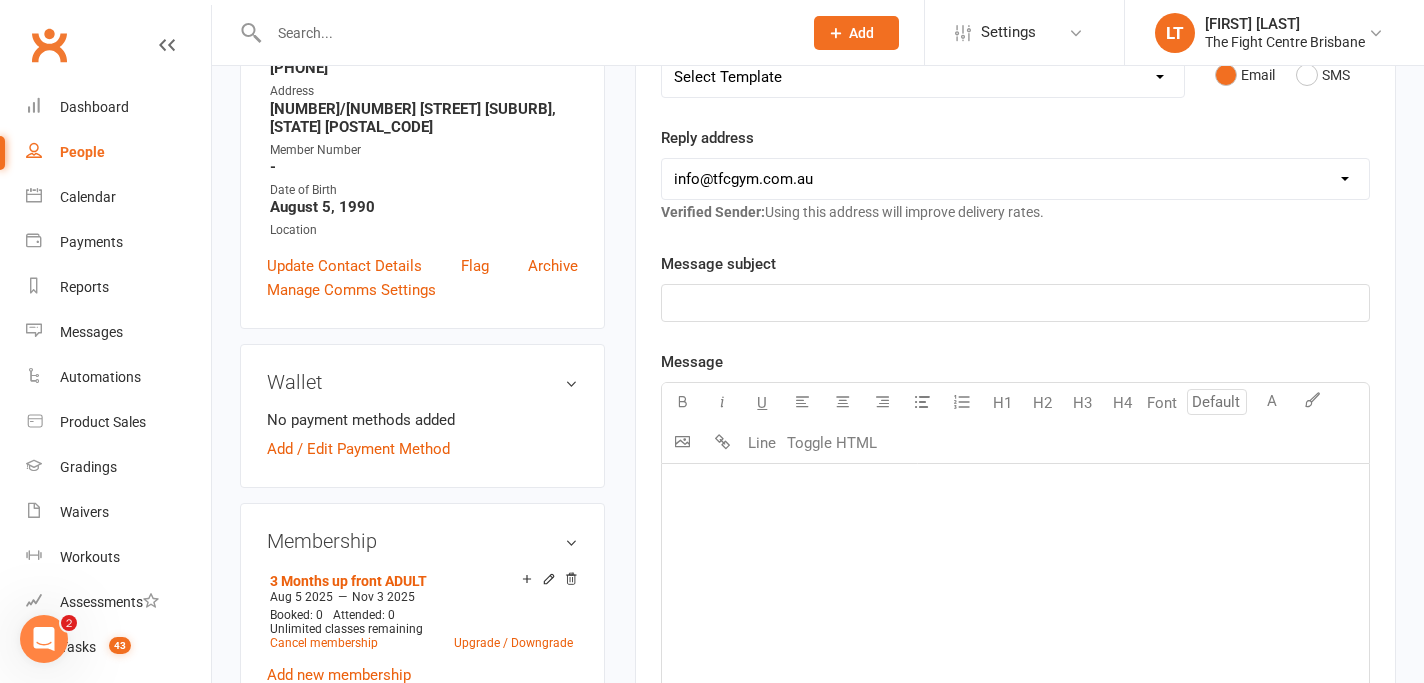 scroll, scrollTop: 0, scrollLeft: 0, axis: both 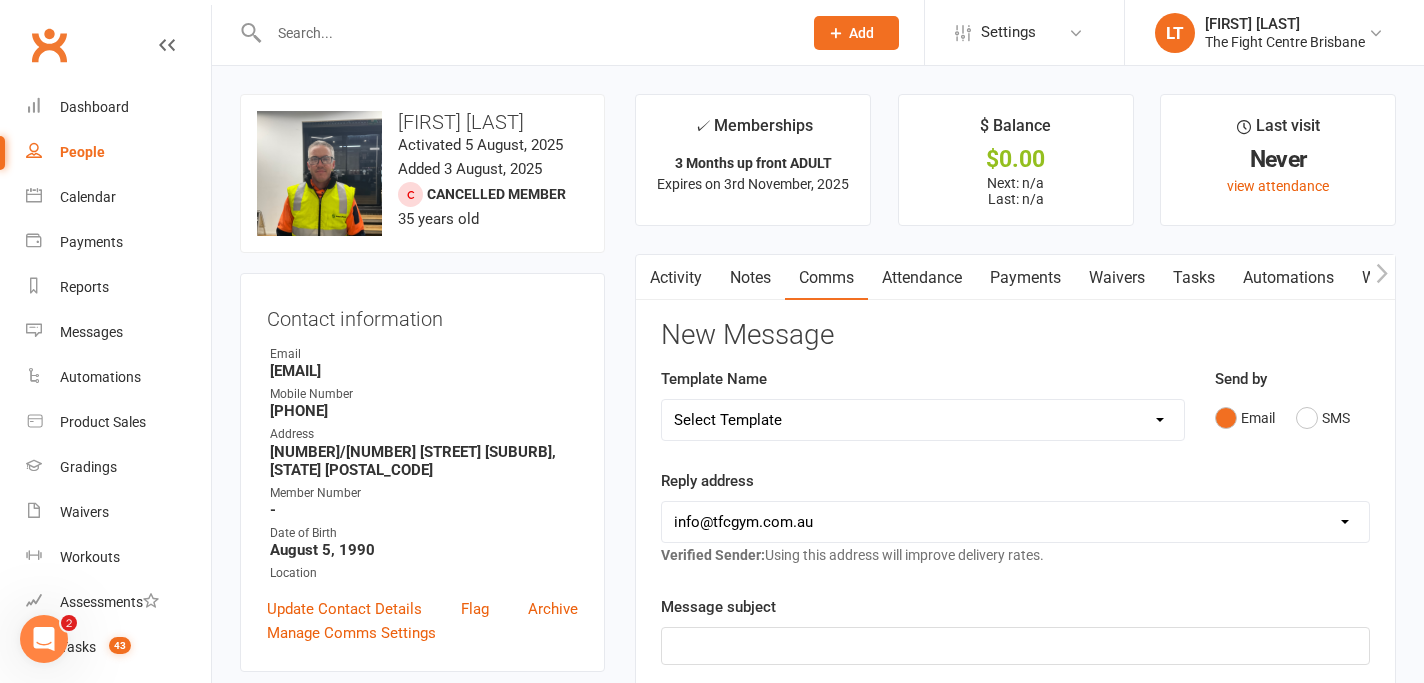 click on "Payments" at bounding box center (1025, 278) 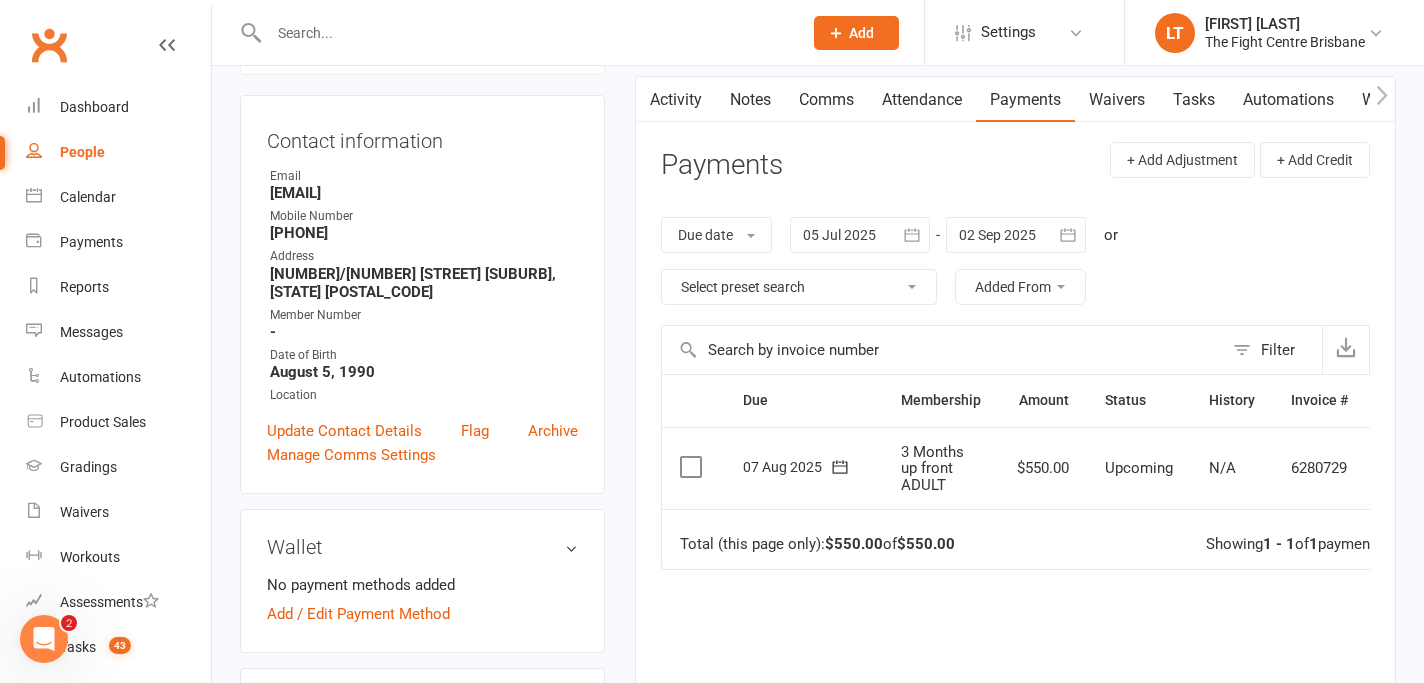 scroll, scrollTop: 206, scrollLeft: 0, axis: vertical 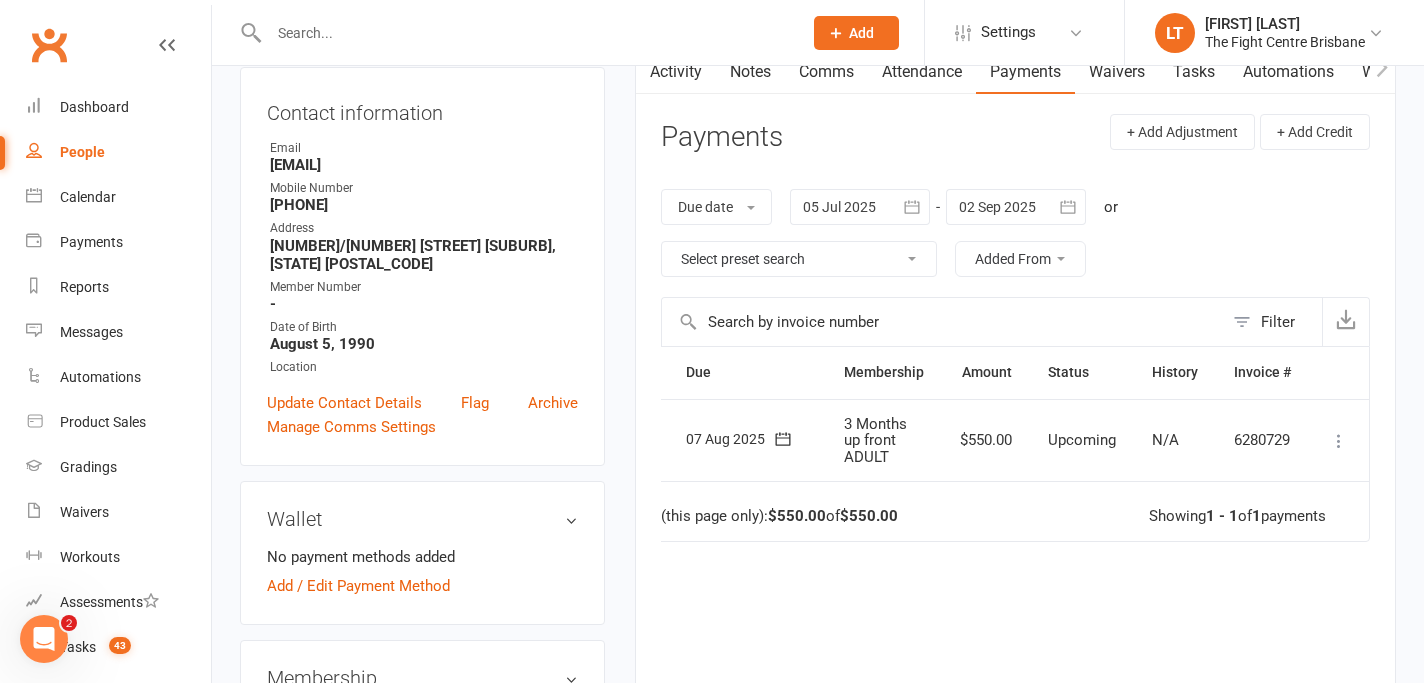 click at bounding box center [1339, 441] 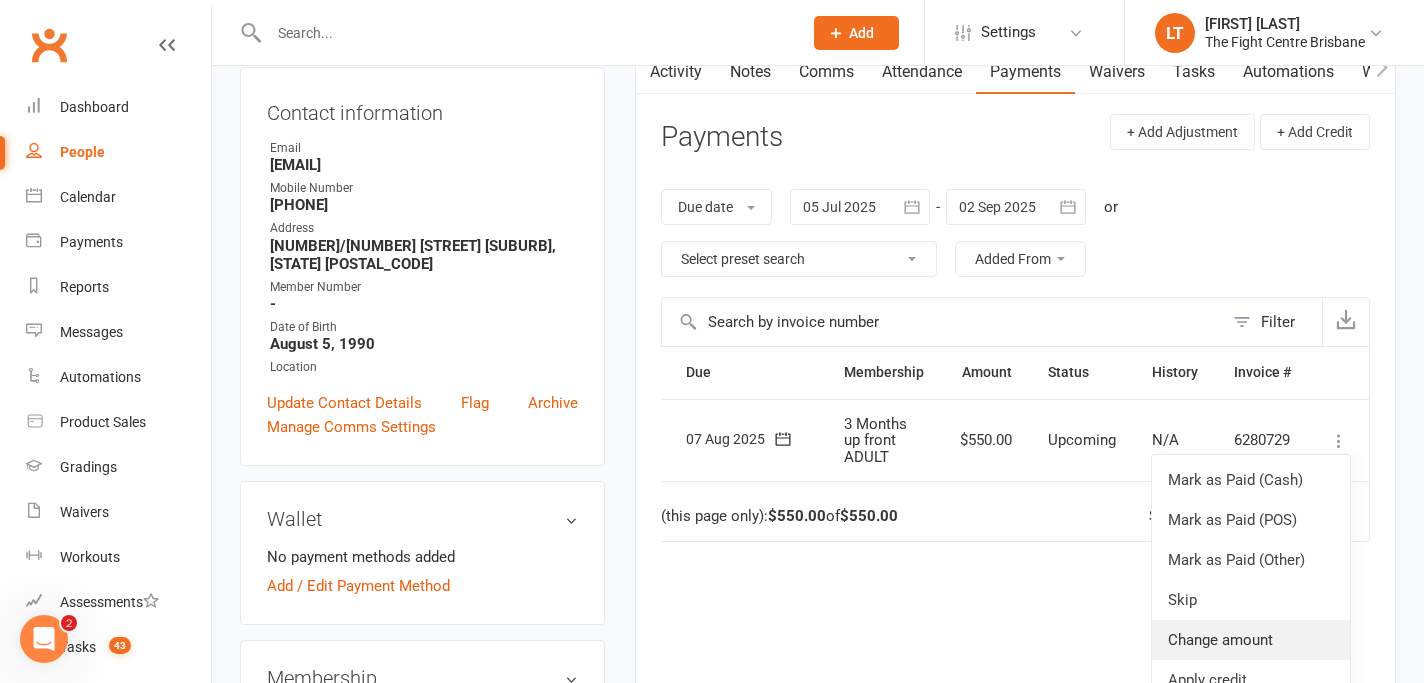 scroll, scrollTop: 25, scrollLeft: 59, axis: both 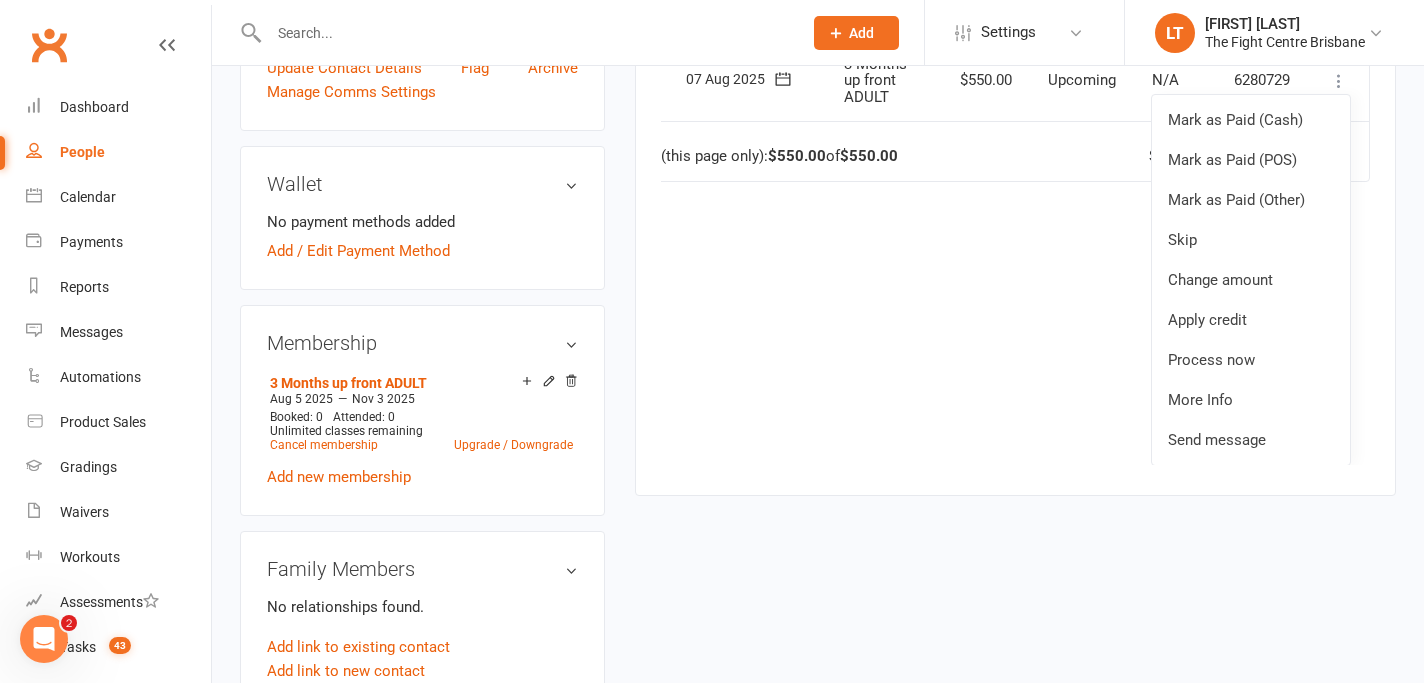click on "Due  Contact  Membership Amount  Status History Invoice # Select this 07 Aug 2025
Peter Cardilini
3 Months up front ADULT $550.00 Upcoming N/A 6280729 Mark as Paid (Cash)  Mark as Paid (POS)  Mark as Paid (Other)  Skip  Change amount  Apply credit  Process now More Info Send message Total (this page only):  $550.00  of  $550.00 Showing  1 - 1  of  1  payments" at bounding box center [1015, 237] 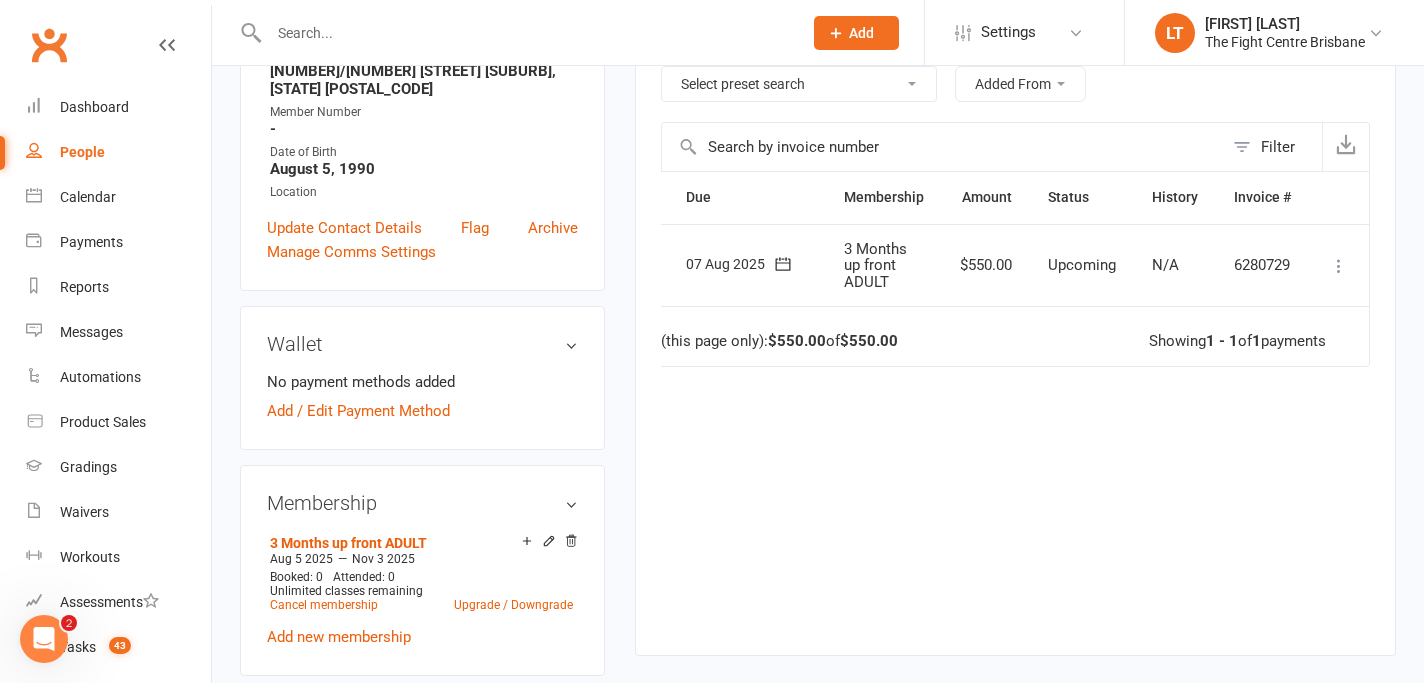 scroll, scrollTop: 0, scrollLeft: 0, axis: both 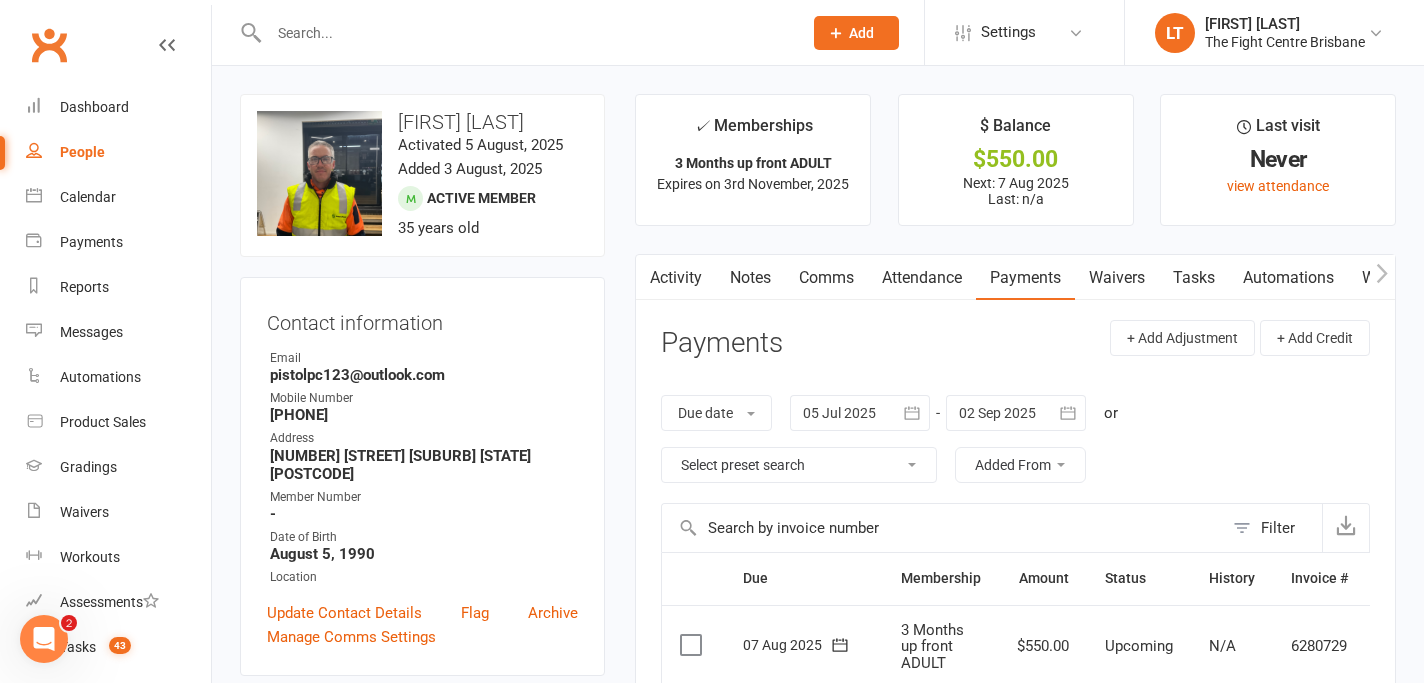 click at bounding box center [525, 33] 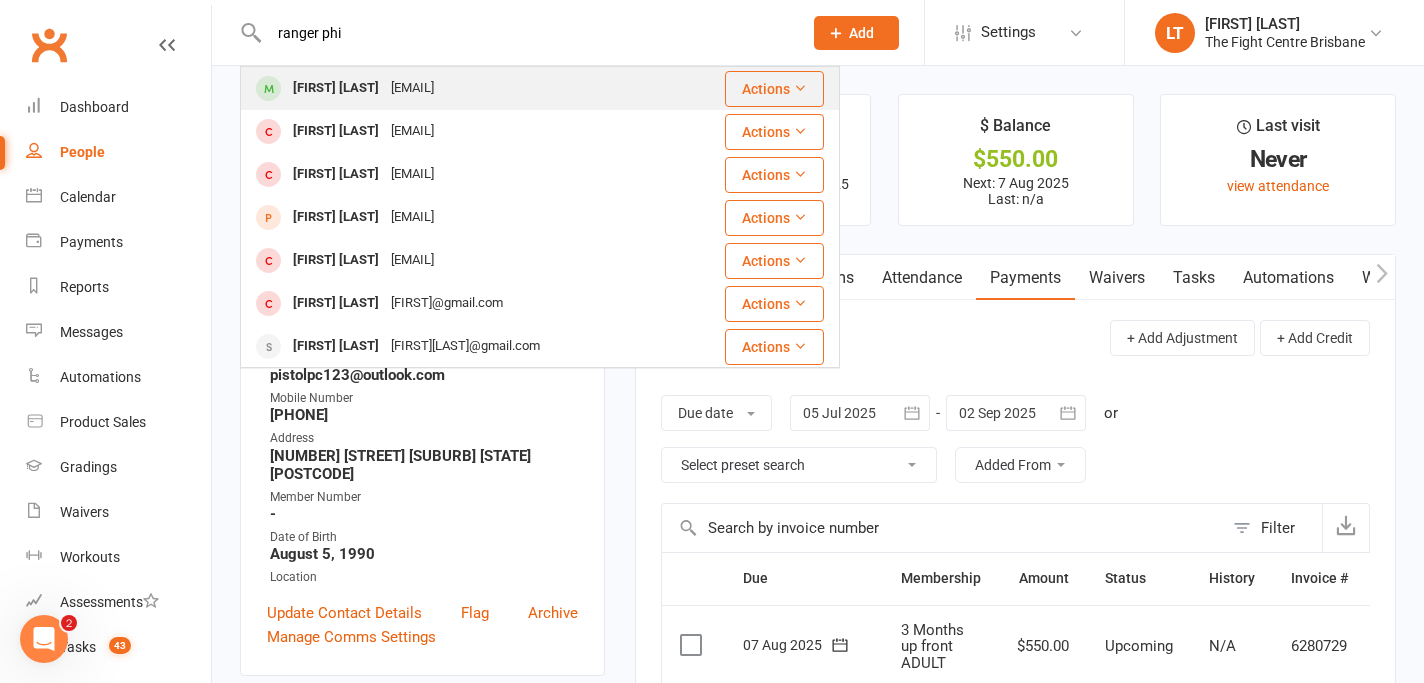 type on "ranger phi" 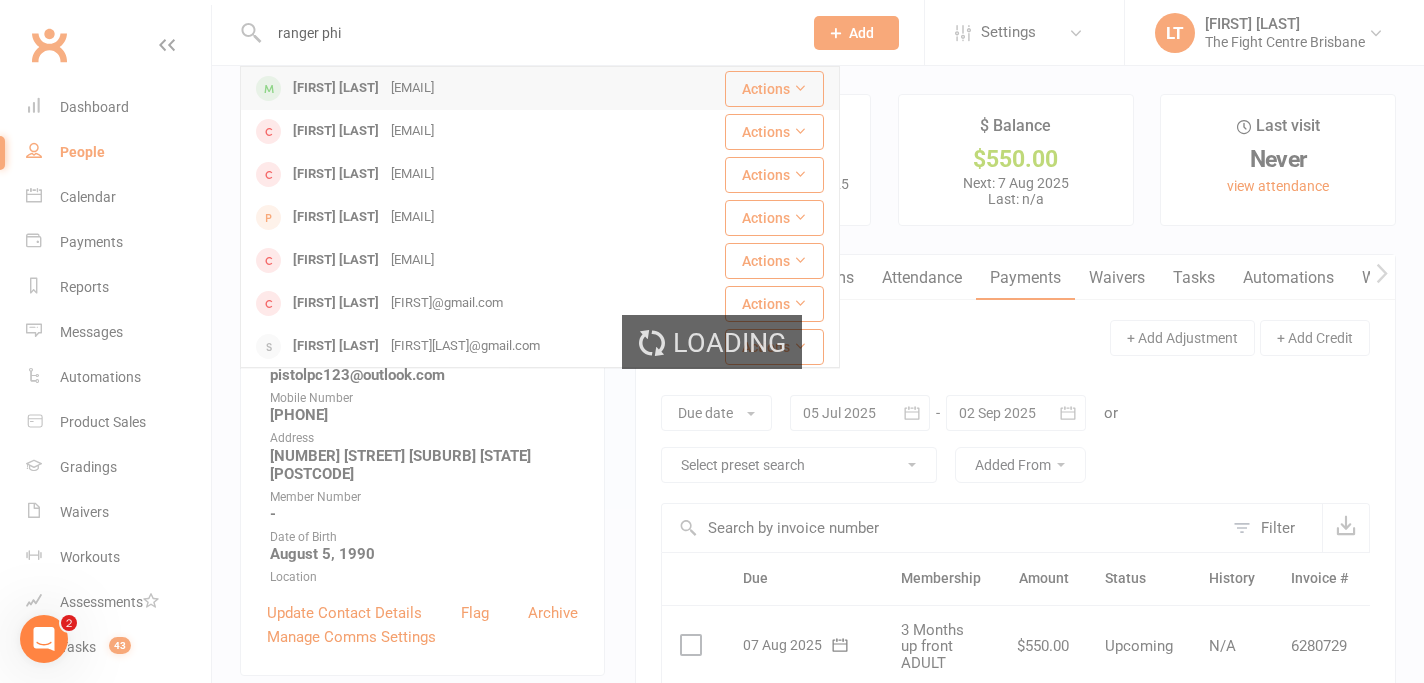 type 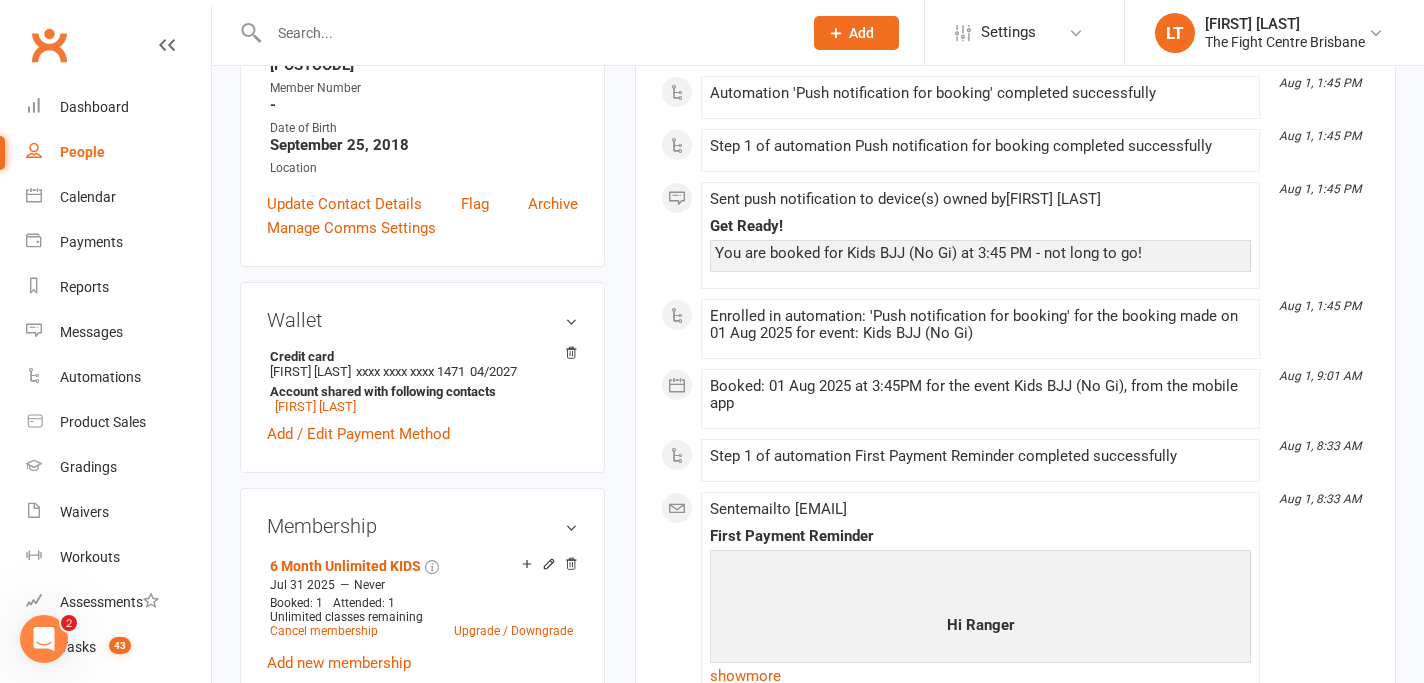scroll, scrollTop: 523, scrollLeft: 0, axis: vertical 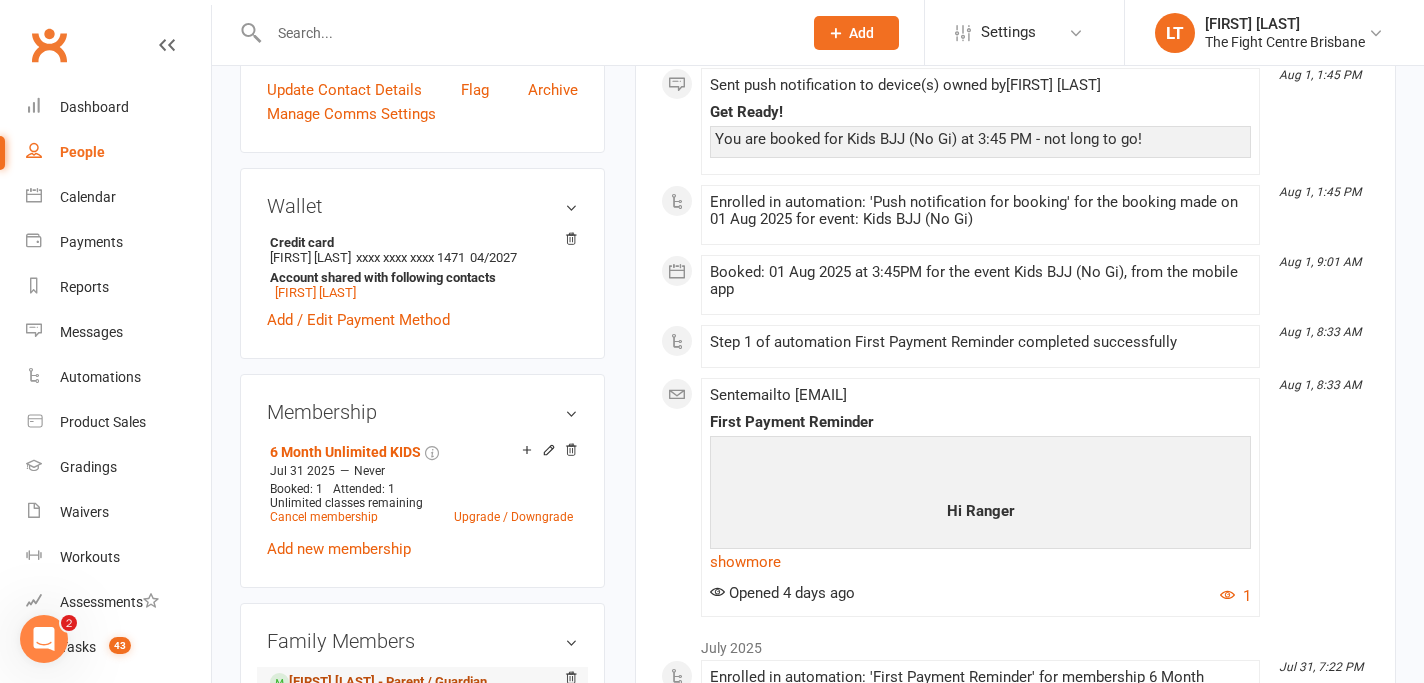 click on "[FIRST] [LAST] - Parent / Guardian" at bounding box center [378, 682] 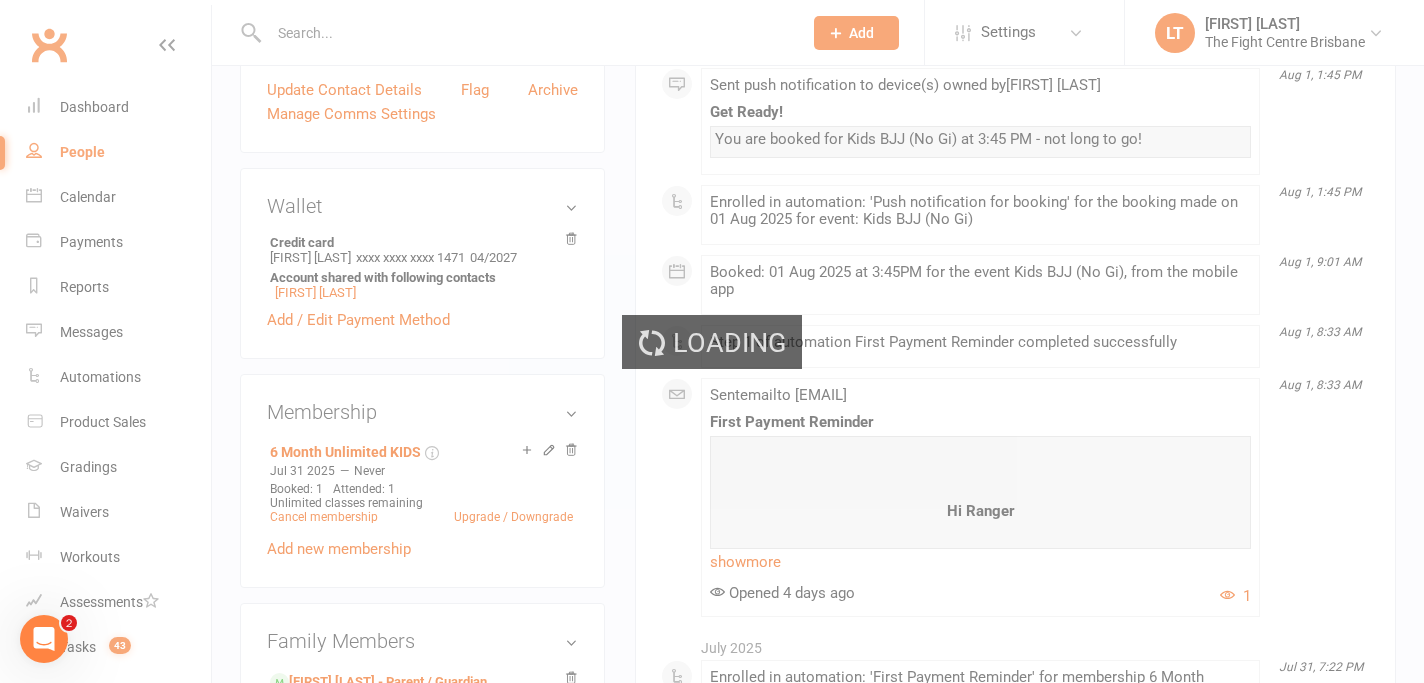 scroll, scrollTop: 0, scrollLeft: 0, axis: both 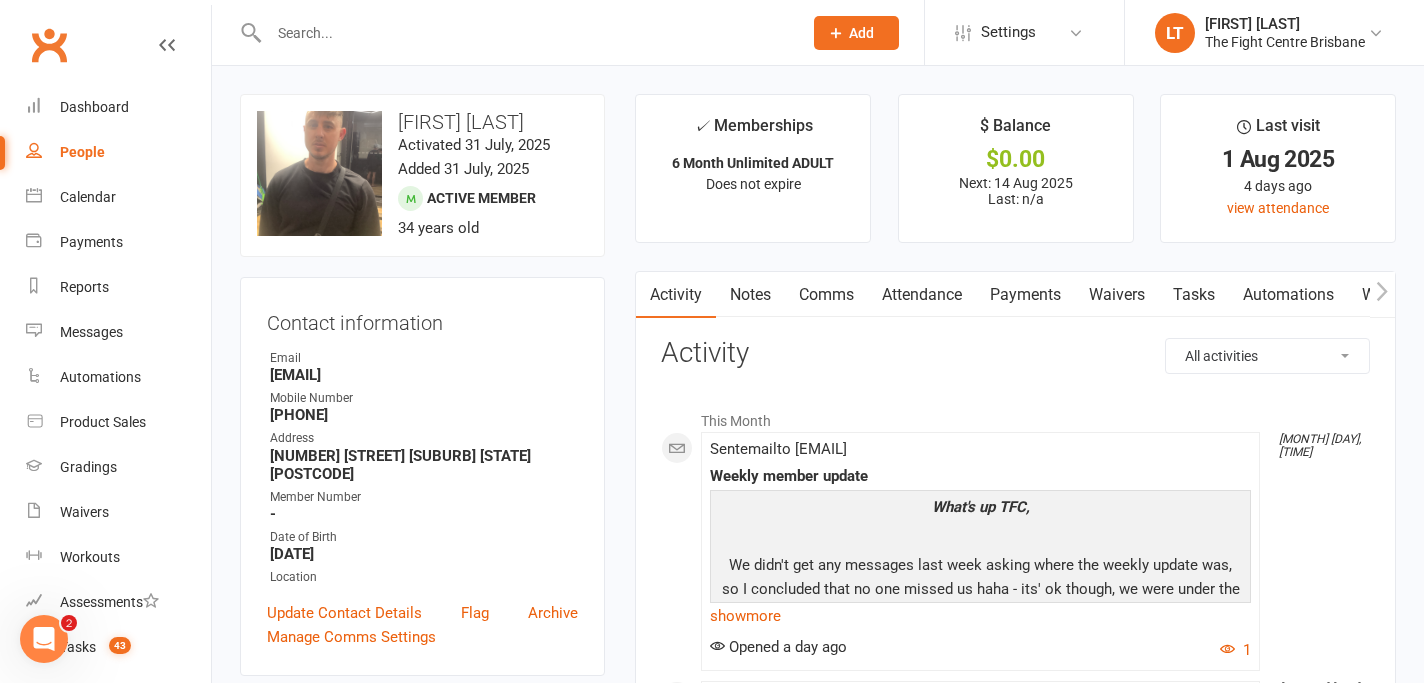 click on "Notes" at bounding box center [750, 295] 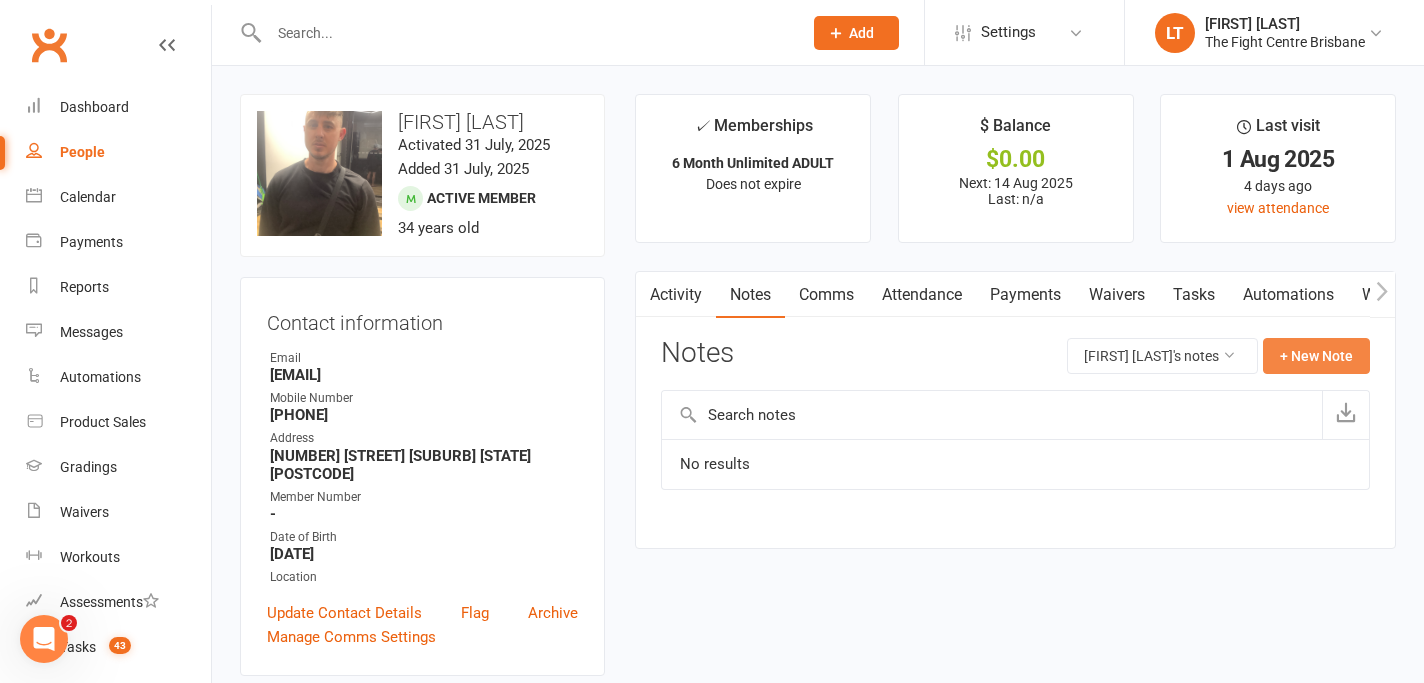 click on "+ New Note" at bounding box center (1316, 356) 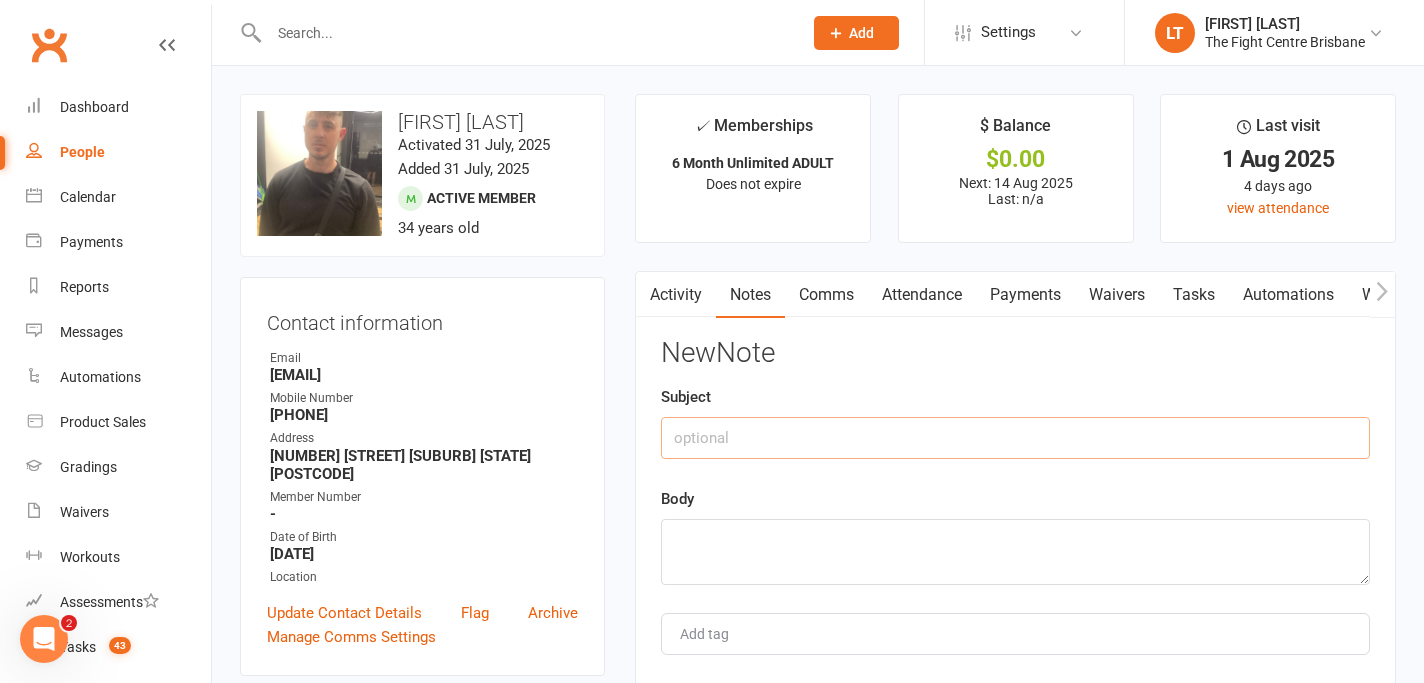 click at bounding box center (1015, 438) 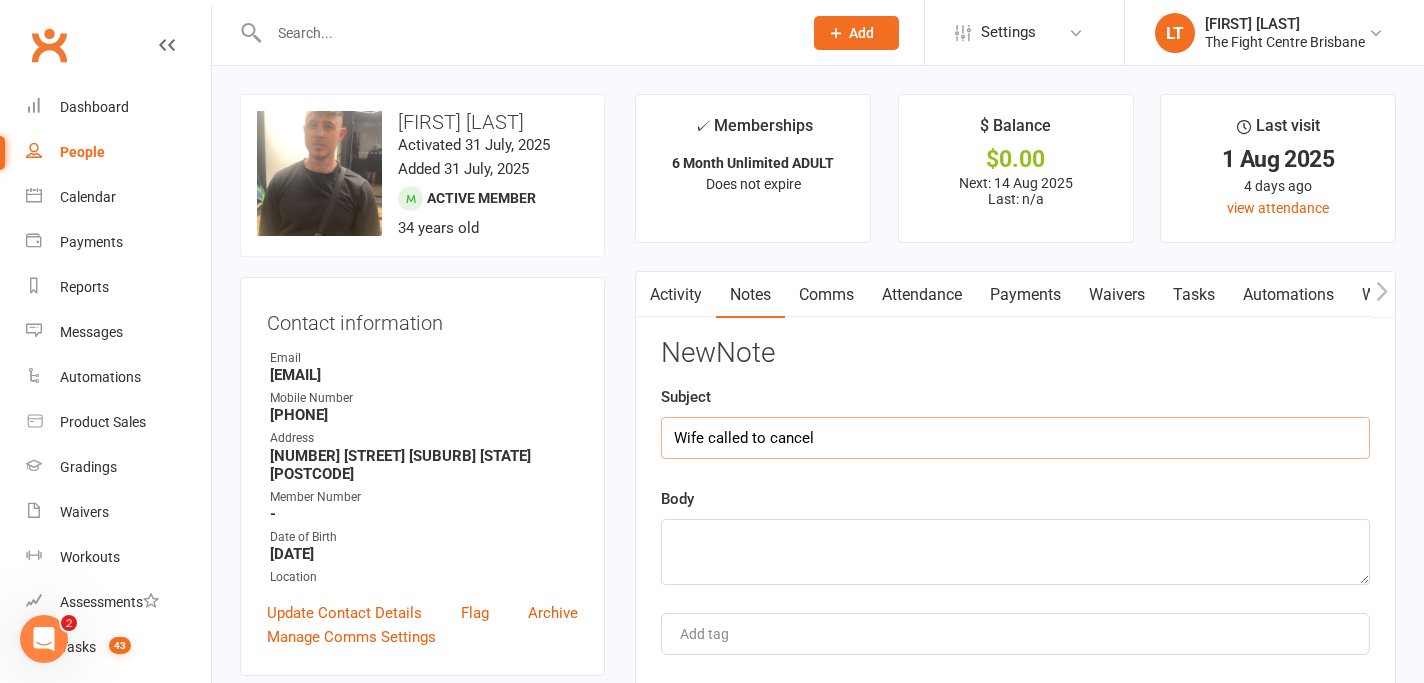 type on "Wife called to cancel" 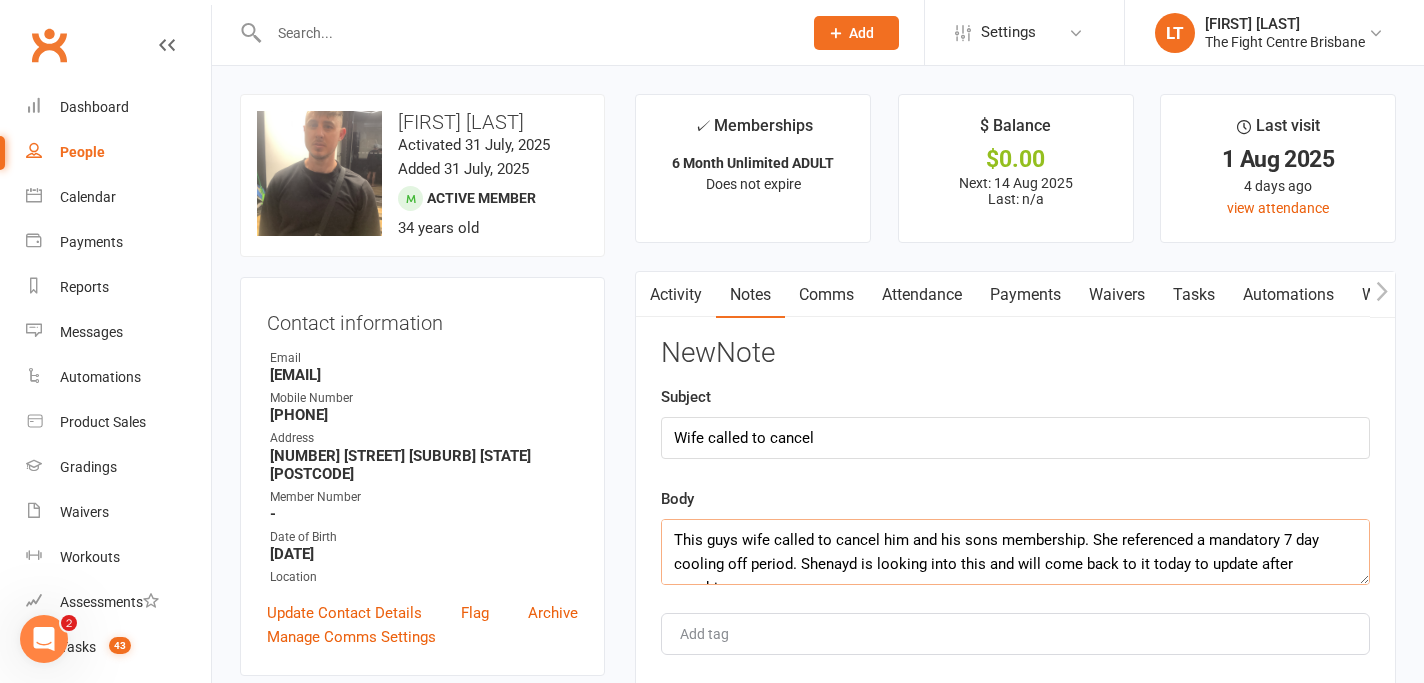 scroll, scrollTop: 12, scrollLeft: 0, axis: vertical 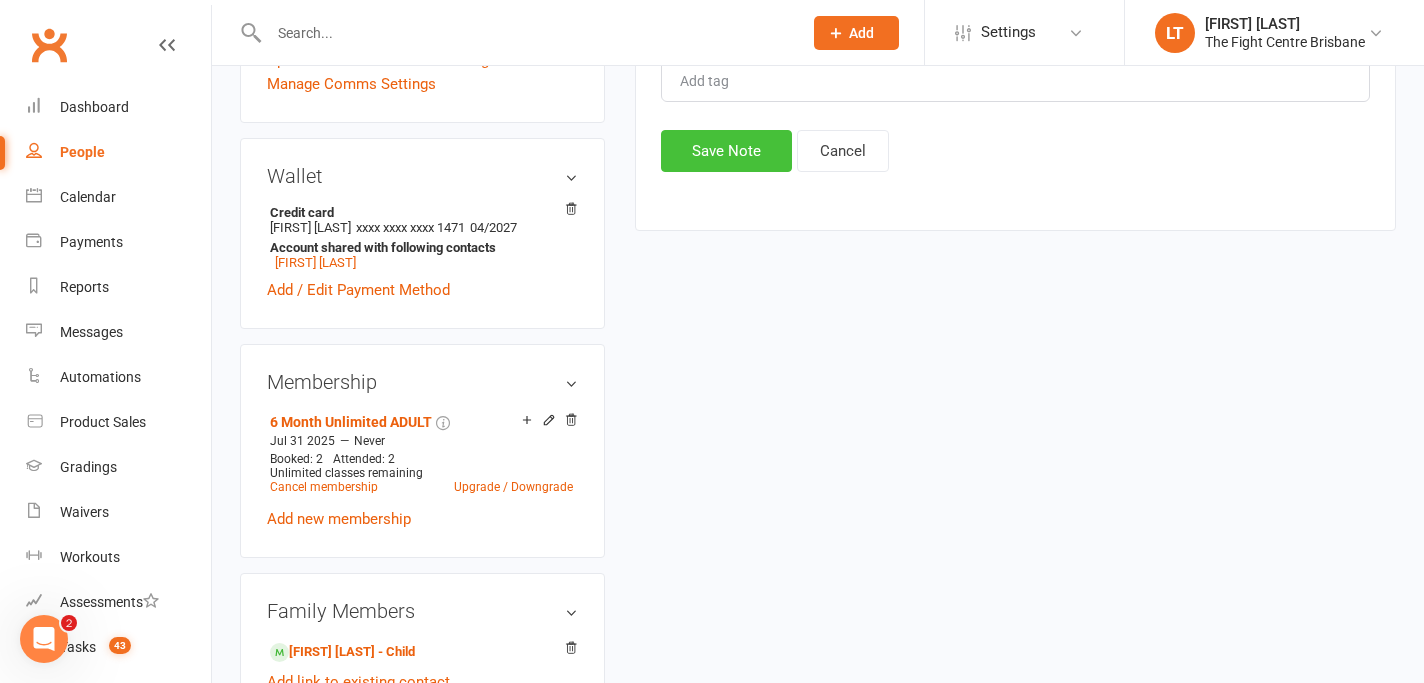 type on "This guys wife called to cancel him and his sons membership.  She referenced a mandatory 7 day cooling off period.  Shenayd is looking into this and will come back to it today to update after speaking with Amy." 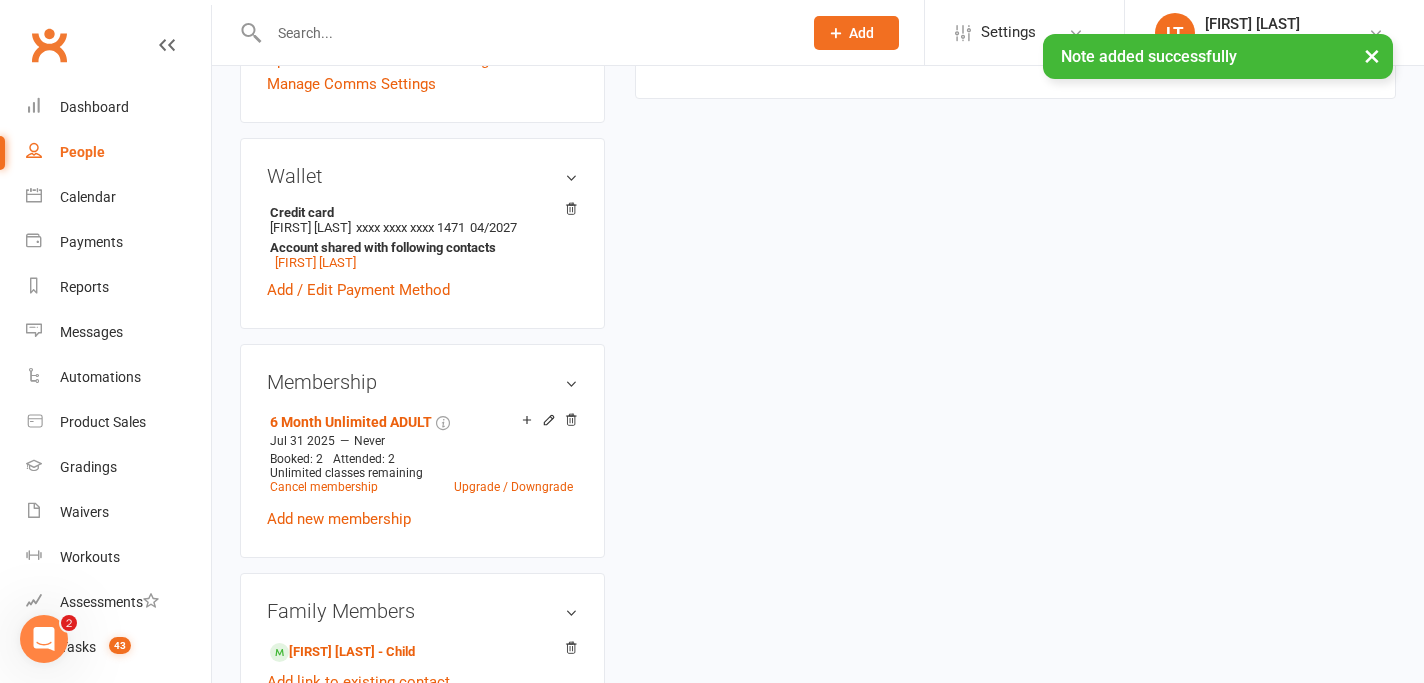 click on "×" at bounding box center (1372, 55) 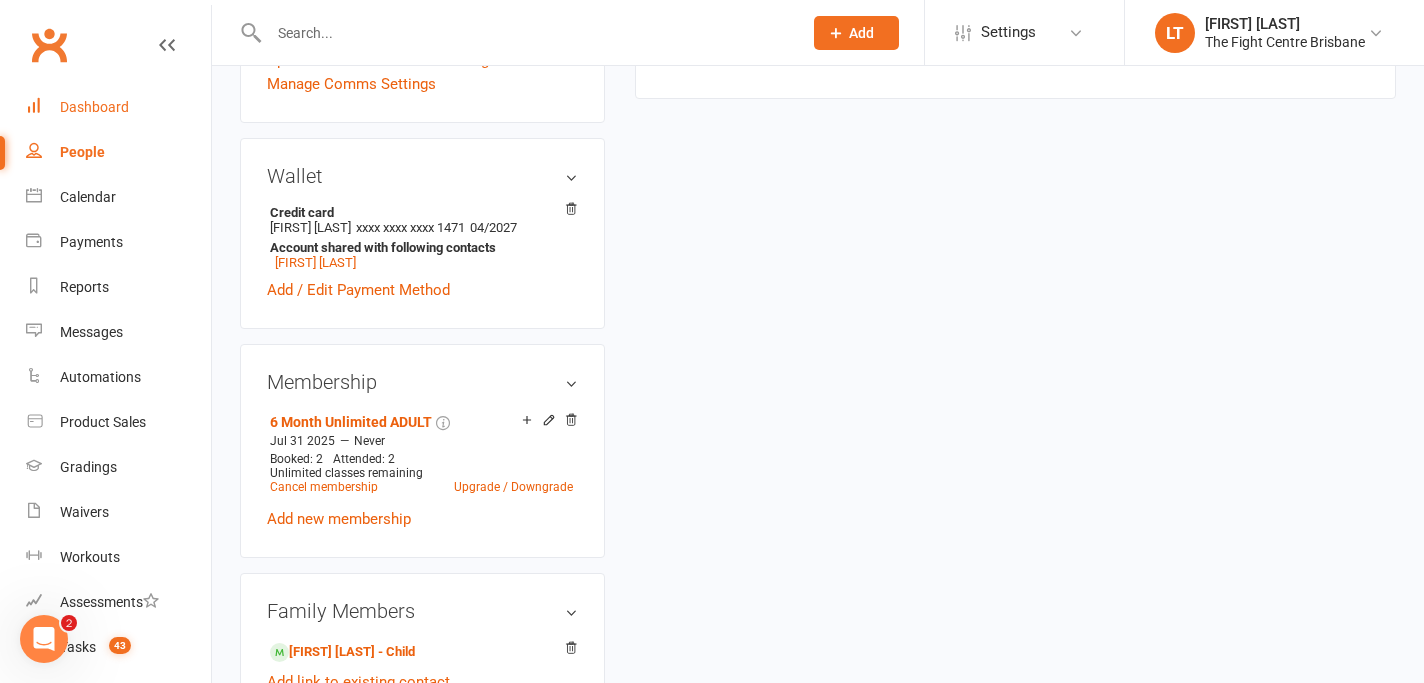 click on "Dashboard" at bounding box center (94, 107) 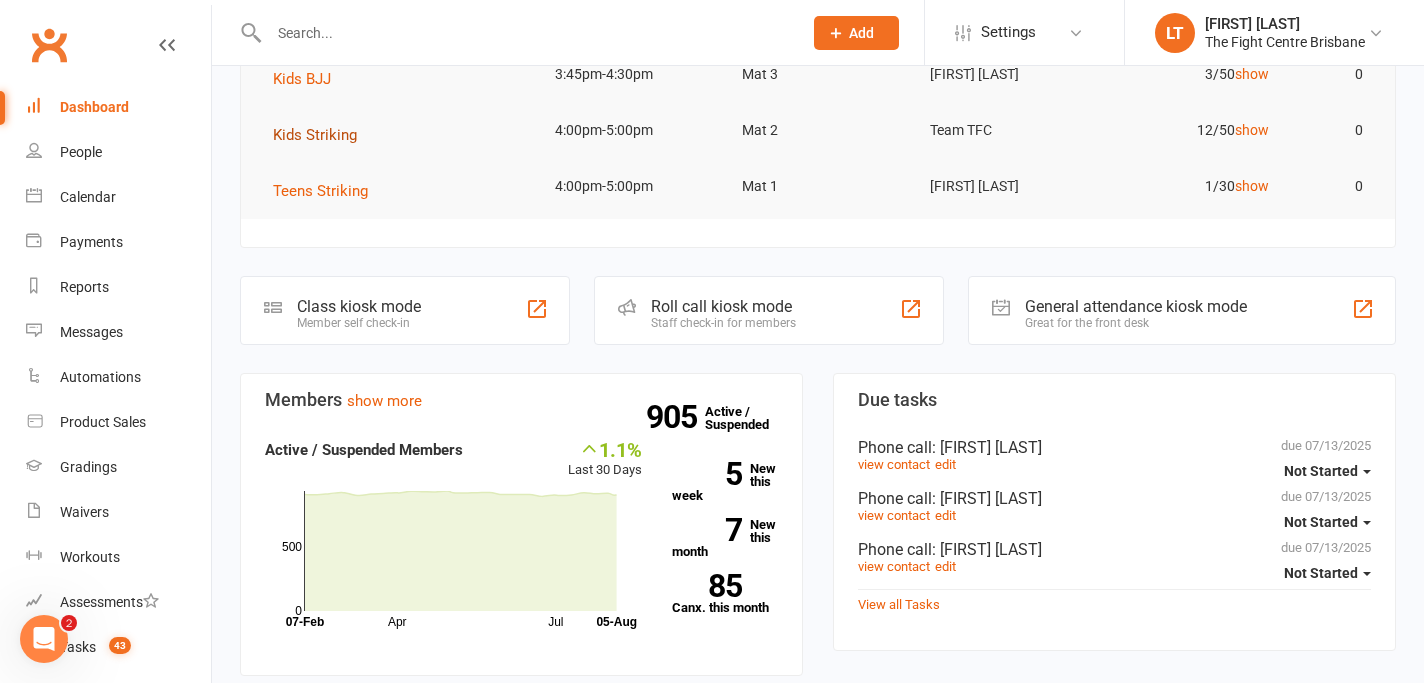 scroll, scrollTop: 0, scrollLeft: 0, axis: both 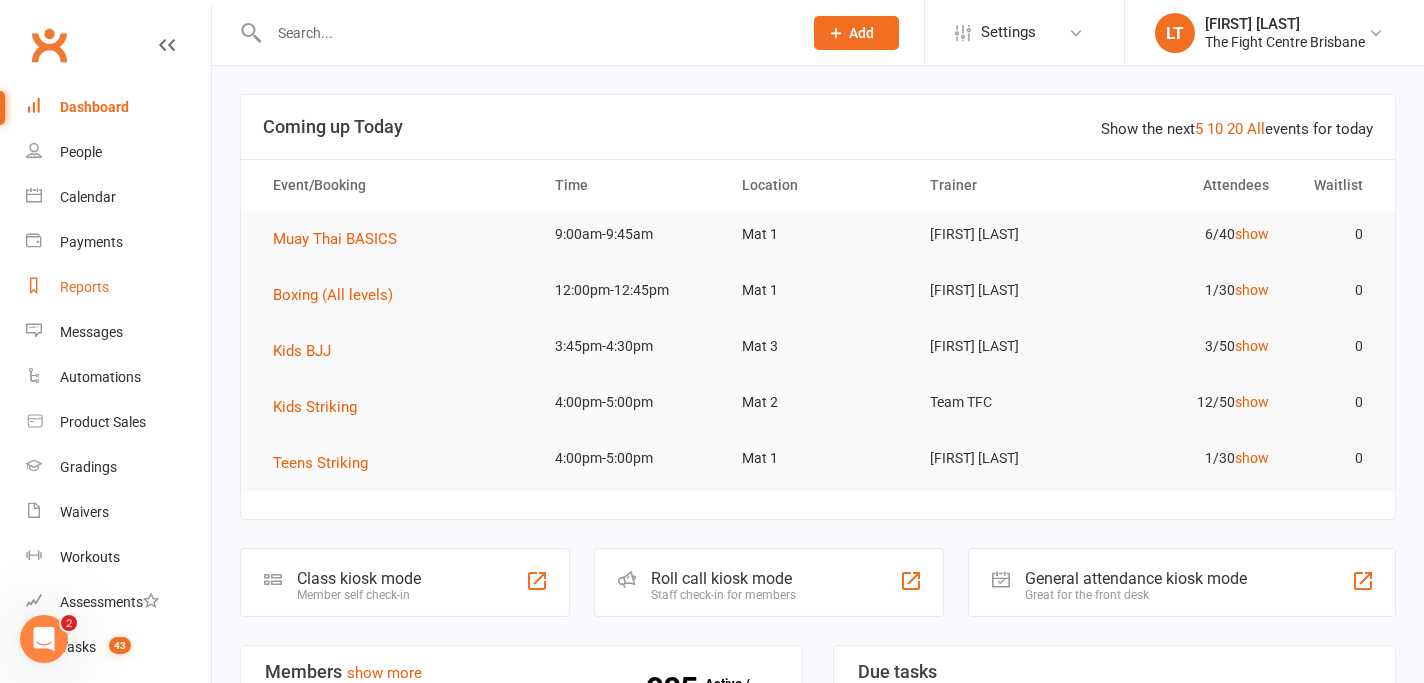 click on "Reports" at bounding box center (118, 287) 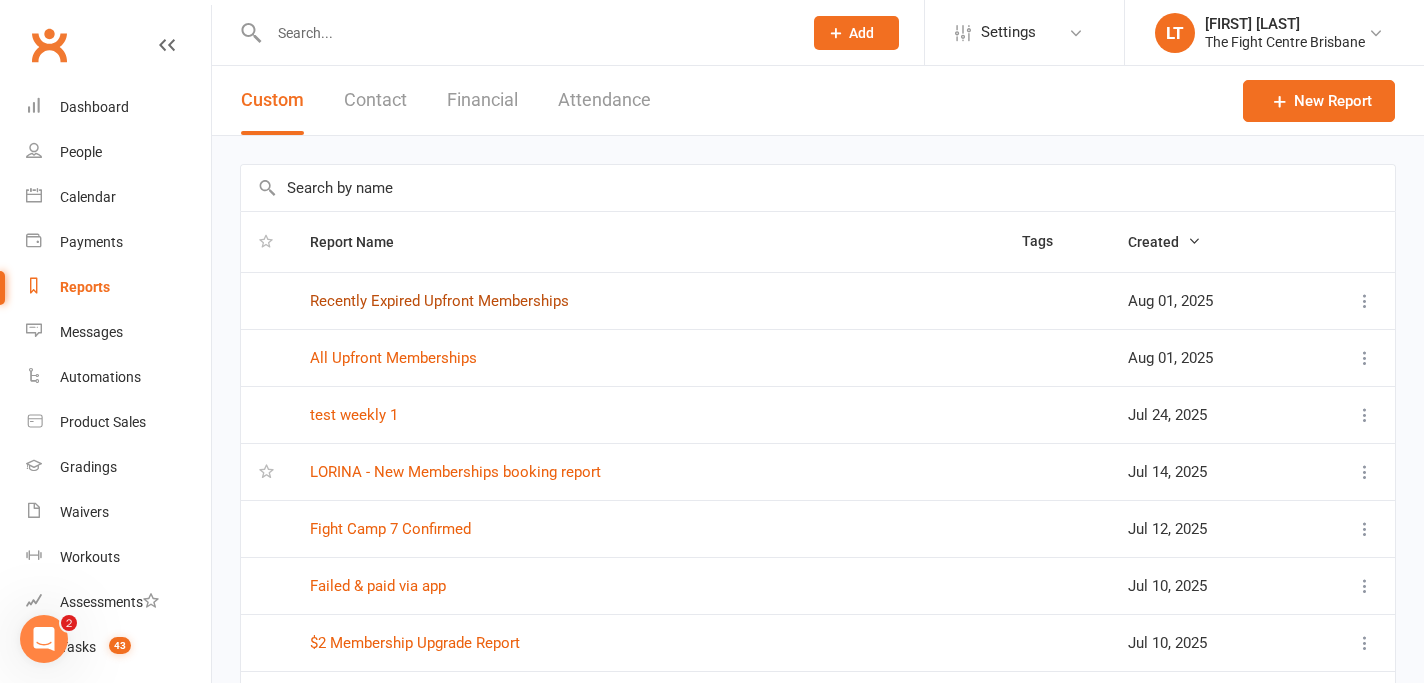 click on "Recently Expired Upfront Memberships" at bounding box center [439, 301] 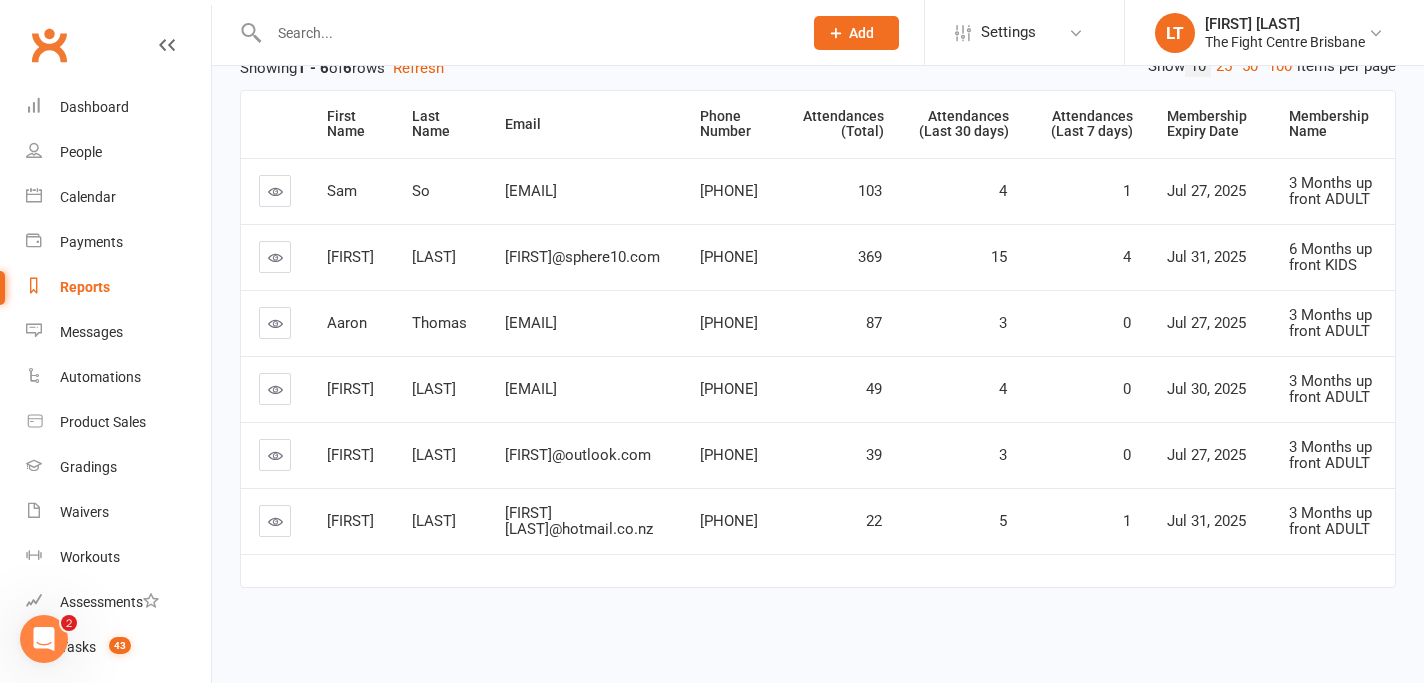 scroll, scrollTop: 145, scrollLeft: 0, axis: vertical 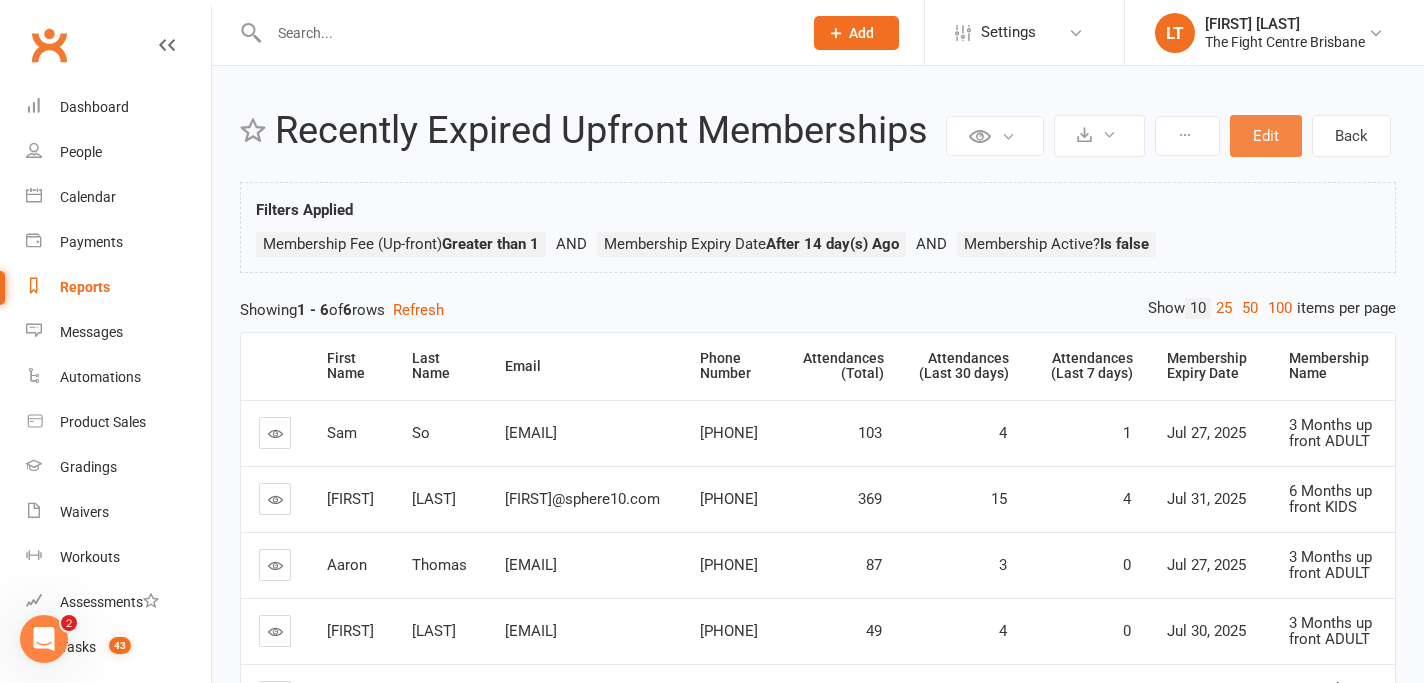 click on "Edit" at bounding box center [1266, 136] 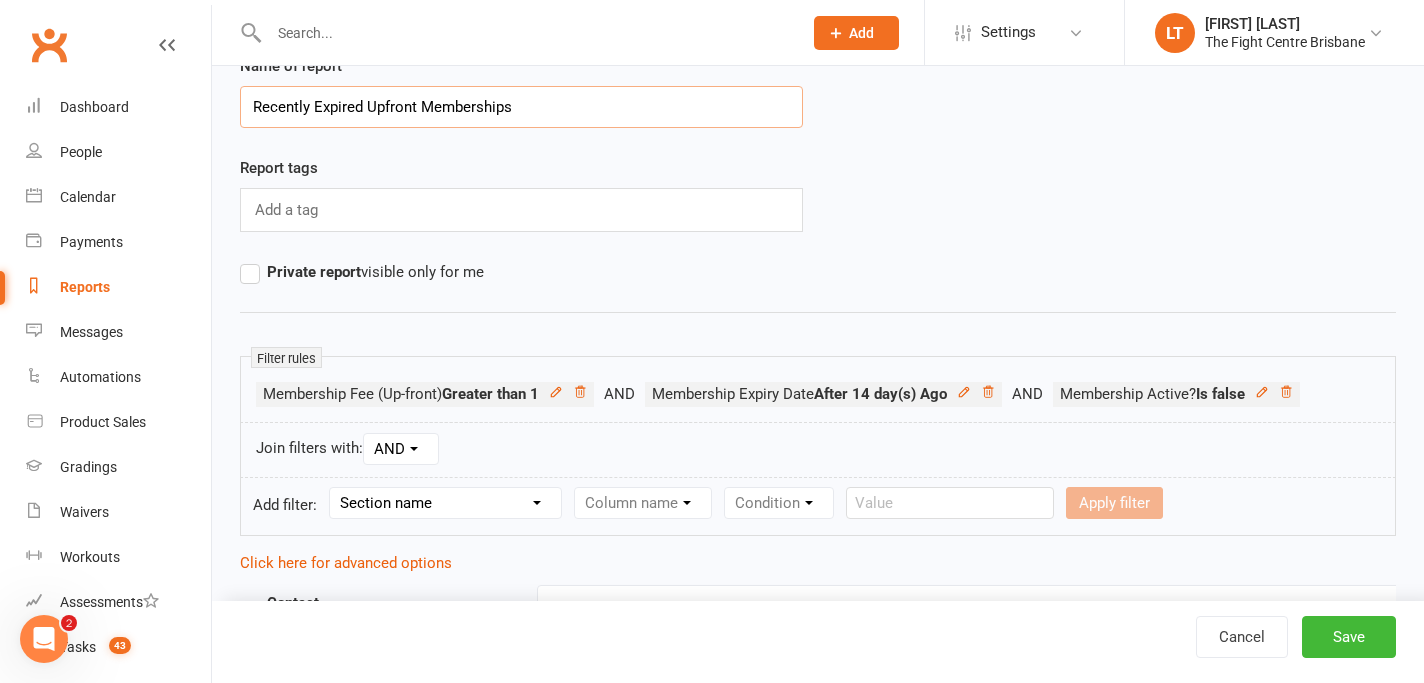 scroll, scrollTop: 100, scrollLeft: 0, axis: vertical 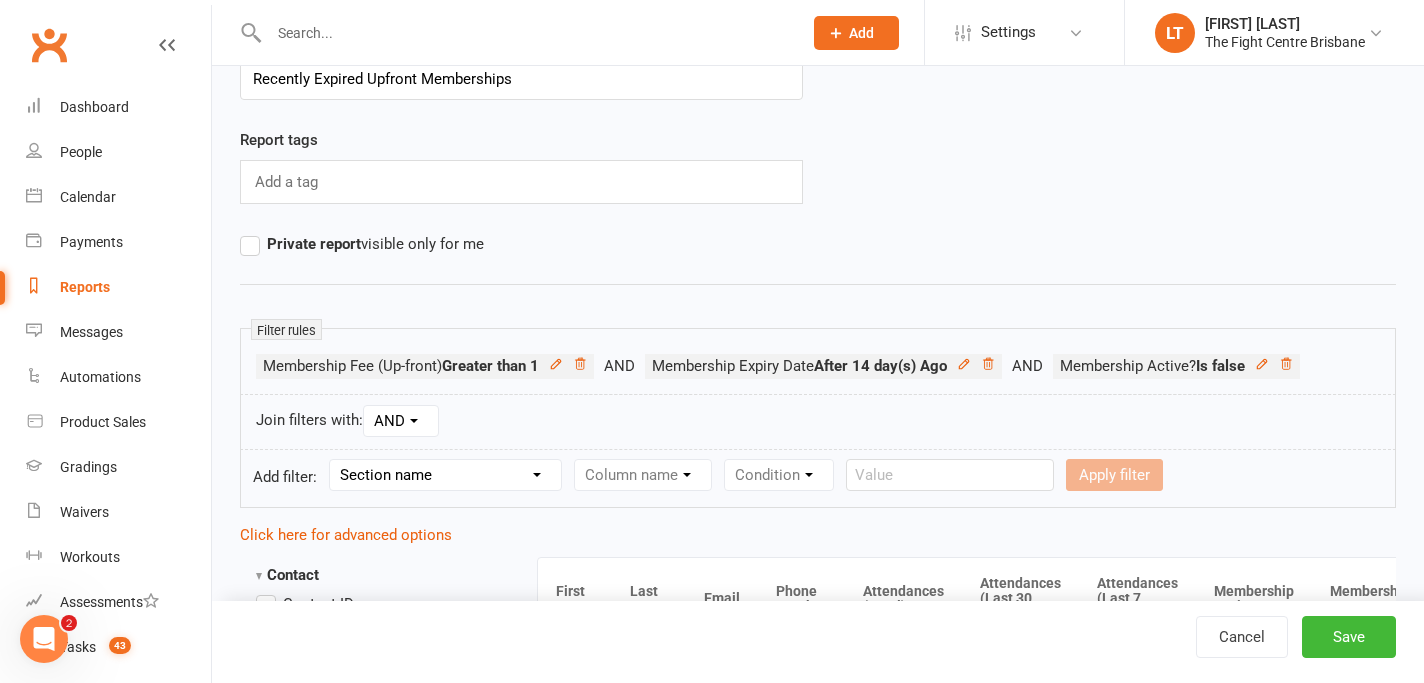 click on "Section name Contact Attendance Aggregate Payment Booking Waitlist Attendees Cancelled Bookings Late-cancelled Bookings Aggregate Booking Communication Comms Recipients Membership Payment Mobile App Styles And Ranks Aggregate Styles And Ranks Grading Events Promotions Suspensions Signed Waivers Family Members Credit Vouchers Enrolled Automations Enrolled Workouts Public Tasks Body Composition Emergency Contact Details Fitness Goals Key Demographics Marketing Information Trainer/Instructor Waiver Answers" at bounding box center (445, 475) 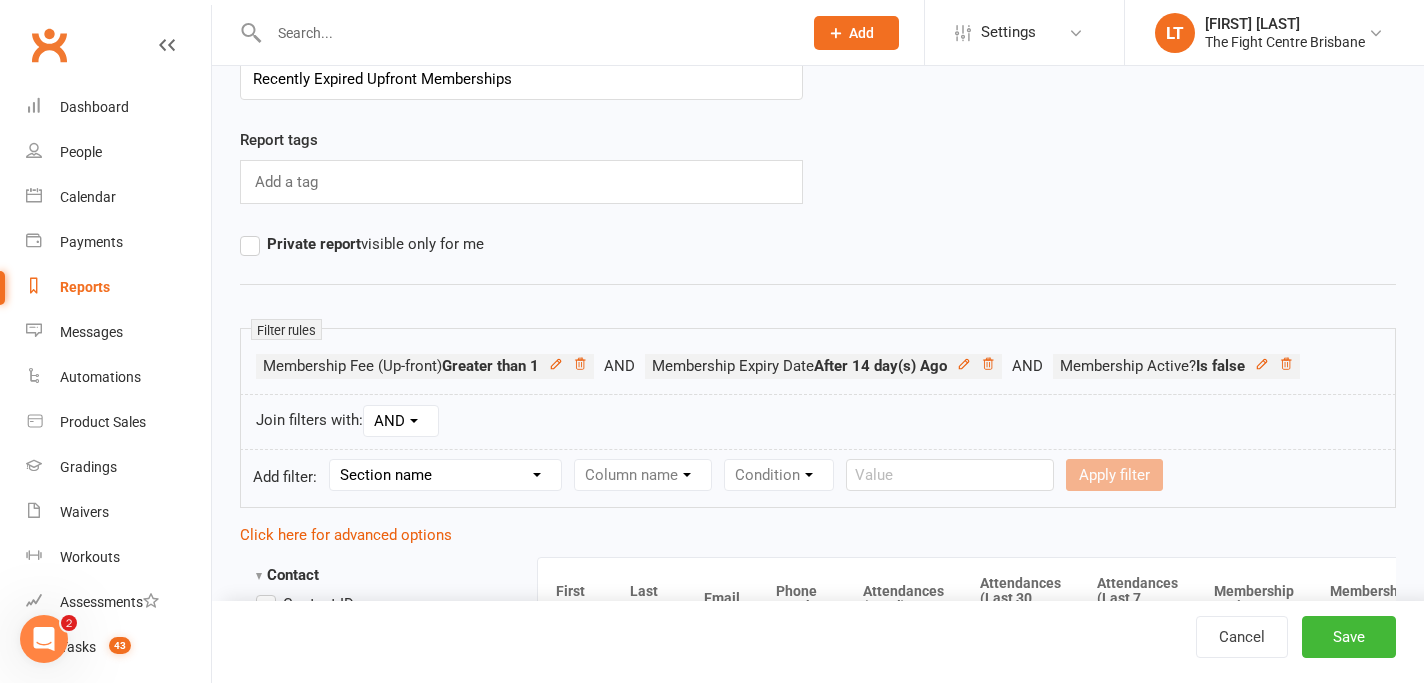select on "0" 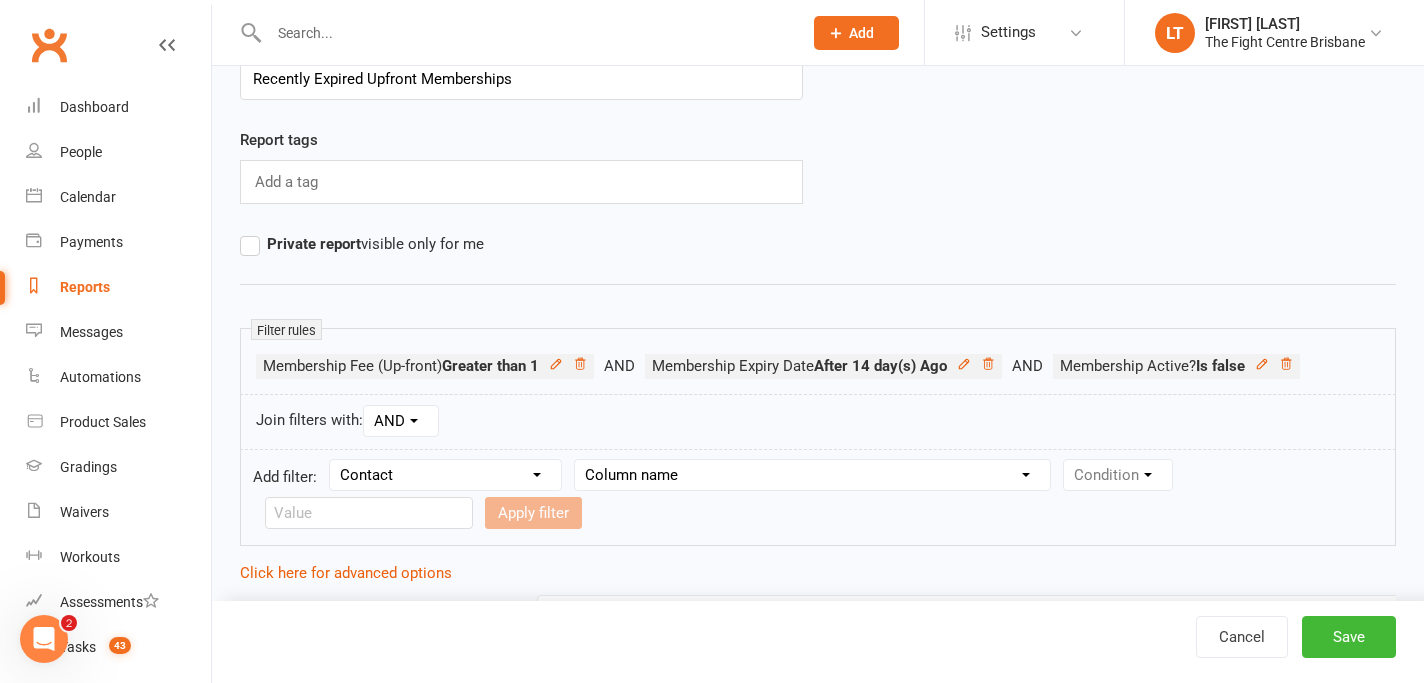 click on "Column name Contact Type First Name Last Name Full Name Email Phone Number Address (Full) Created First Activated Days since added to Clubworx Days since First Activated Days since Last Activated Status Previous Status (Prospects only) Prospect Status Last Changed Trial Status Member Number Date of Birth Age Next Birthday Birth Month Unsubscribed from Email Unsubscribed from SMS Owner Location Converted to Member Converted to NAC Wallet Details Credit Card Expires Source Related contacts exist? Related members exist? Related active members exist? Related prospects exist? Related non-attending contacts exist? Related non-attending contacts (with active memberships) exist? Parent(s) exist in Clubworx? Children exist in Clubworx? Profile picture attached? Credit balance Flagged? Flag Titles Call notes Has signed in to Member Portal? Last Member Portal sign-in Ezidebit Payer Reference" at bounding box center (812, 475) 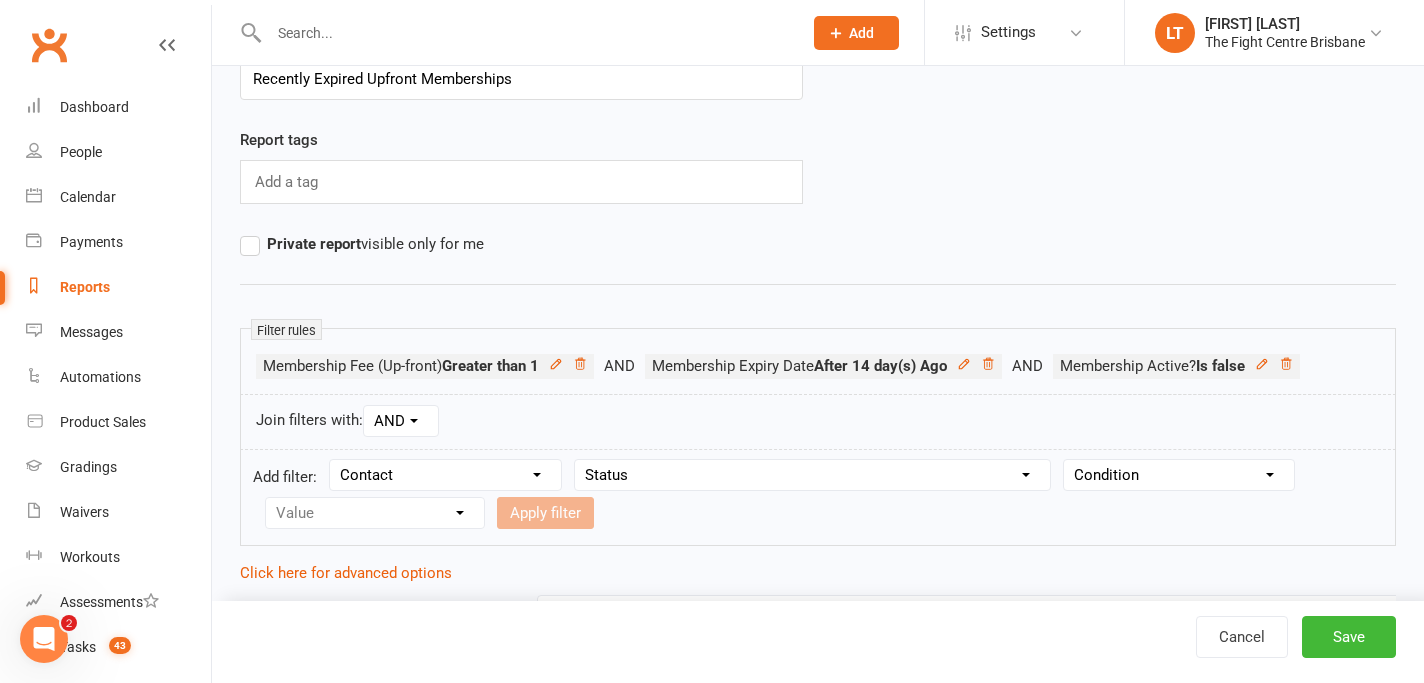 click on "Condition Equals Does not equal Contains Does not contain Is blank or does not contain Is blank Is not blank" at bounding box center [1179, 475] 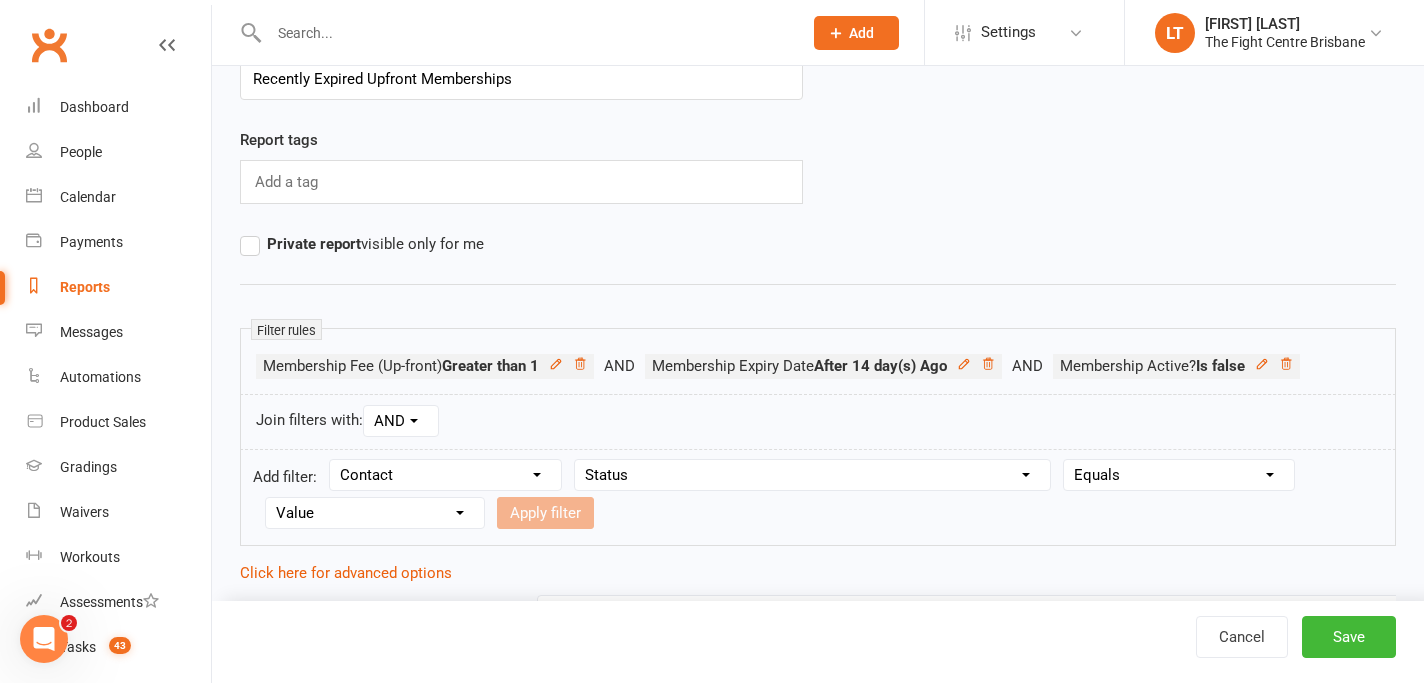 click on "Value Prospect: No Answer Prospect: Call back Prospect: Follow-up Email Prospect: Almost Ready Prospect: Not Ready Prospect: Not interested Prospect: FB Lead Prospect: Booked Member: Active Member: Cancelled Member: Suspended Not attending" at bounding box center (375, 513) 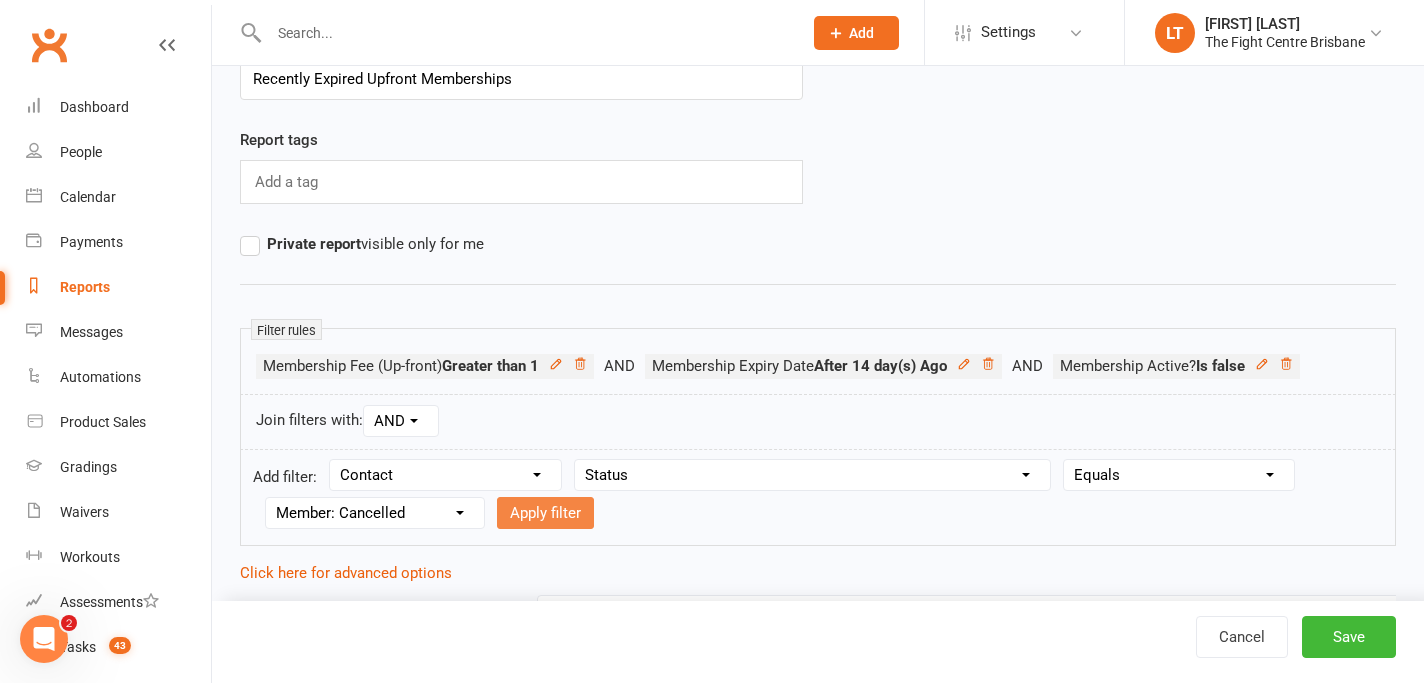 click on "Apply filter" at bounding box center [545, 513] 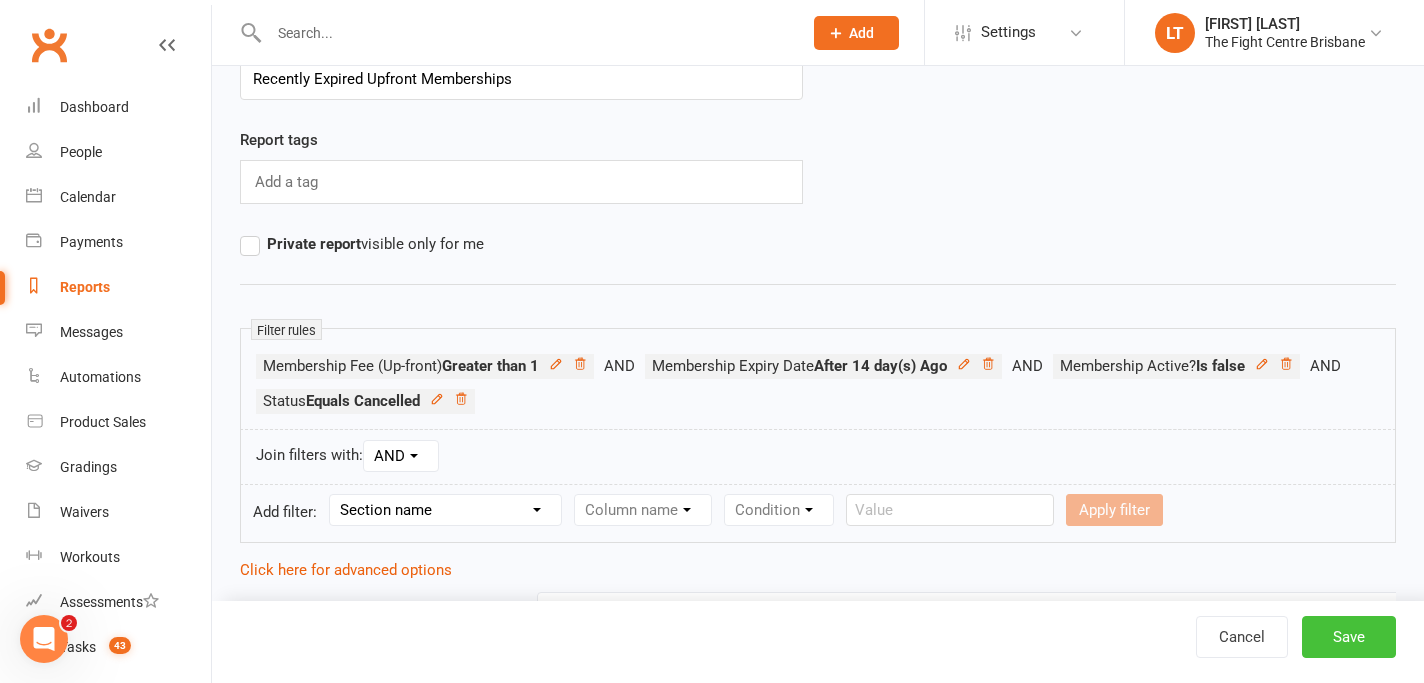 click on "Save" at bounding box center (1349, 637) 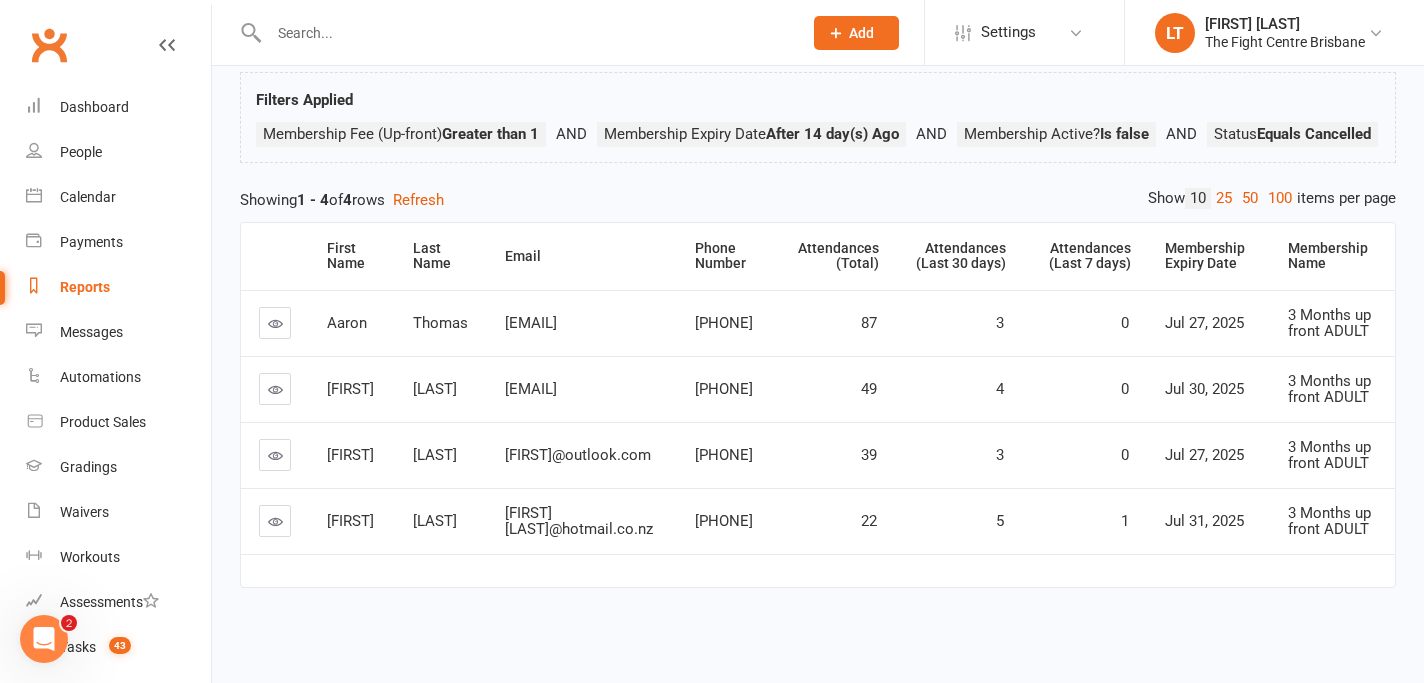 scroll, scrollTop: 213, scrollLeft: 0, axis: vertical 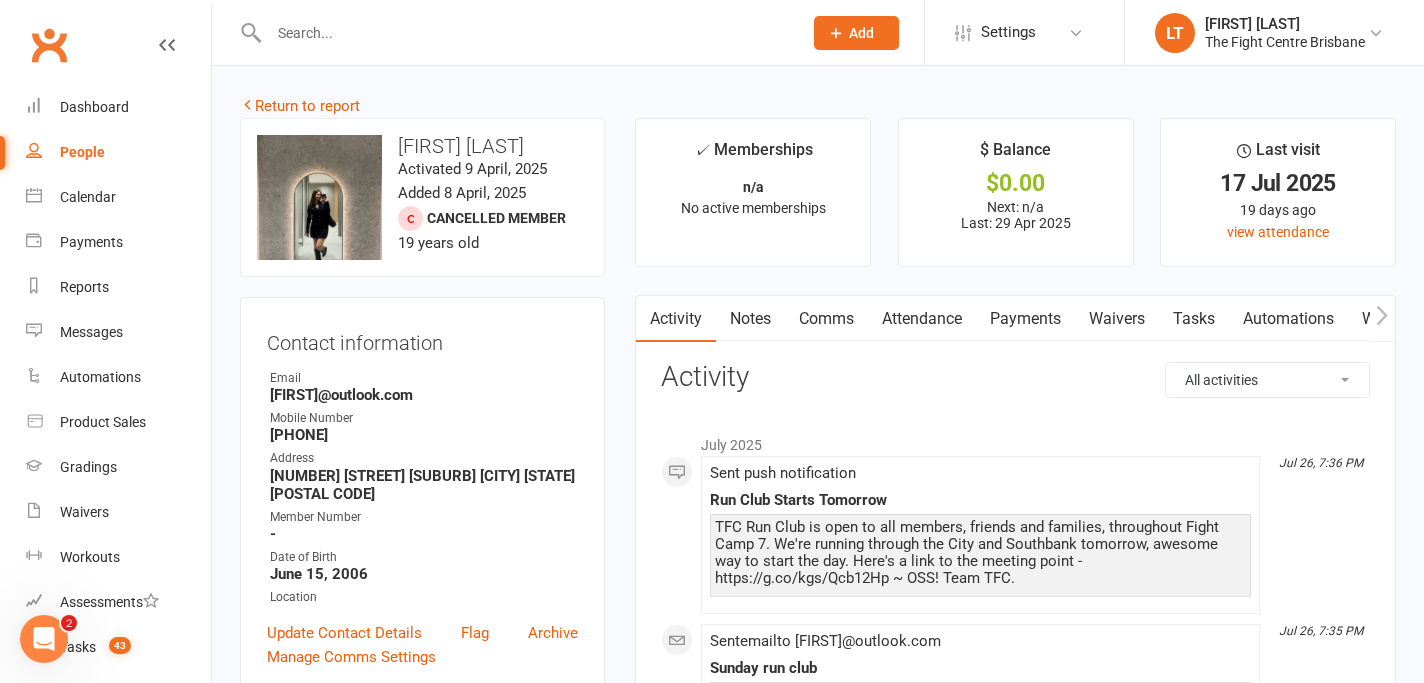click on "Comms" at bounding box center (826, 319) 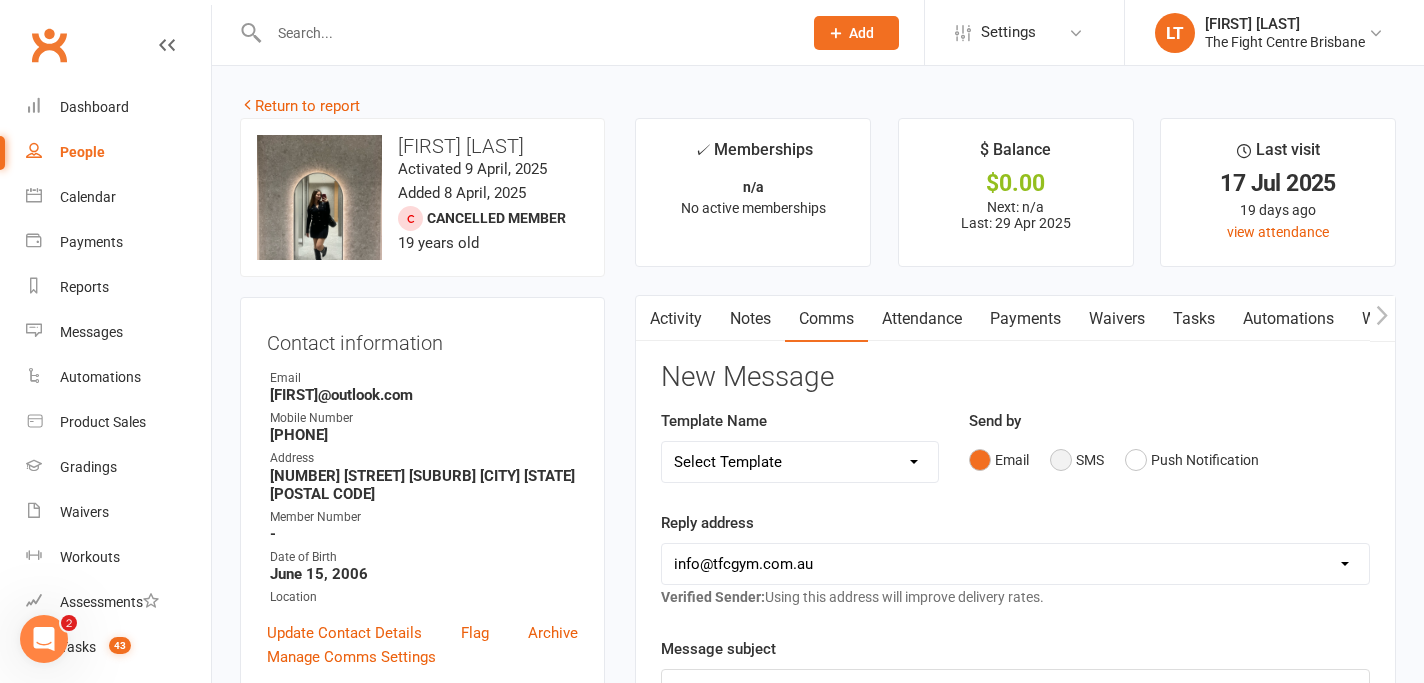 click on "SMS" at bounding box center [1077, 460] 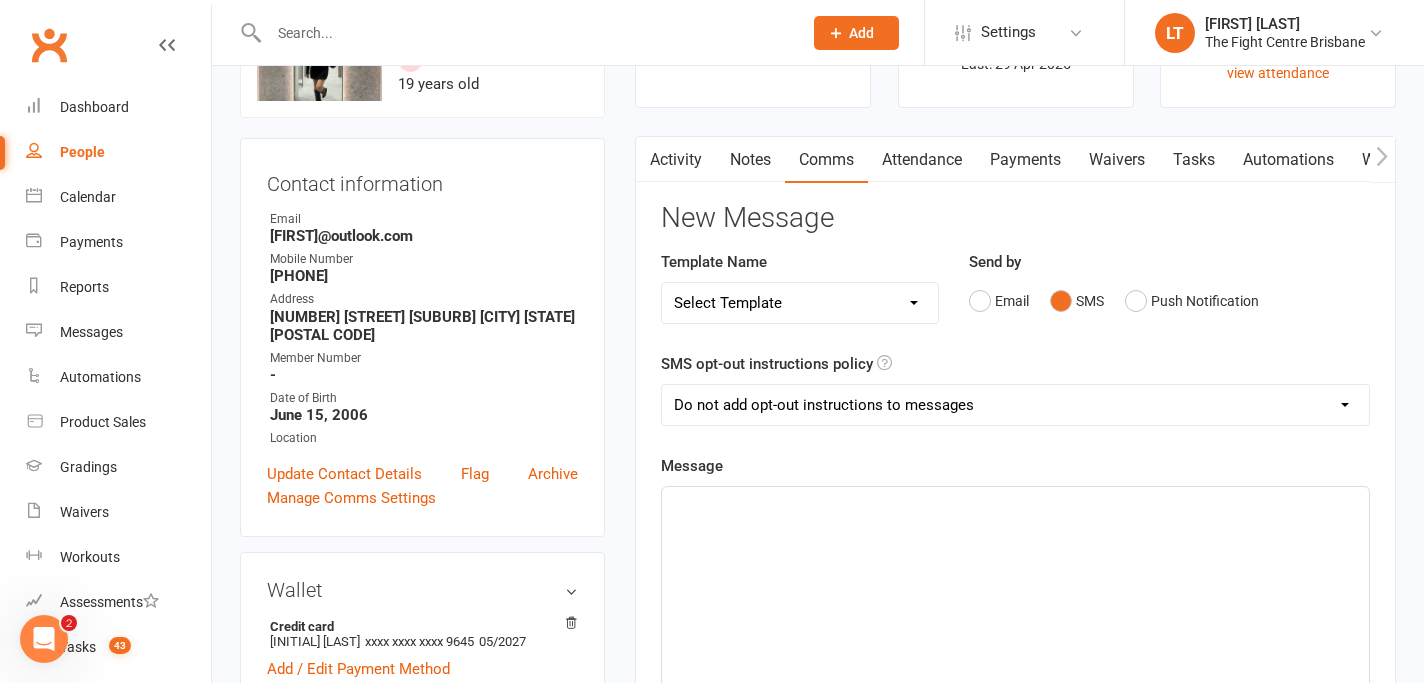 scroll, scrollTop: 163, scrollLeft: 0, axis: vertical 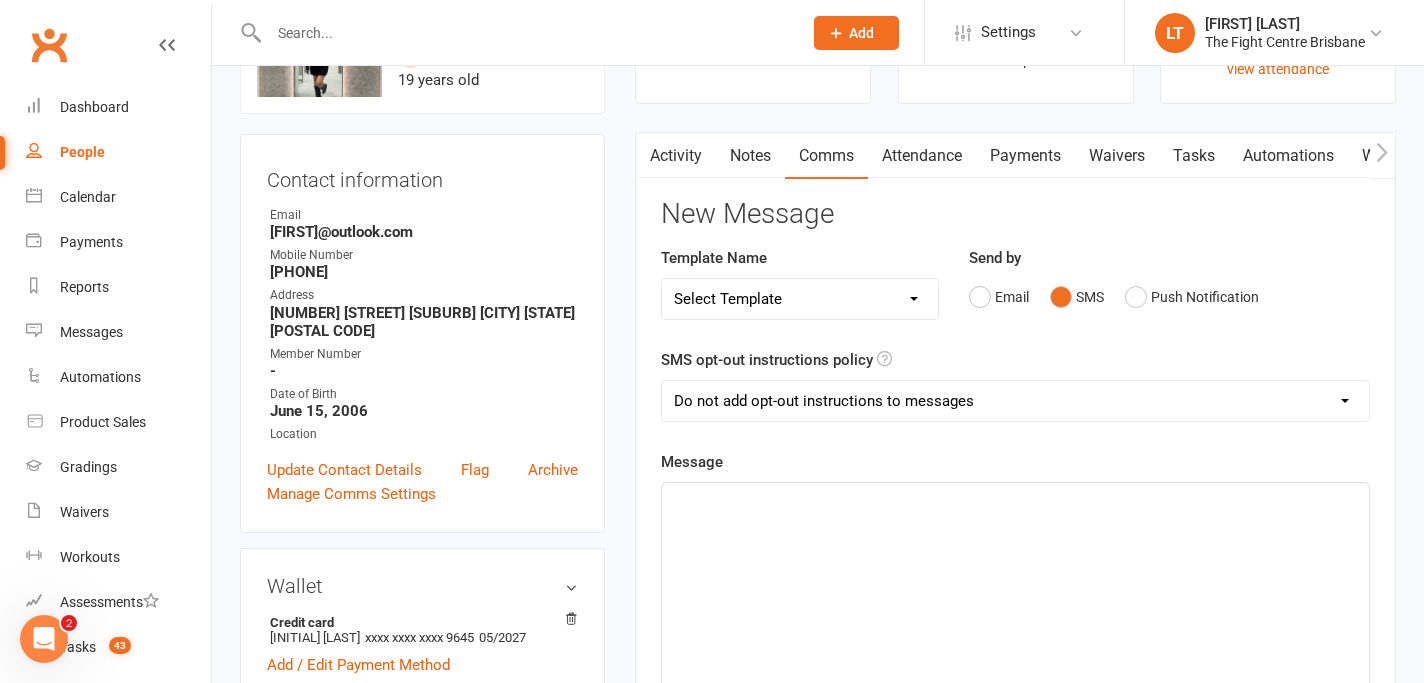 click on "﻿" 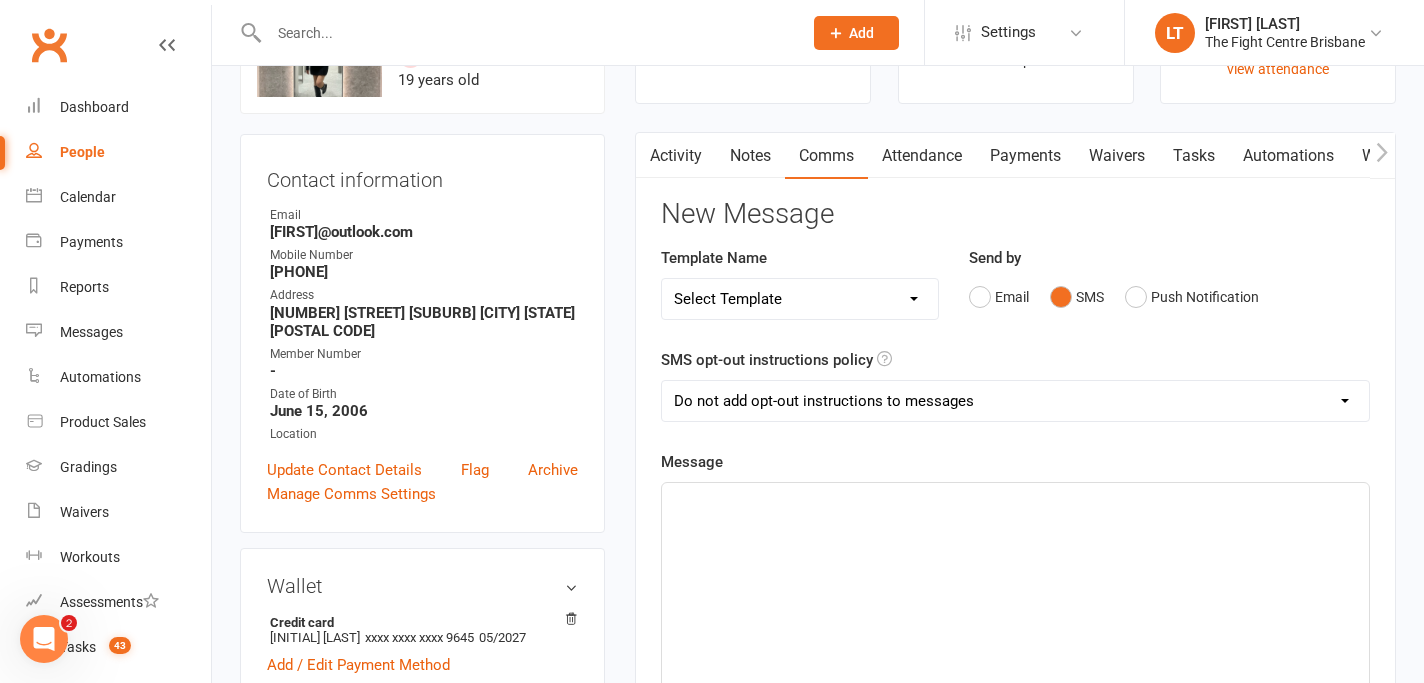 paste 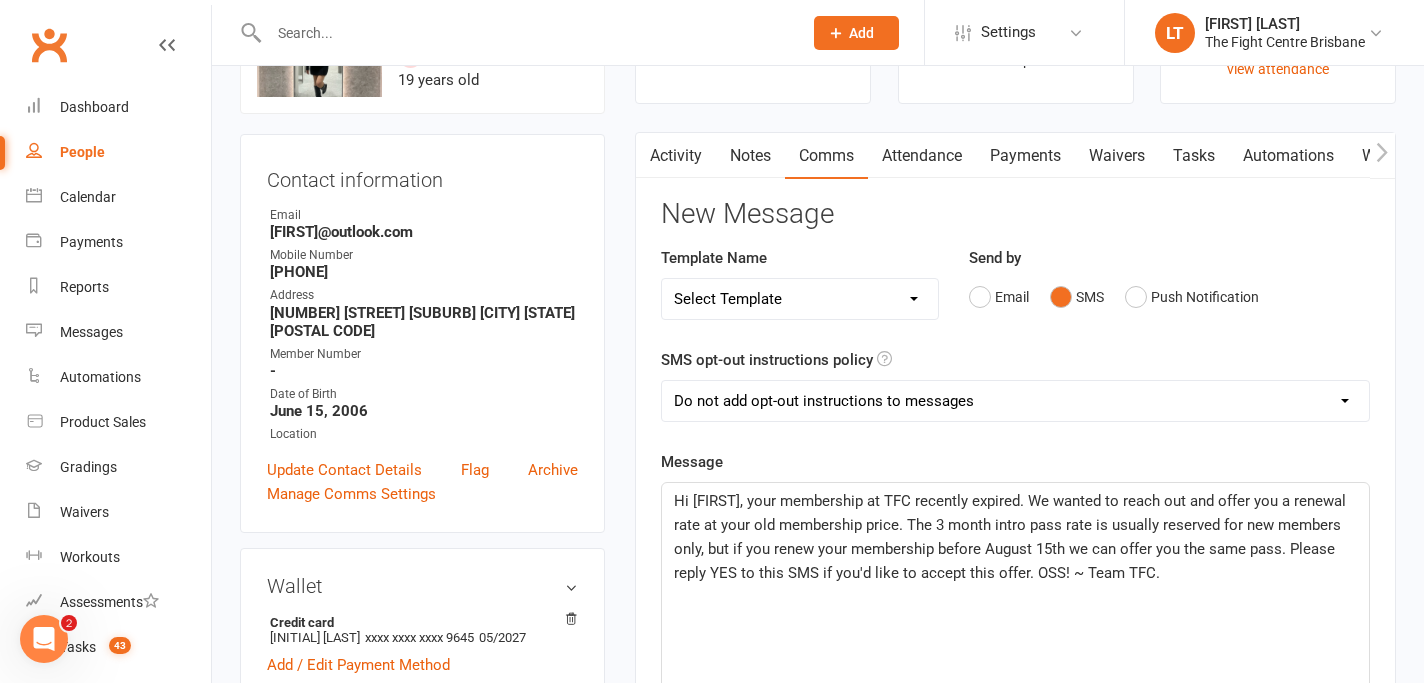 click on "Hi [FIRST], your membership at TFC recently expired. We wanted to reach out and offer you a renewal rate at your old membership price. The 3 month intro pass rate is usually reserved for new members only, but if you renew your membership before [MONTH] [DAY] we can offer you the same pass. Please reply YES to this SMS if you'd like to accept this offer. OSS! ~ Team TFC." 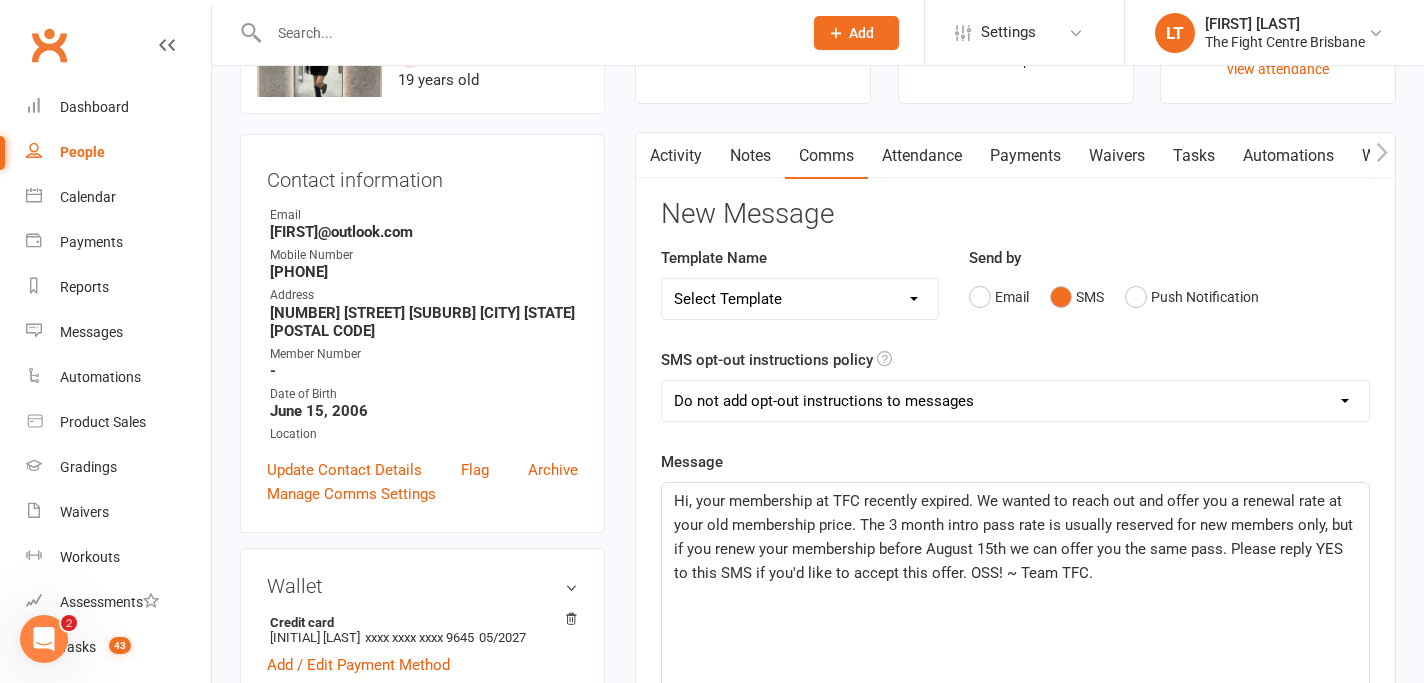type 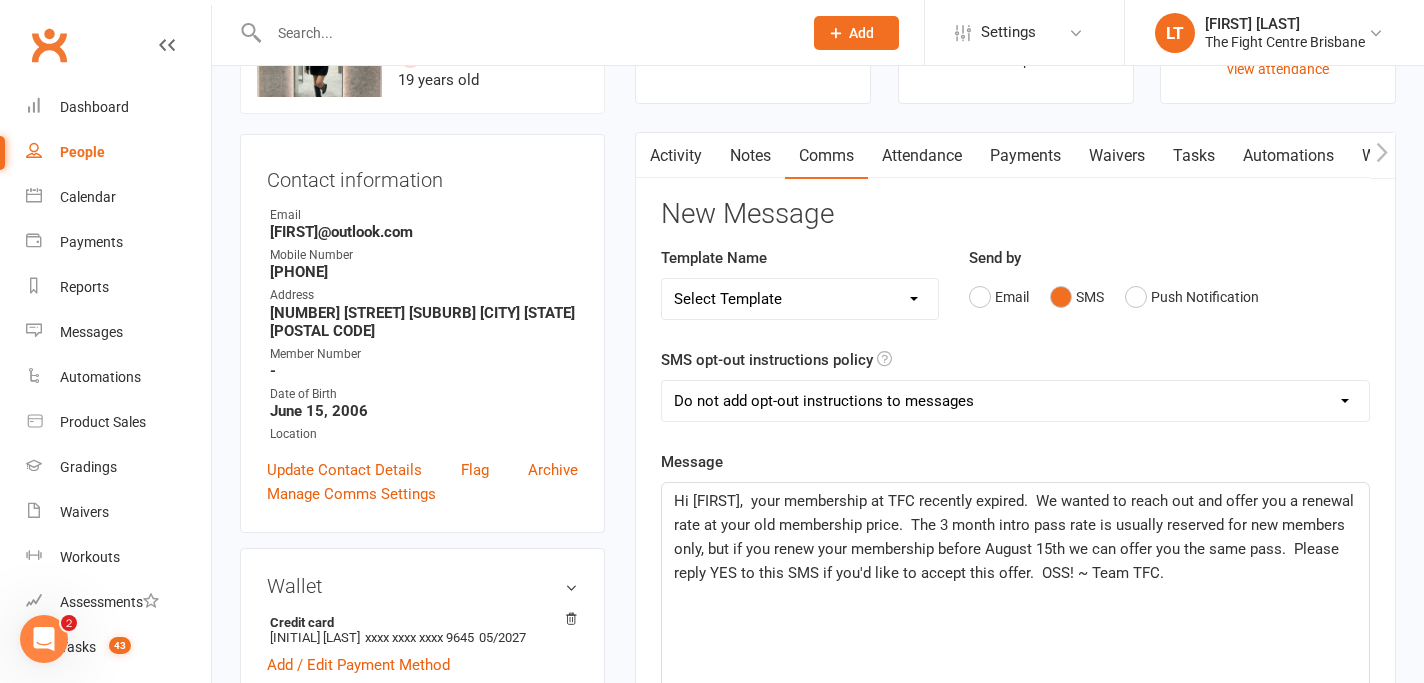 click on "Tasks" at bounding box center (1194, 156) 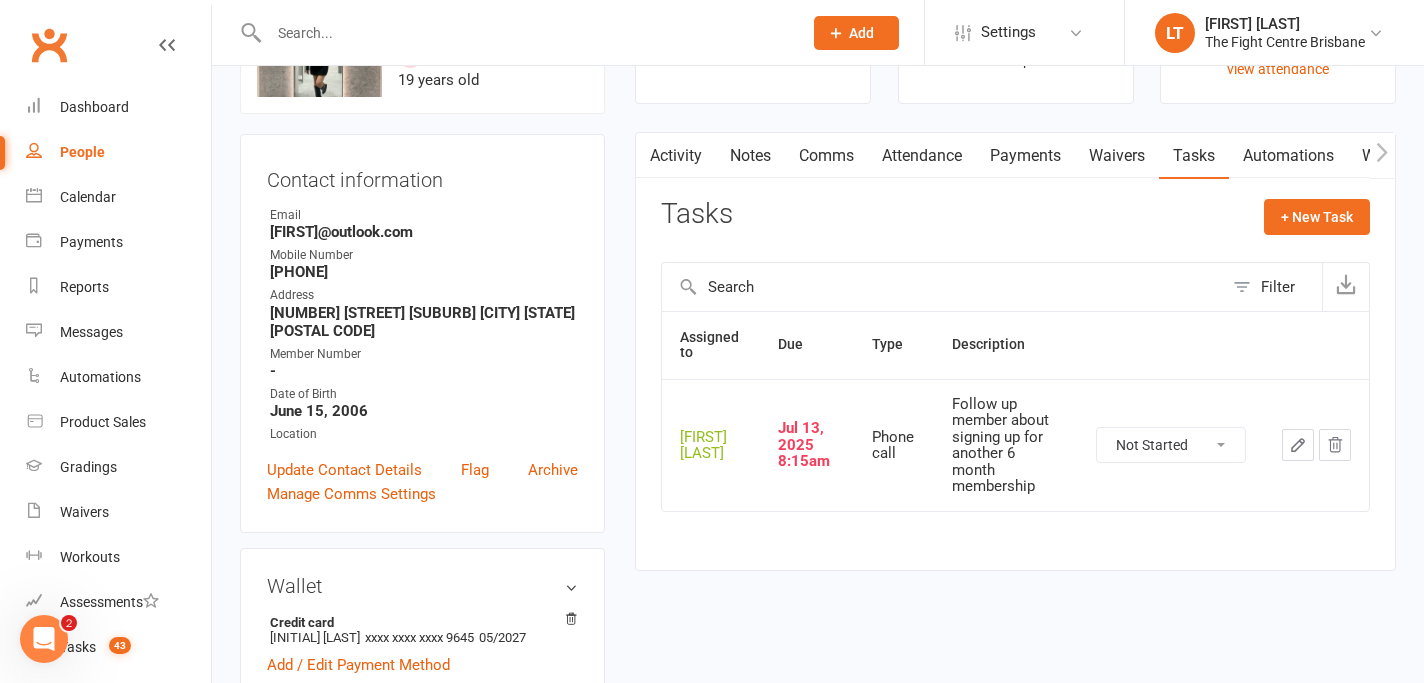 click on "Not Started In Progress Waiting Complete" at bounding box center (1171, 445) 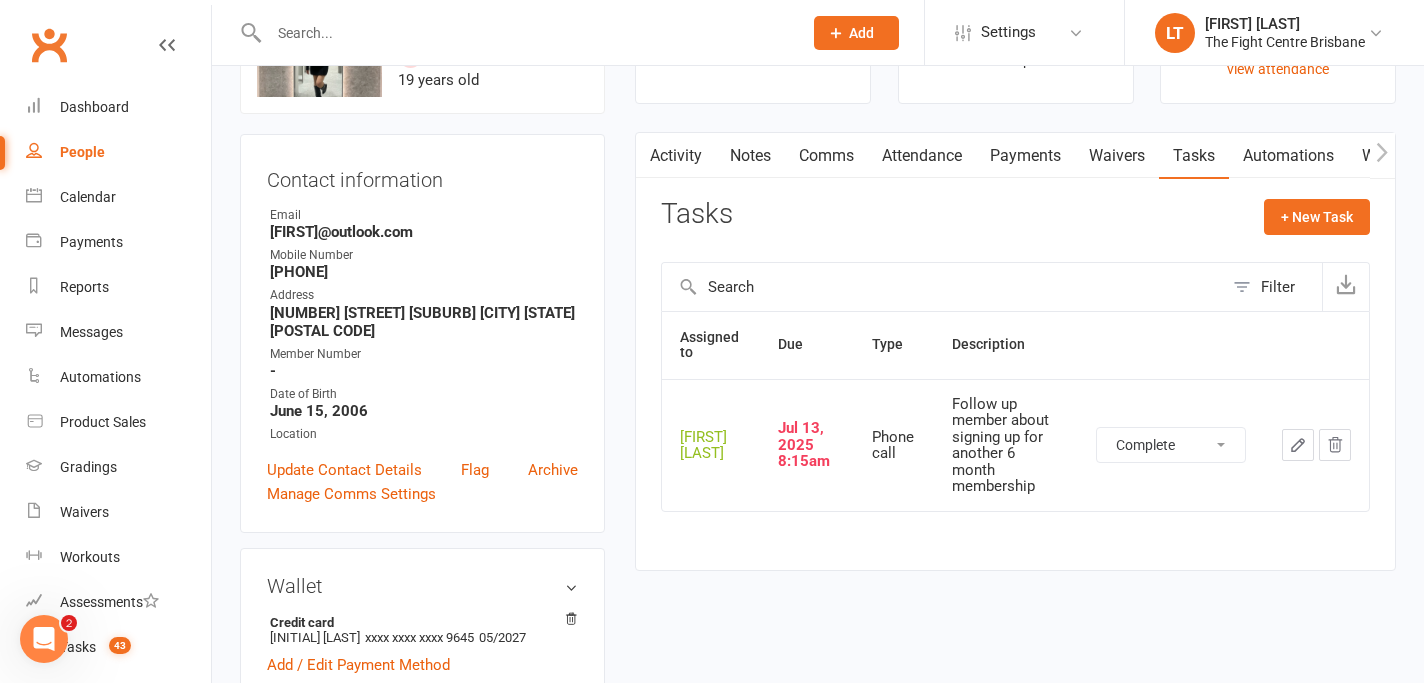 select on "unstarted" 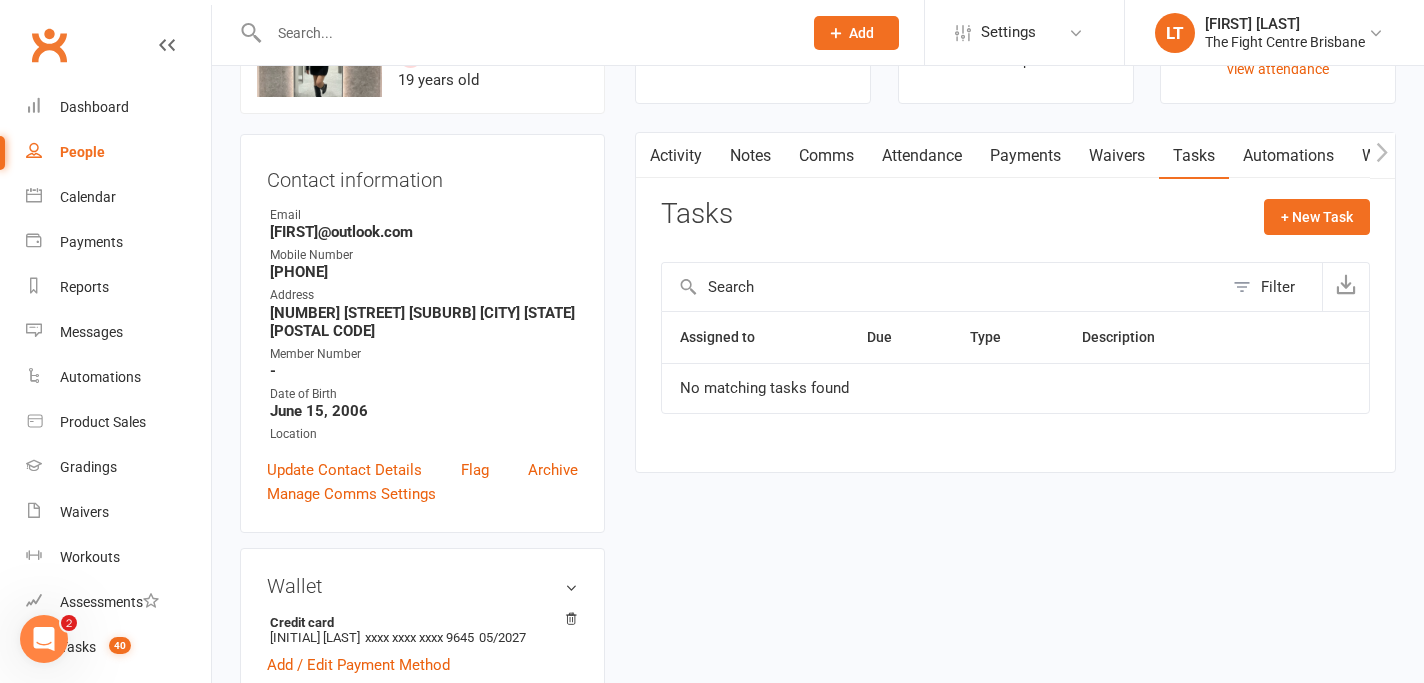 click on "Comms" at bounding box center (826, 156) 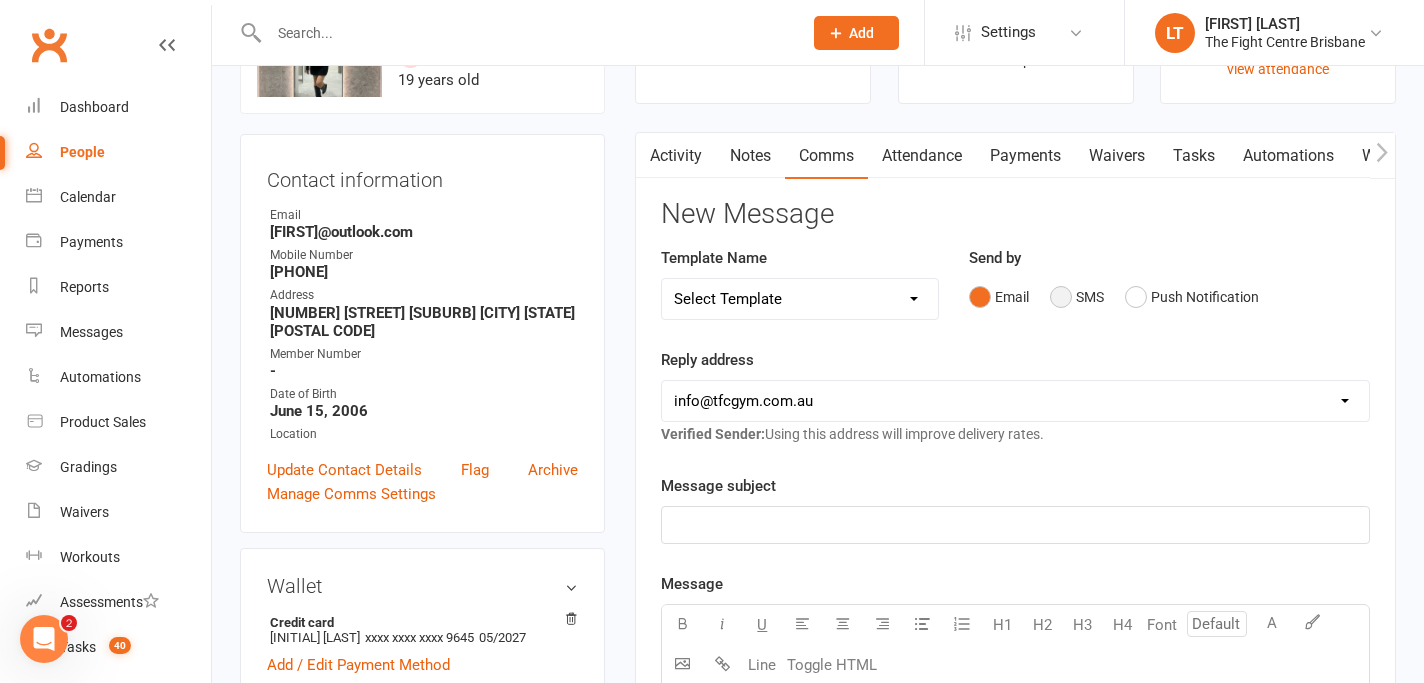click on "SMS" at bounding box center (1077, 297) 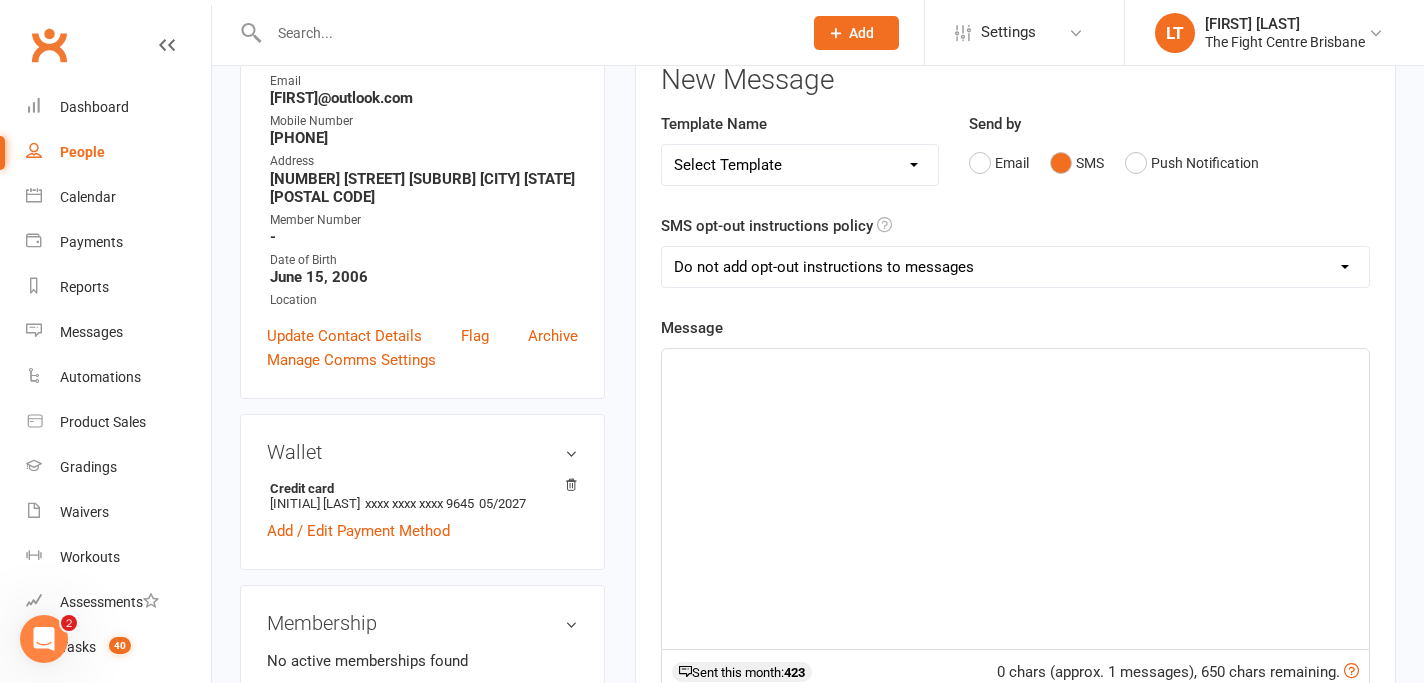 scroll, scrollTop: 407, scrollLeft: 0, axis: vertical 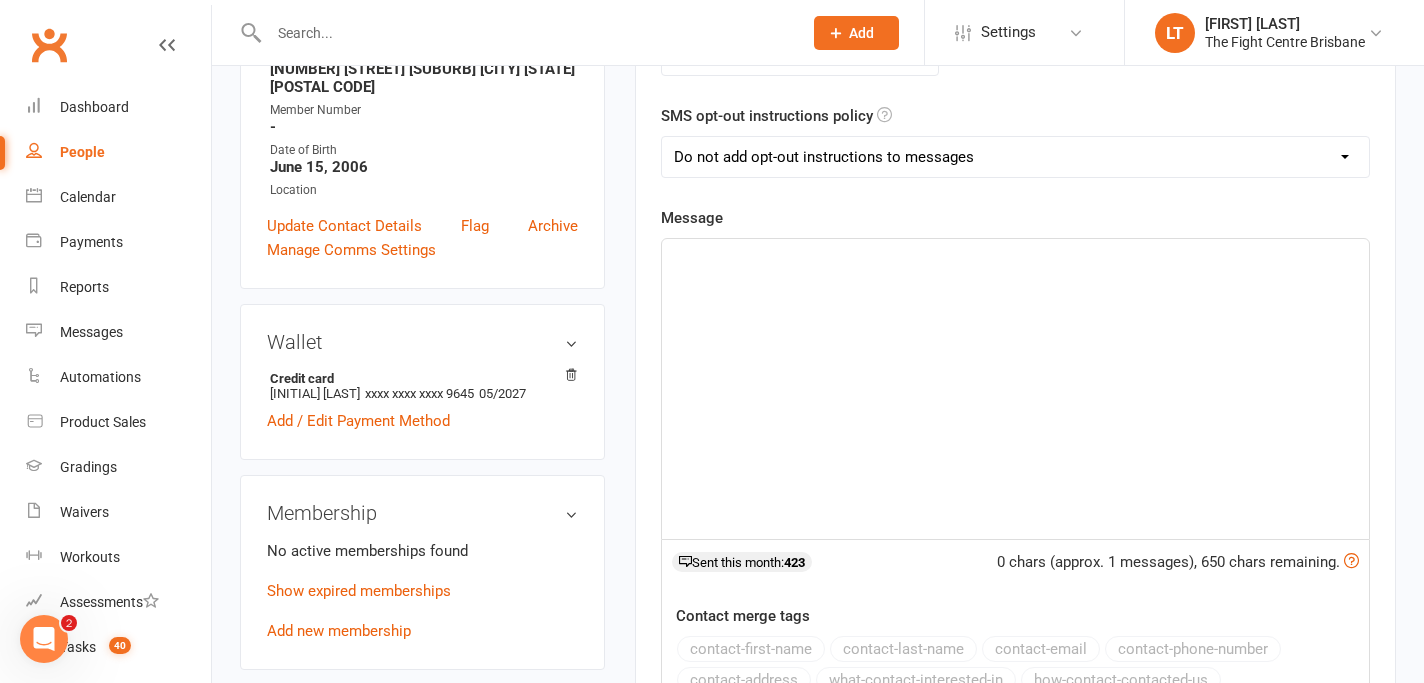 click on "﻿" 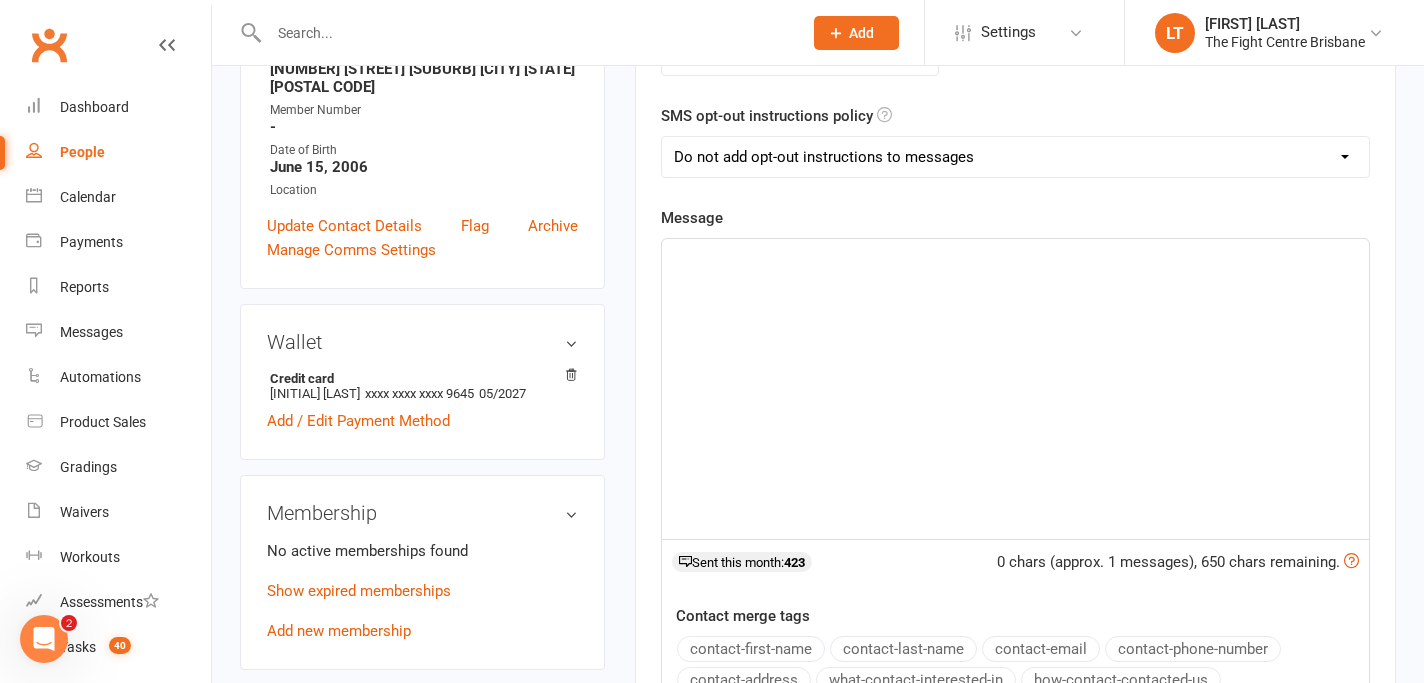 paste 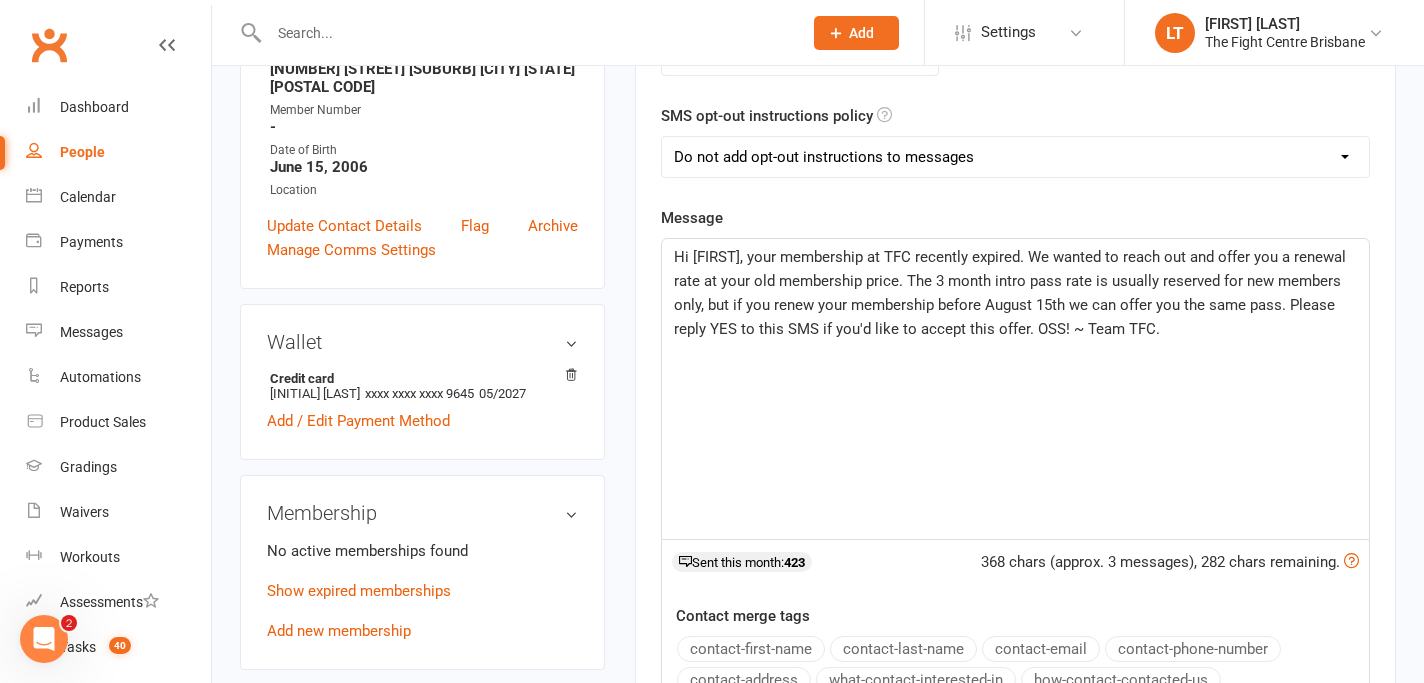 click on "Hi [FIRST], your membership at TFC recently expired. We wanted to reach out and offer you a renewal rate at your old membership price. The 3 month intro pass rate is usually reserved for new members only, but if you renew your membership before [MONTH] [DAY] we can offer you the same pass. Please reply YES to this SMS if you'd like to accept this offer. OSS! ~ Team TFC." 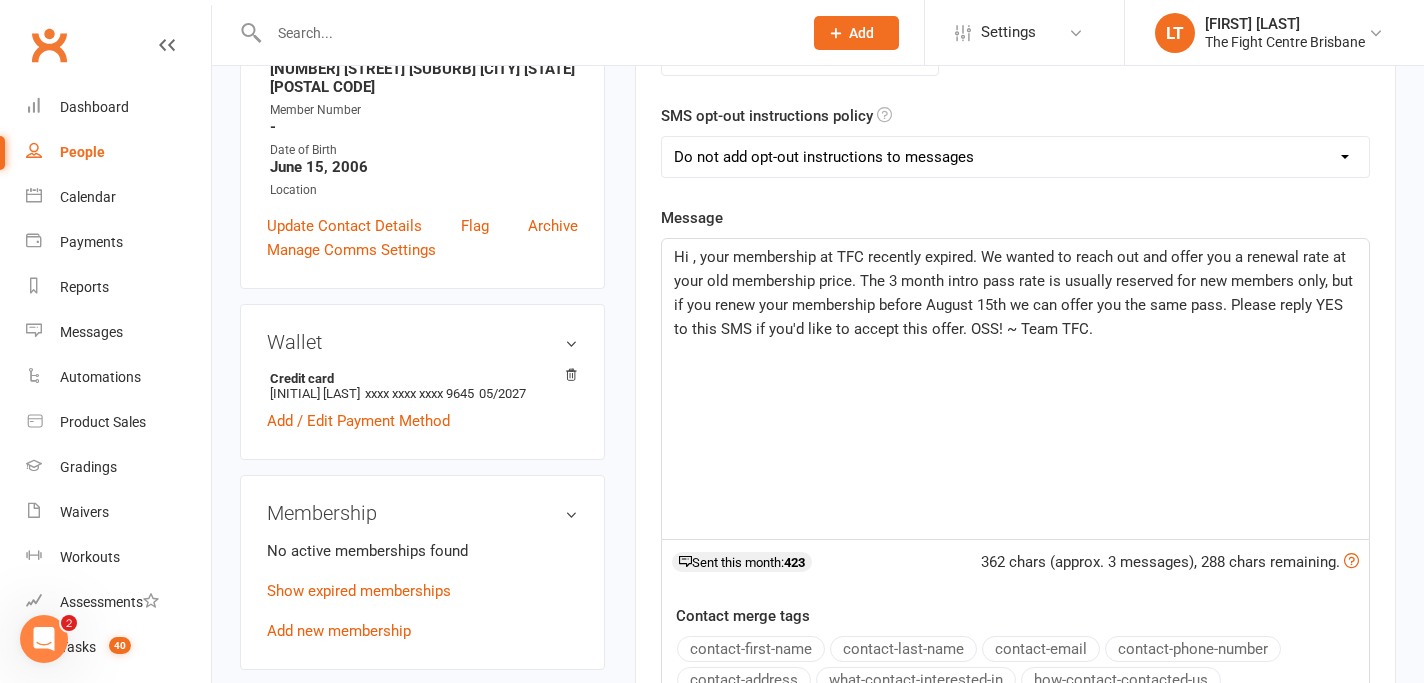 type 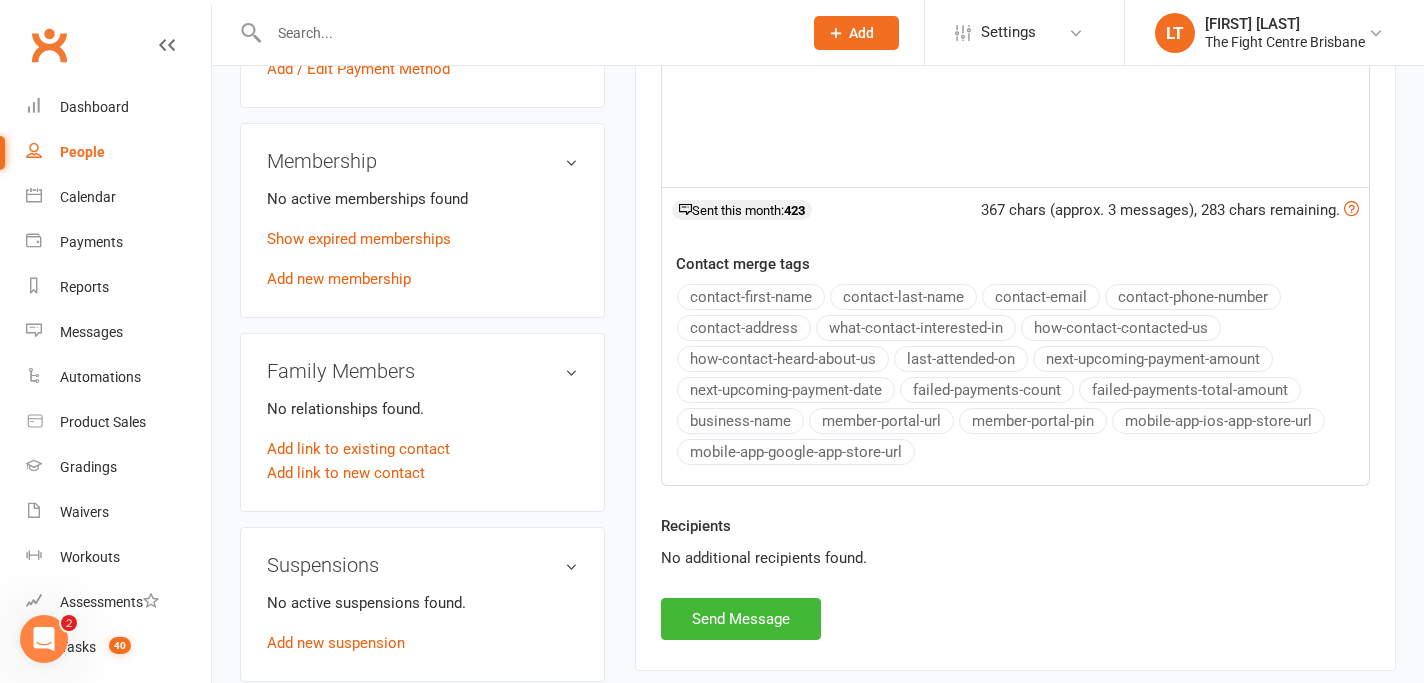 scroll, scrollTop: 784, scrollLeft: 0, axis: vertical 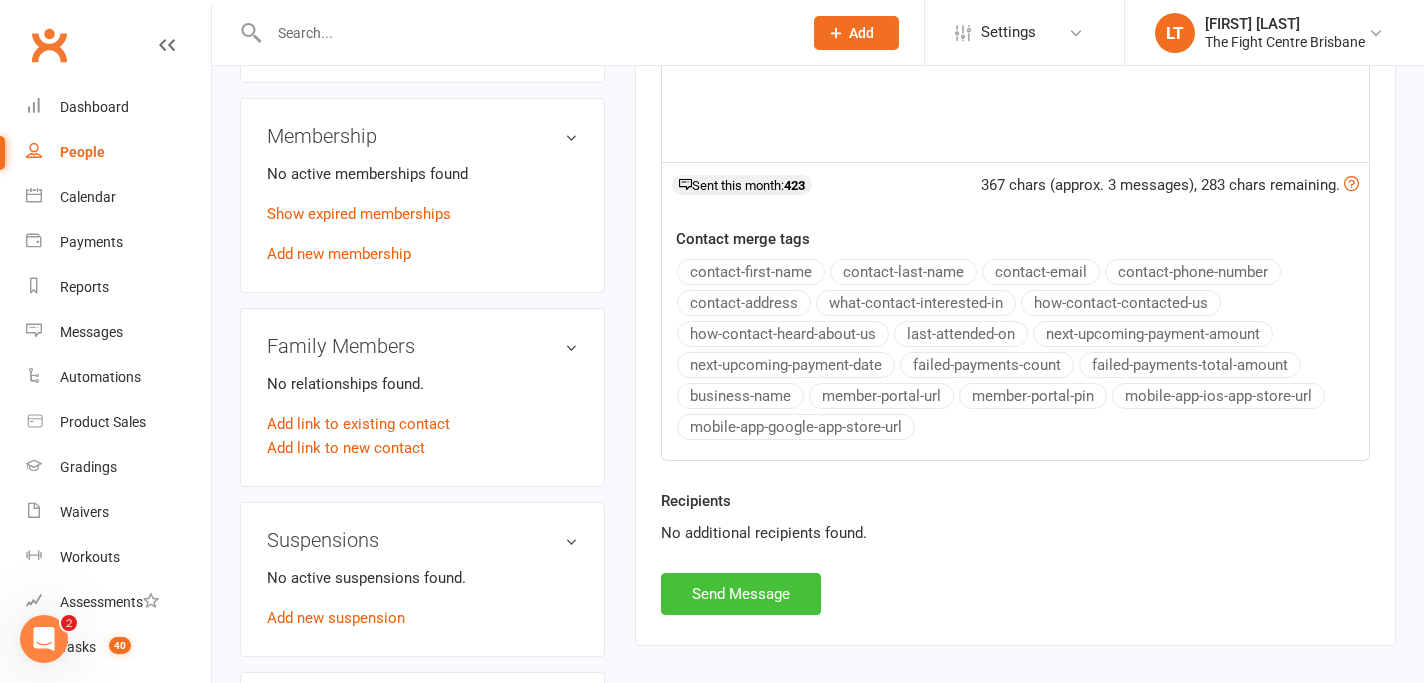 click on "Send Message" at bounding box center [741, 594] 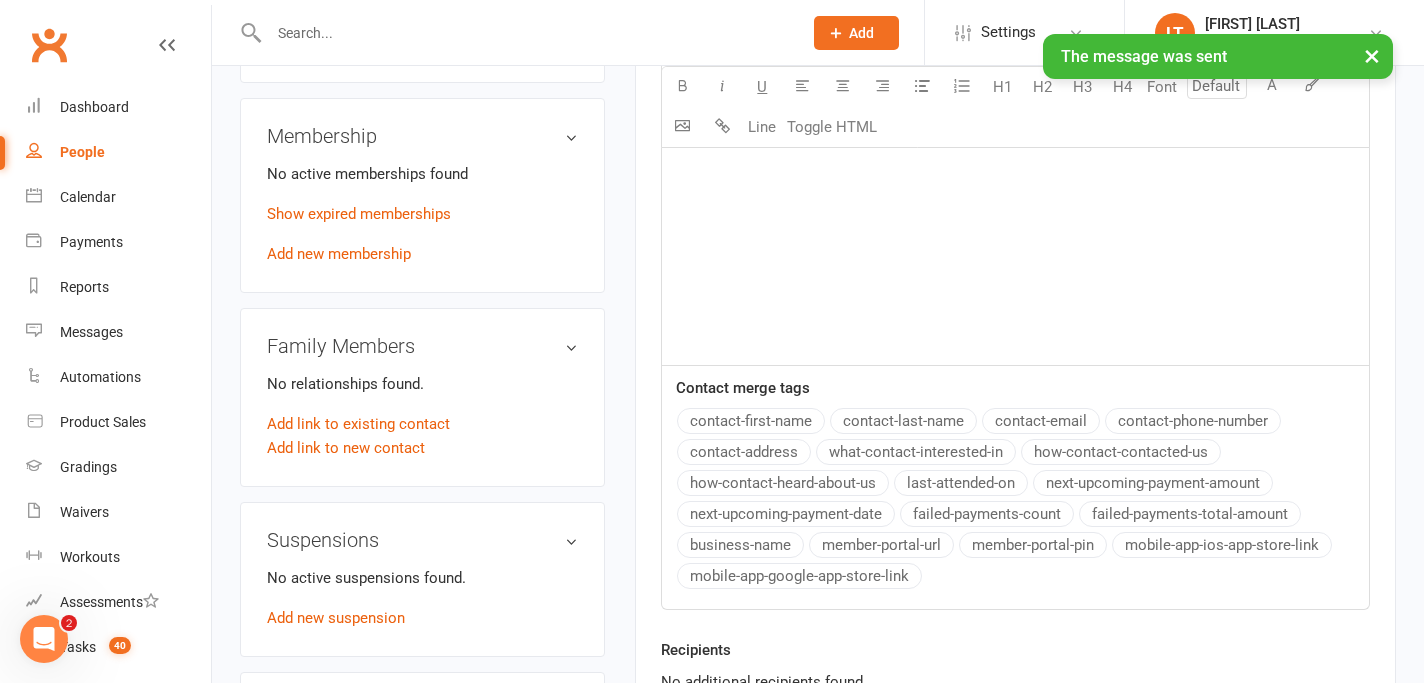 click on "×" at bounding box center (1372, 55) 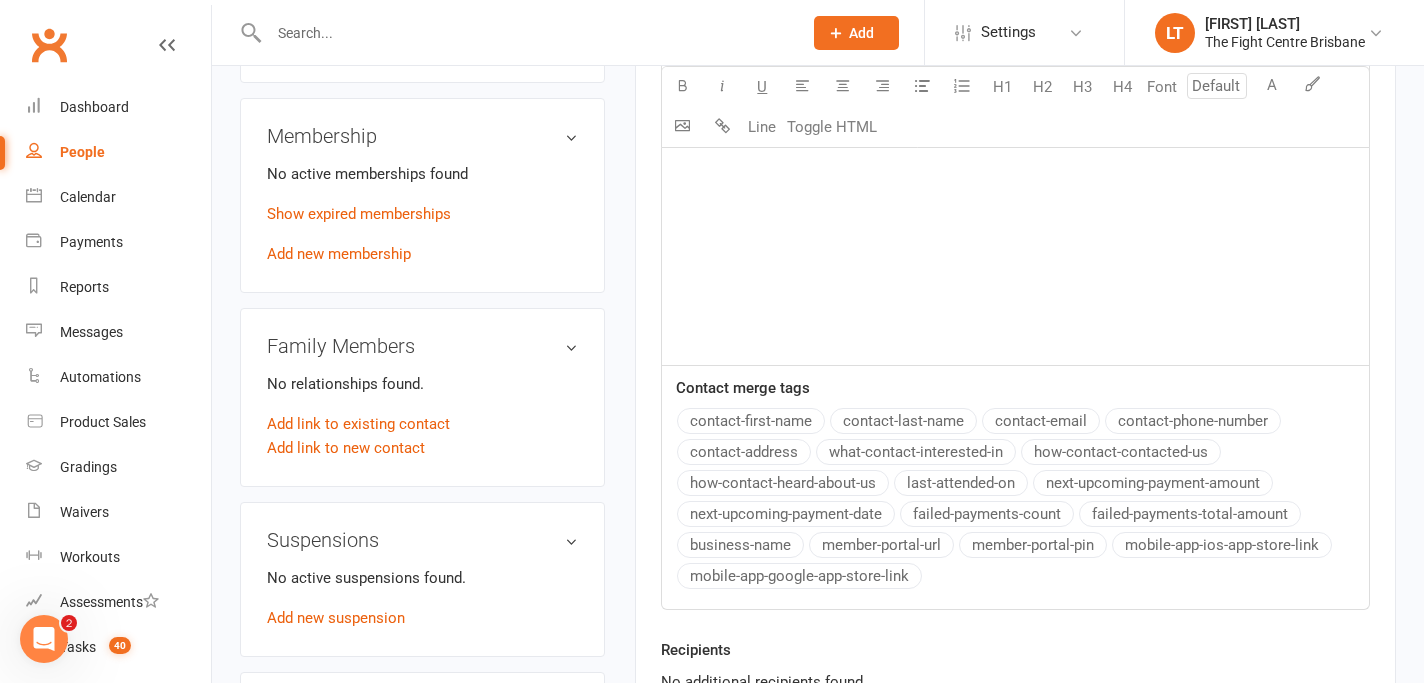 scroll, scrollTop: 163, scrollLeft: 0, axis: vertical 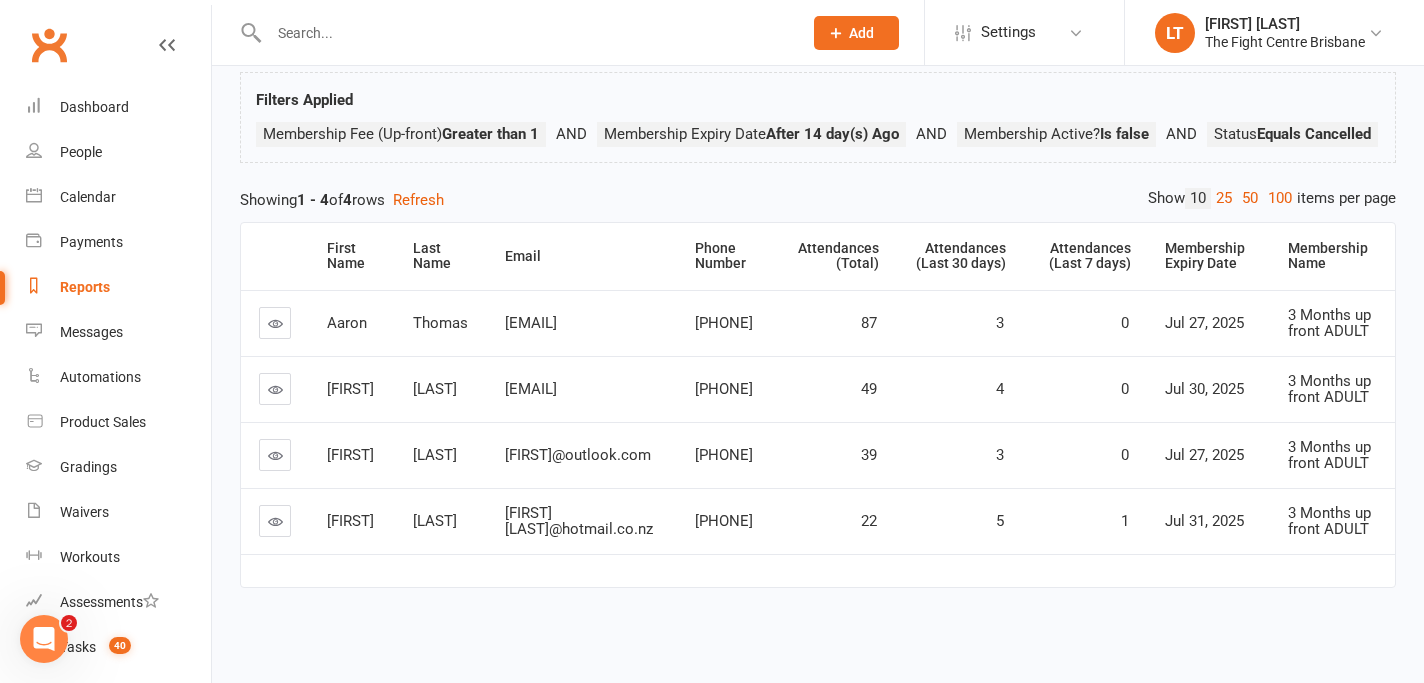 click at bounding box center (275, 521) 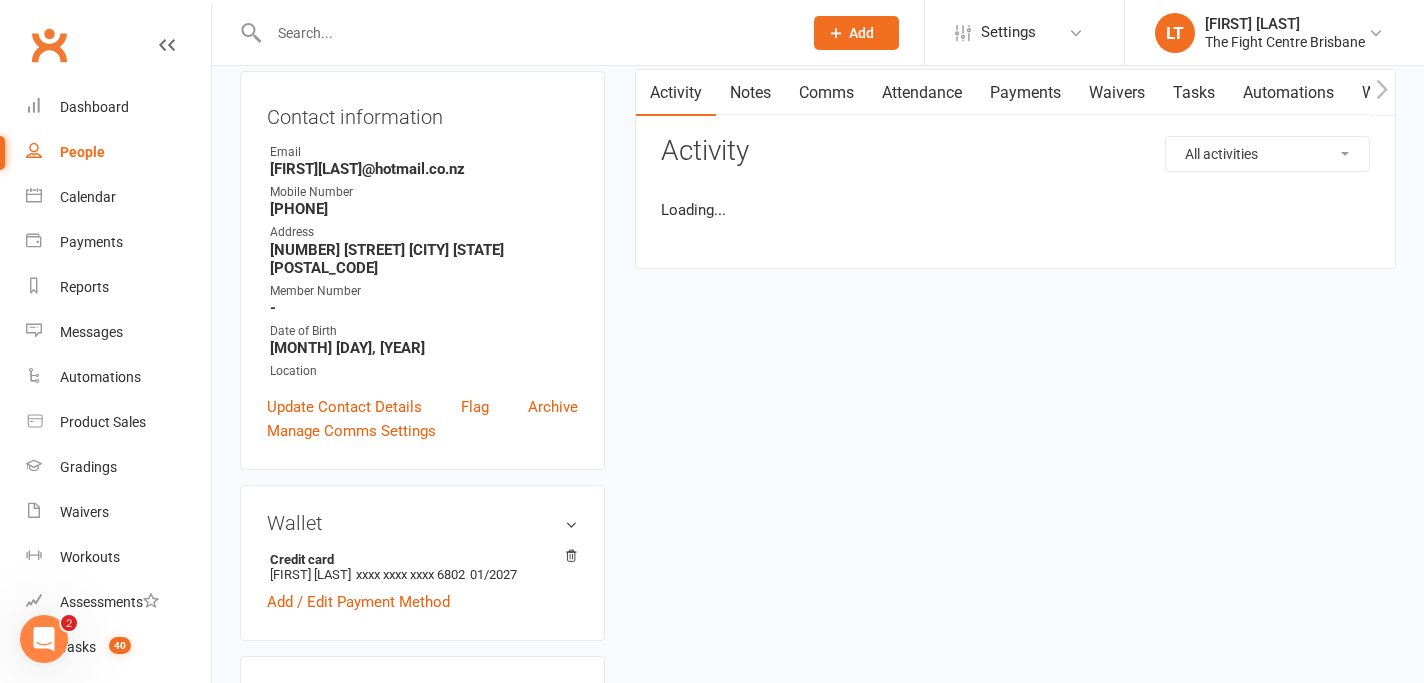 scroll, scrollTop: 0, scrollLeft: 0, axis: both 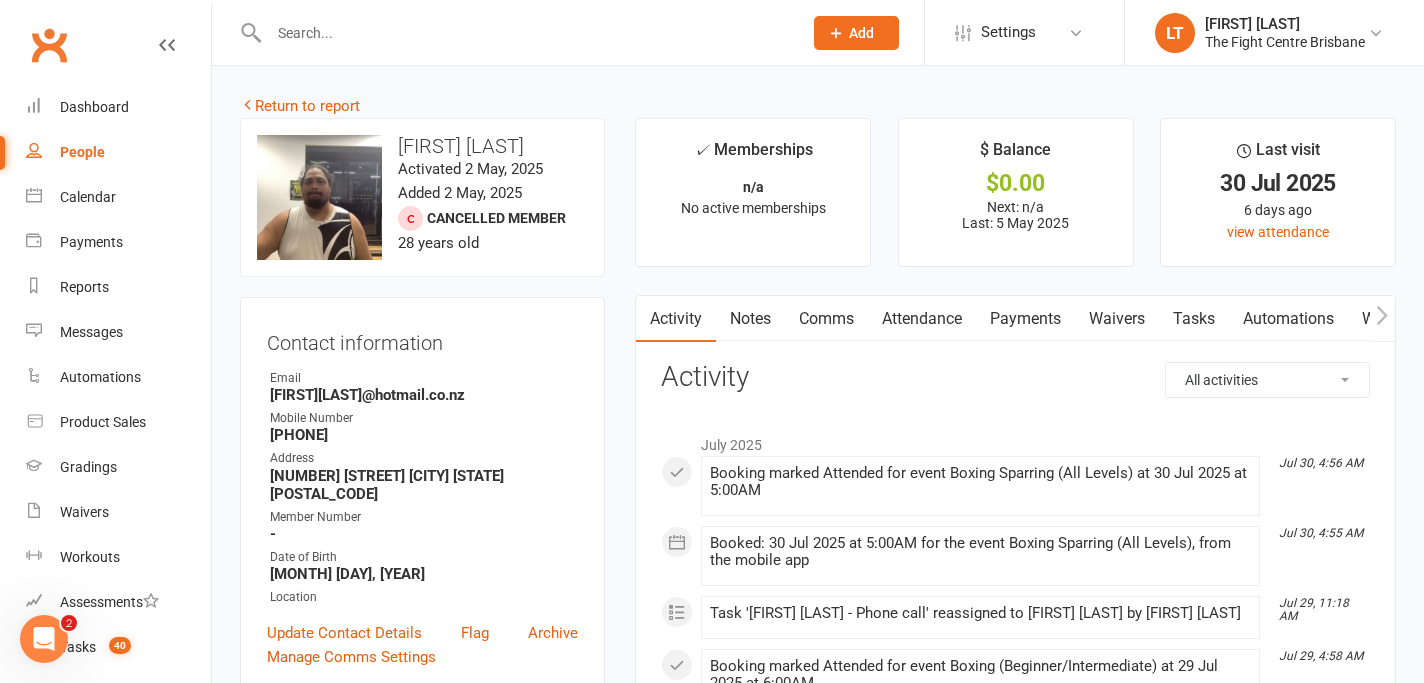 click on "Comms" at bounding box center (826, 319) 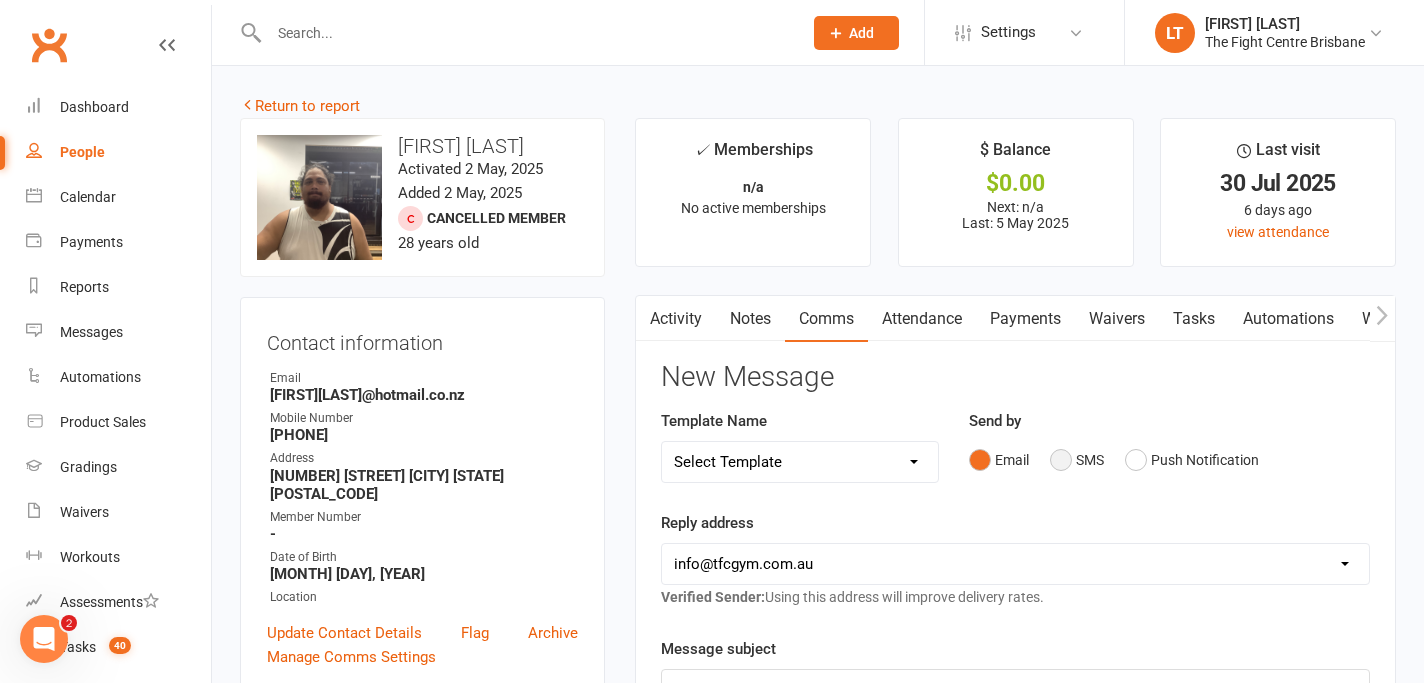 click on "SMS" at bounding box center (1077, 460) 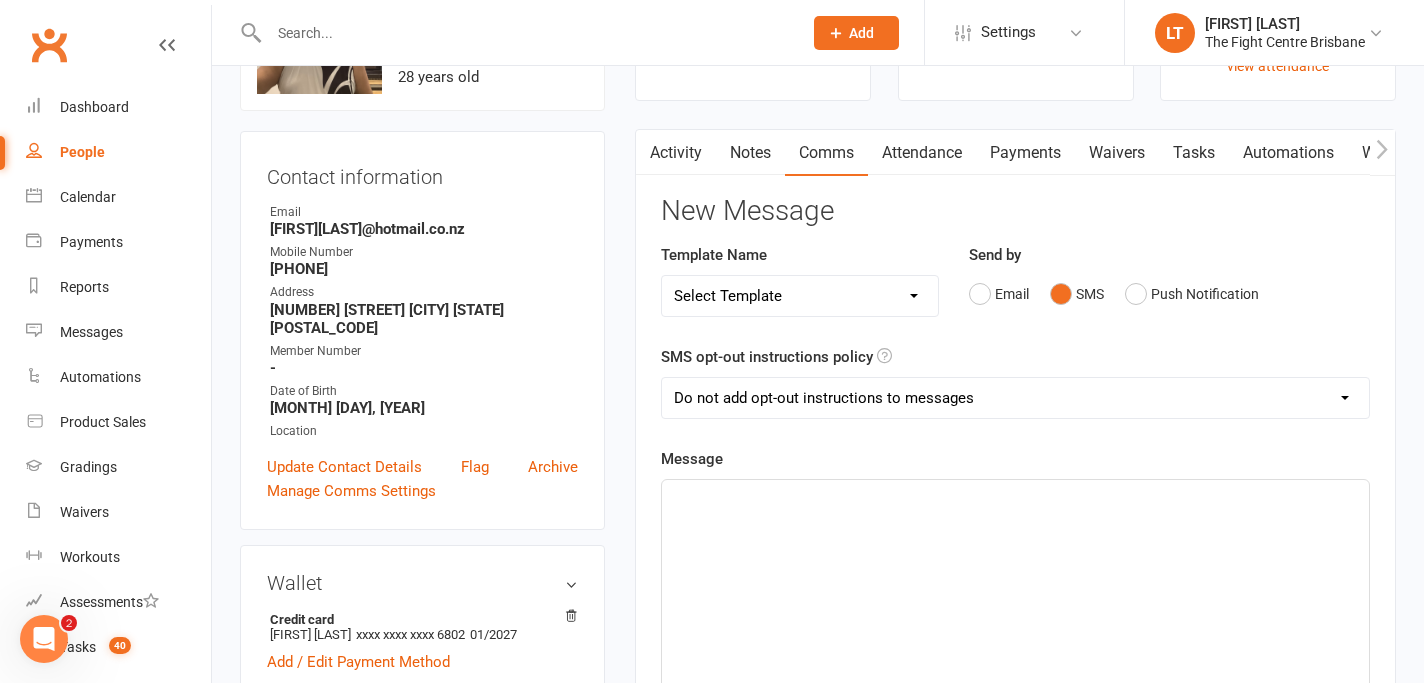 scroll, scrollTop: 227, scrollLeft: 0, axis: vertical 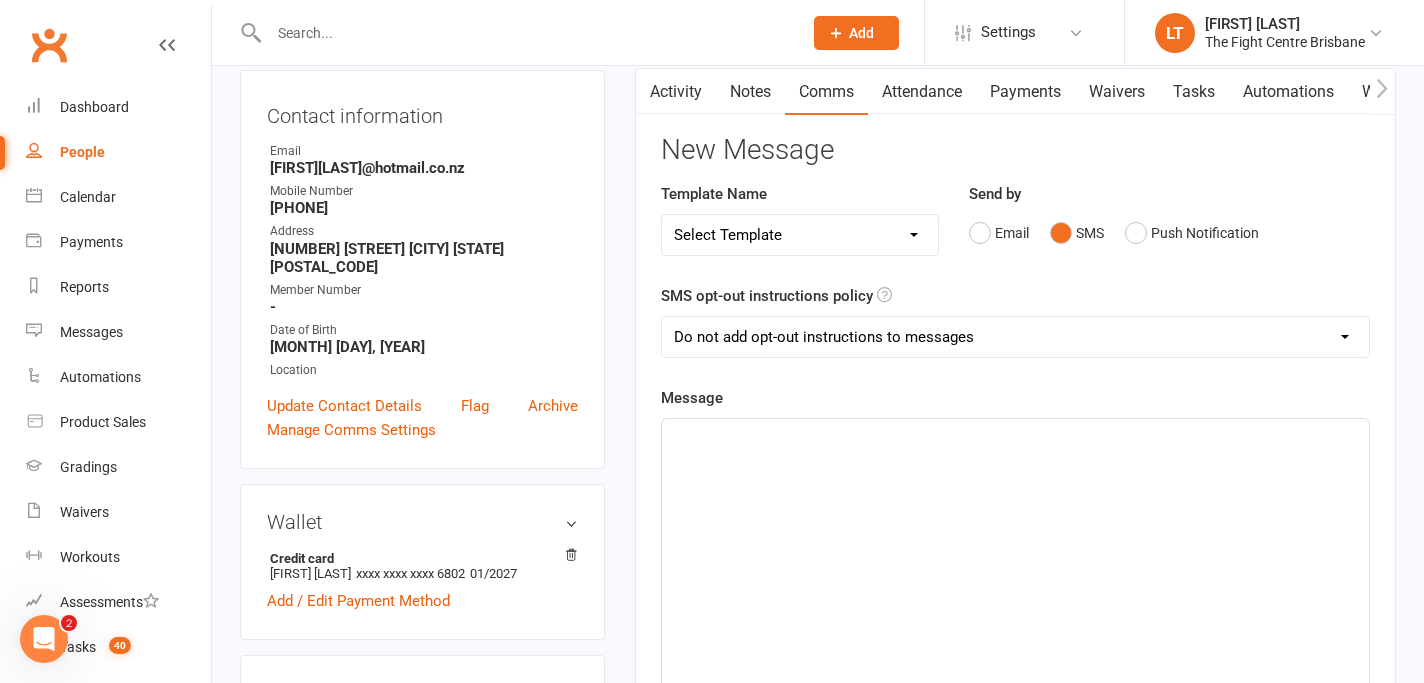 click on "﻿" 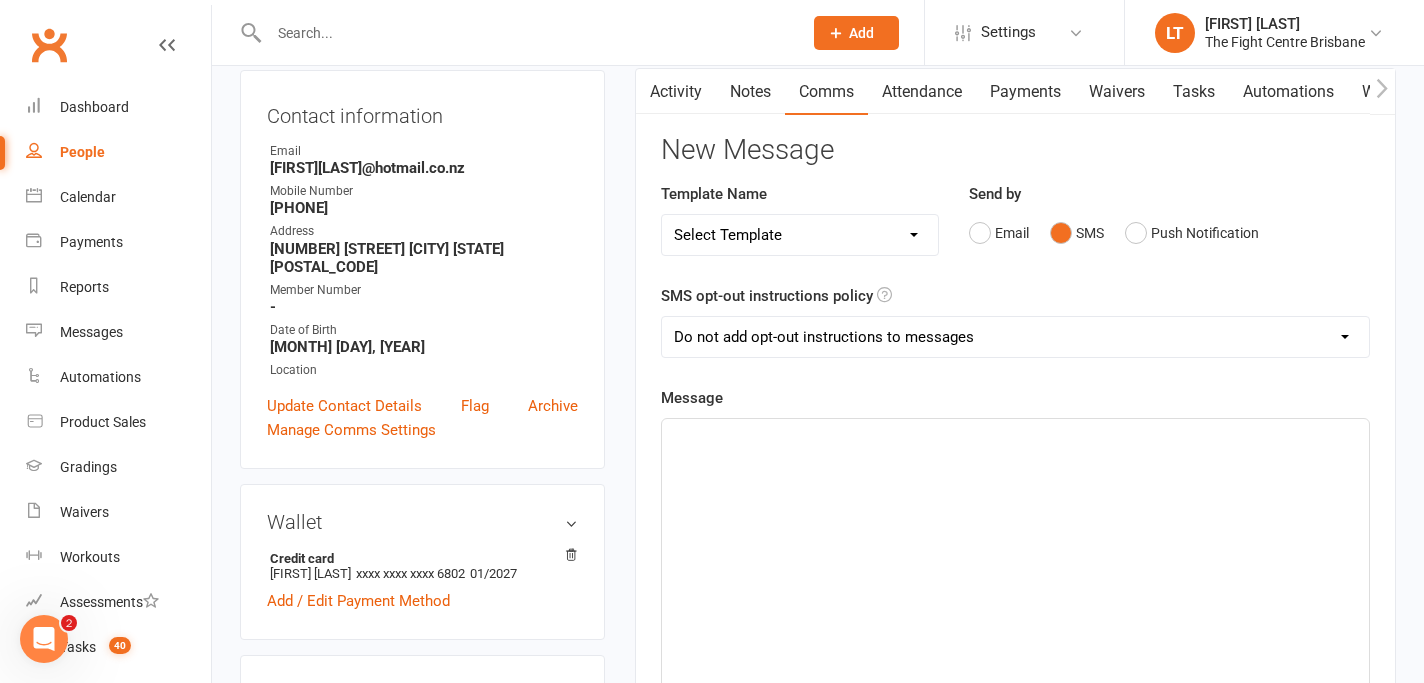 paste 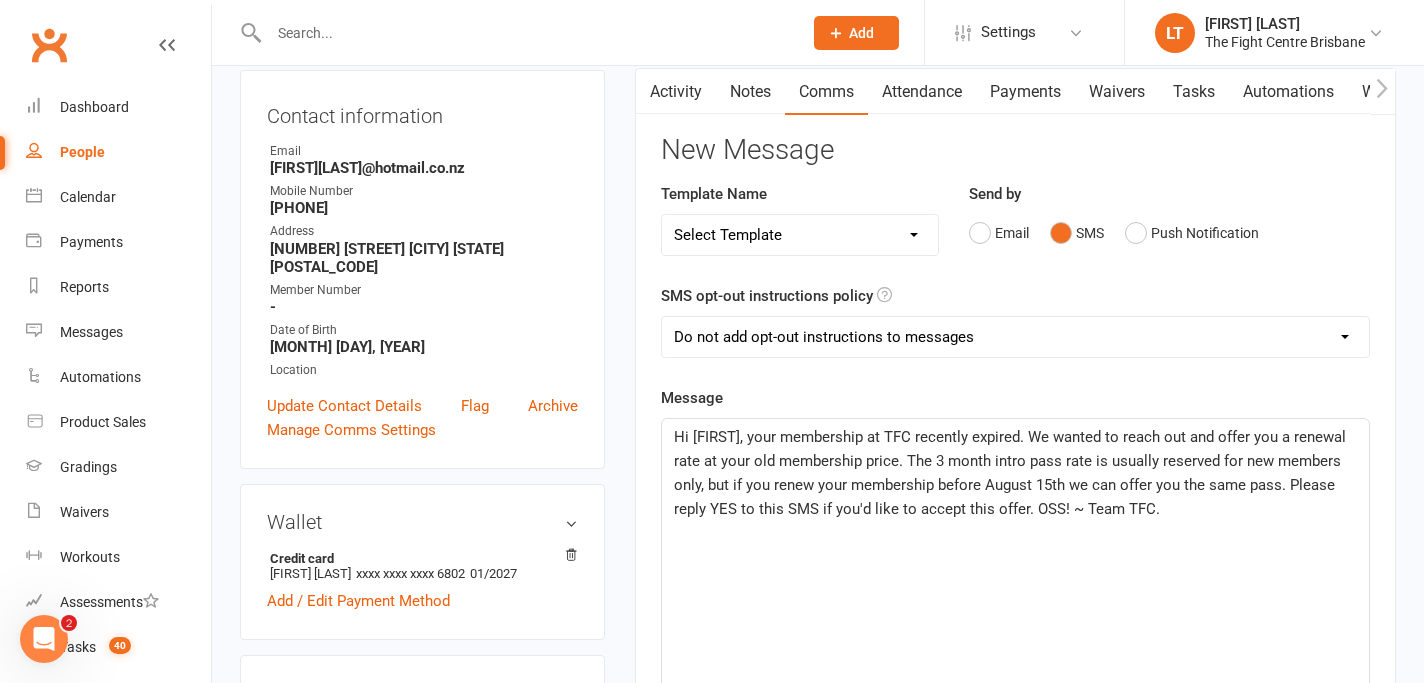 click on "Hi [FIRST], your membership at TFC recently expired. We wanted to reach out and offer you a renewal rate at your old membership price. The 3 month intro pass rate is usually reserved for new members only, but if you renew your membership before [MONTH] [DAY] we can offer you the same pass. Please reply YES to this SMS if you'd like to accept this offer. OSS! ~ Team TFC." 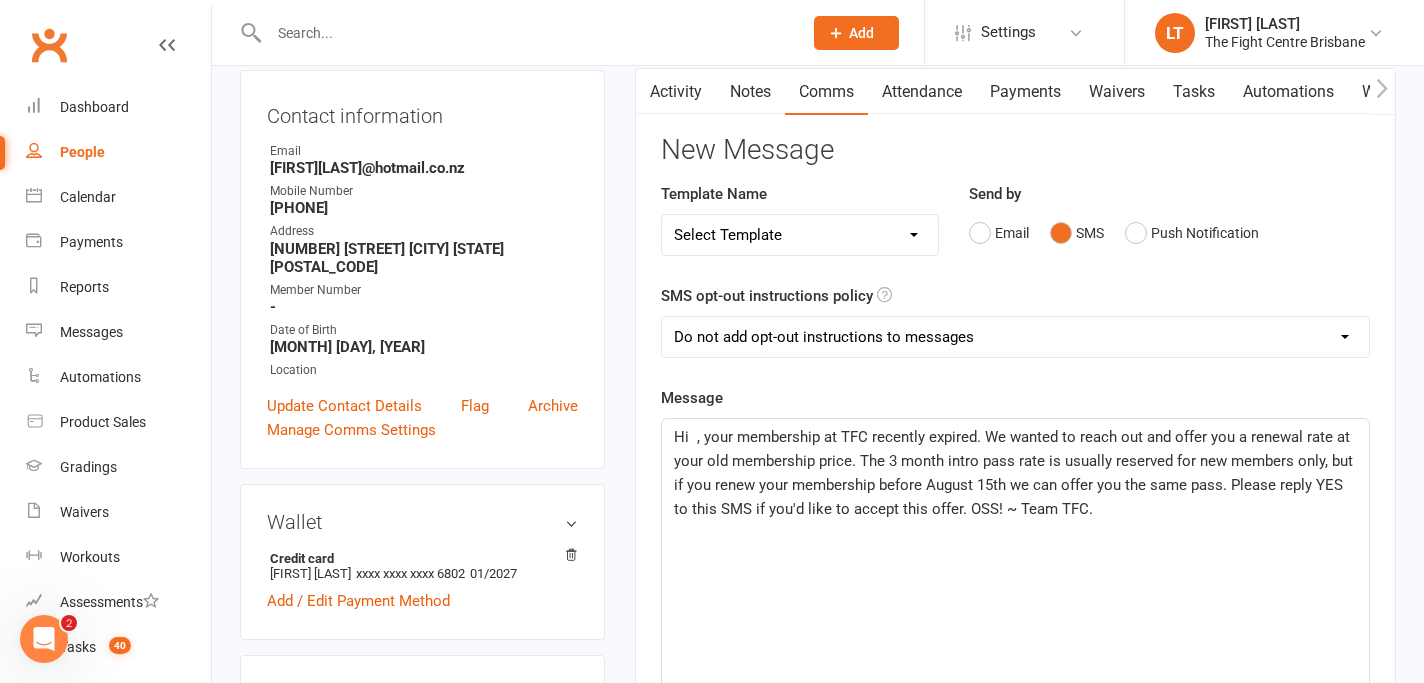type 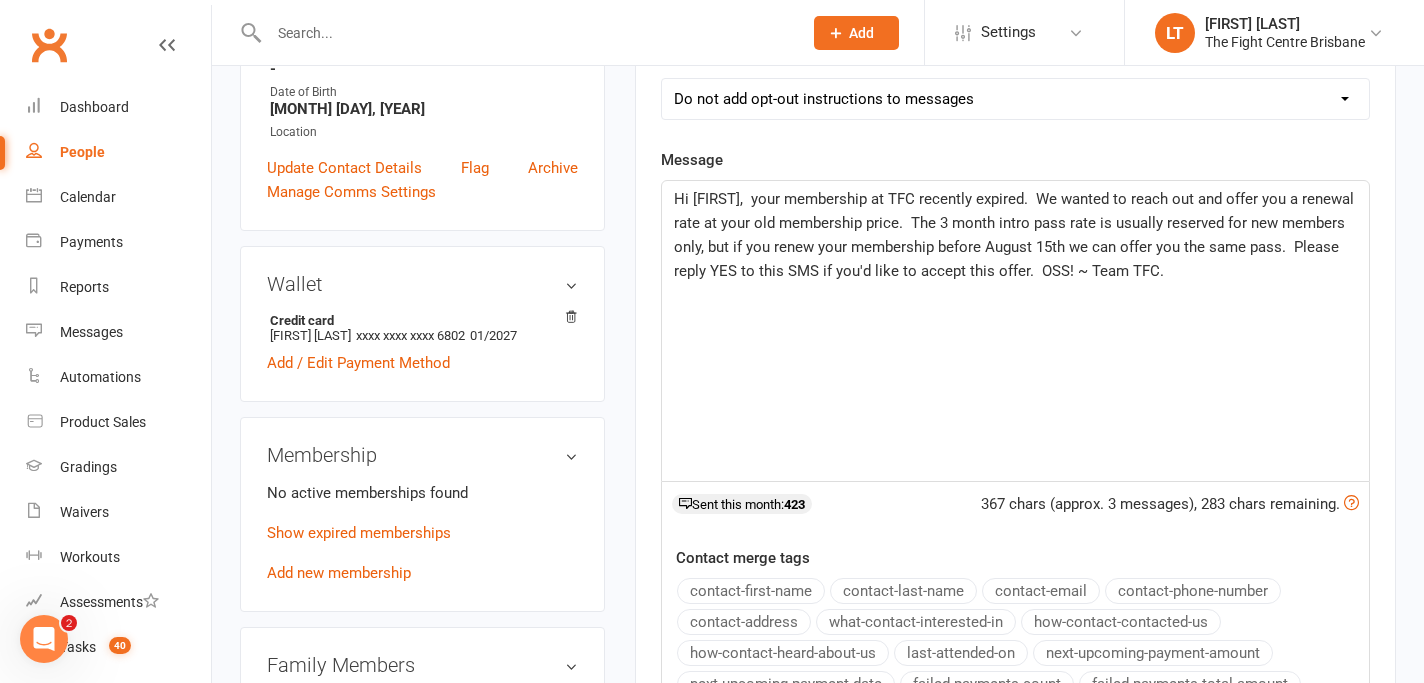 scroll, scrollTop: 699, scrollLeft: 0, axis: vertical 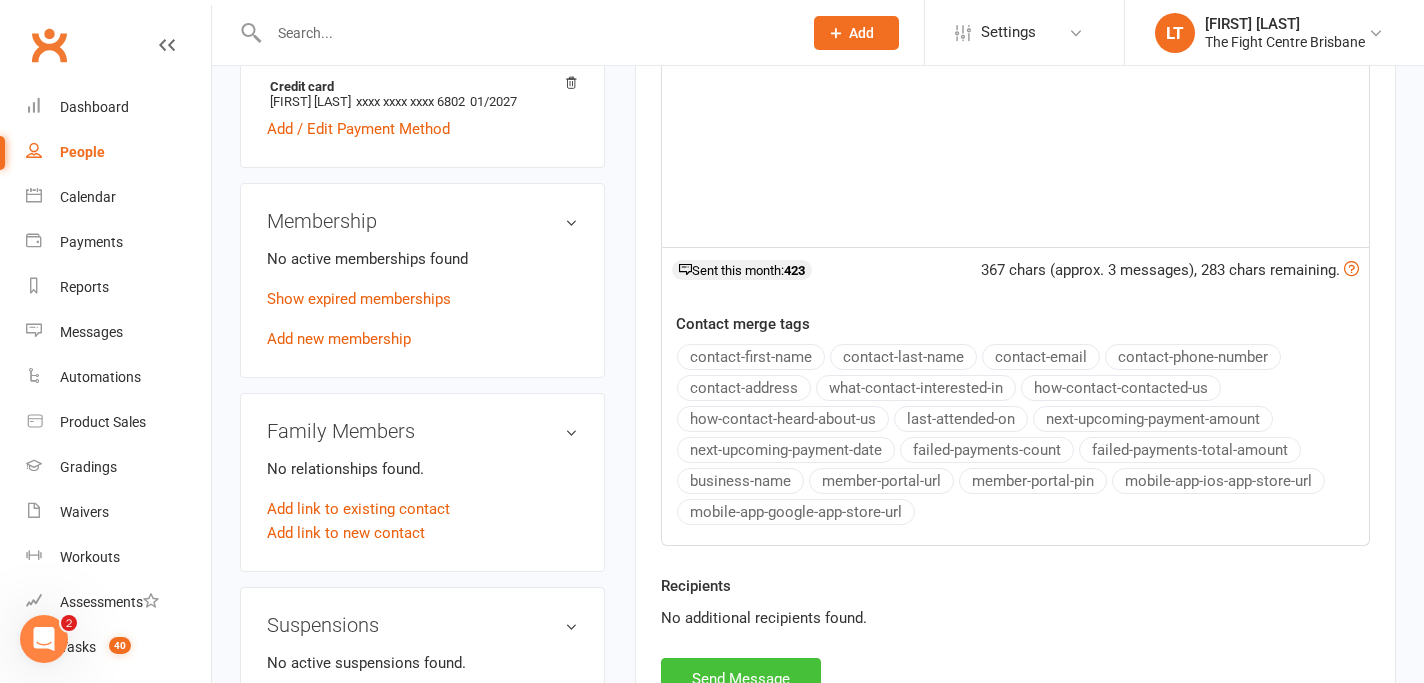 click on "Send Message" at bounding box center [741, 679] 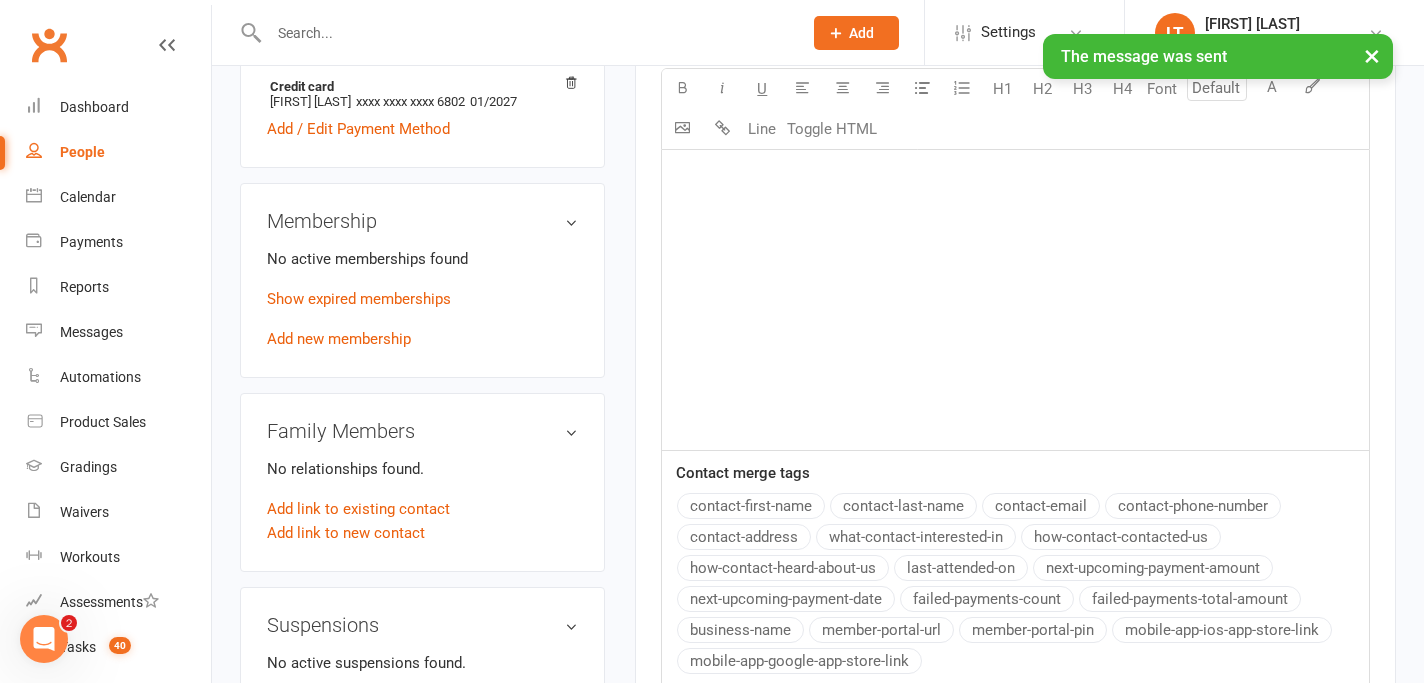 click on "×" at bounding box center (1372, 55) 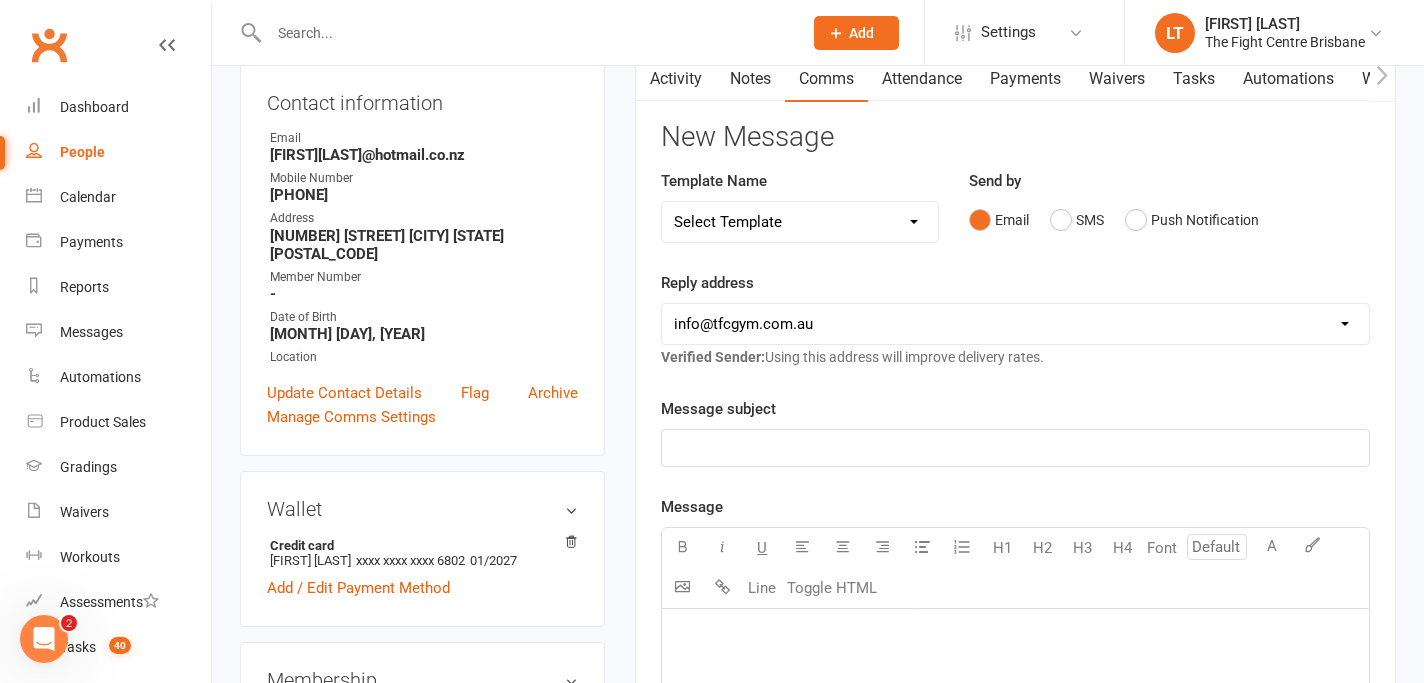 scroll, scrollTop: 40, scrollLeft: 0, axis: vertical 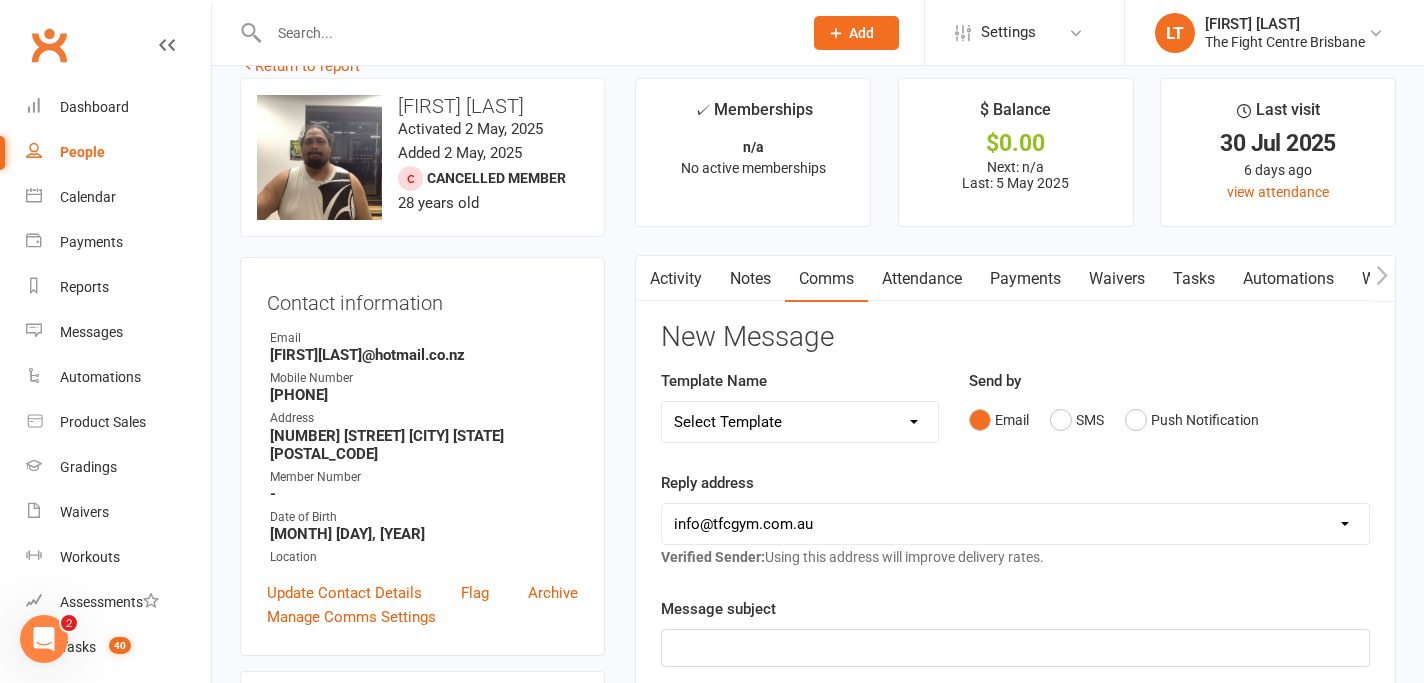 click on "Payments" at bounding box center [1025, 279] 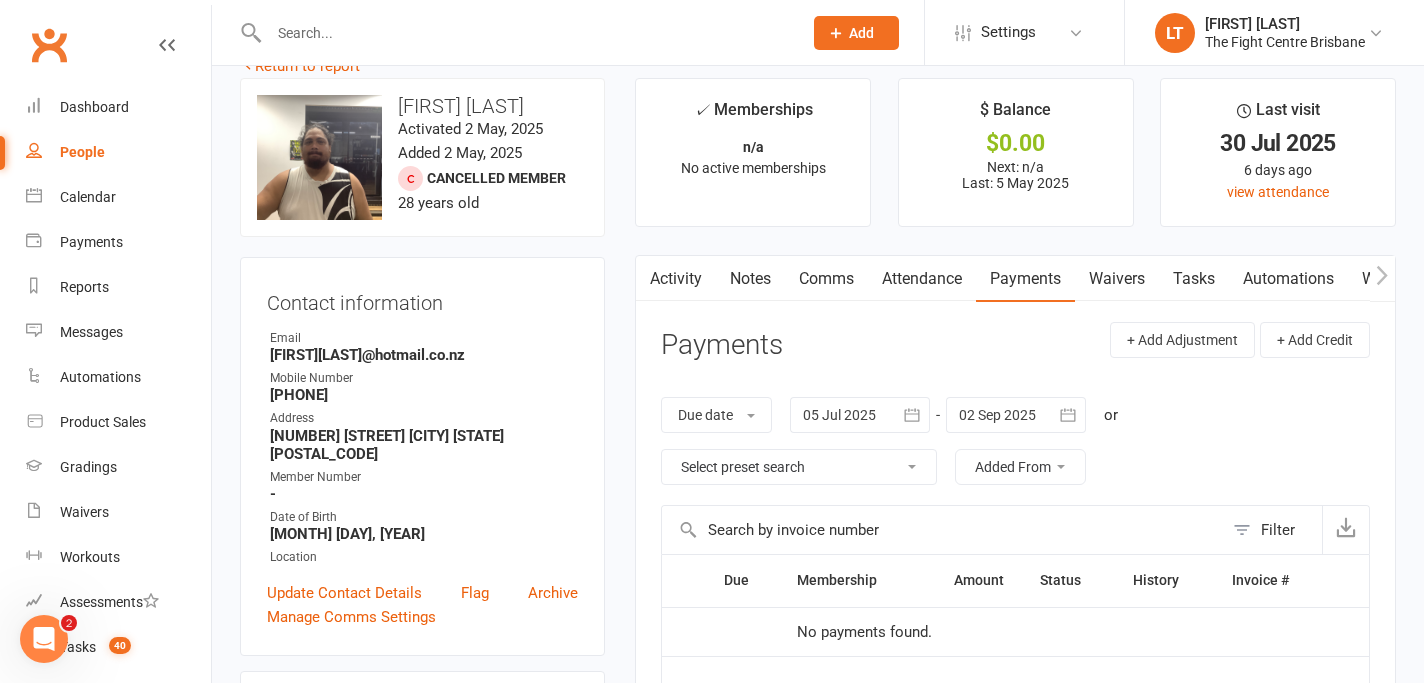 click on "Tasks" at bounding box center [1194, 279] 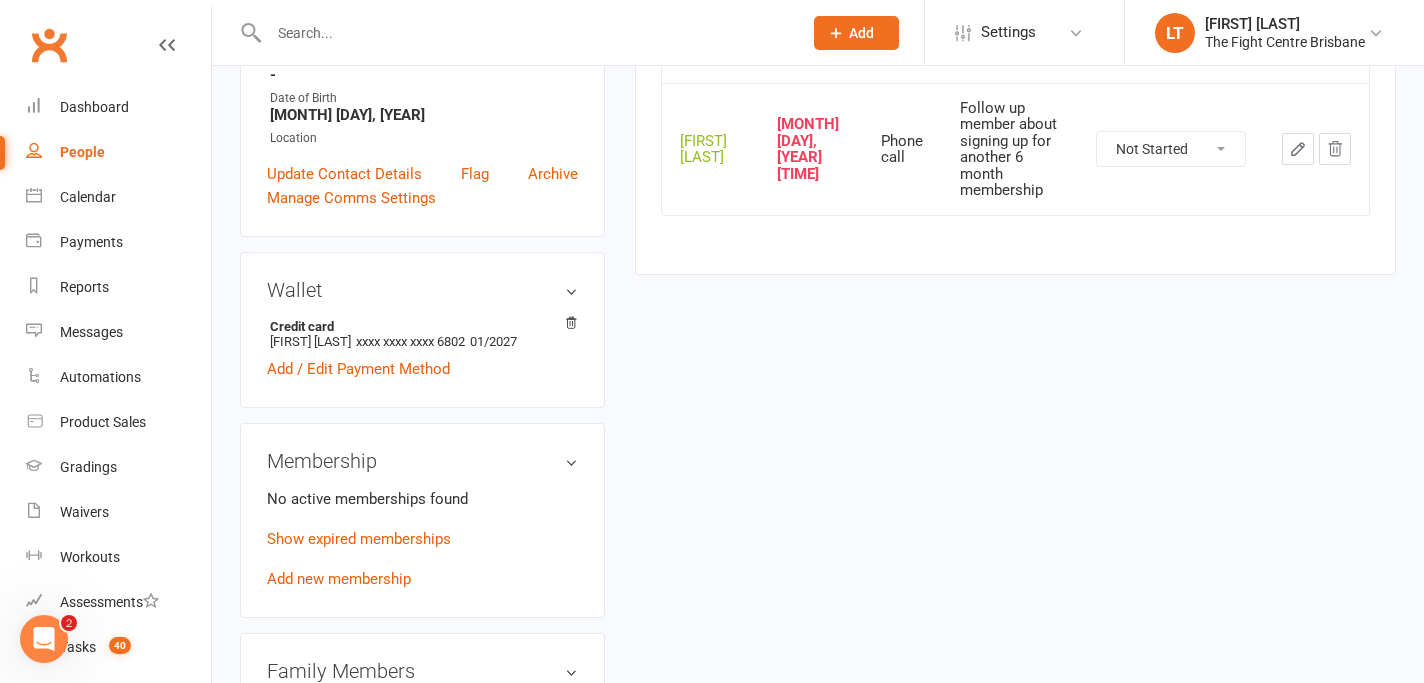 scroll, scrollTop: 525, scrollLeft: 0, axis: vertical 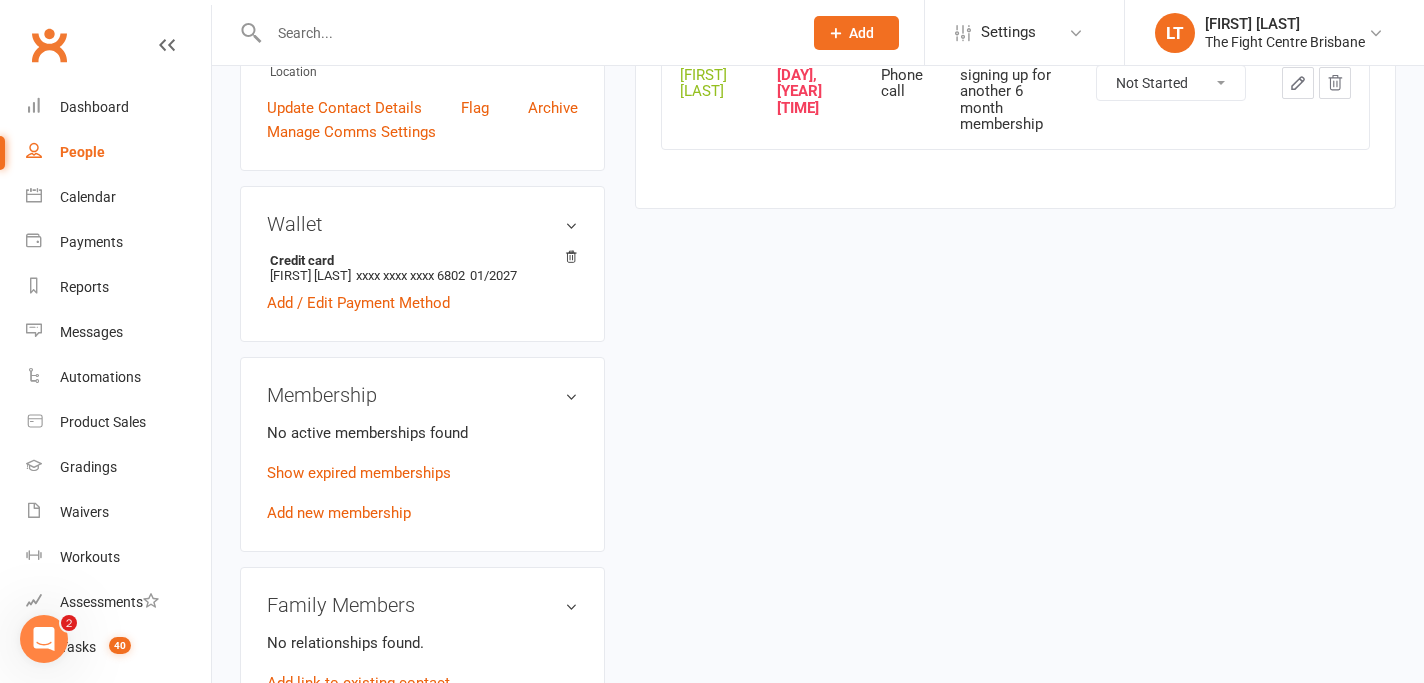 click on "Not Started In Progress Waiting Complete" 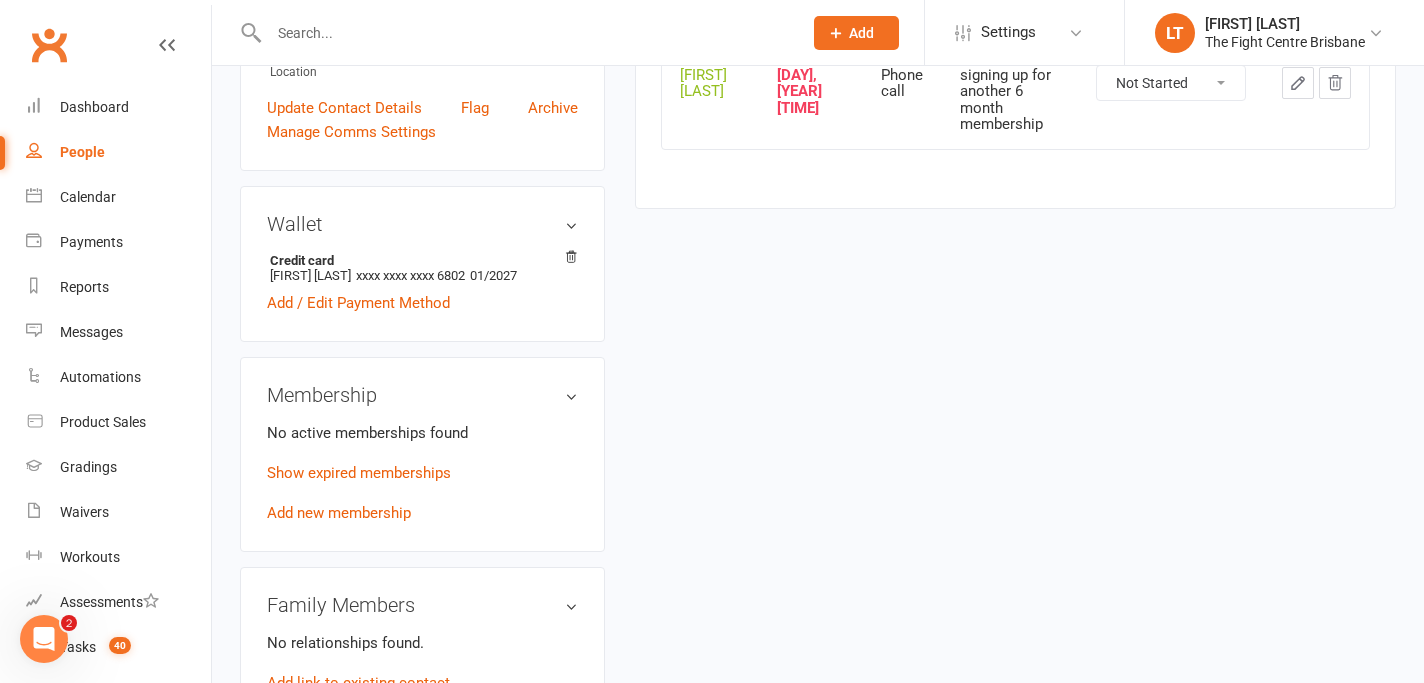 click on "Not Started In Progress Waiting Complete" 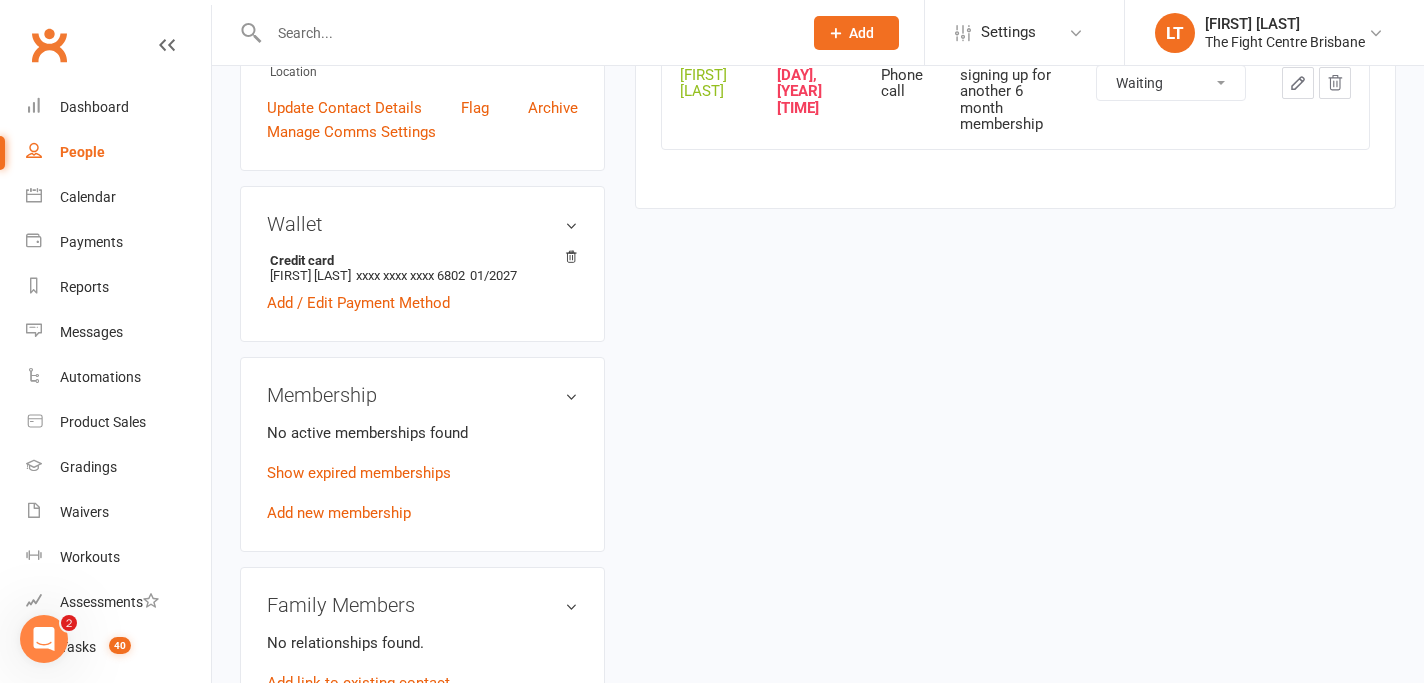 select on "waiting" 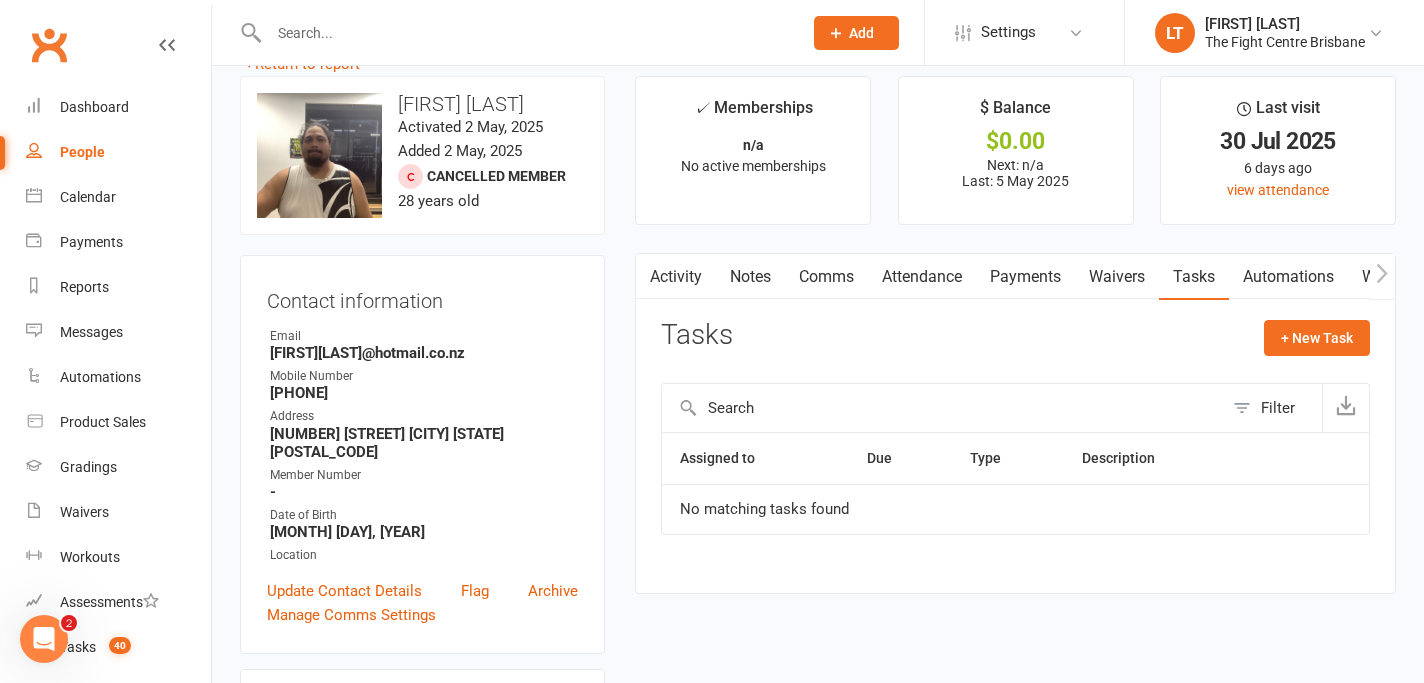 scroll, scrollTop: 0, scrollLeft: 0, axis: both 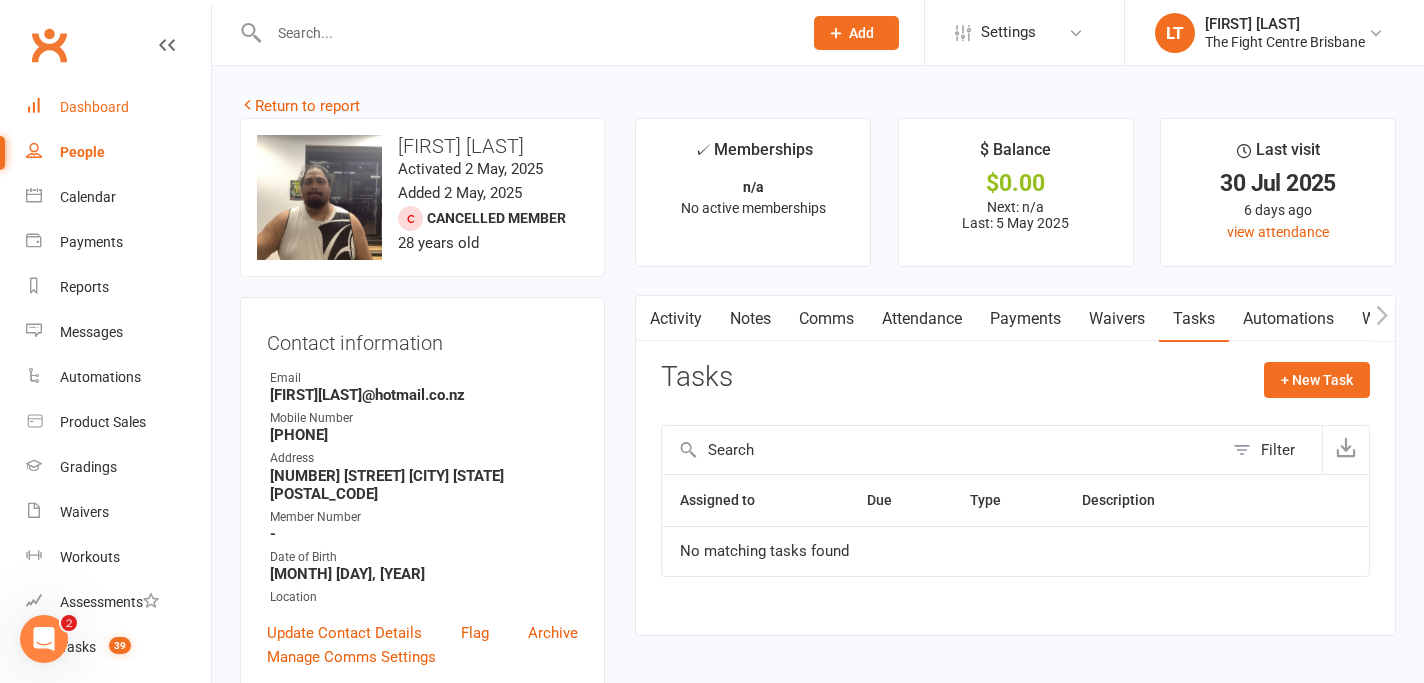 click on "Dashboard" at bounding box center [94, 107] 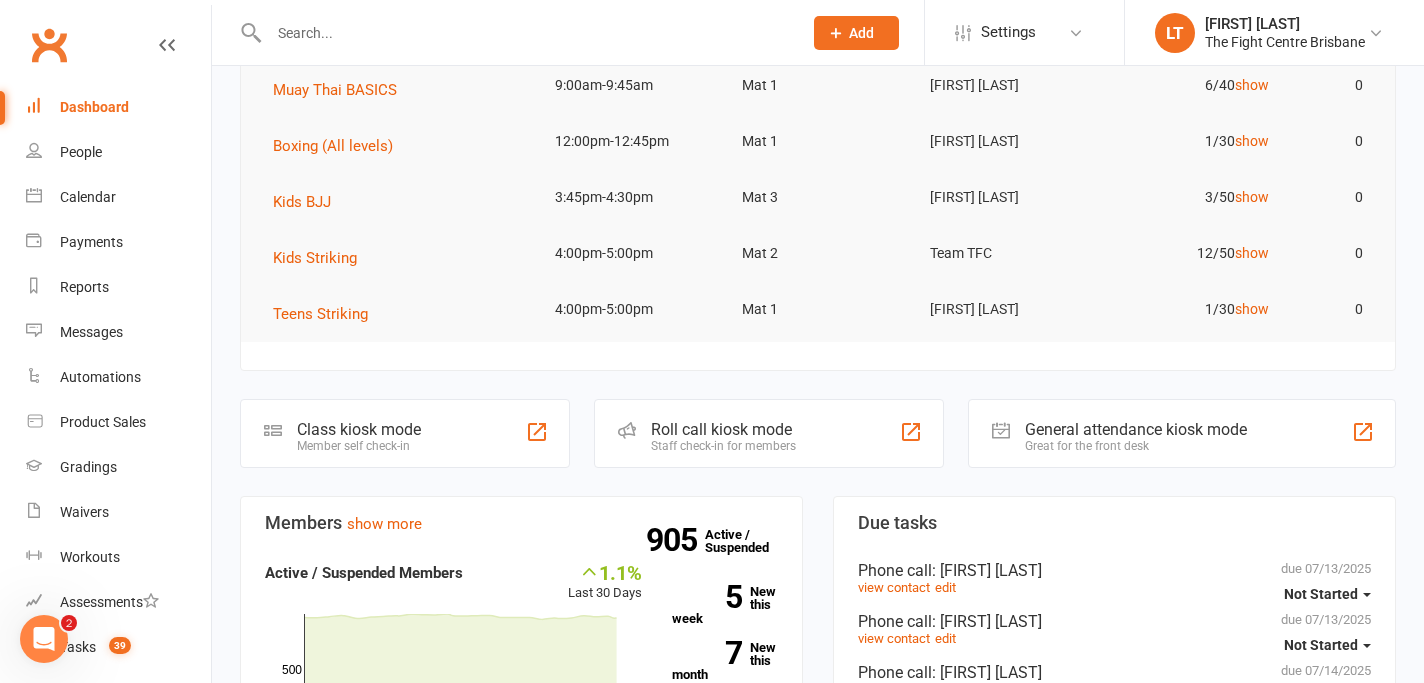 scroll, scrollTop: 0, scrollLeft: 0, axis: both 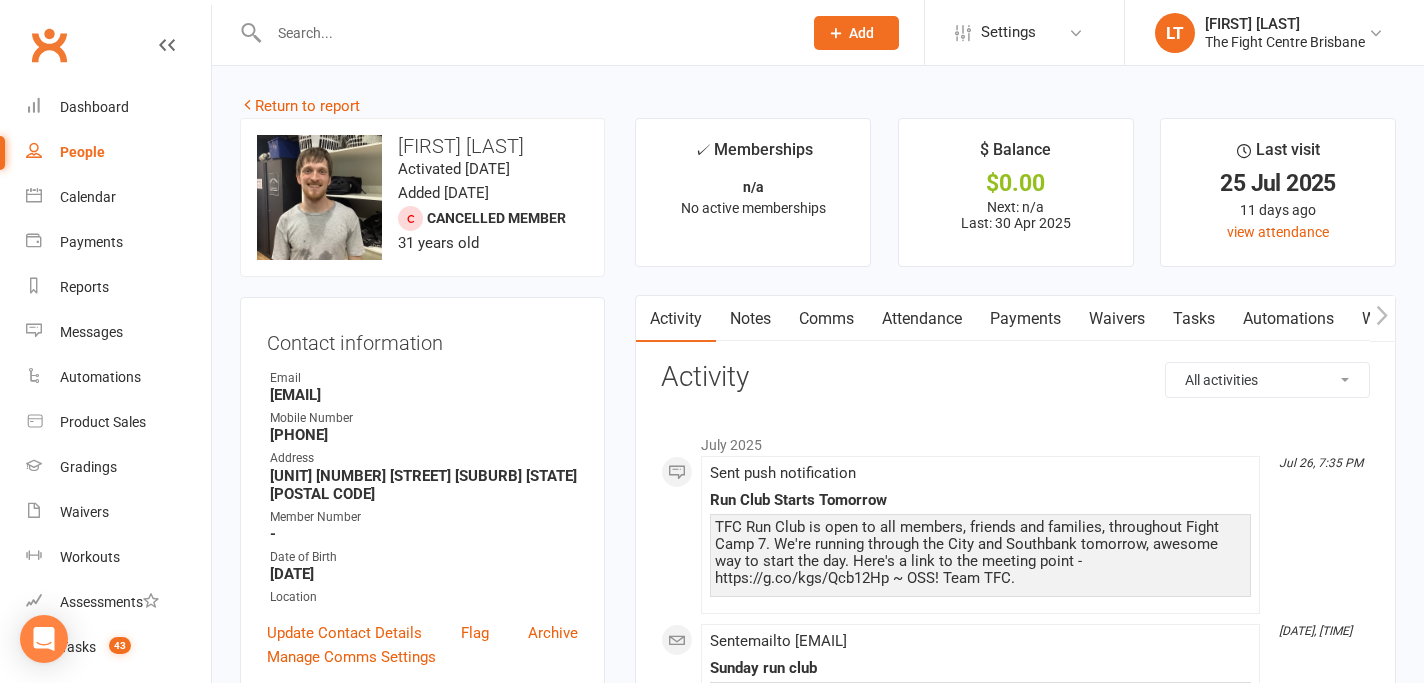 click on "Payments" at bounding box center (1025, 319) 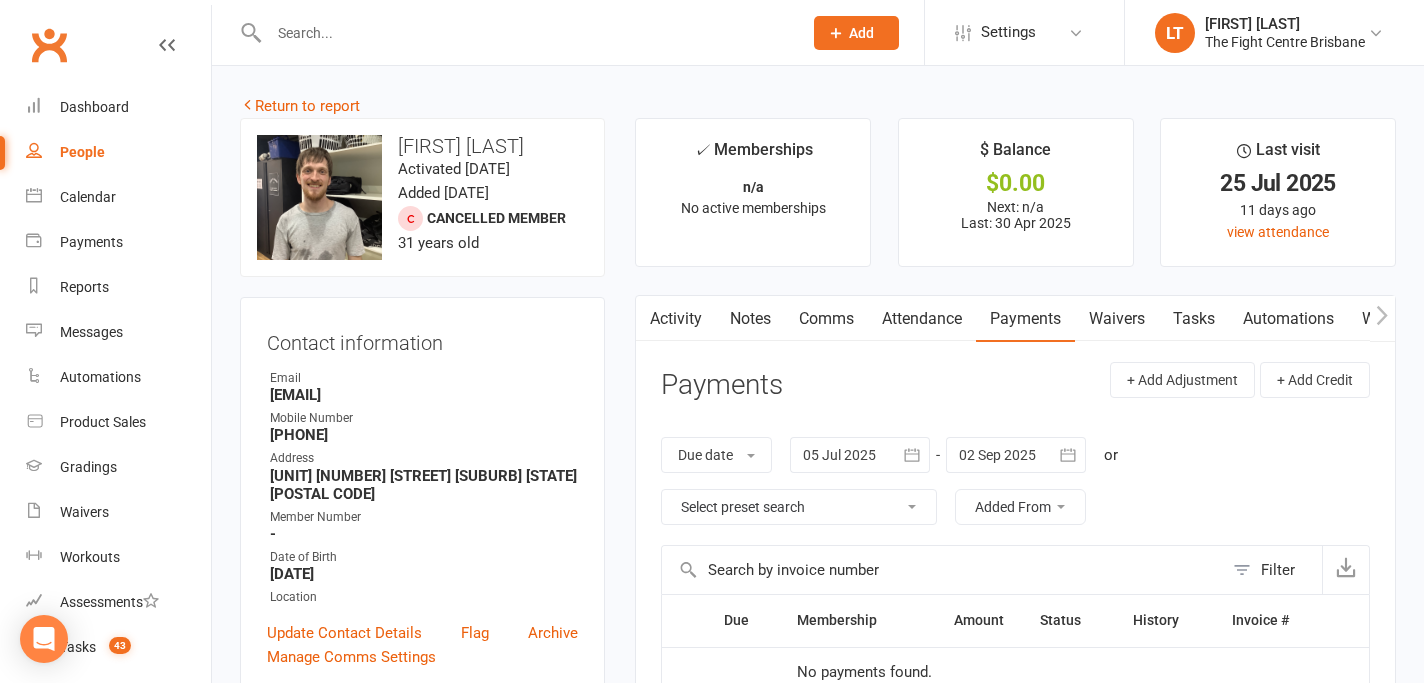 scroll, scrollTop: 276, scrollLeft: 0, axis: vertical 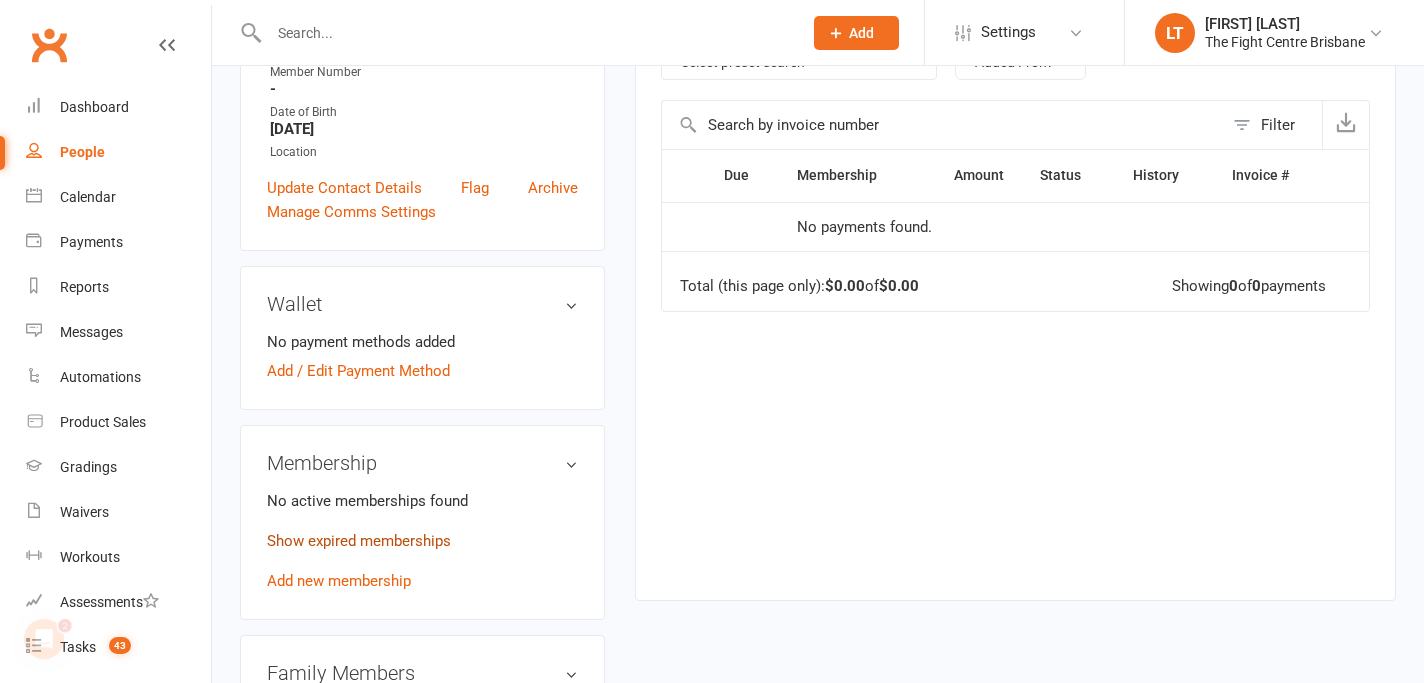 click on "Show expired memberships" at bounding box center (359, 541) 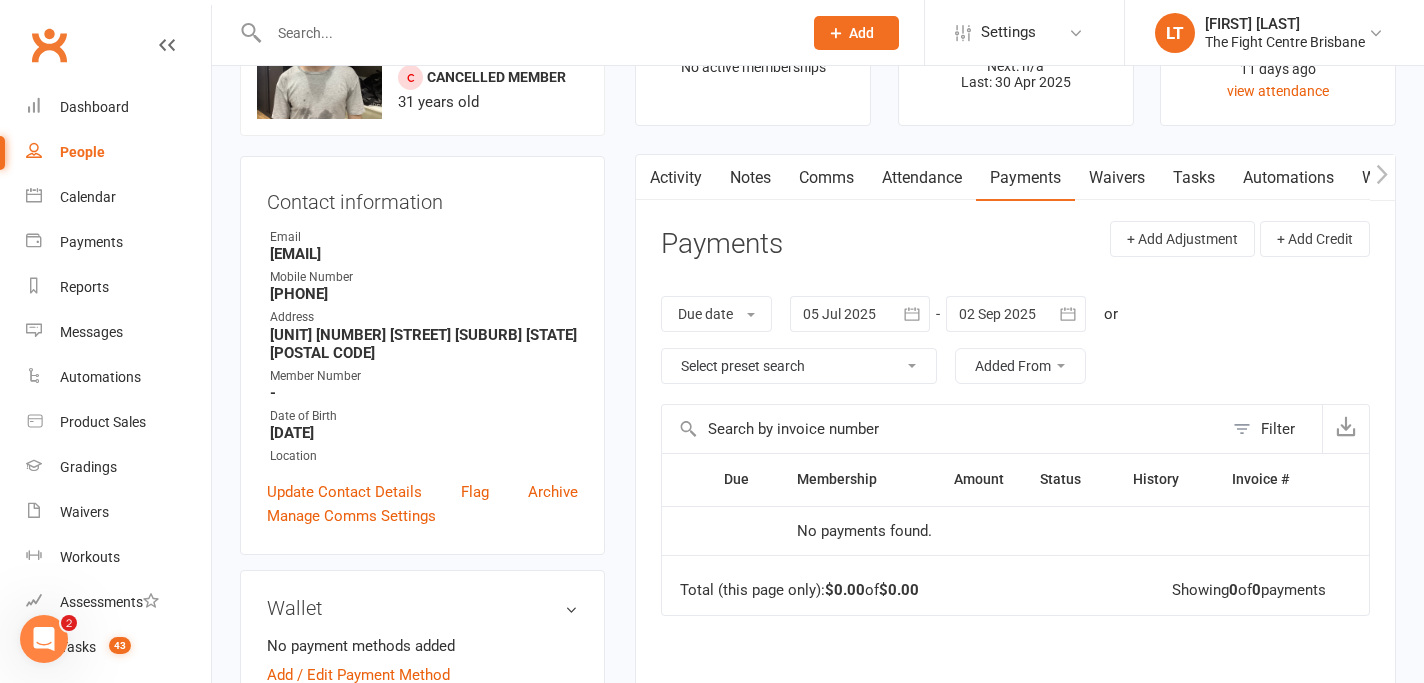 scroll, scrollTop: 25, scrollLeft: 0, axis: vertical 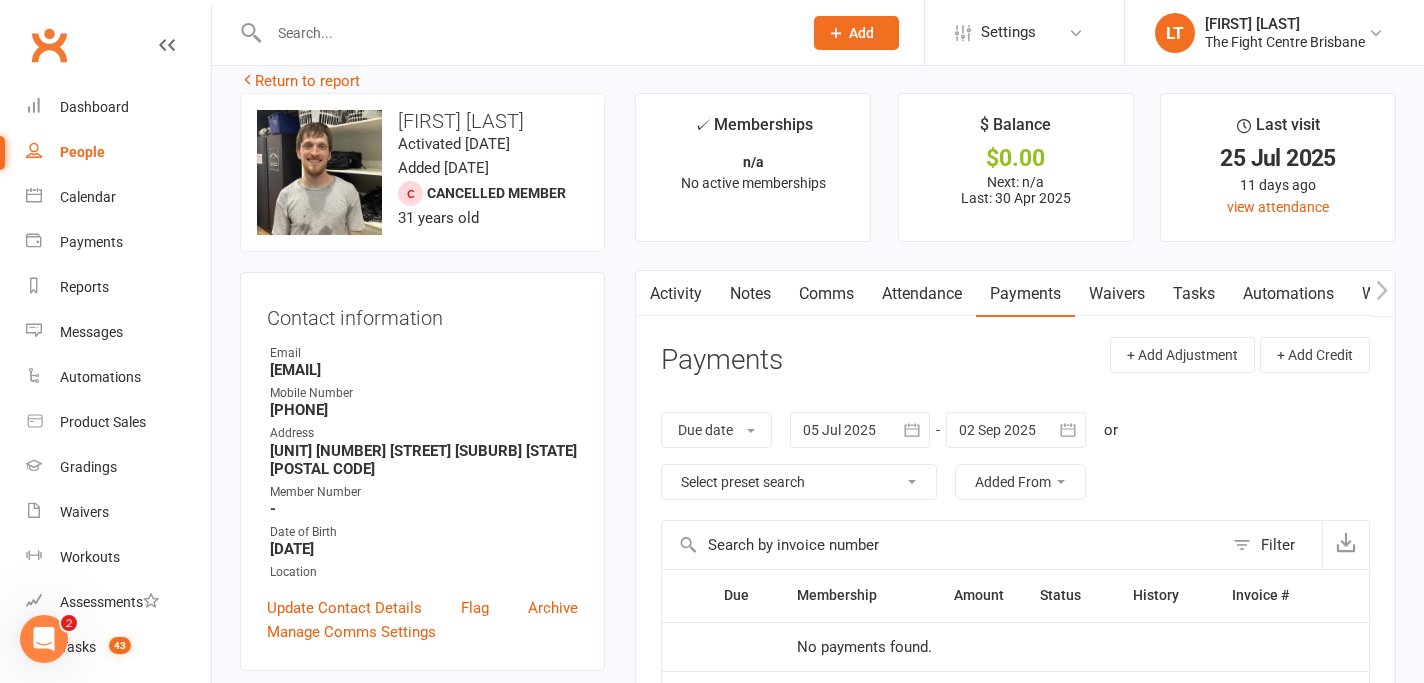 click on "Comms" at bounding box center (826, 294) 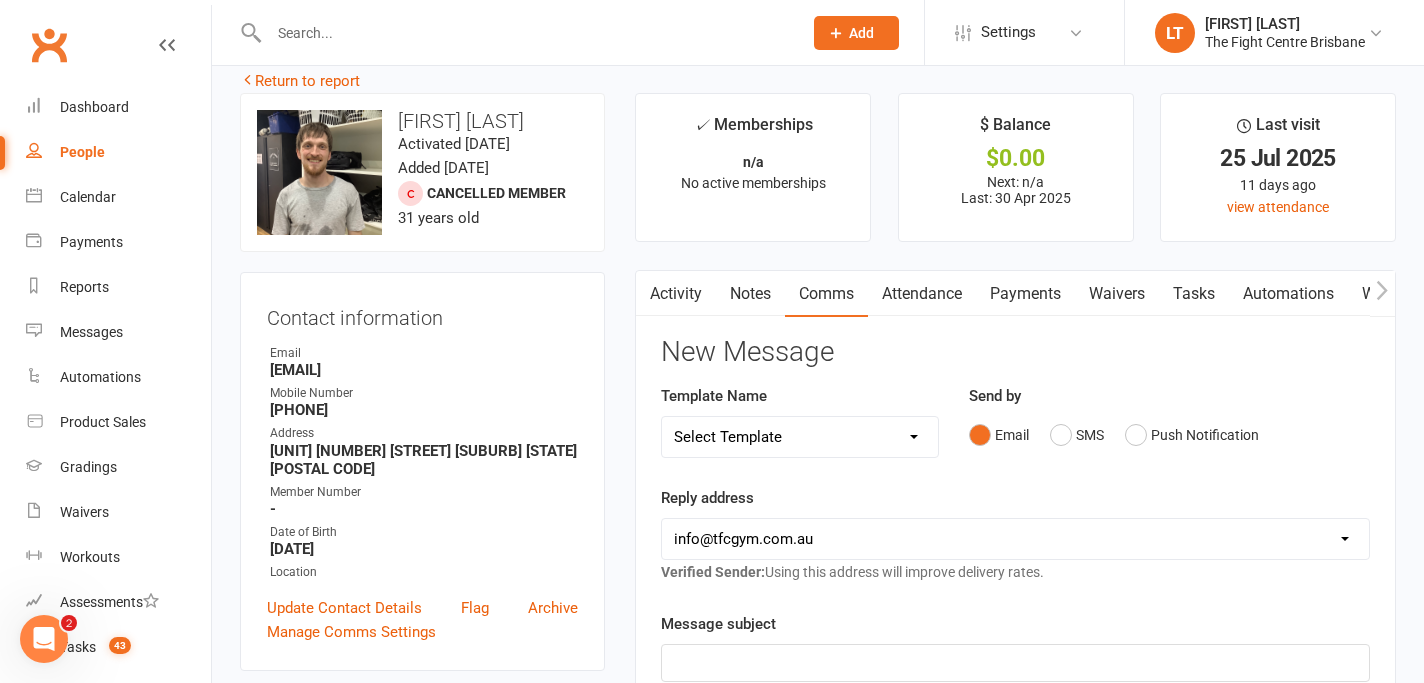 scroll, scrollTop: 29, scrollLeft: 0, axis: vertical 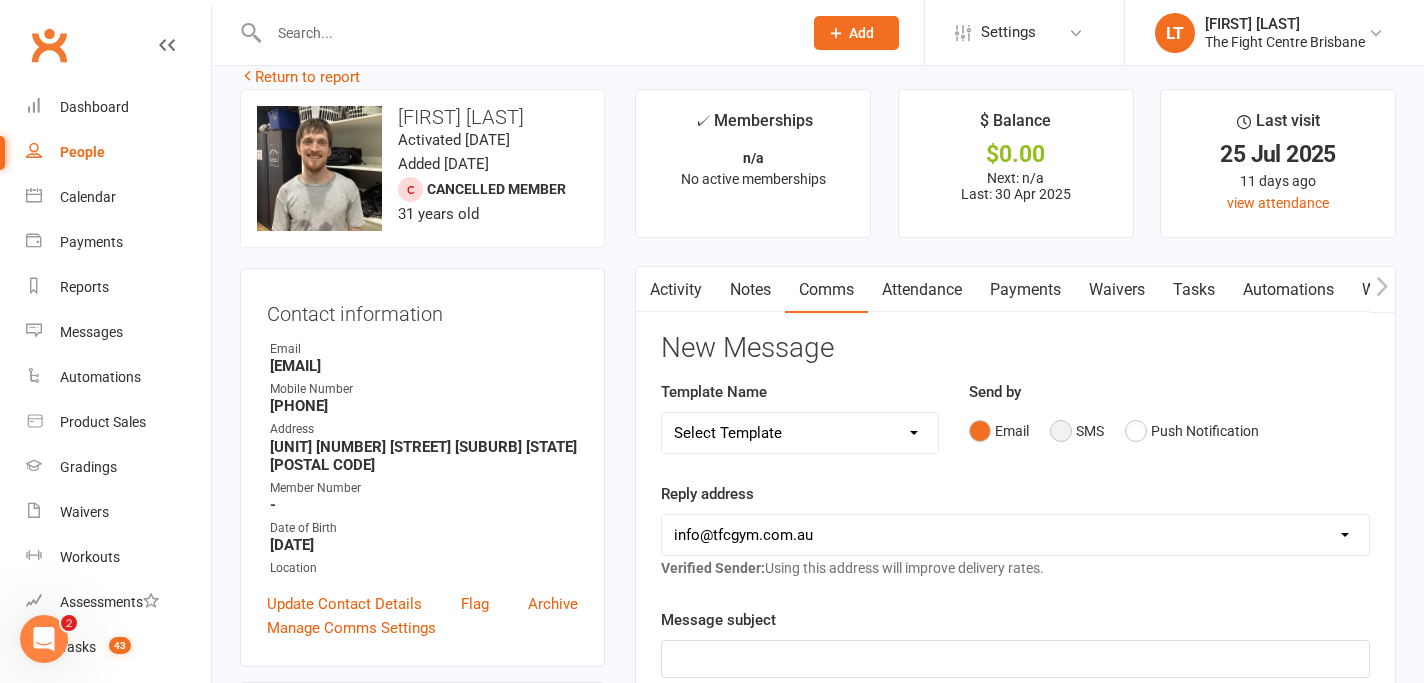 click on "SMS" at bounding box center (1077, 431) 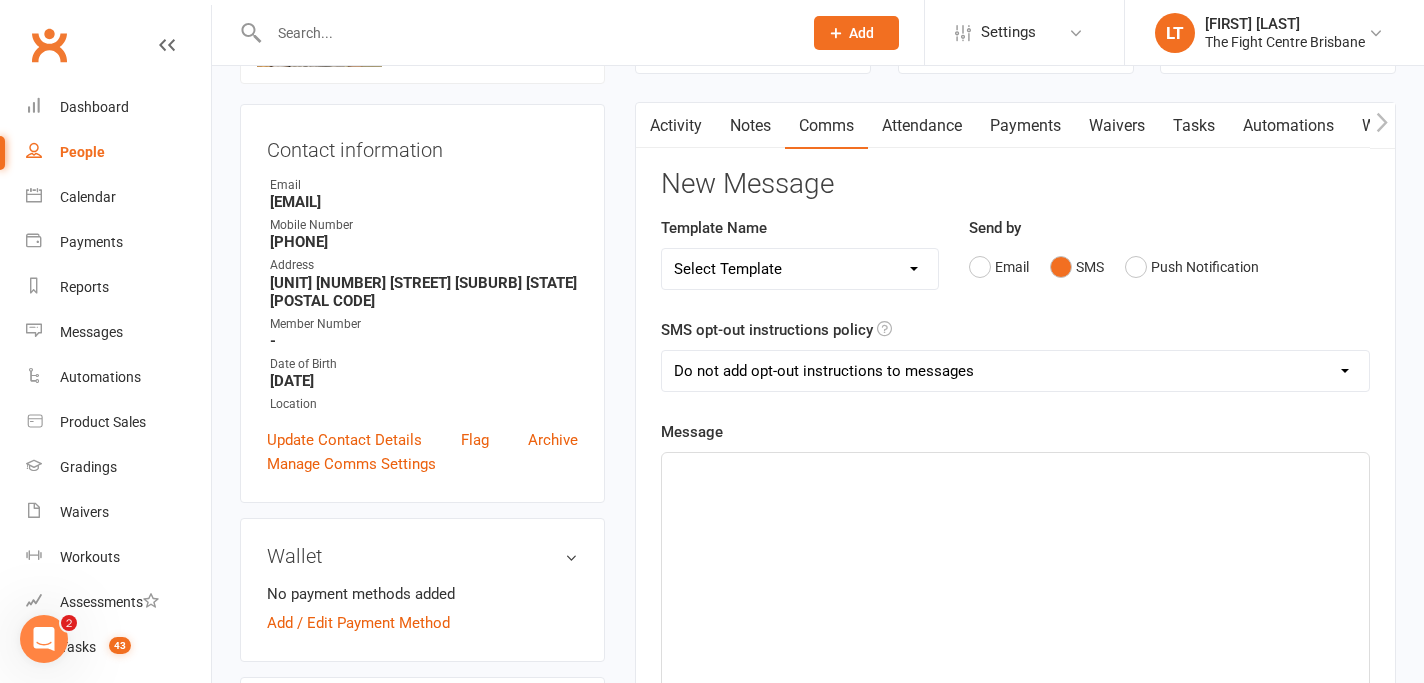 scroll, scrollTop: 199, scrollLeft: 0, axis: vertical 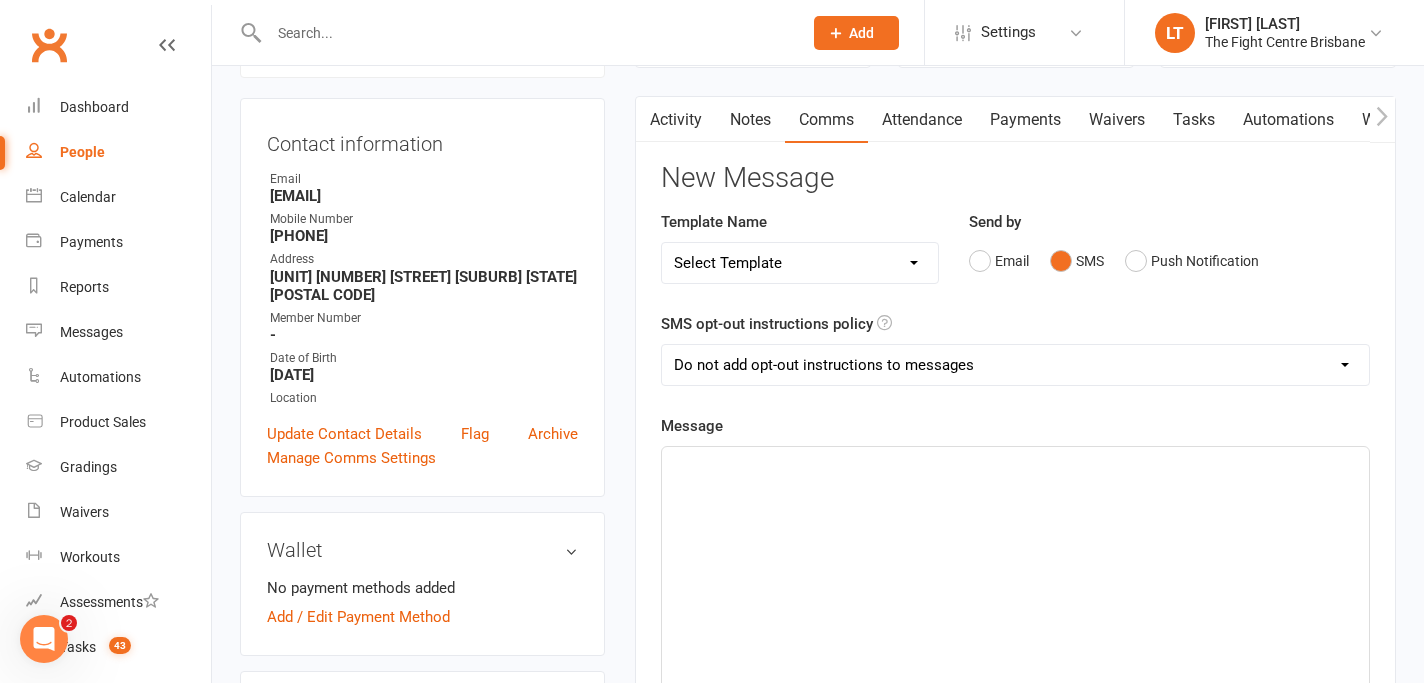 click on "﻿" 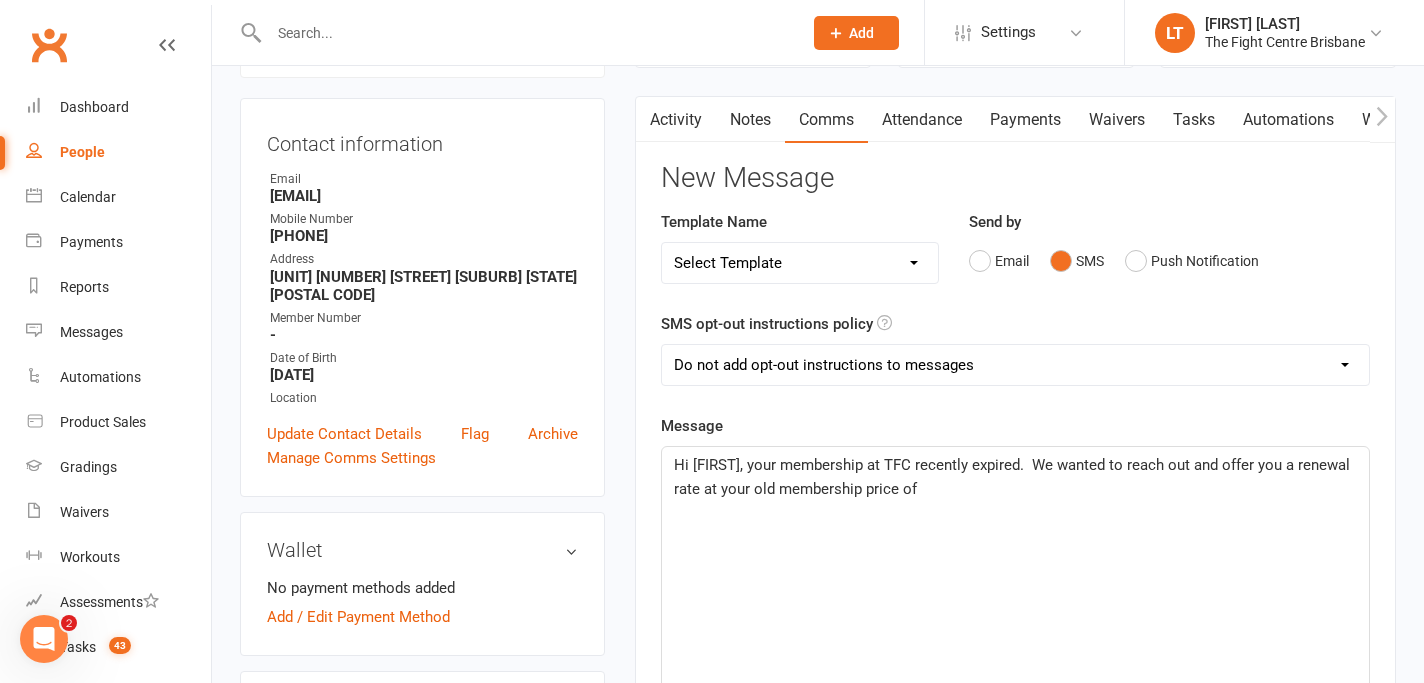 click on "Payments" at bounding box center [1025, 120] 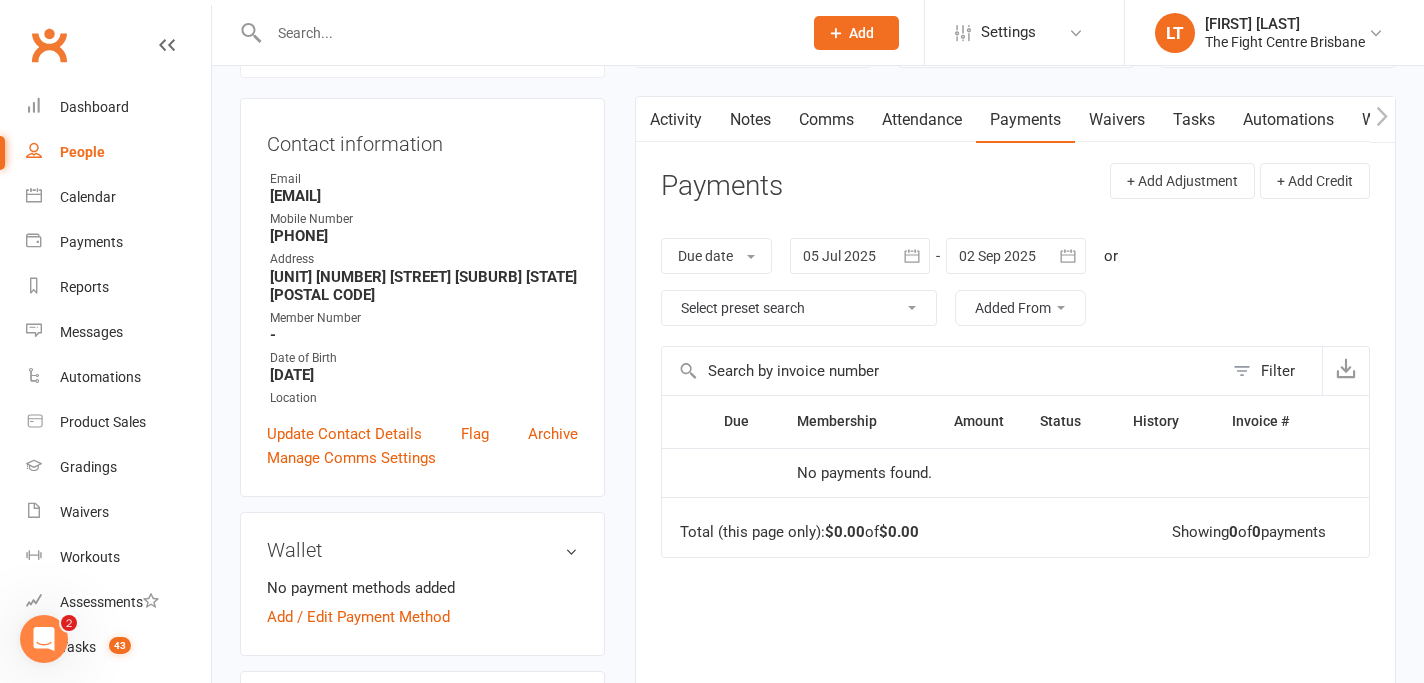 click at bounding box center [860, 256] 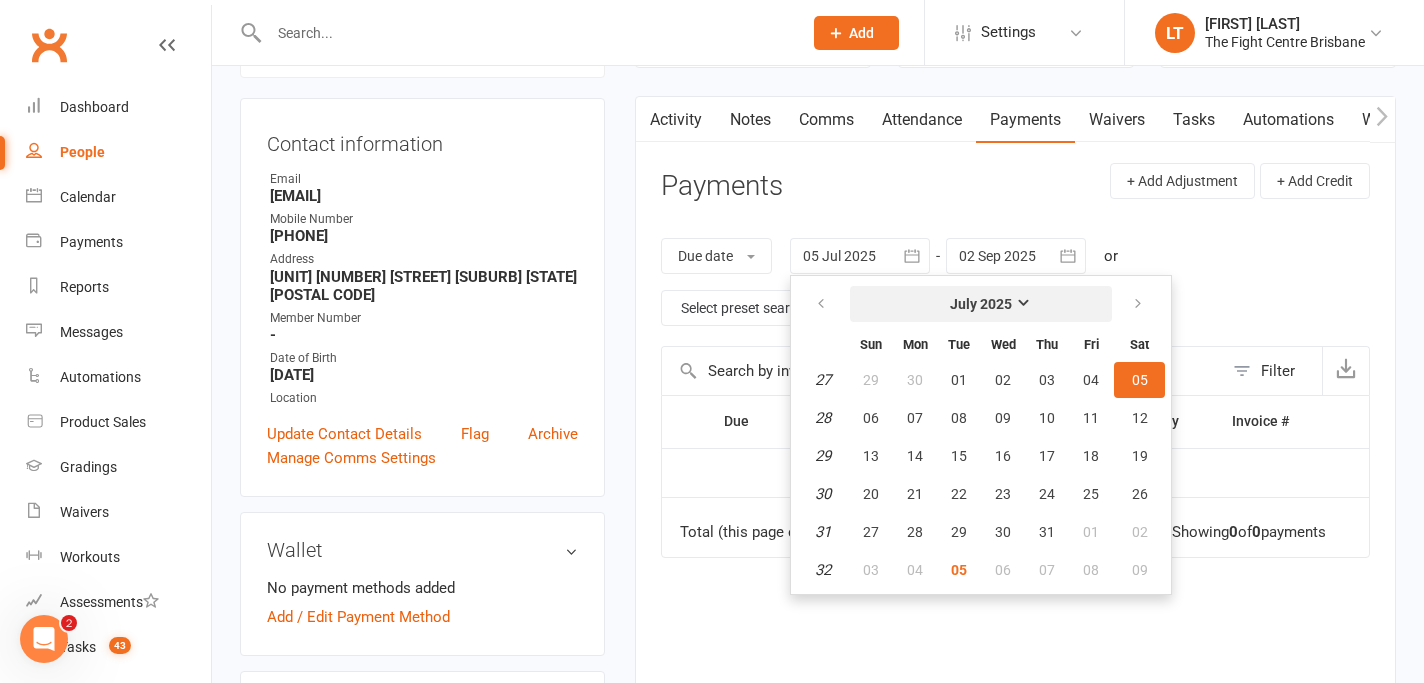 click on "July 2025" at bounding box center (981, 304) 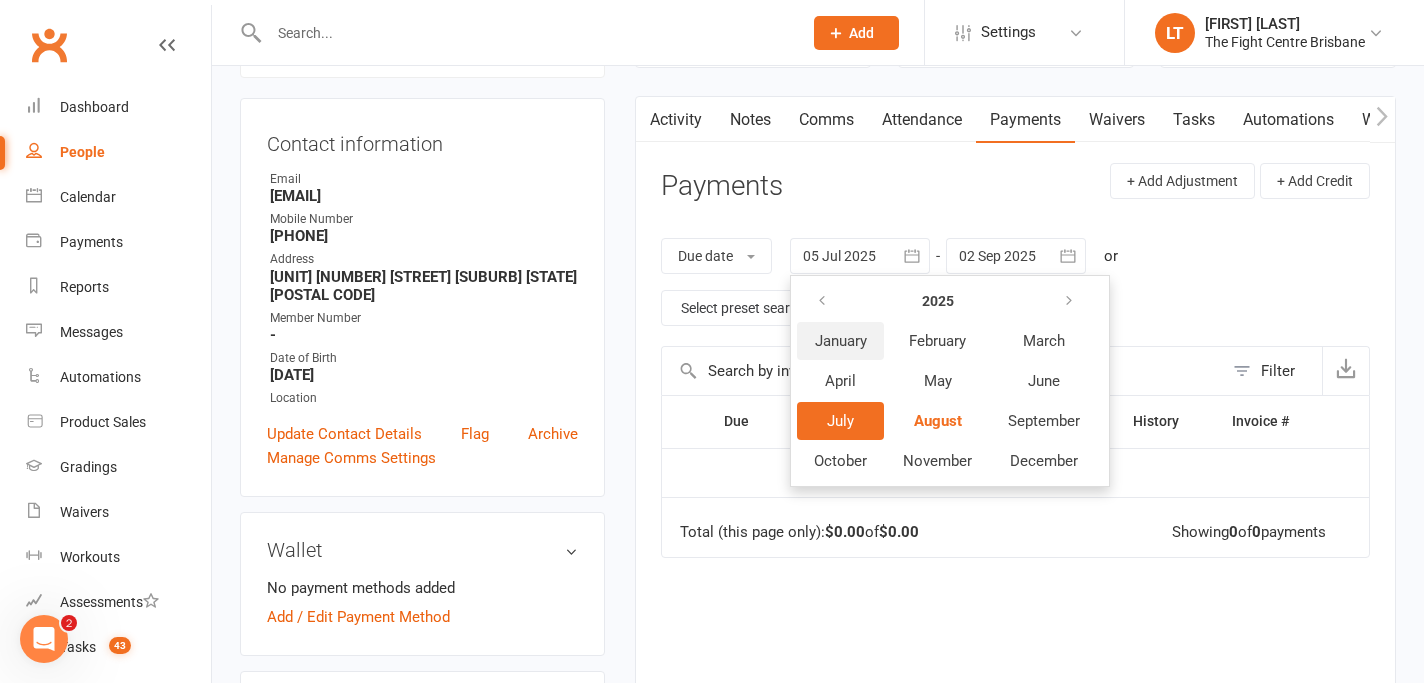 click on "January" at bounding box center [841, 341] 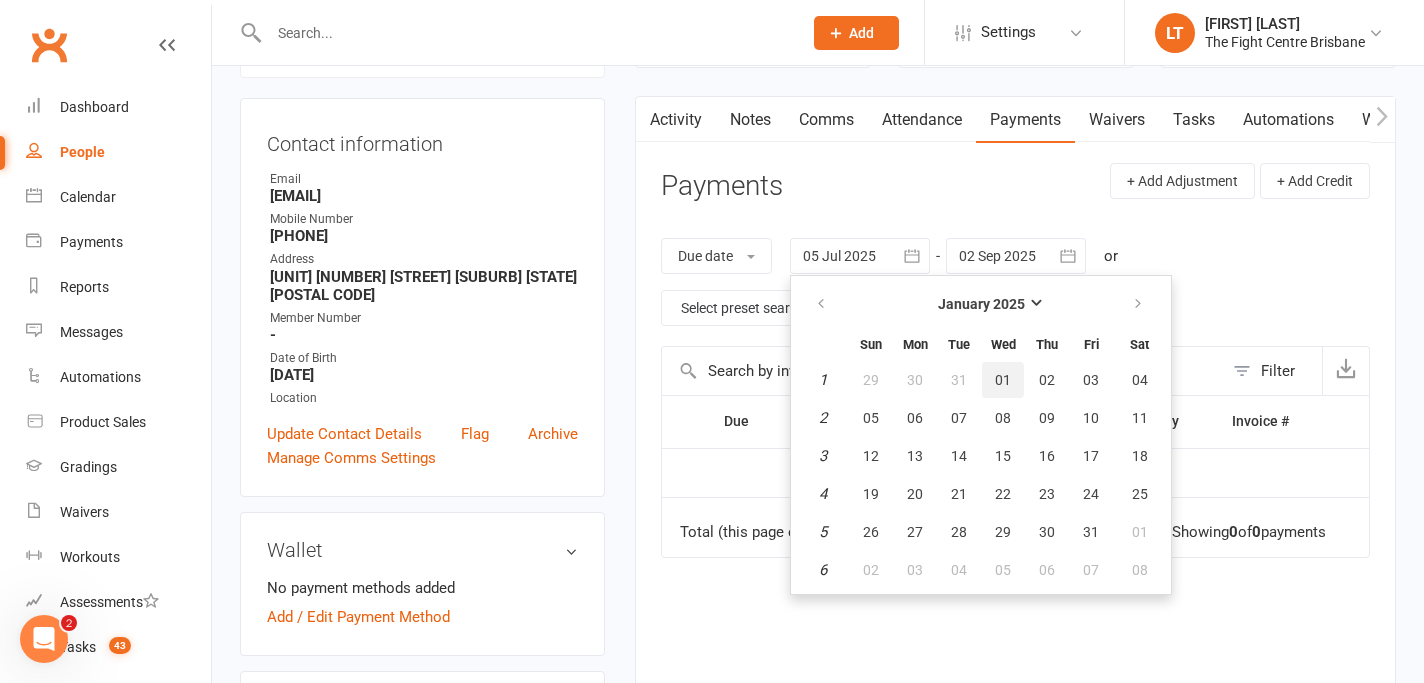 click on "01" at bounding box center [1003, 380] 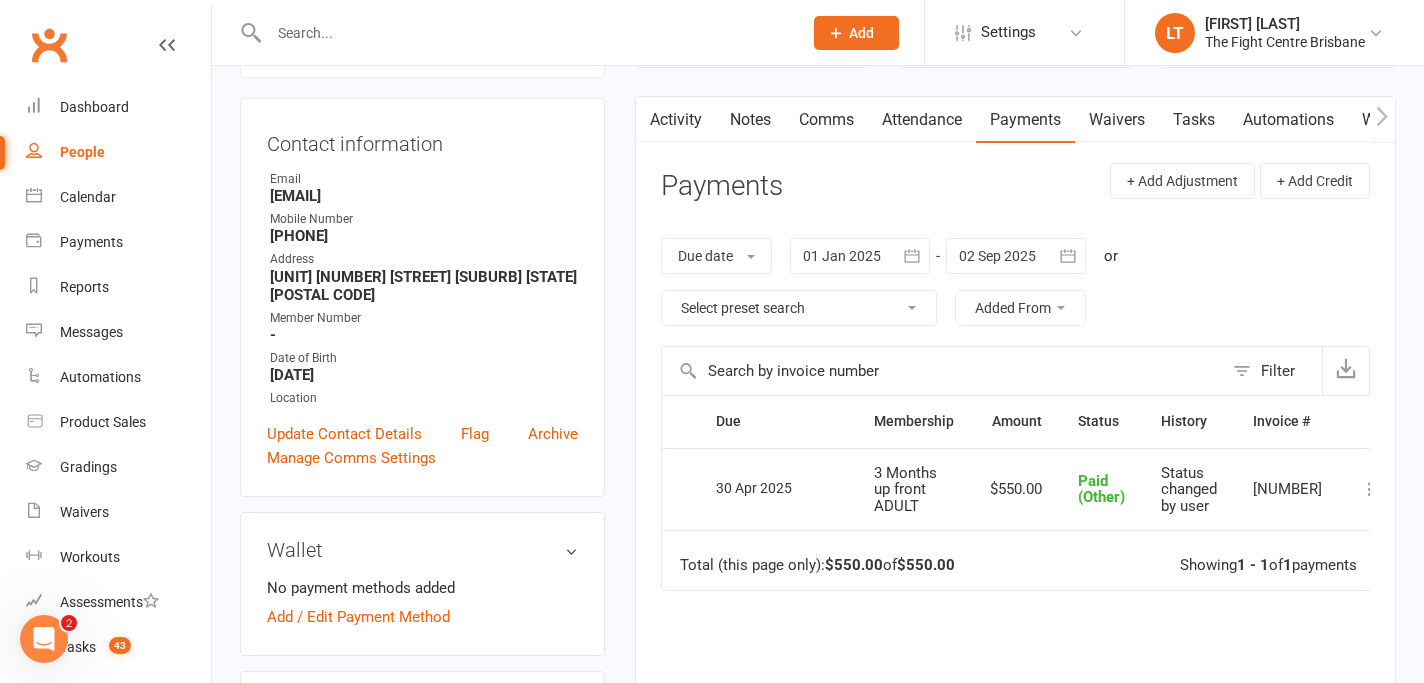 click on "Activity" at bounding box center (676, 120) 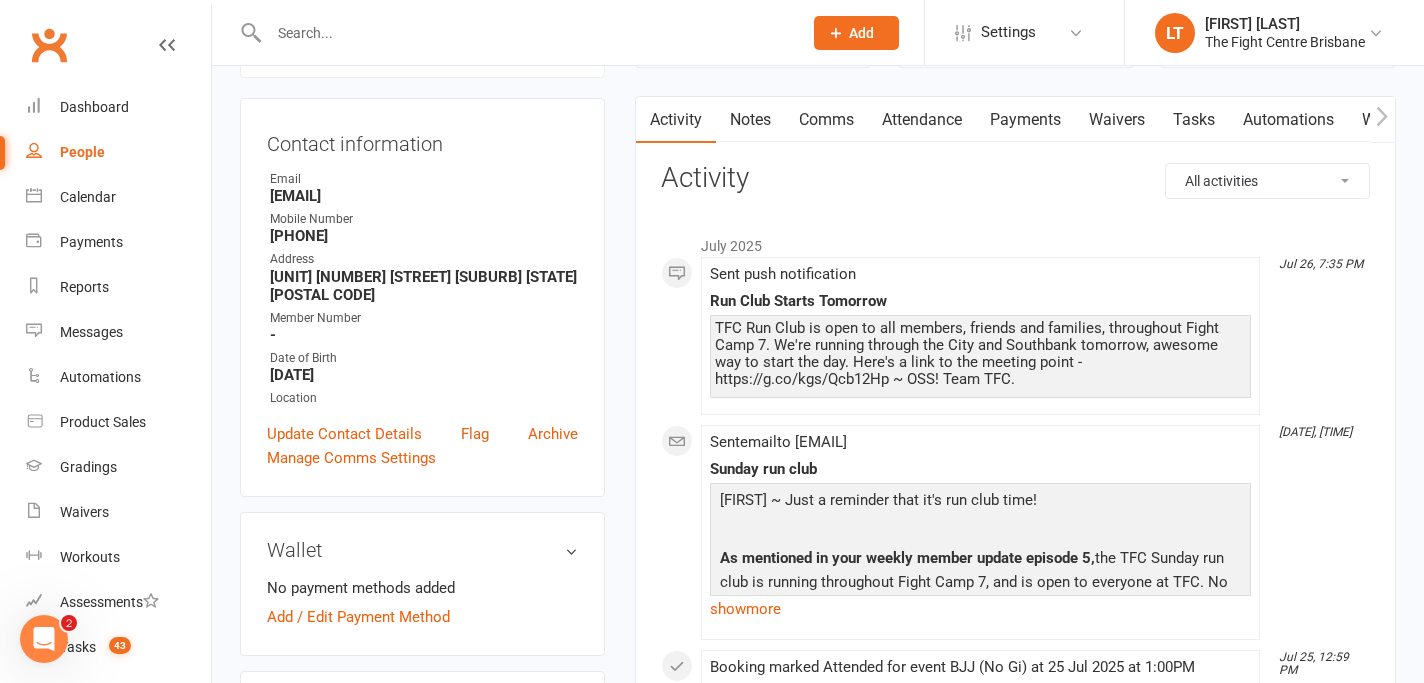 click on "Comms" at bounding box center [826, 120] 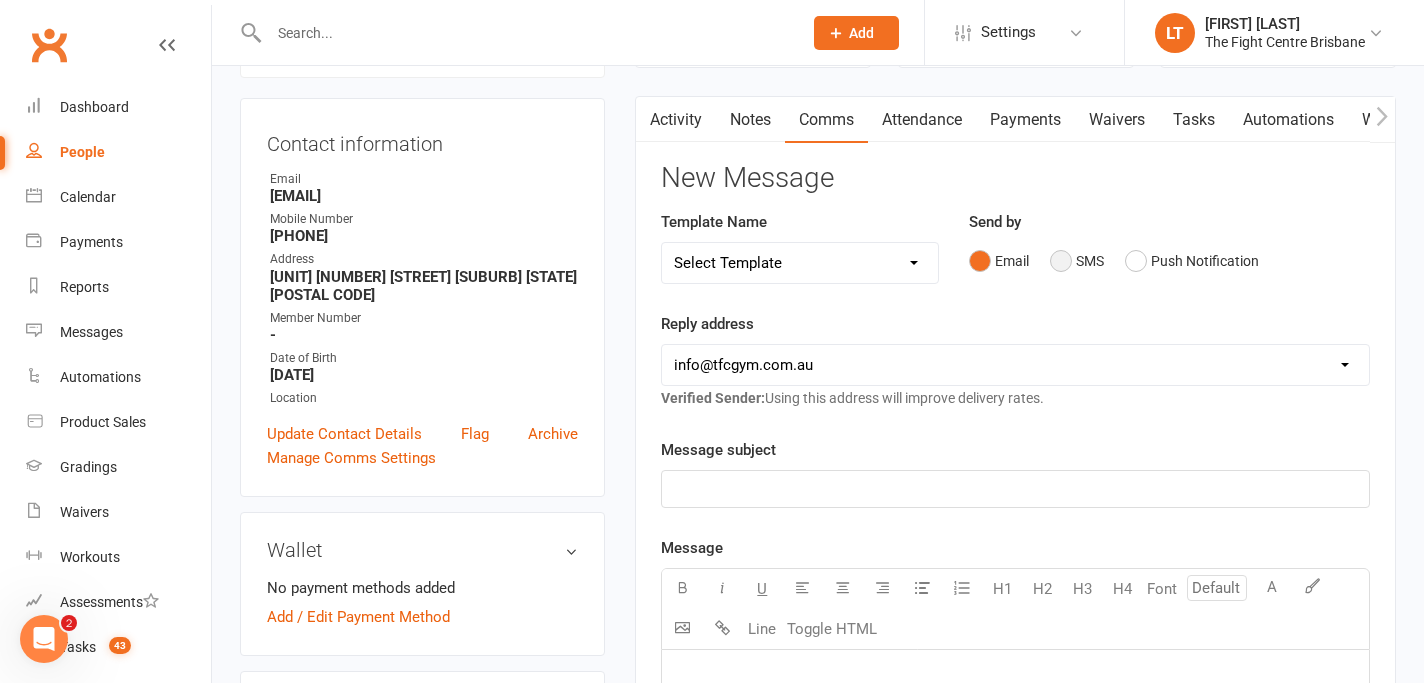 click on "SMS" at bounding box center (1077, 261) 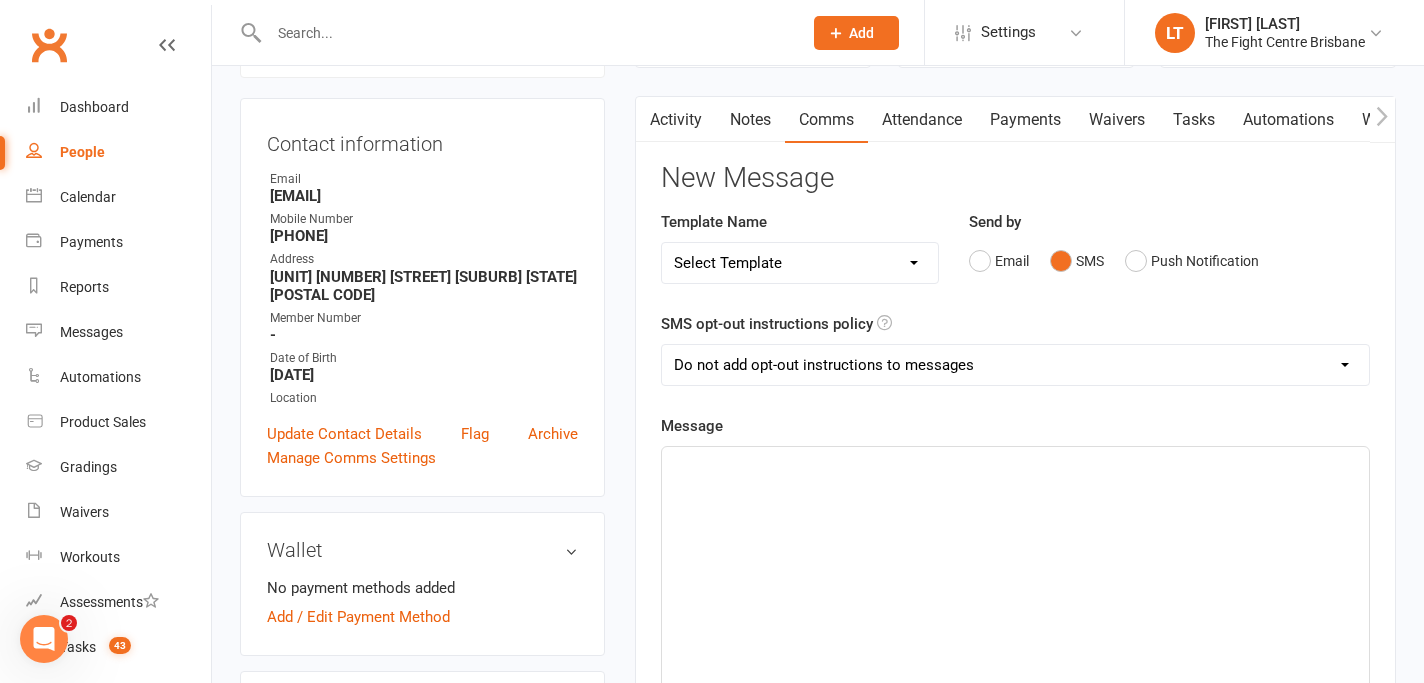 click on "﻿" 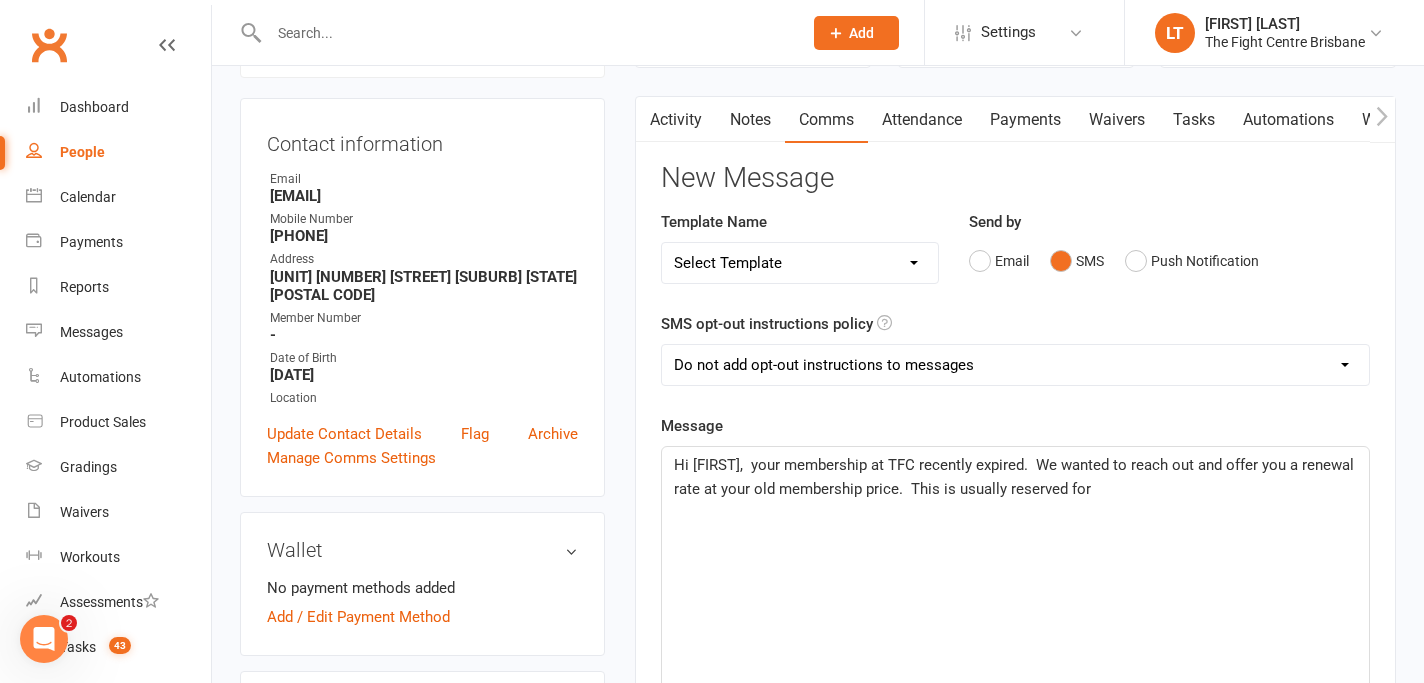 click on "Hi Aaron,  your membership at TFC recently expired.  We wanted to reach out and offer you a renewal rate at your old membership price.  This is usually reserved for" 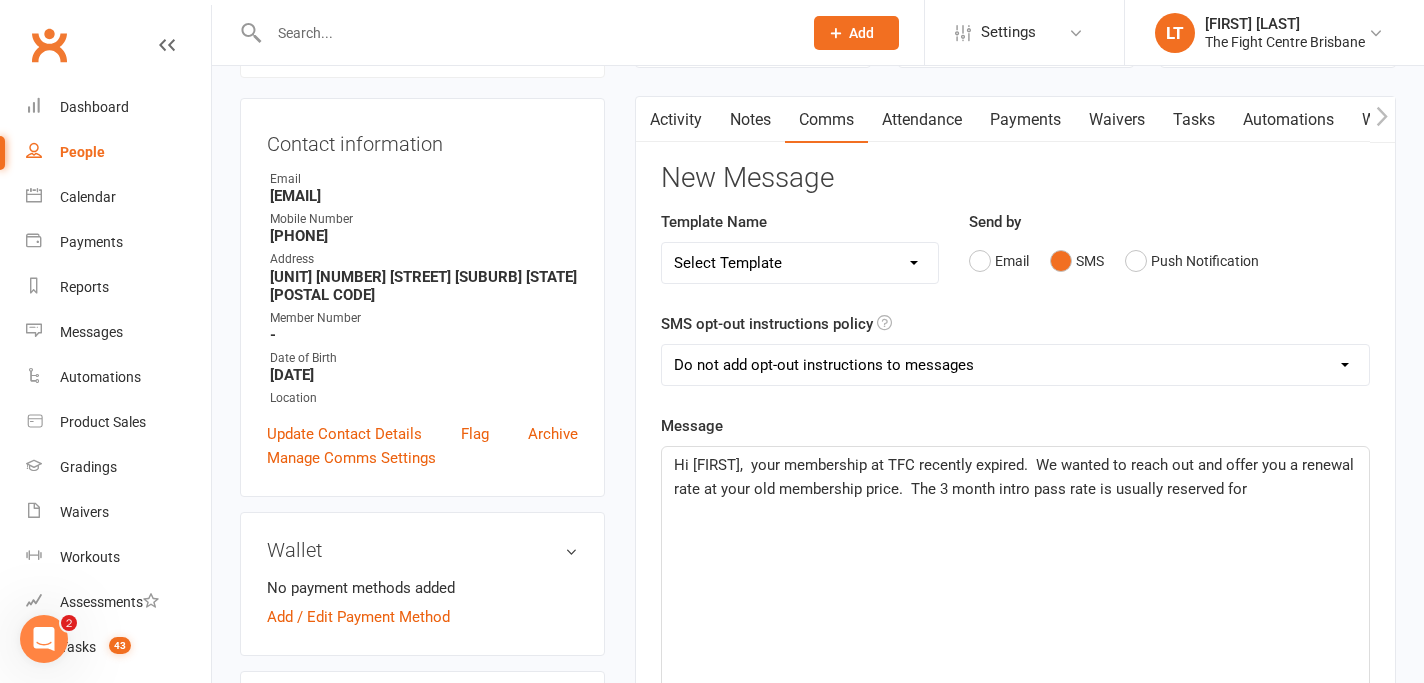 click on "Hi Aaron,  your membership at TFC recently expired.  We wanted to reach out and offer you a renewal rate at your old membership price.  The 3 month intro pass rate is usually reserved for" 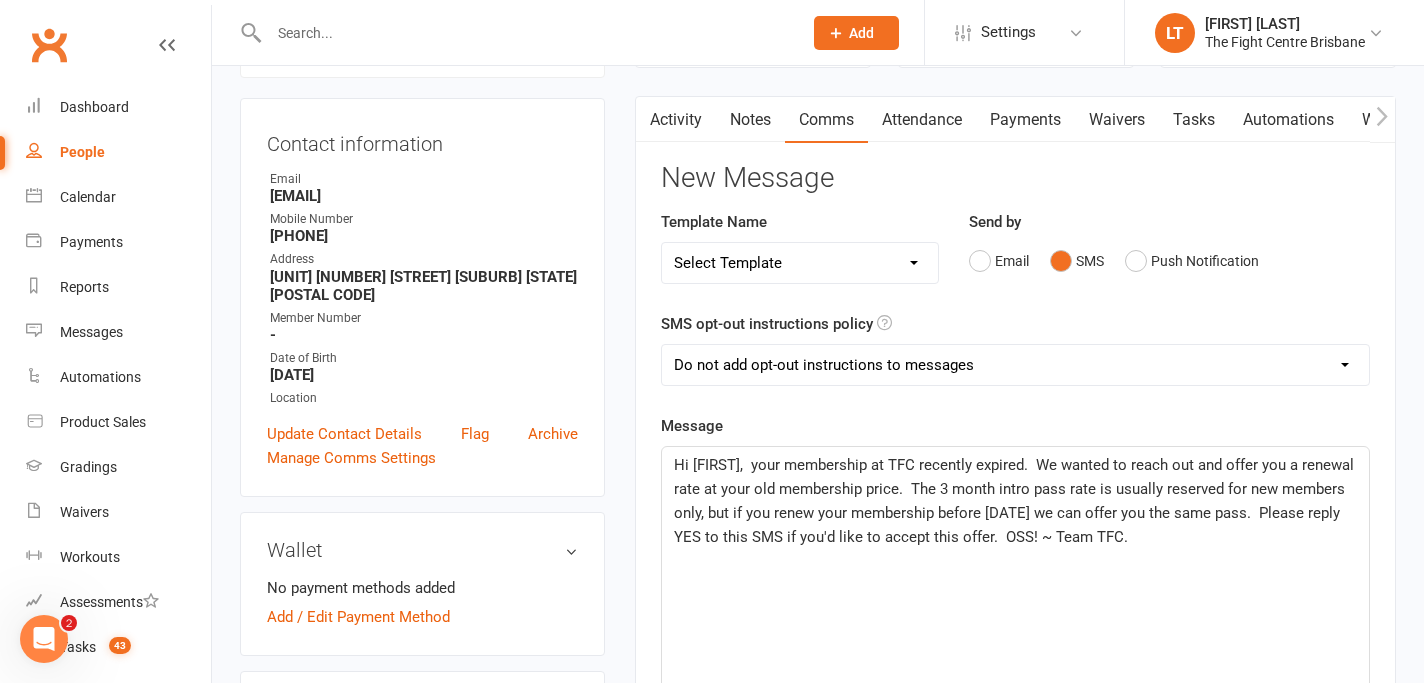 drag, startPoint x: 1172, startPoint y: 541, endPoint x: 655, endPoint y: 453, distance: 524.4359 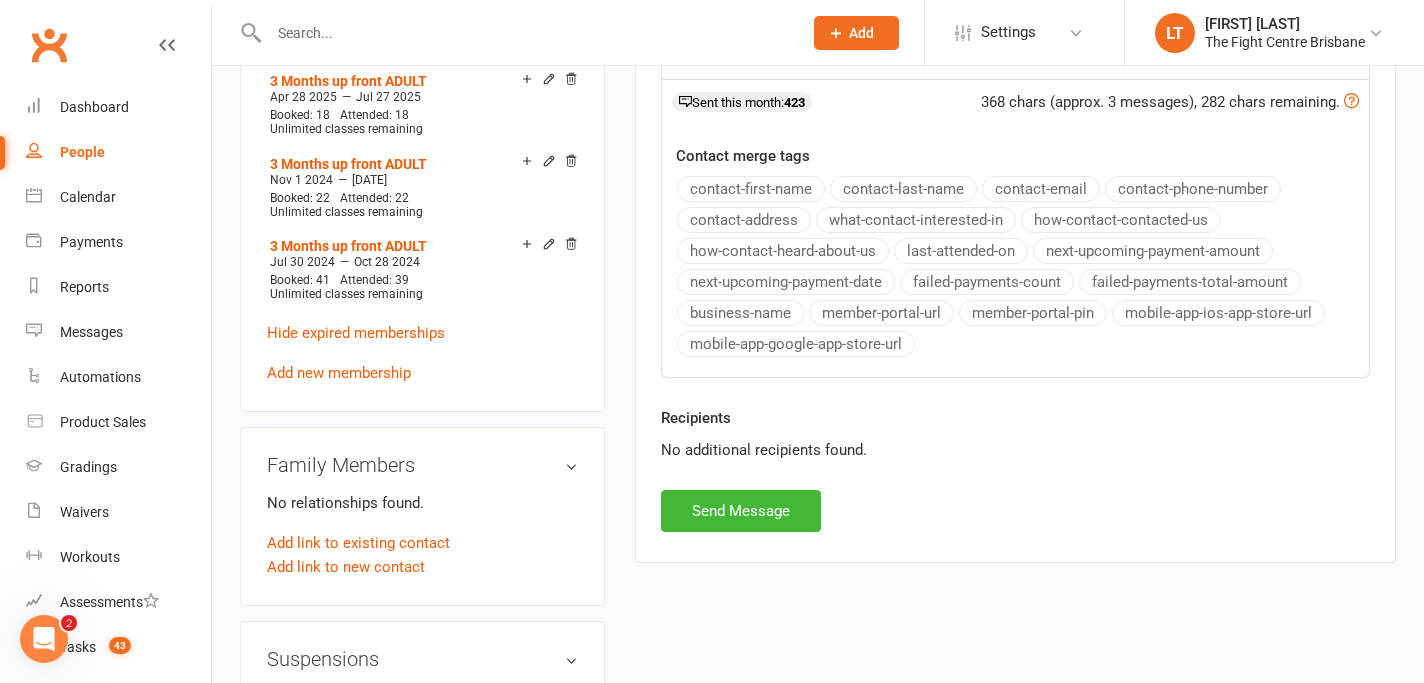 scroll, scrollTop: 925, scrollLeft: 0, axis: vertical 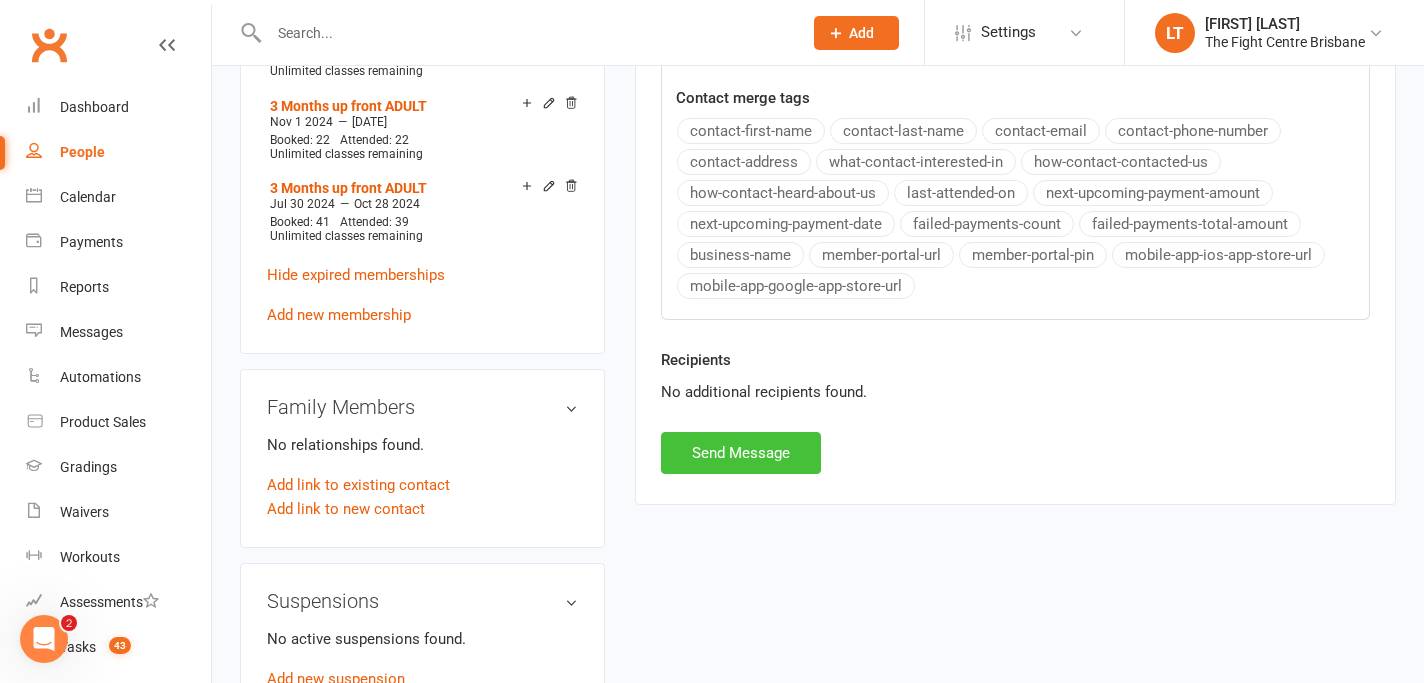 click on "Send Message" at bounding box center (741, 453) 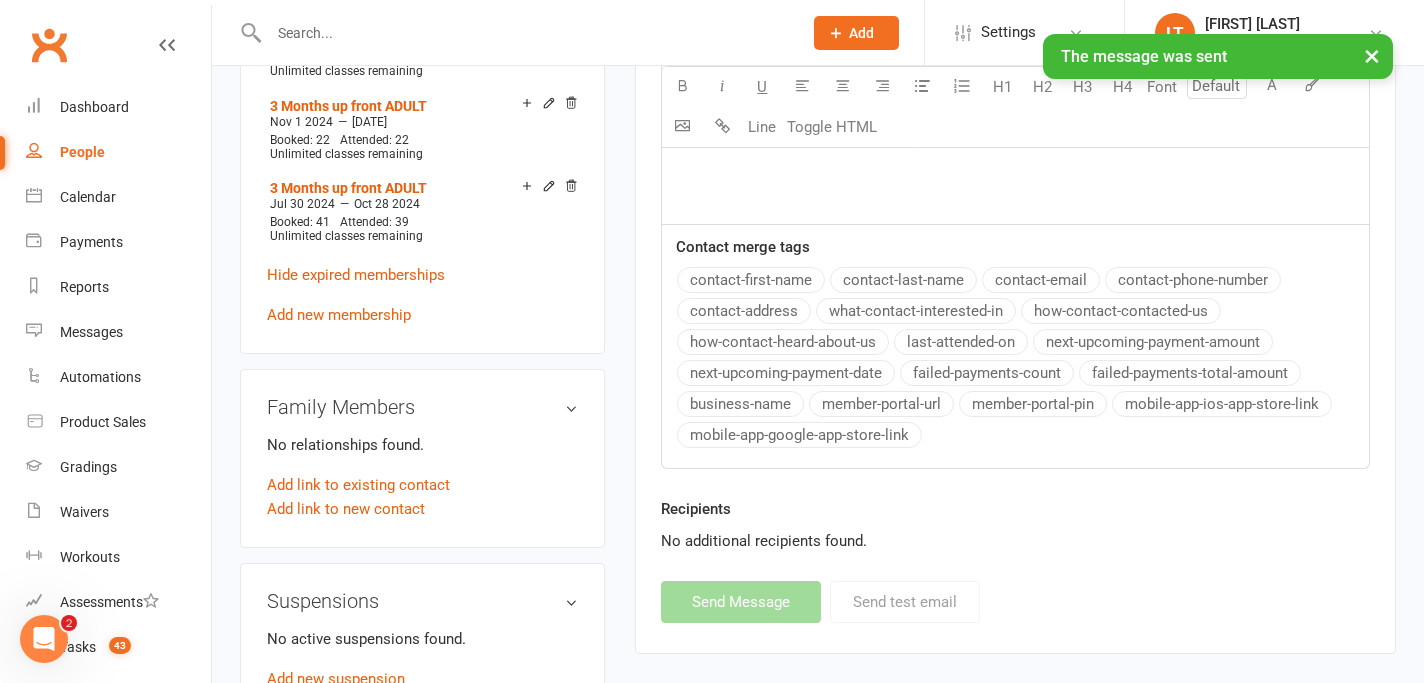 click on "×" at bounding box center [1372, 55] 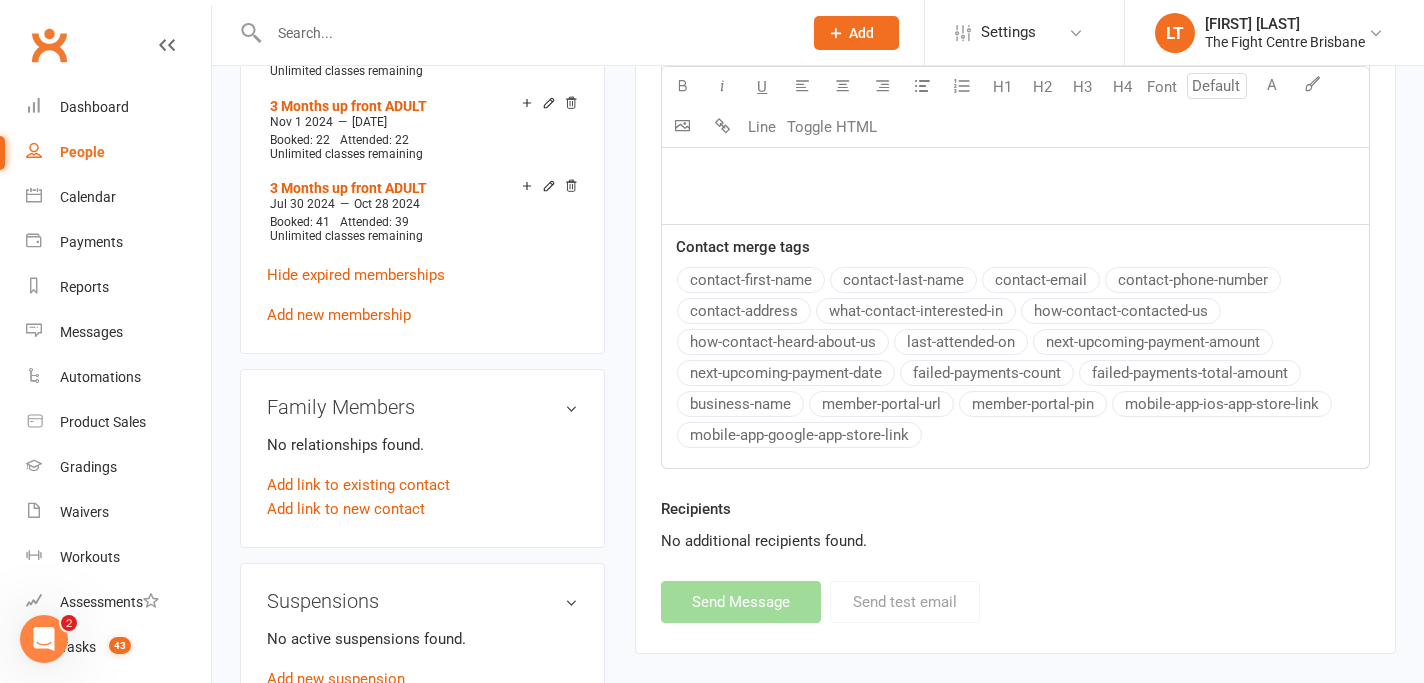 scroll, scrollTop: 0, scrollLeft: 0, axis: both 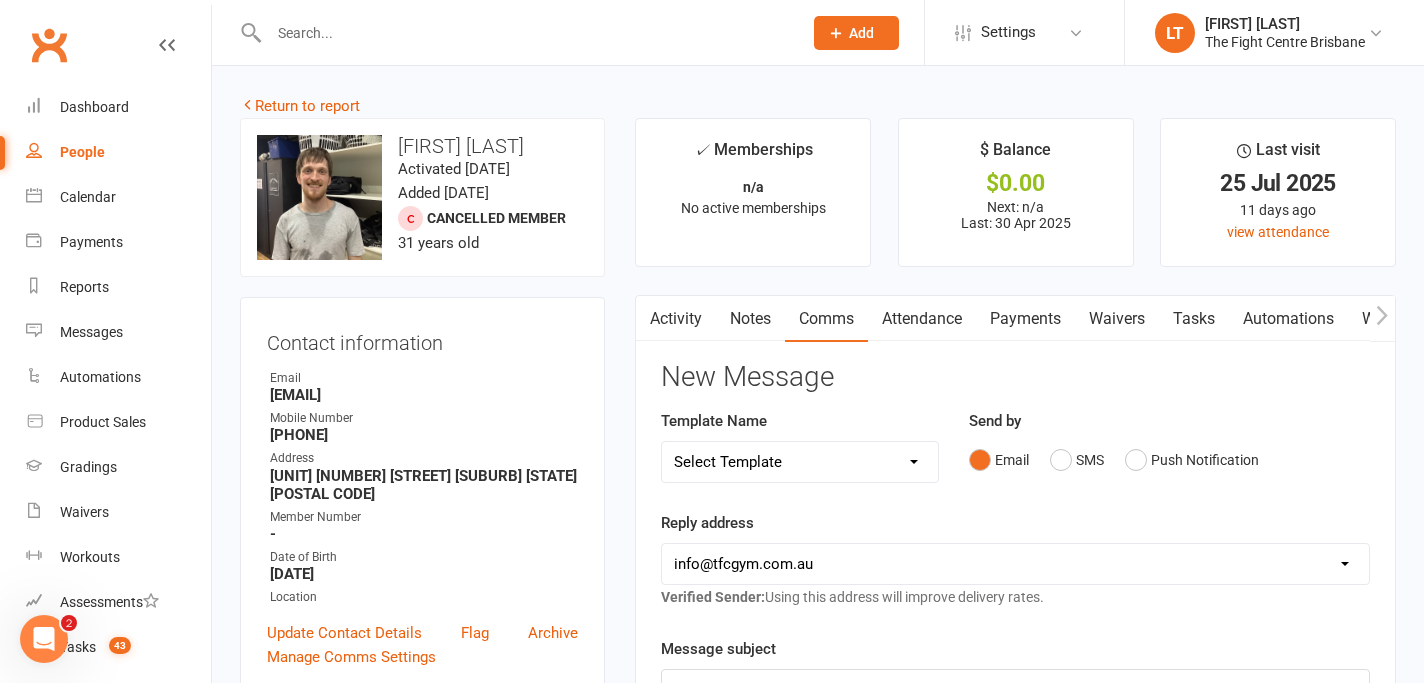 click on "Tasks" at bounding box center [1194, 319] 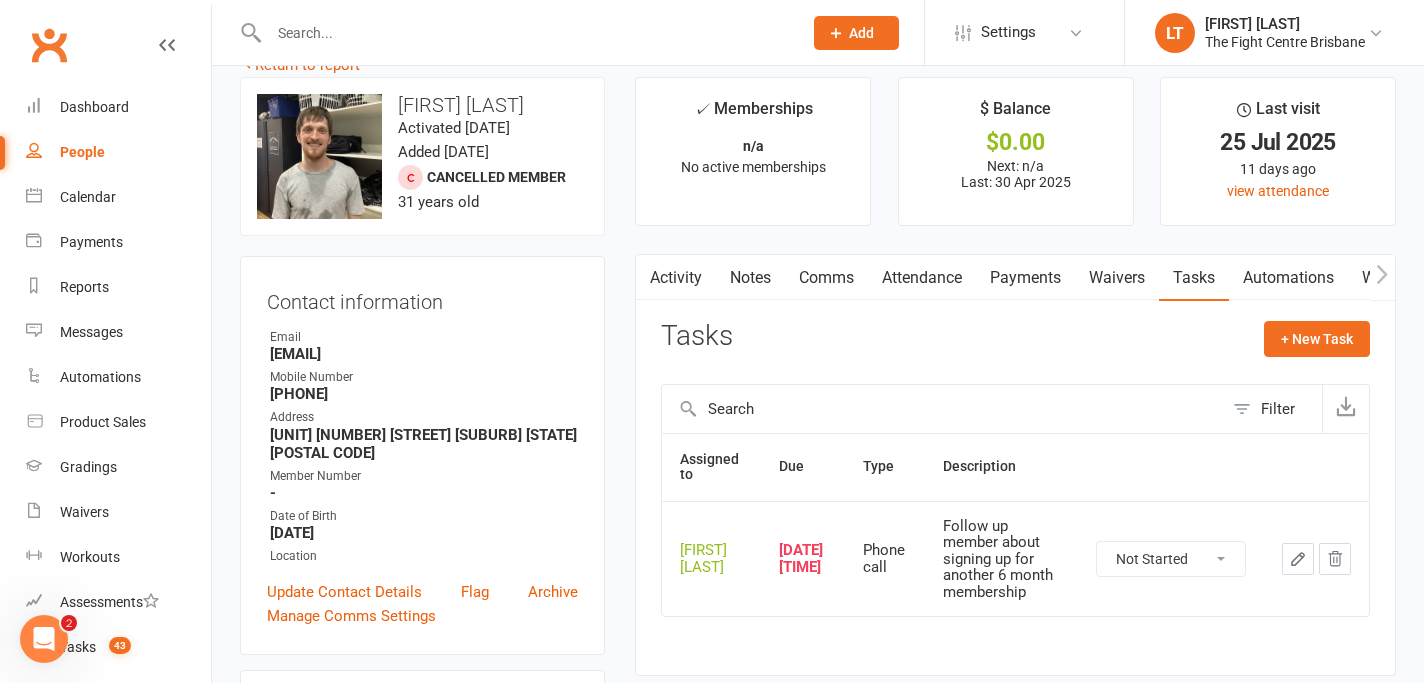 scroll, scrollTop: 54, scrollLeft: 0, axis: vertical 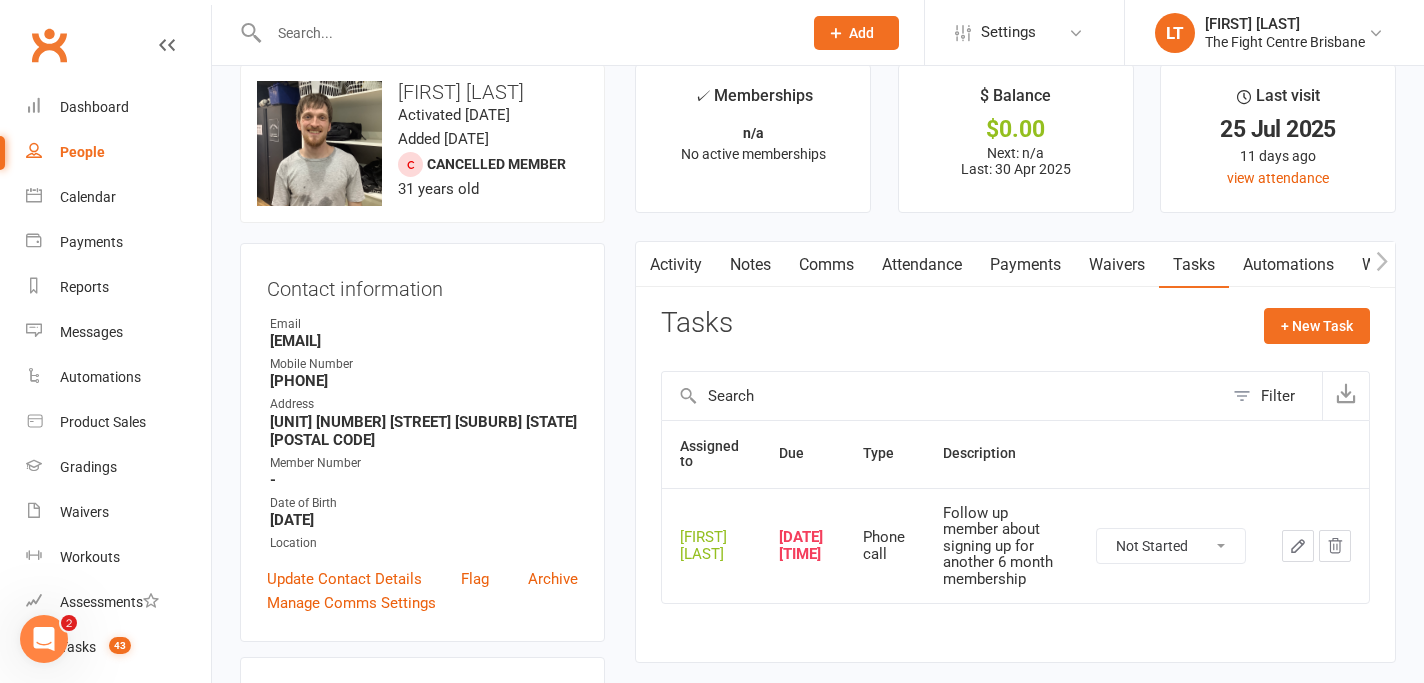 click on "Not Started In Progress Waiting Complete" 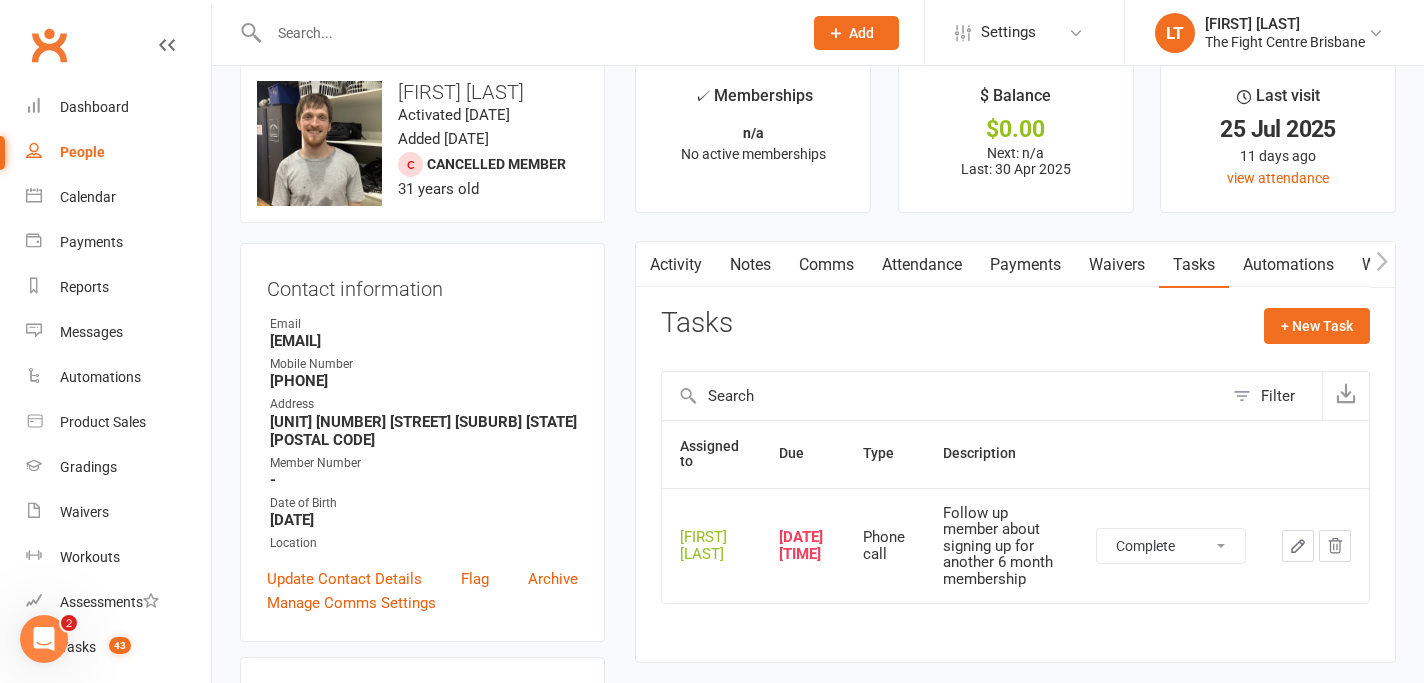 select on "unstarted" 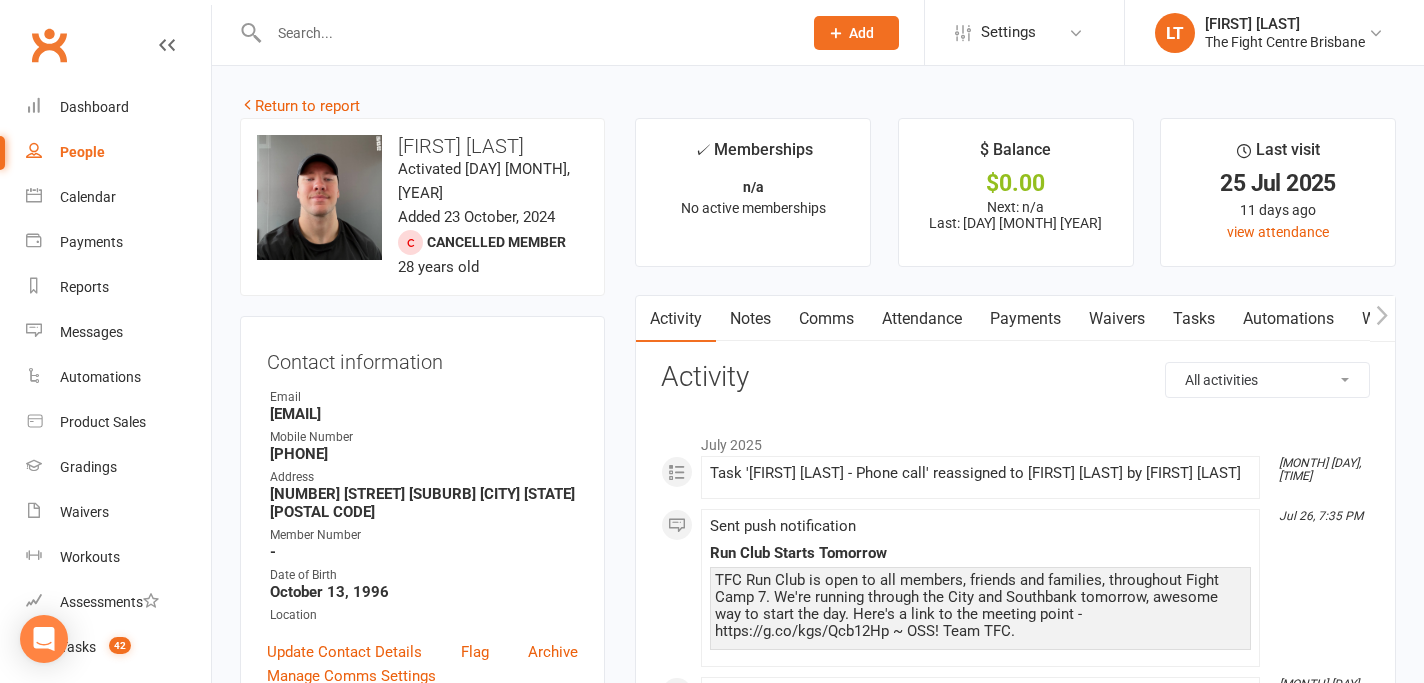scroll, scrollTop: 0, scrollLeft: 0, axis: both 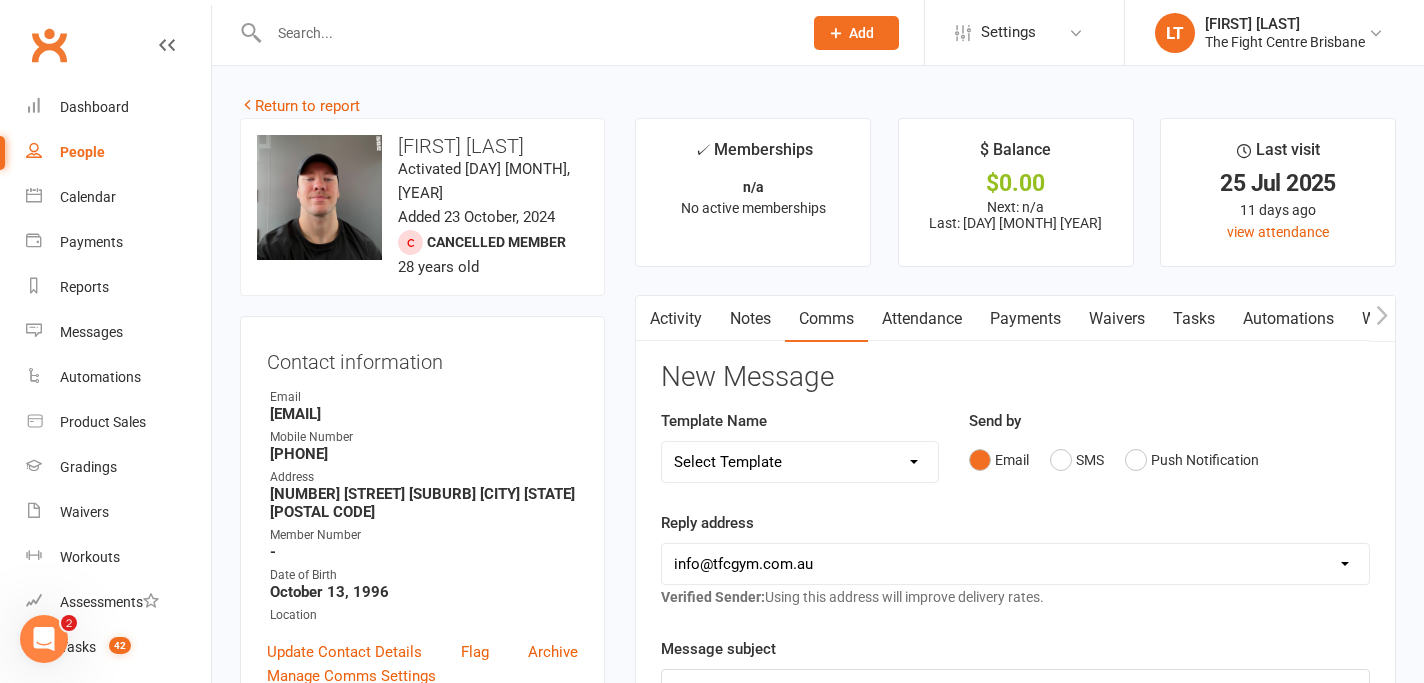 click on "Activity" at bounding box center (676, 319) 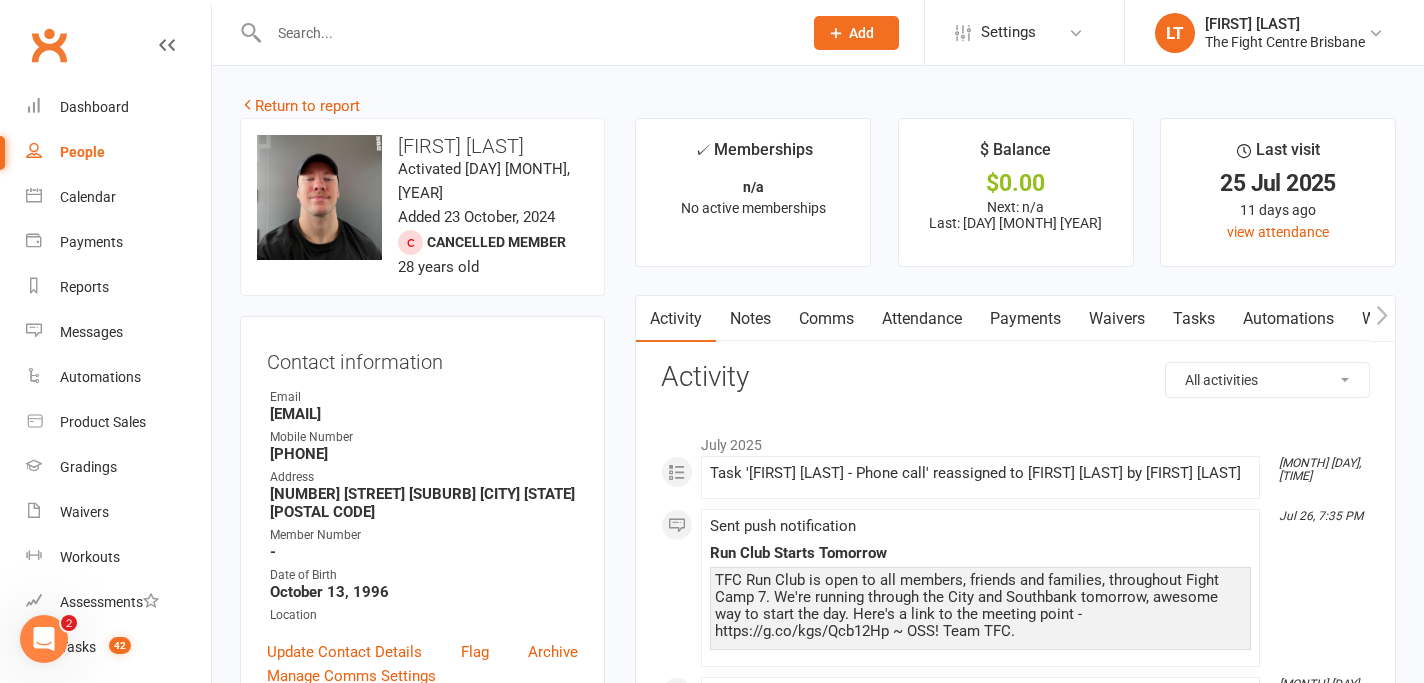 click on "Notes" at bounding box center [750, 319] 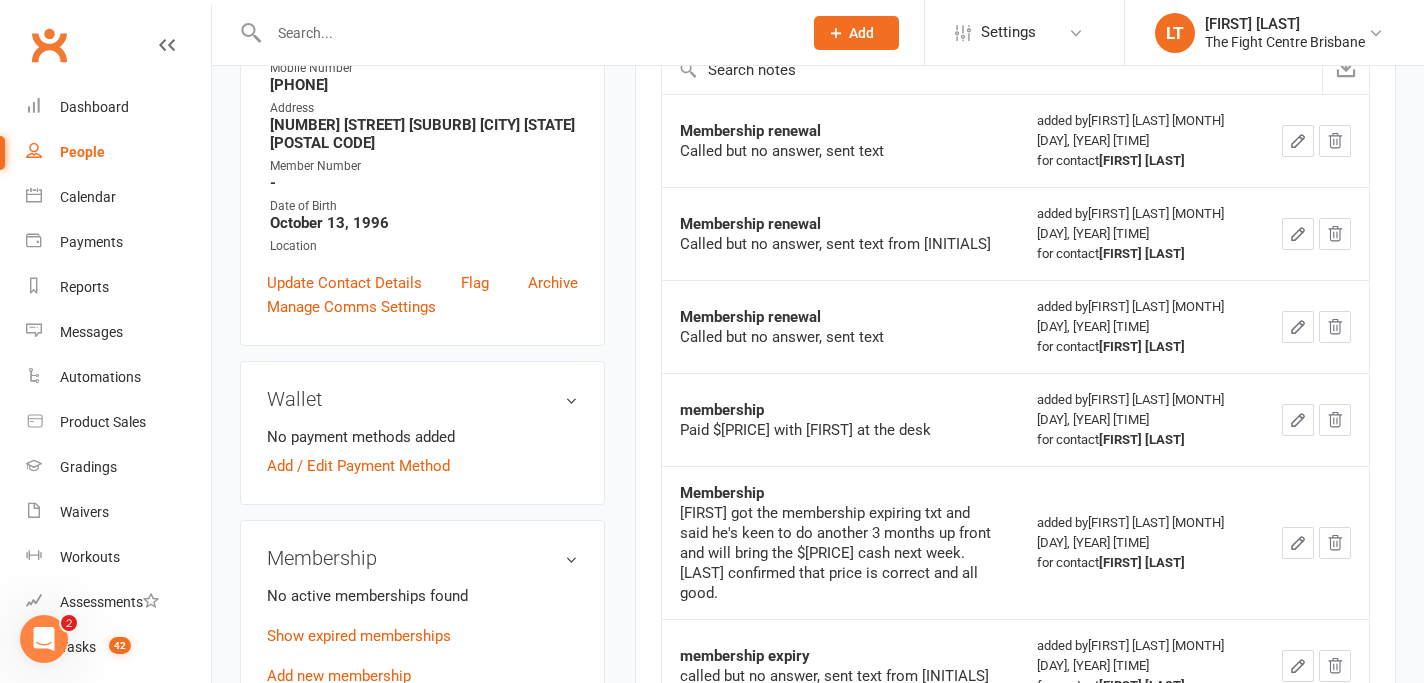 scroll, scrollTop: 398, scrollLeft: 0, axis: vertical 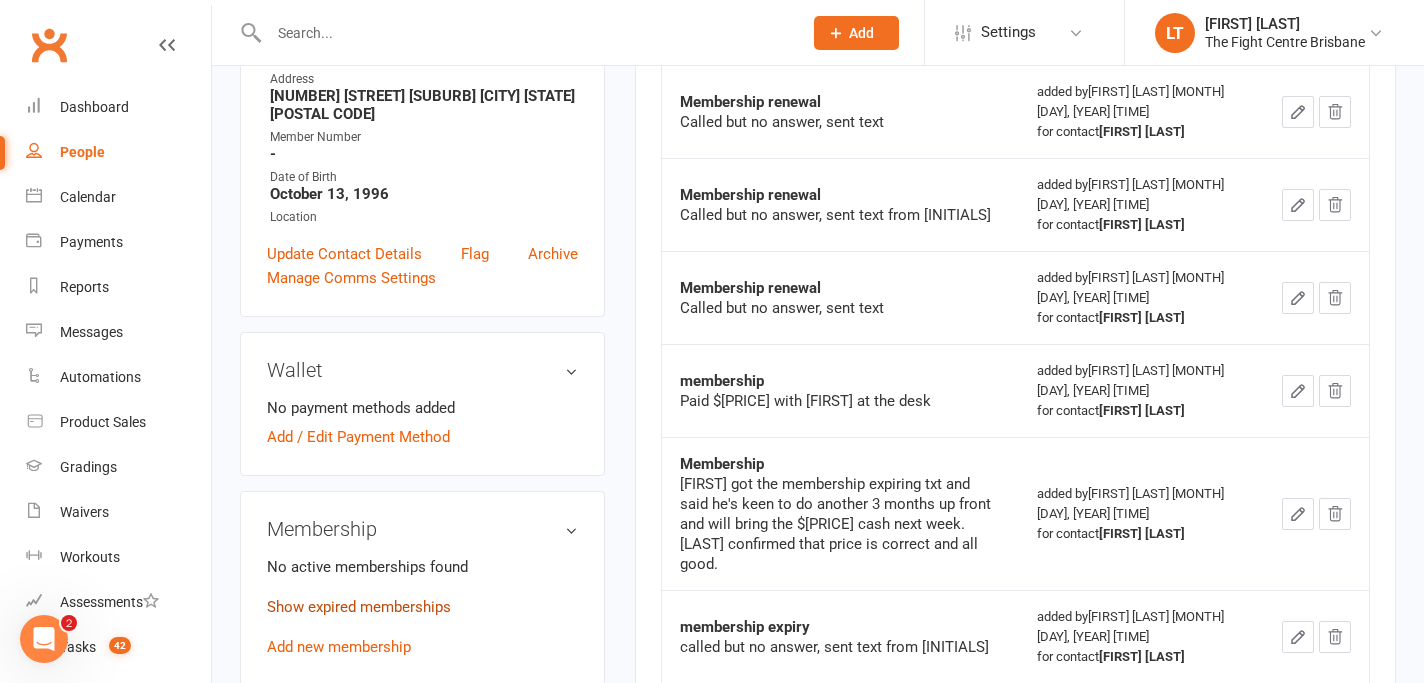 click on "Show expired memberships" at bounding box center (359, 607) 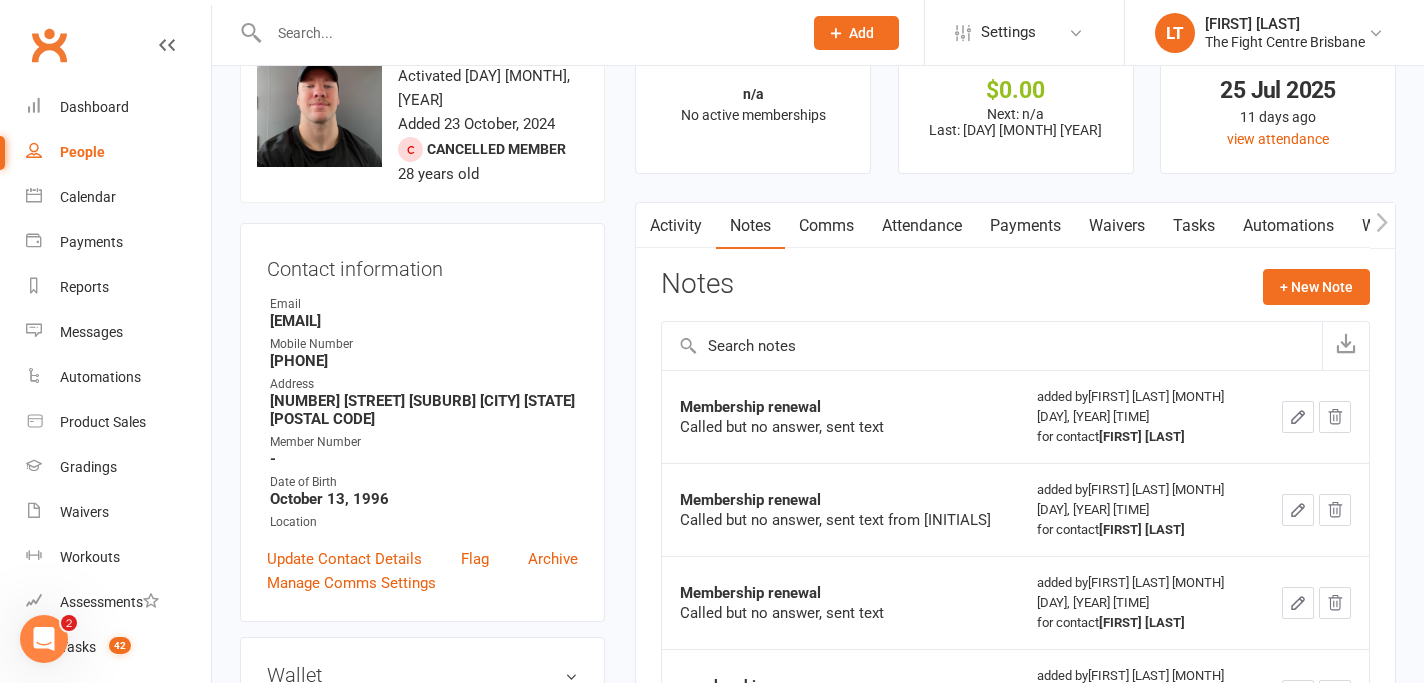 scroll, scrollTop: 0, scrollLeft: 0, axis: both 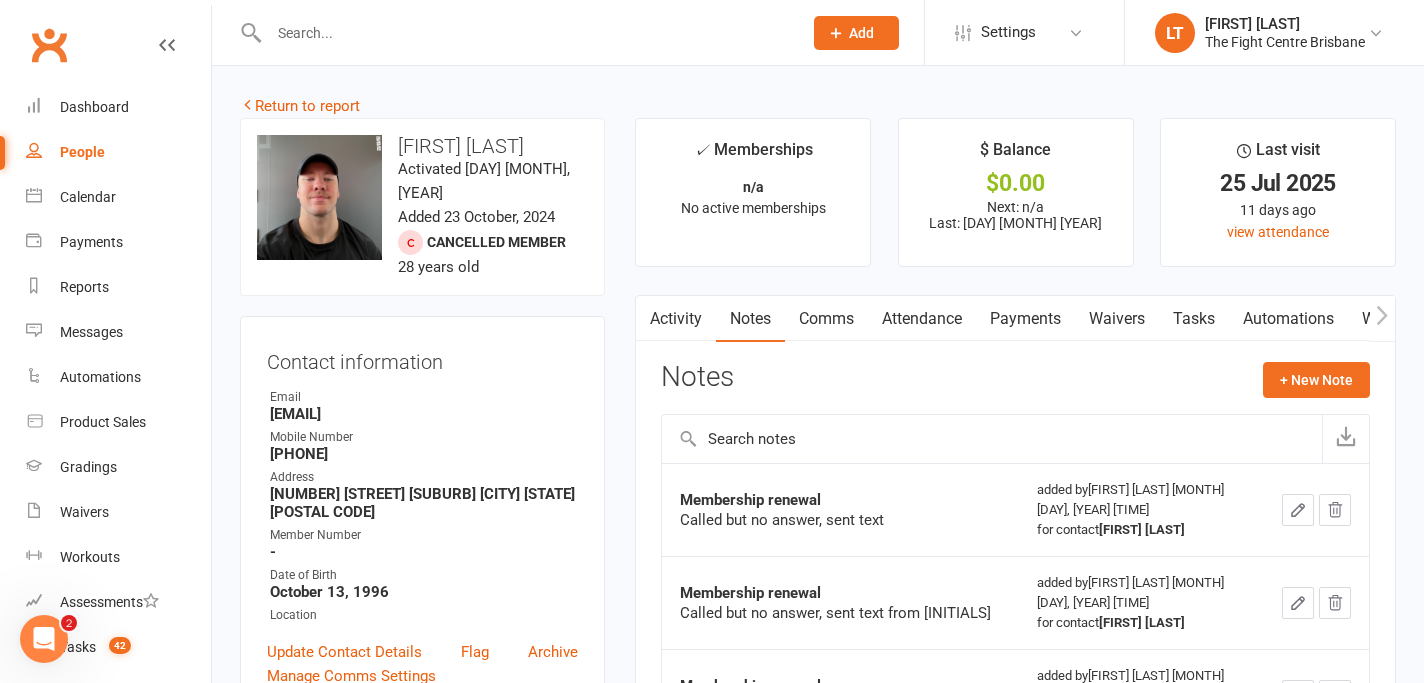 click on "Comms" at bounding box center [826, 319] 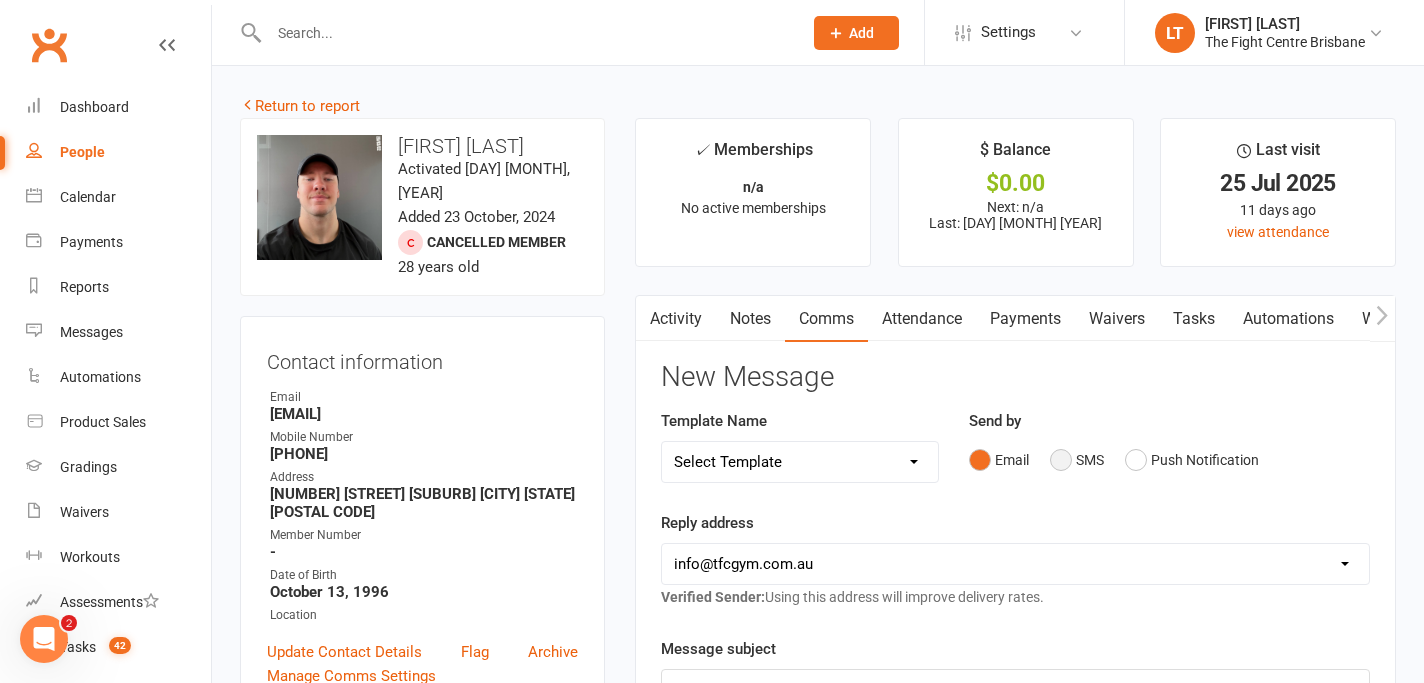 click on "SMS" at bounding box center (1077, 460) 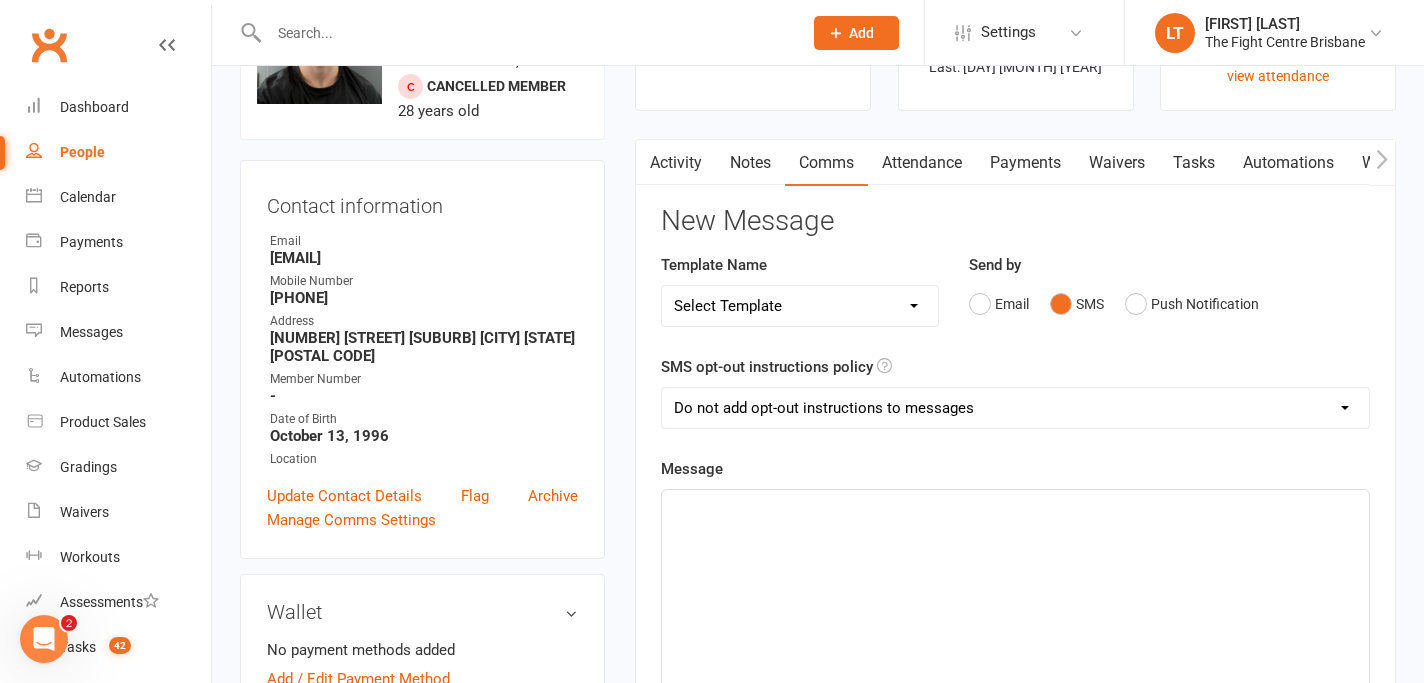 scroll, scrollTop: 185, scrollLeft: 0, axis: vertical 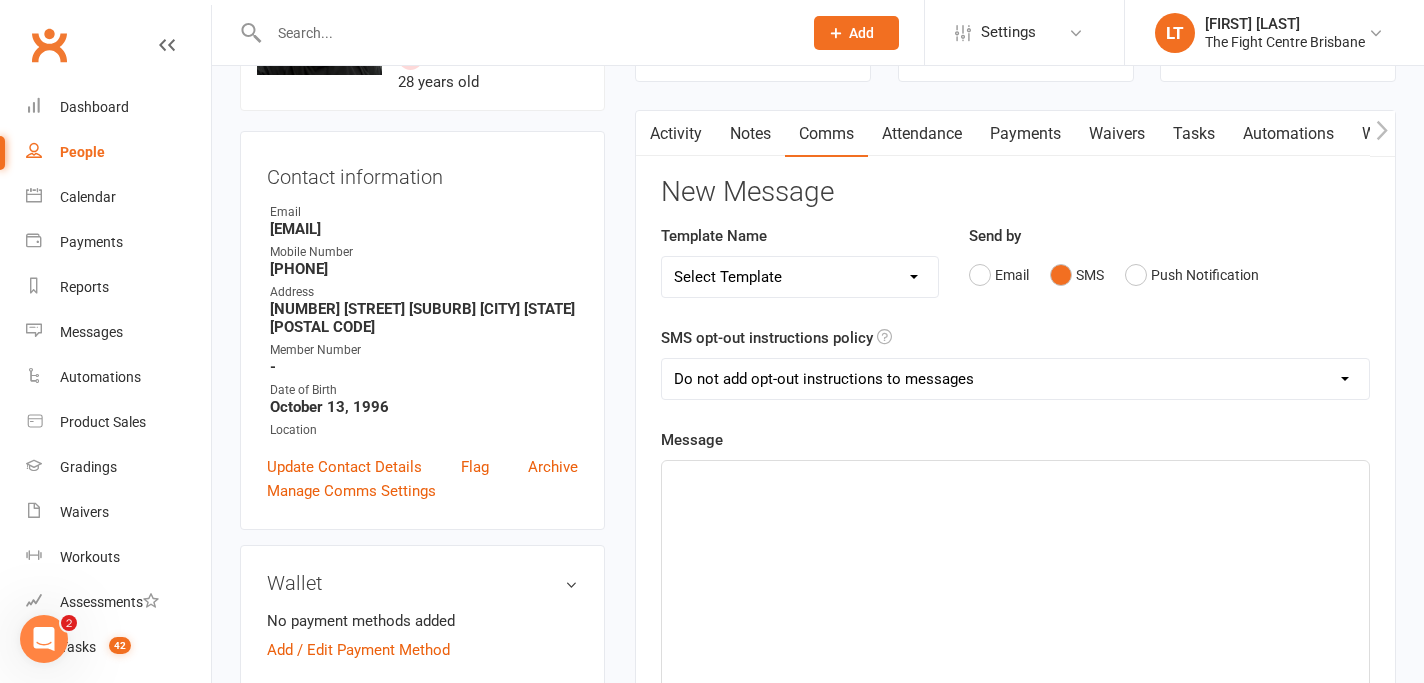 click on "﻿" 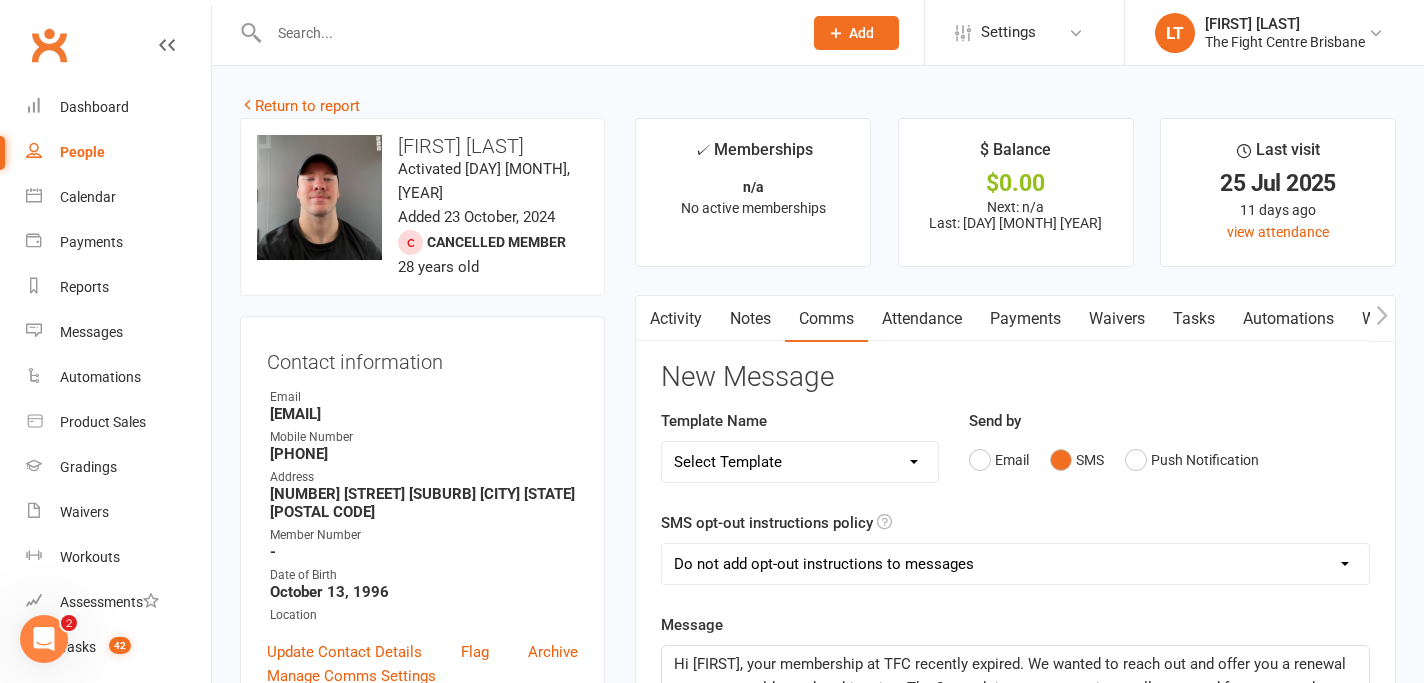 scroll, scrollTop: 77, scrollLeft: 0, axis: vertical 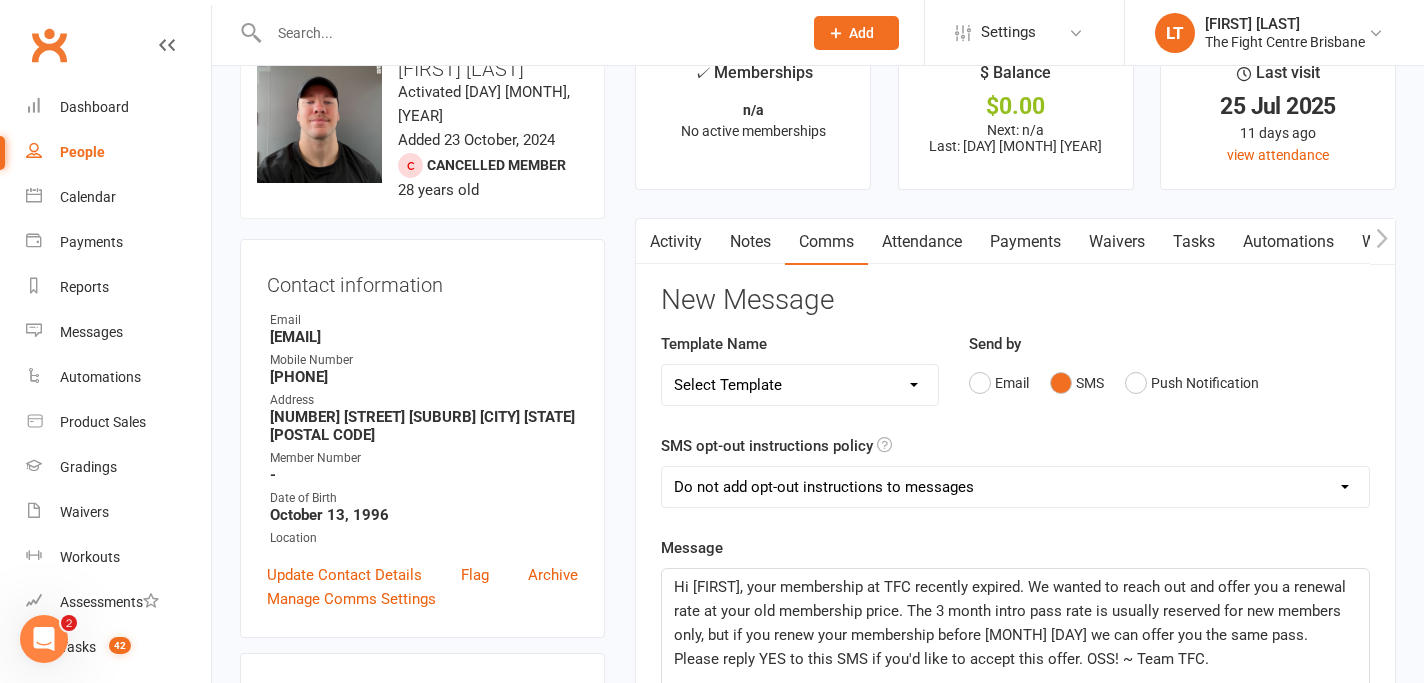 click on "Hi [FIRST], your membership at TFC recently expired. We wanted to reach out and offer you a renewal rate at your old membership price. The 3 month intro pass rate is usually reserved for new members only, but if you renew your membership before [MONTH] [DAY] we can offer you the same pass. Please reply YES to this SMS if you'd like to accept this offer. OSS! ~ Team TFC." 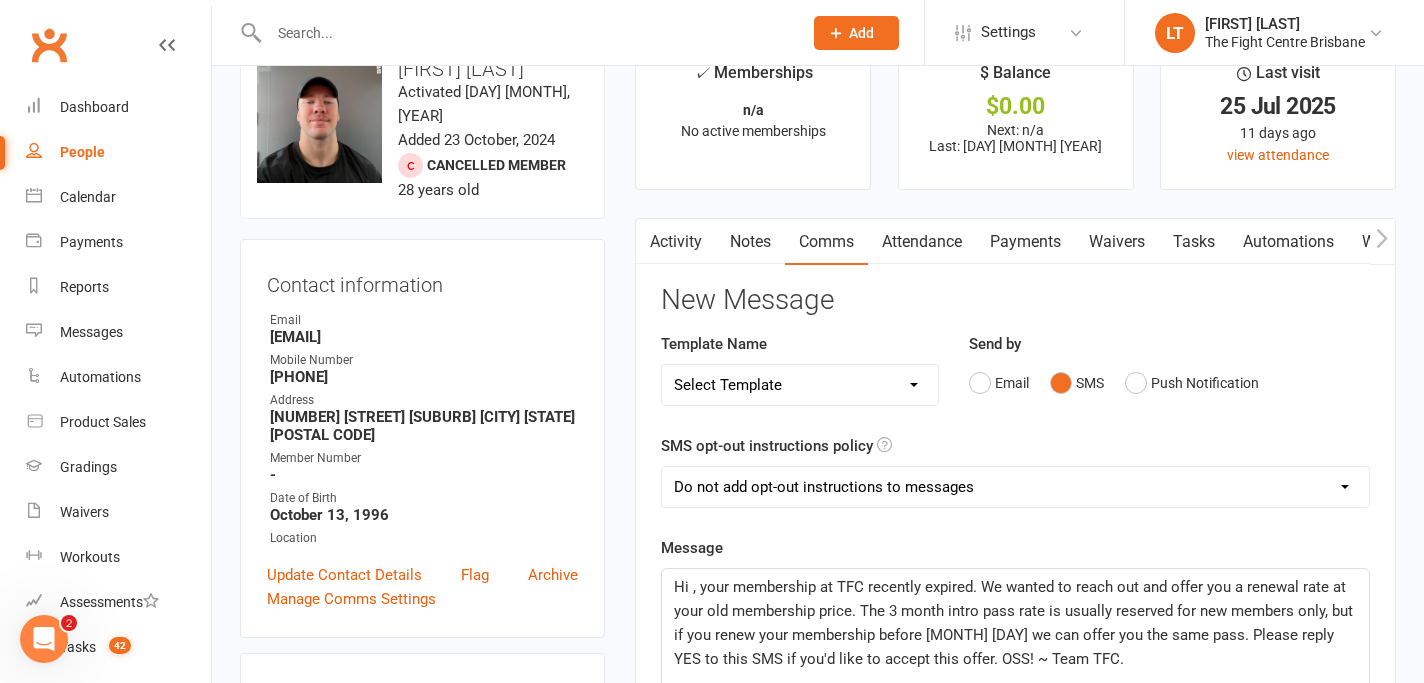 type 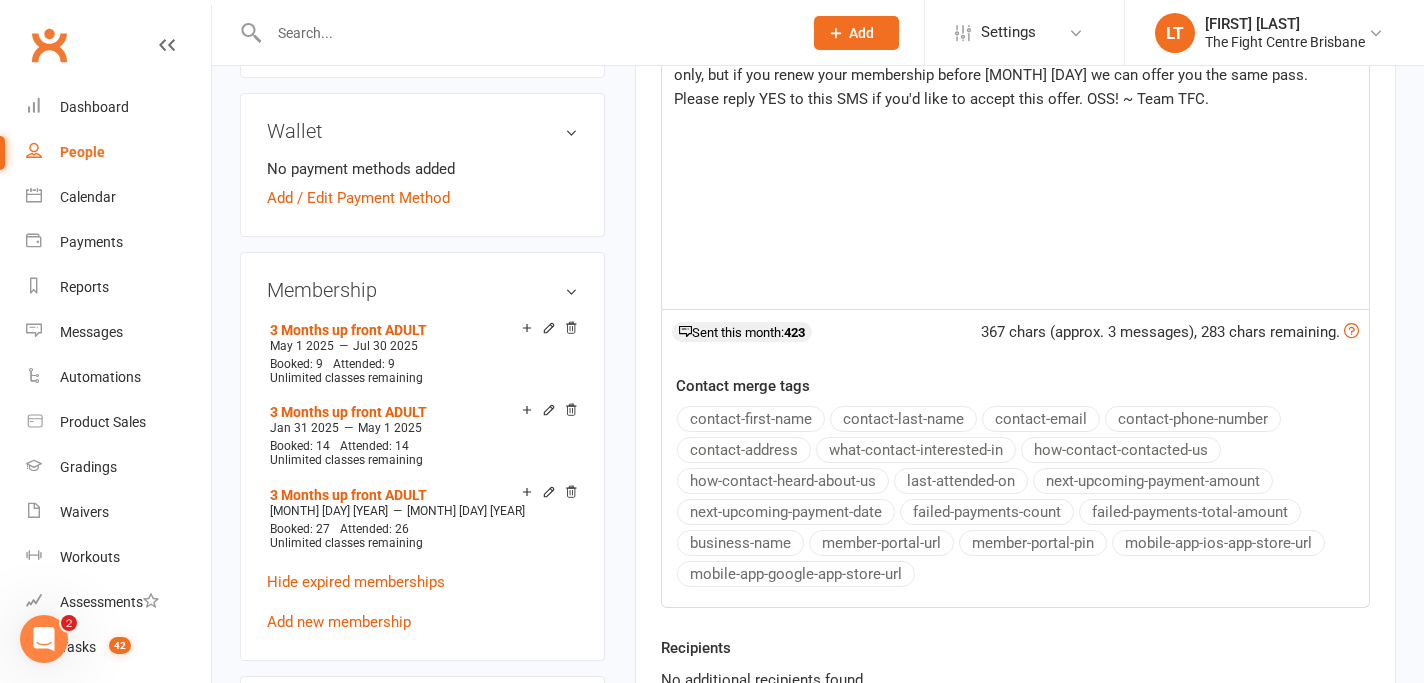 scroll, scrollTop: 1041, scrollLeft: 0, axis: vertical 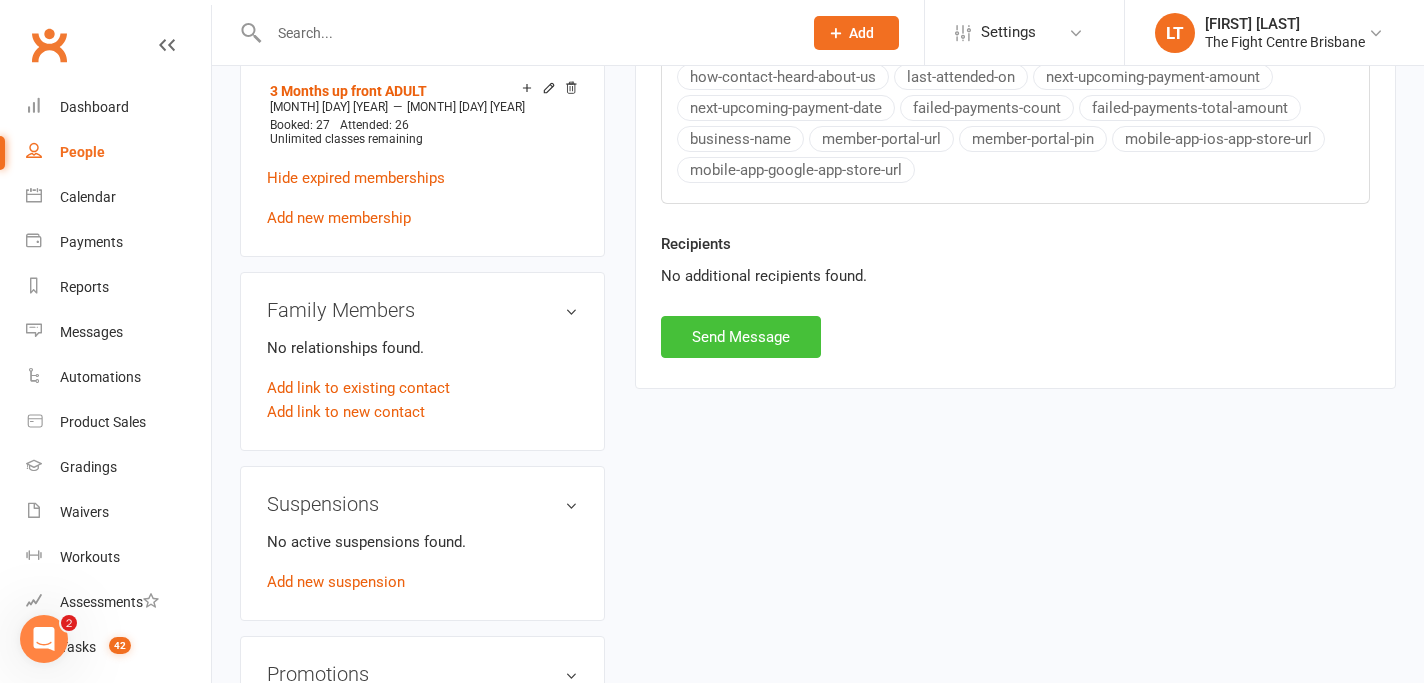 click on "Send Message" at bounding box center (741, 337) 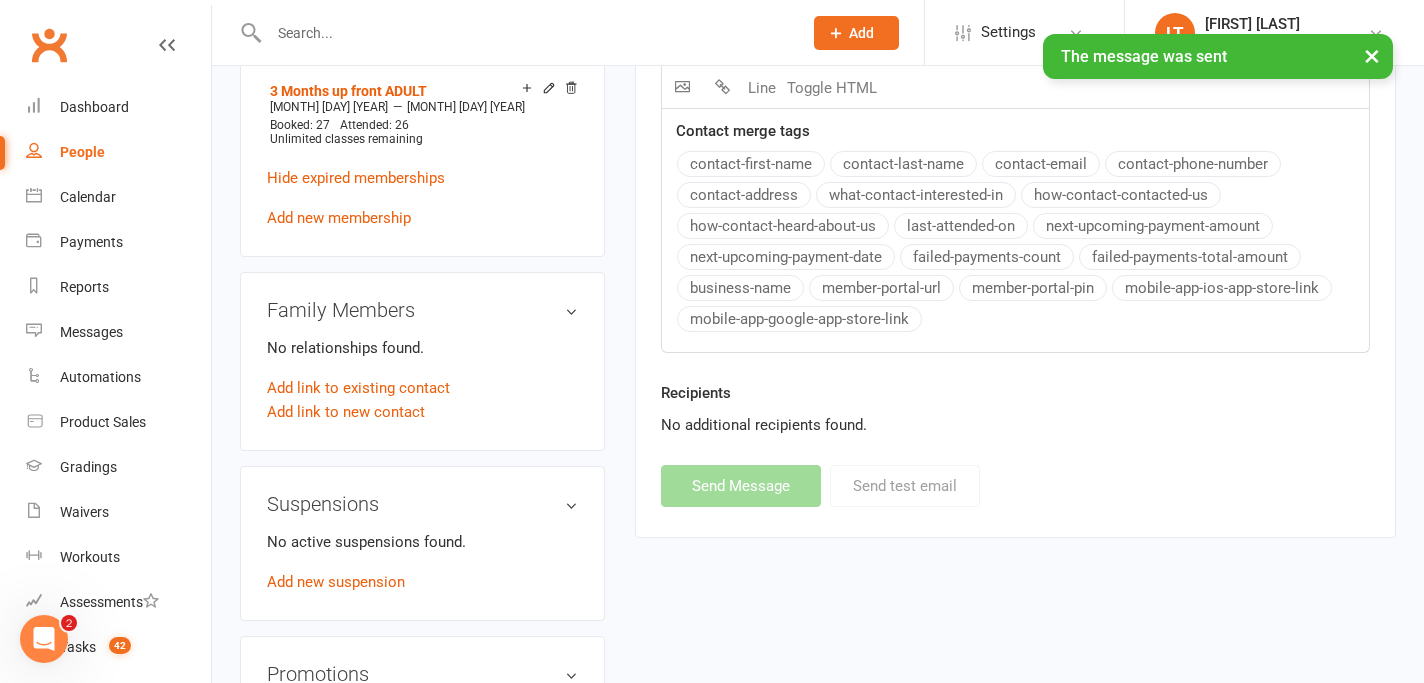 click on "×" at bounding box center [1372, 55] 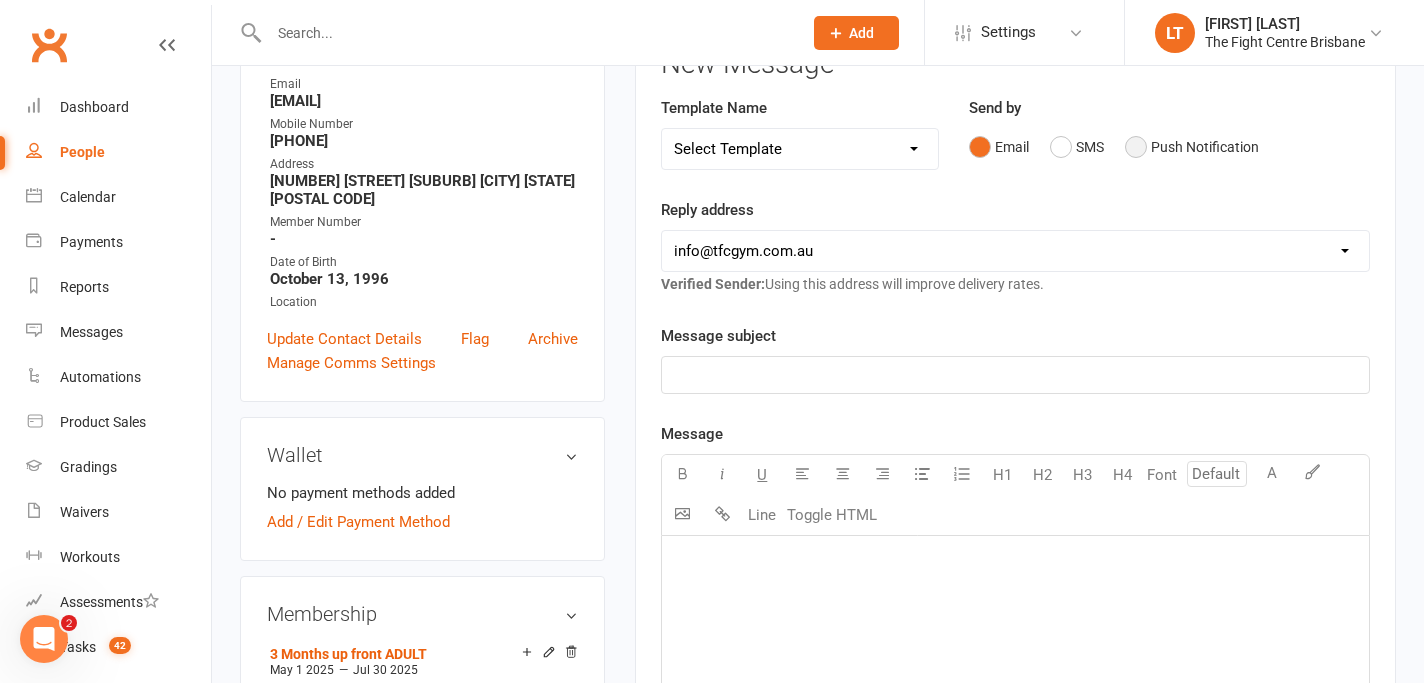 scroll, scrollTop: 197, scrollLeft: 0, axis: vertical 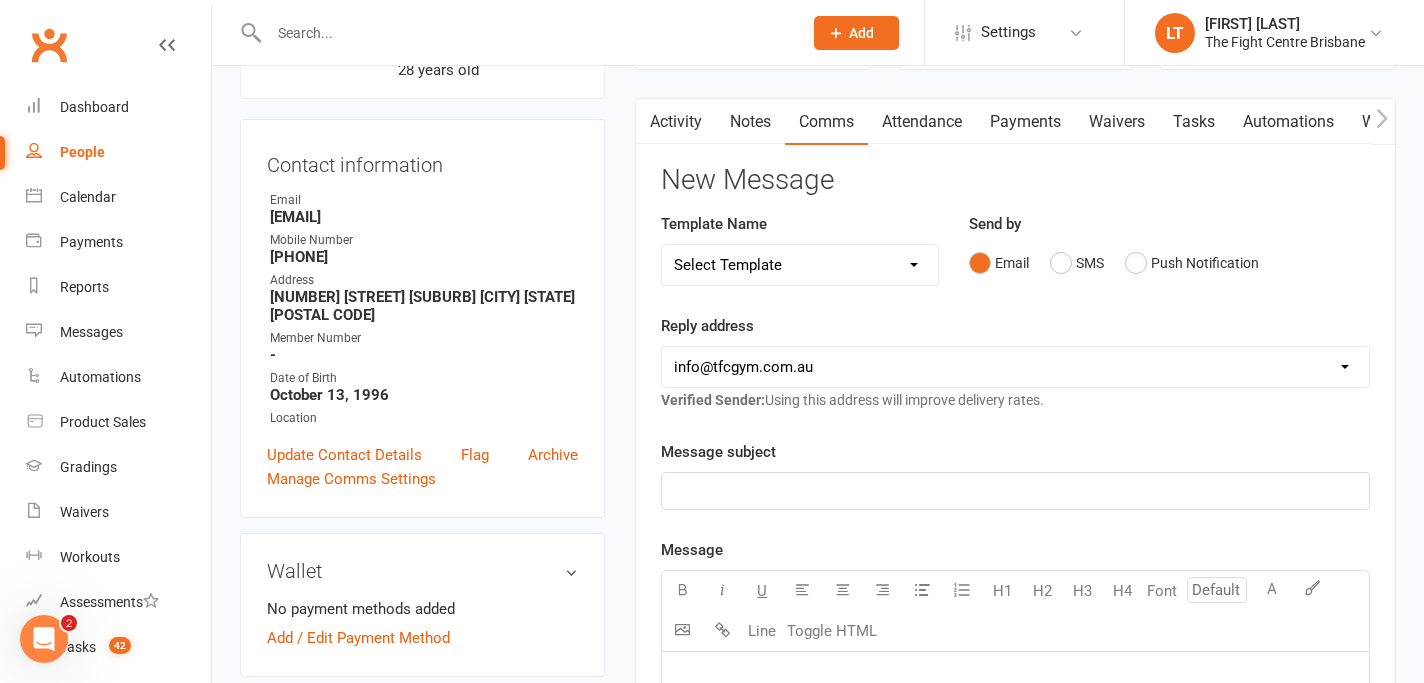 click on "Tasks" at bounding box center (1194, 122) 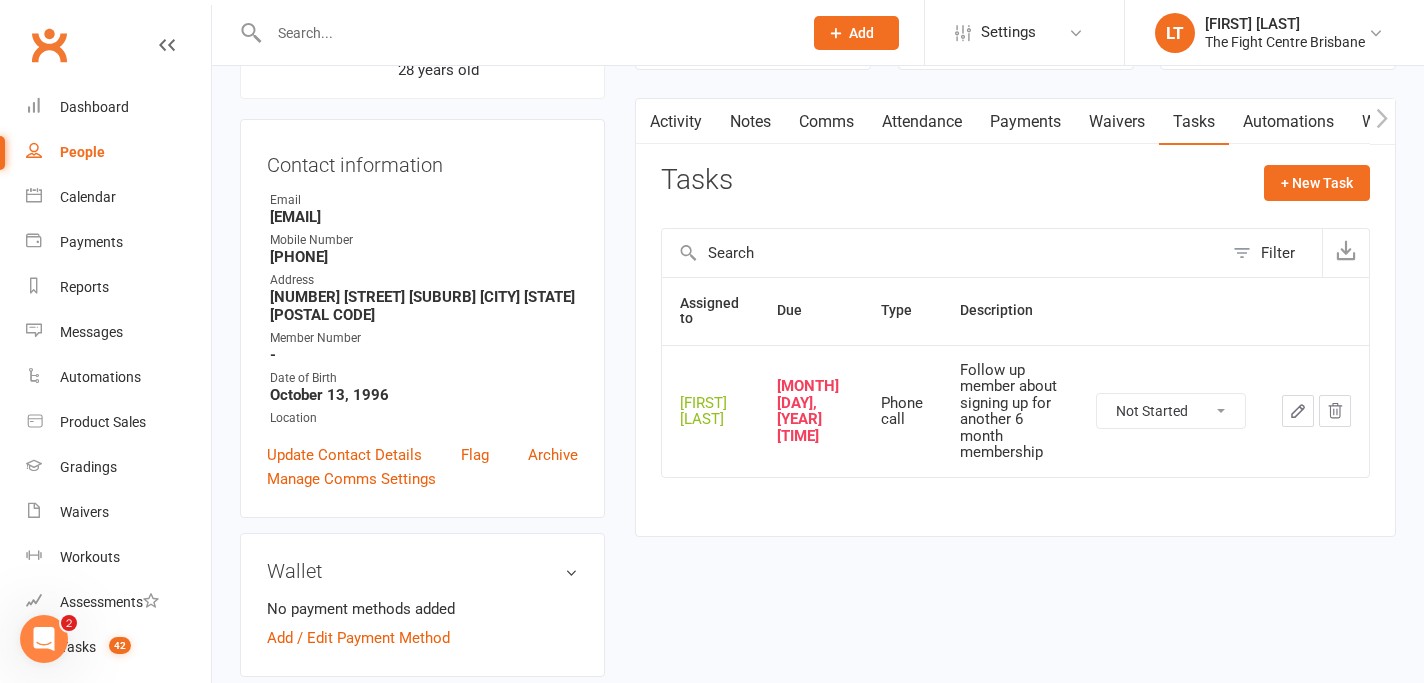 click on "Not Started In Progress Waiting Complete" at bounding box center (1171, 411) 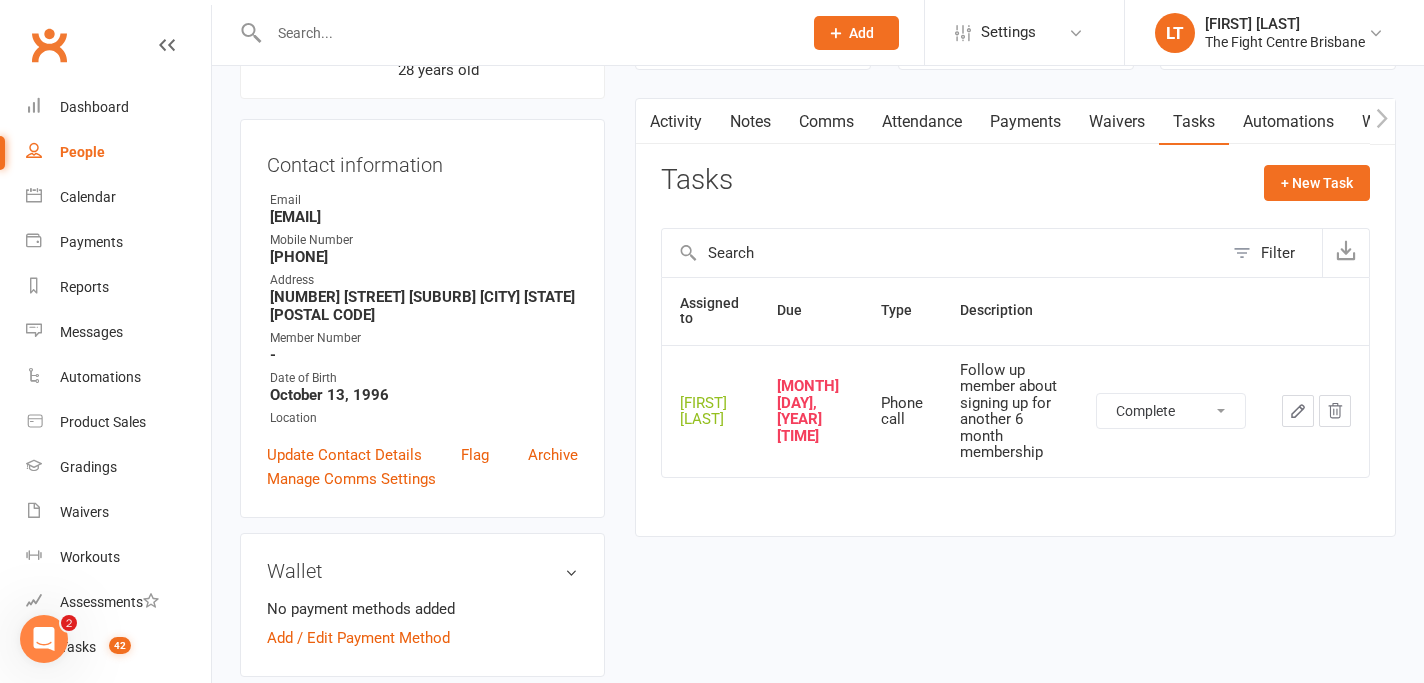 select on "unstarted" 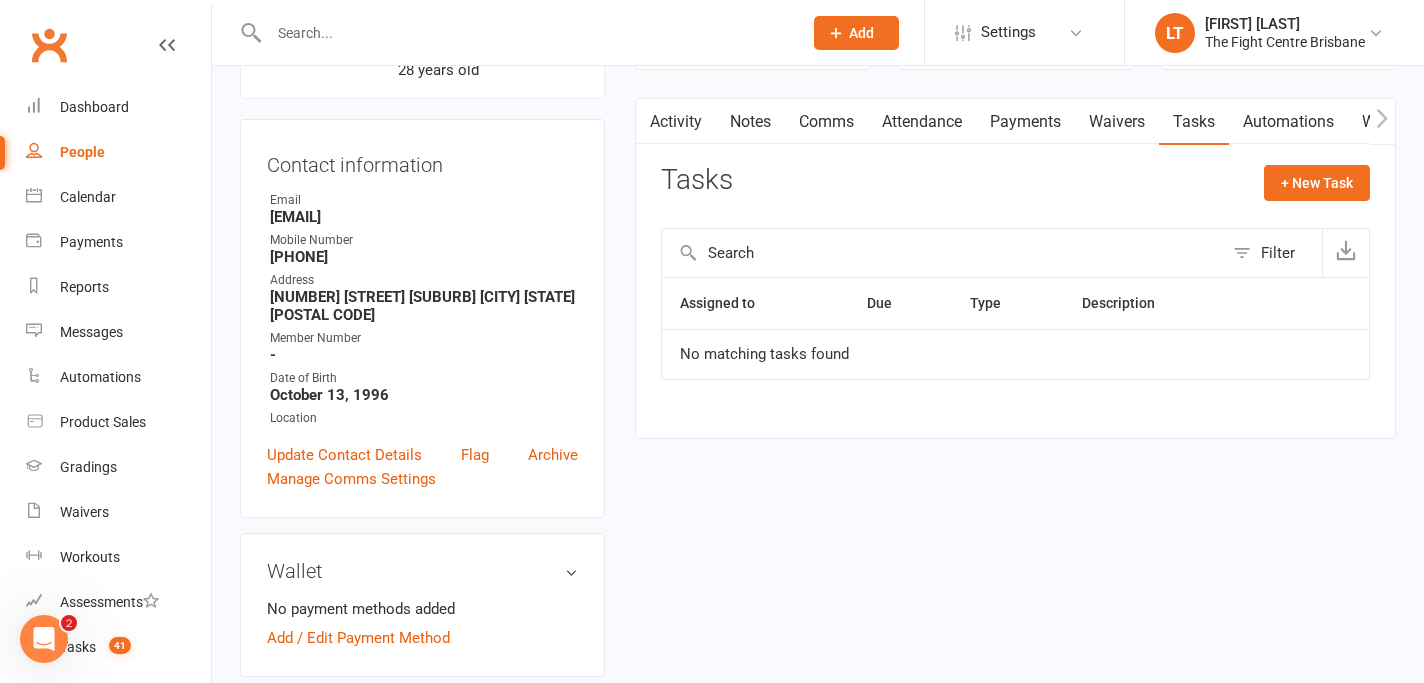 click on "Activity" at bounding box center (676, 122) 